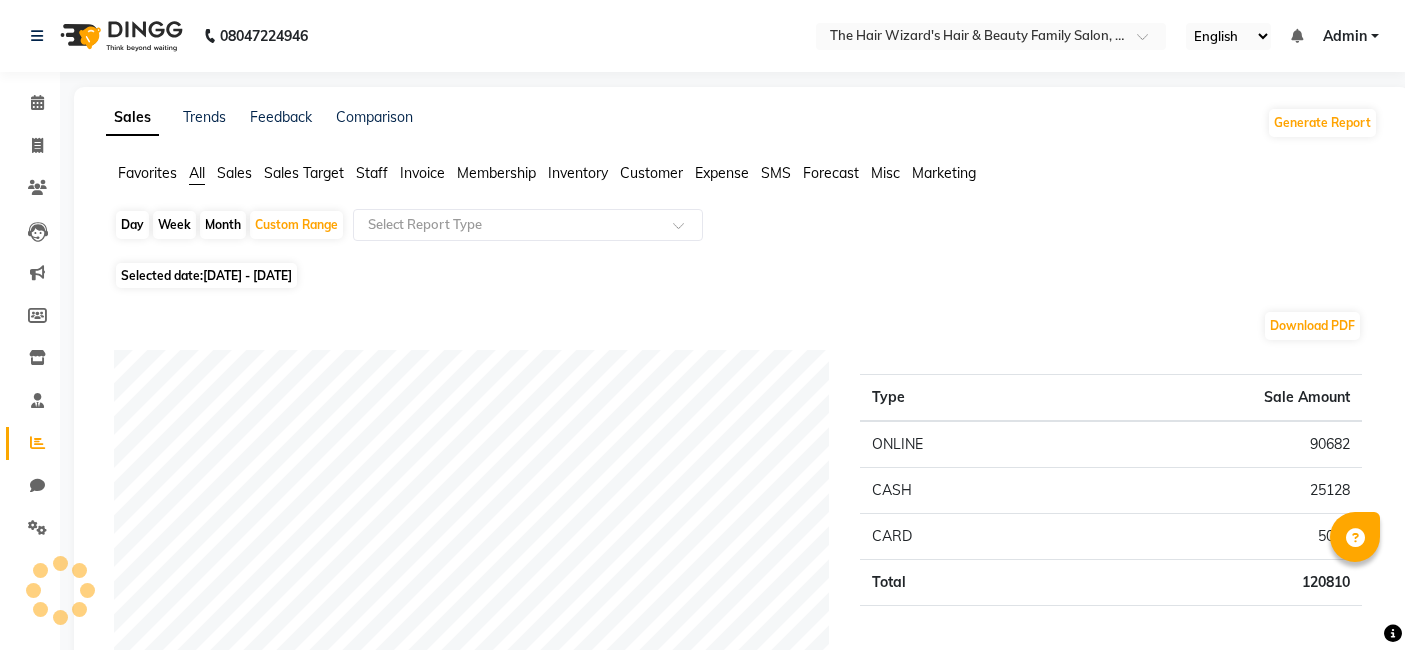 scroll, scrollTop: 1706, scrollLeft: 0, axis: vertical 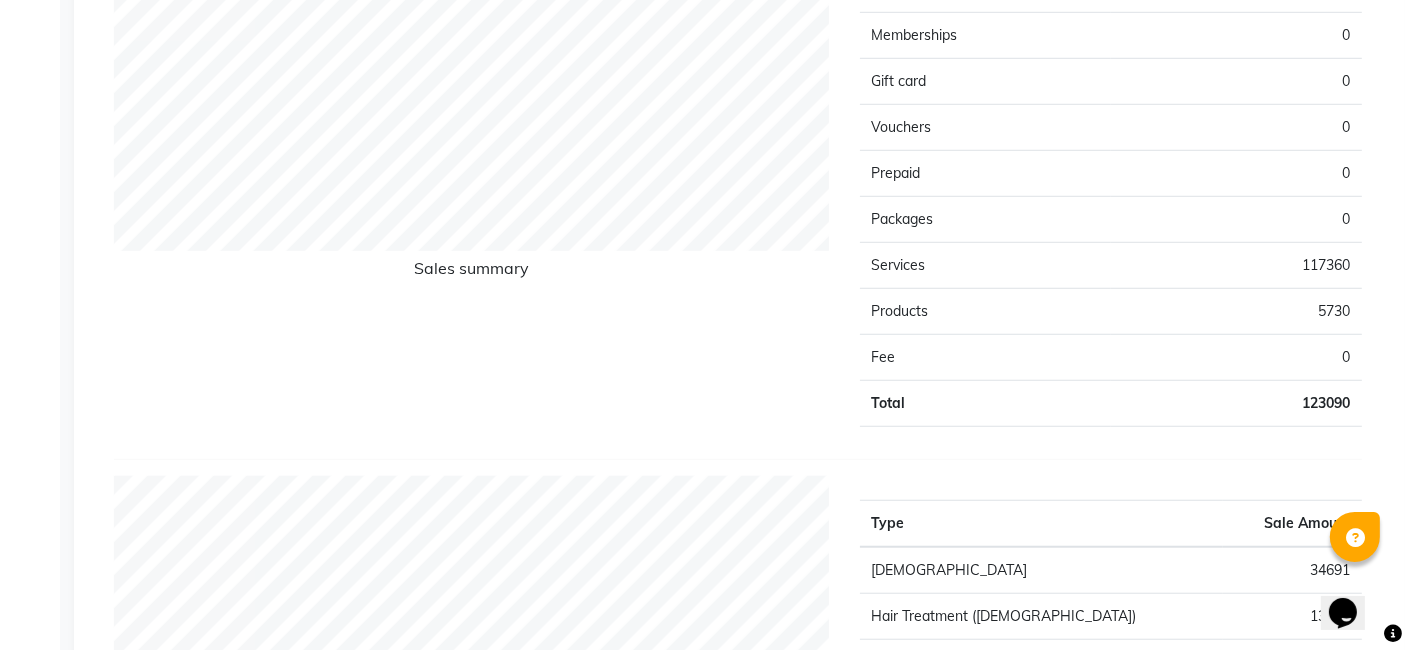 drag, startPoint x: 1405, startPoint y: 370, endPoint x: 1410, endPoint y: 298, distance: 72.1734 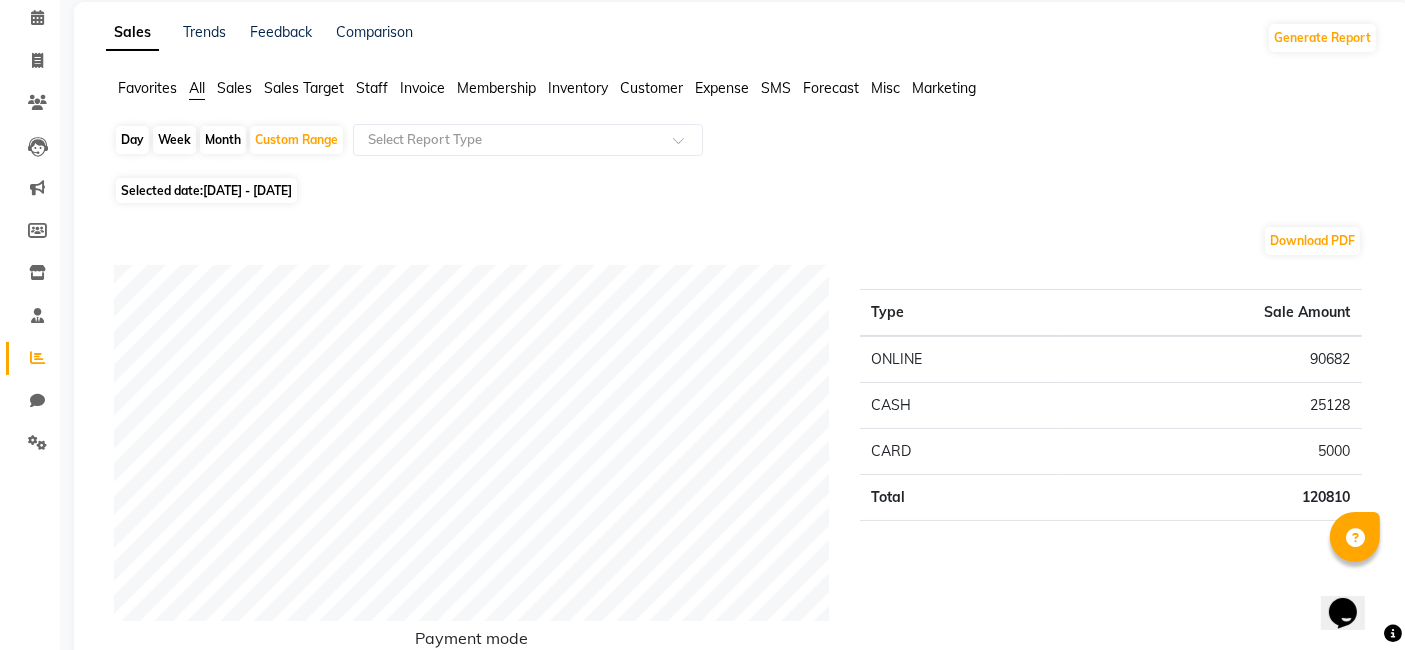scroll, scrollTop: 0, scrollLeft: 0, axis: both 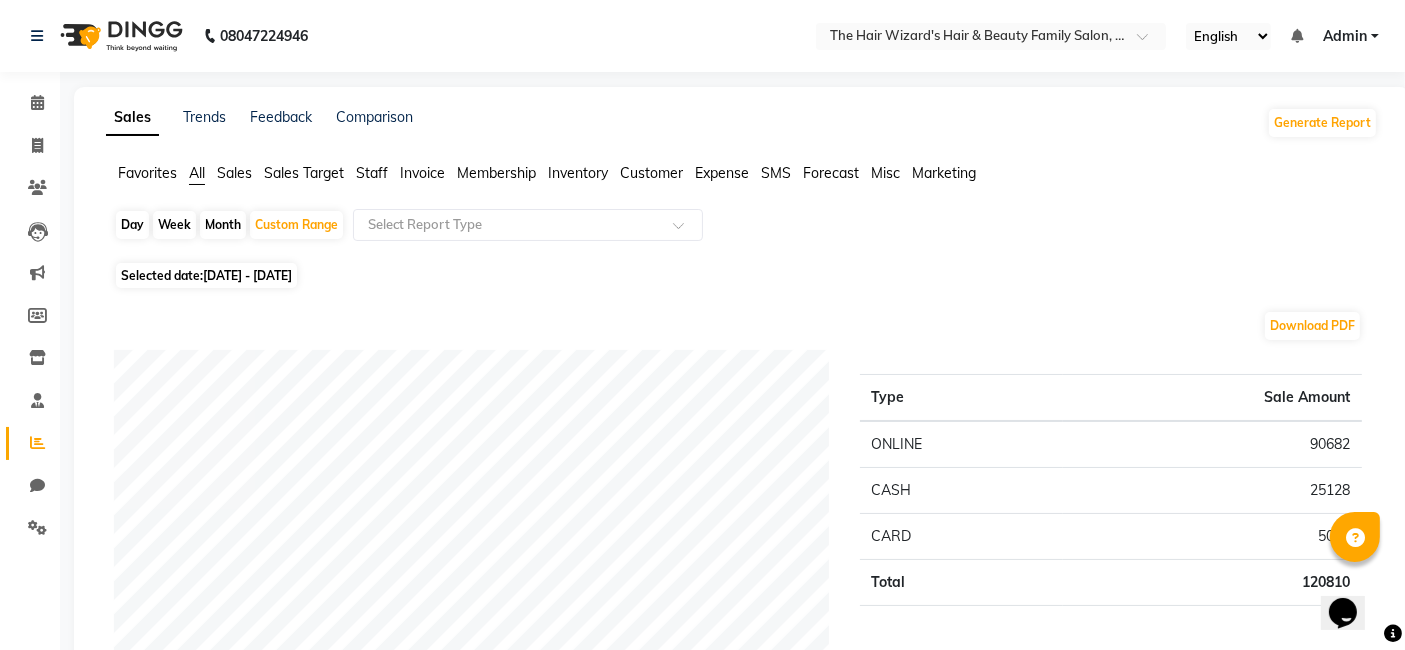 click on "Sales Trends Feedback Comparison Generate Report Favorites All Sales Sales Target Staff Invoice Membership Inventory Customer Expense SMS Forecast Misc Marketing  Day   Week   Month   Custom Range  Select Report Type Selected date:  01-07-2025 - 11-07-2025  Download PDF Payment mode Type Sale Amount ONLINE 90682 CASH 25128 CARD 5000 Total 120810 Staff summary Type Sale Amount Jishan Ali 33492 Abdul Rehman 23148 Mohd Faiz 20877 Sahil Malik 18493 Fahim Ansari 16793 Rubina 6728 Sakshi Babar 2309 Wizards 950 Suhail Ali 300 Total 123090 Sales summary Type Sale Amount Tips 0 Memberships 0 Gift card 0 Vouchers 0 Prepaid 0 Packages 0 Services 117360 Products 5730 Fee 0 Total 123090 Service by category Type Sale Amount Male 34691 Hair Treatment (Female) 13000 Hair Colour (Female) 12500 Hair Style (Female) 9049 Hair Colour (Male) 7299 Female 6597 Hair Spa 6499 Skin Treatment (Male) 6039 Hair Colour 4300 Hair Treatment (Male) 3999 Others 13387 Total 117360 Service sales Type Sale Amount Male - Hair Cut 19777 12500 10915" 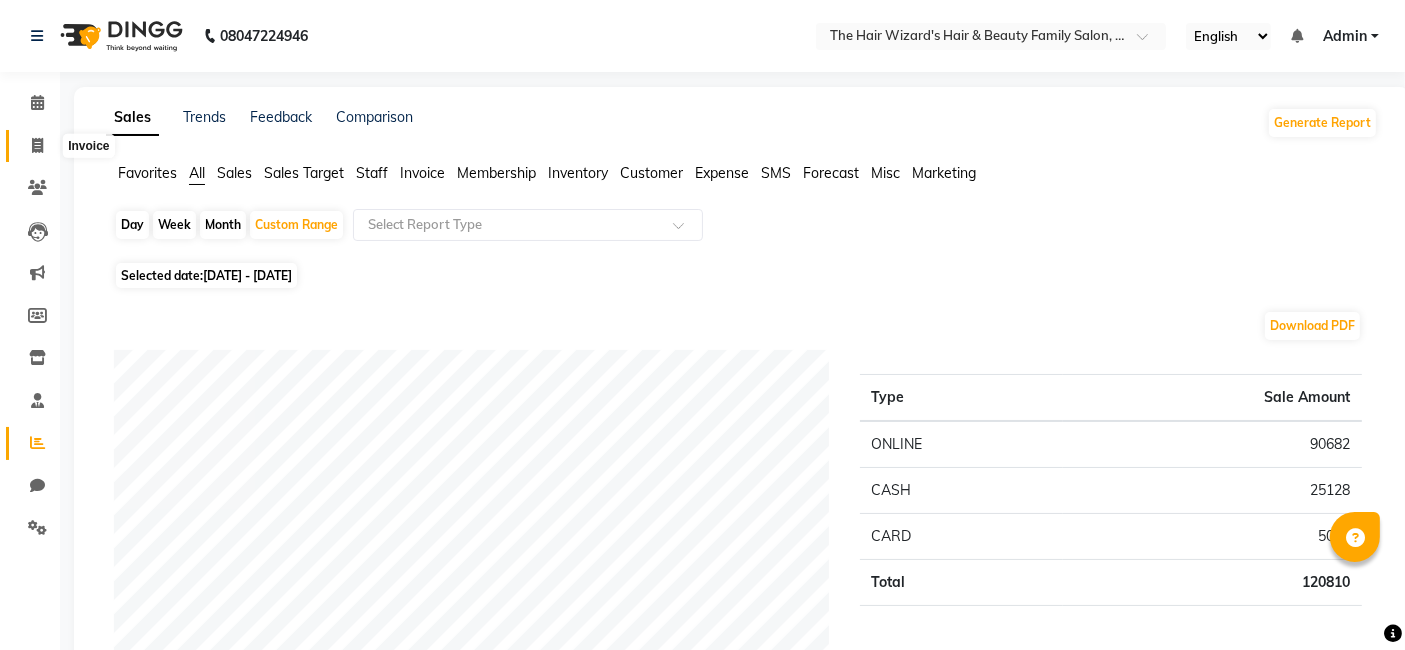 click 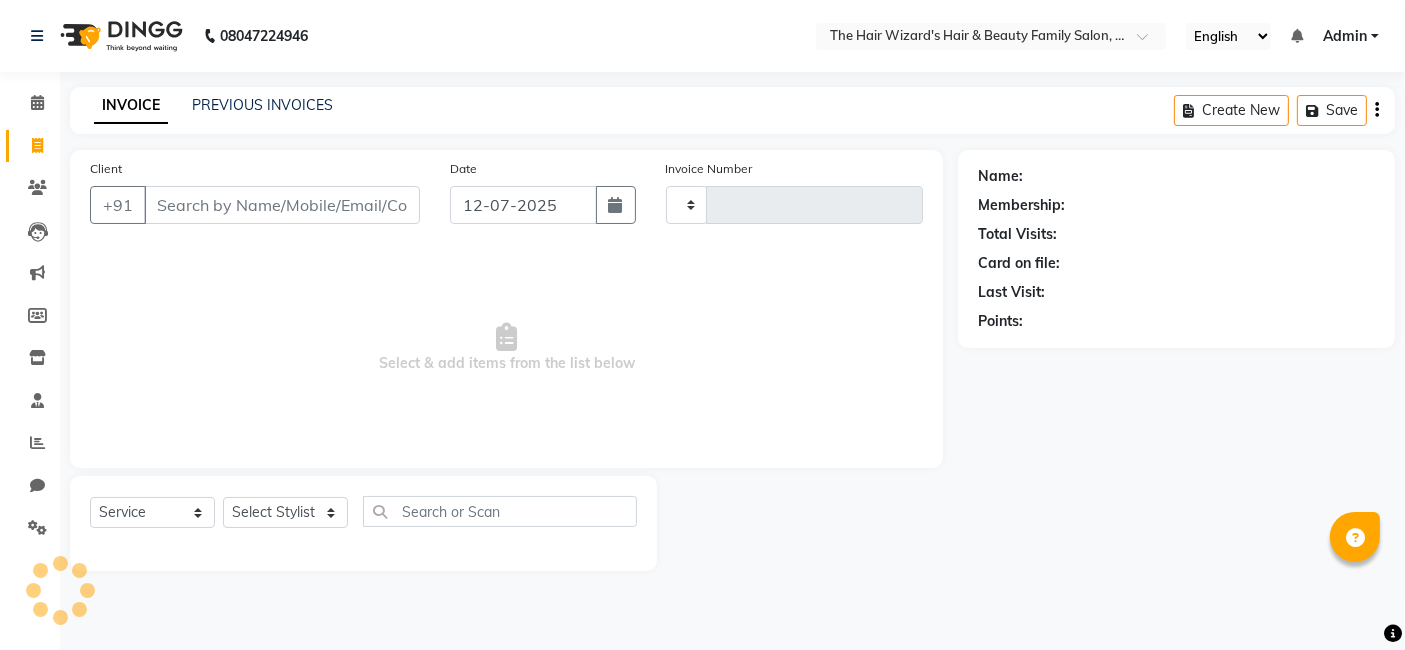type on "0470" 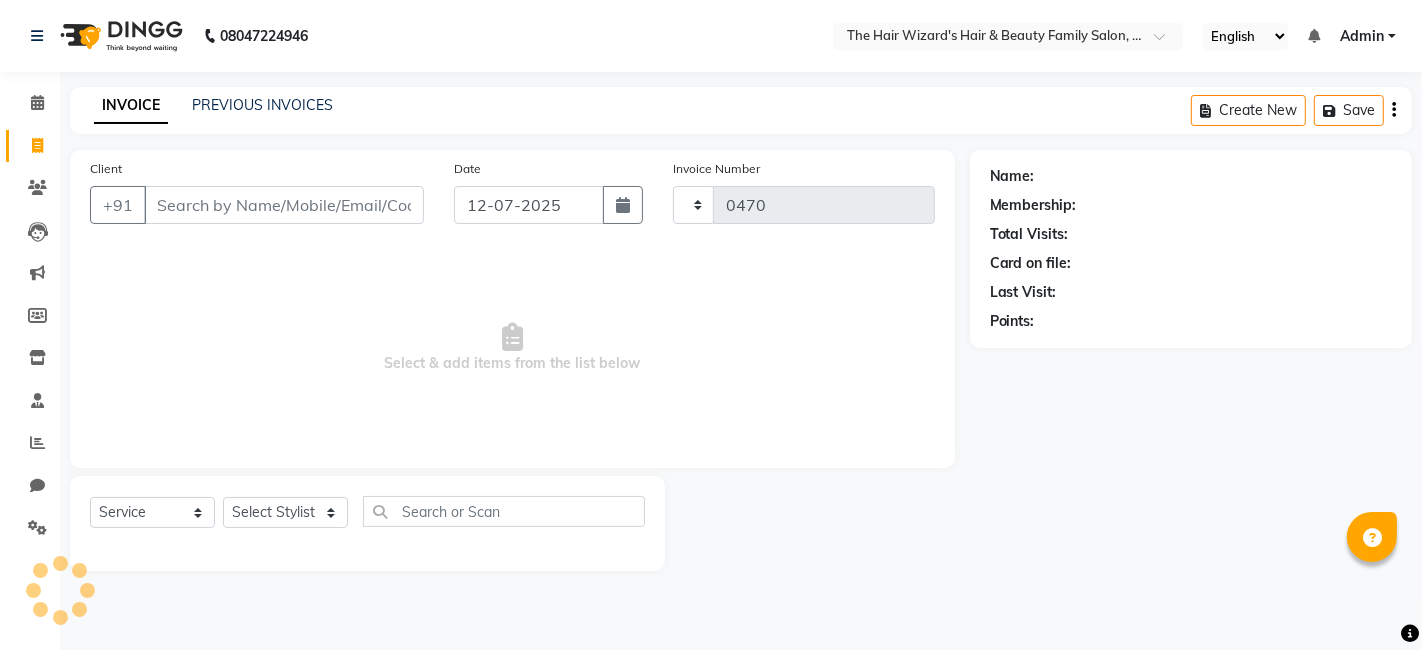 select on "8473" 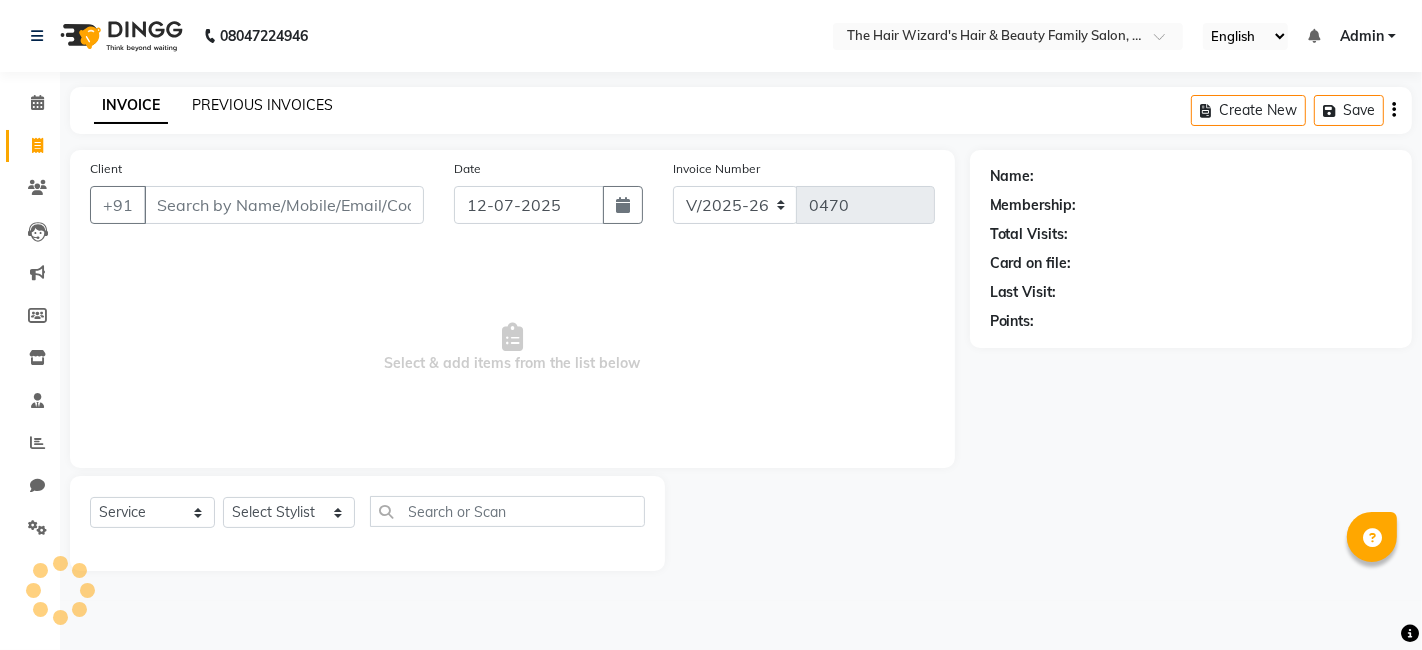 click on "PREVIOUS INVOICES" 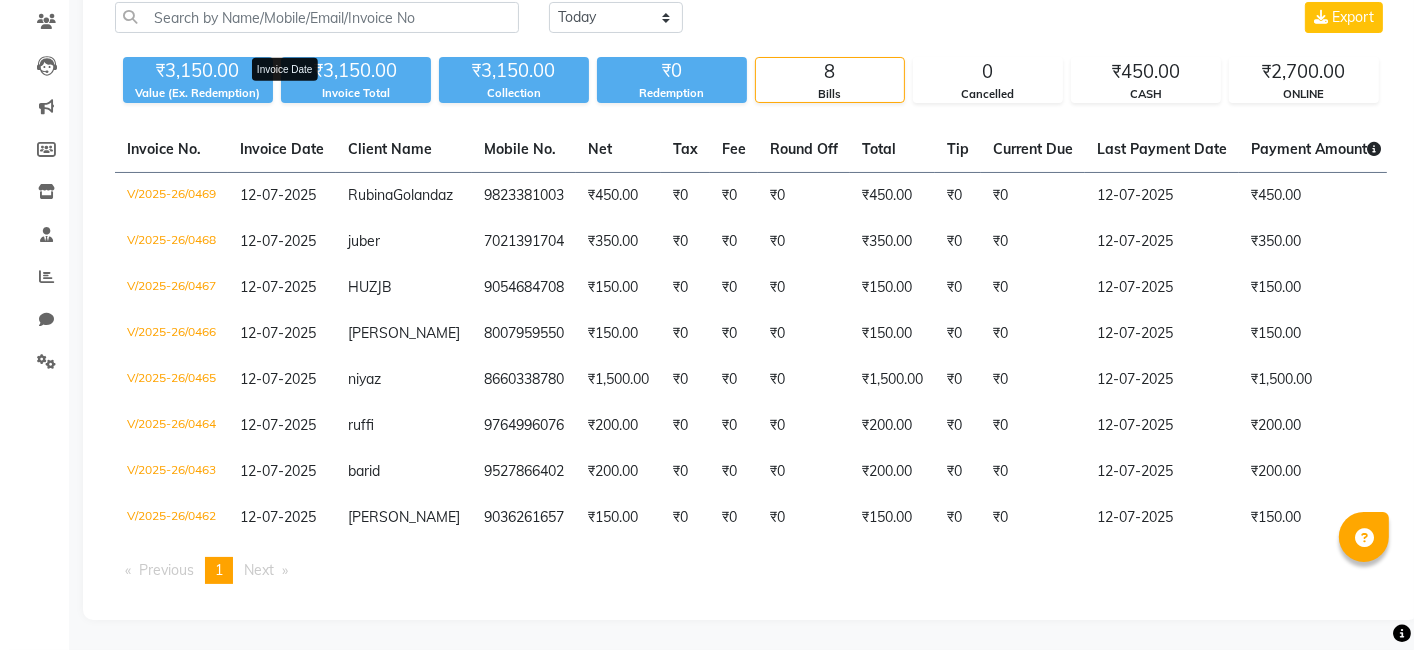 scroll, scrollTop: 0, scrollLeft: 0, axis: both 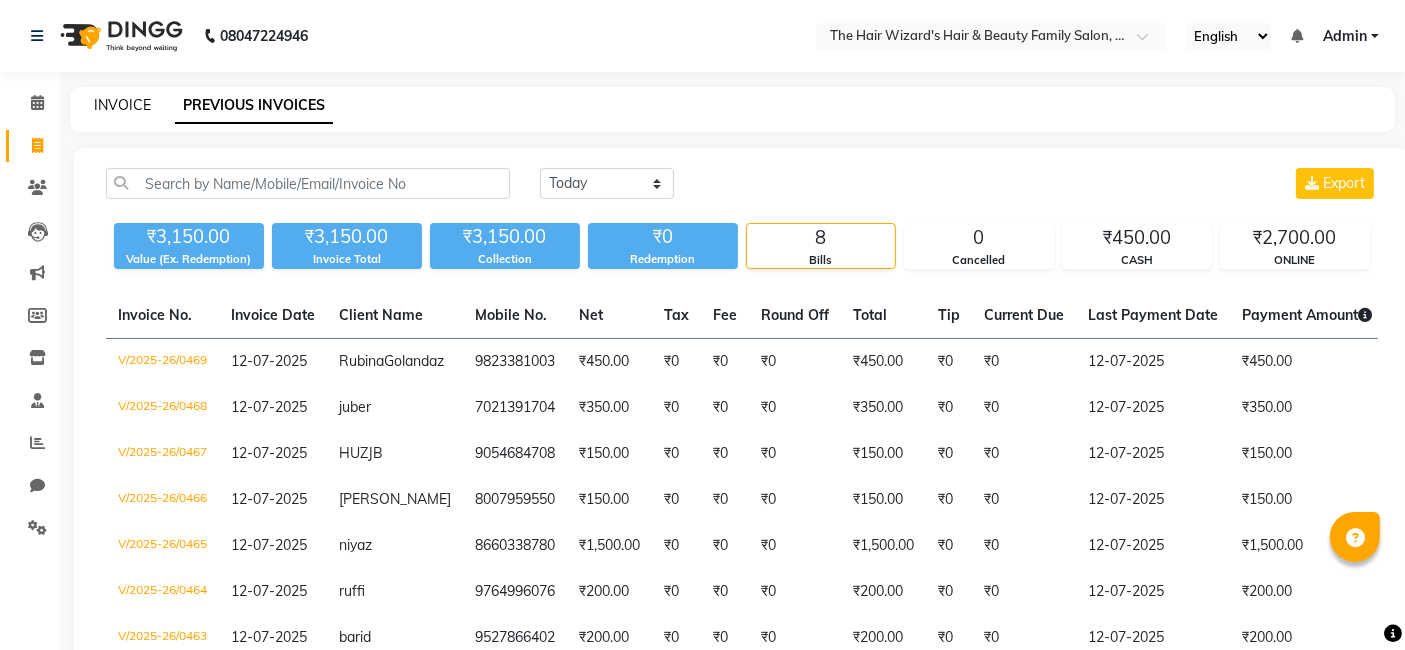 click on "INVOICE" 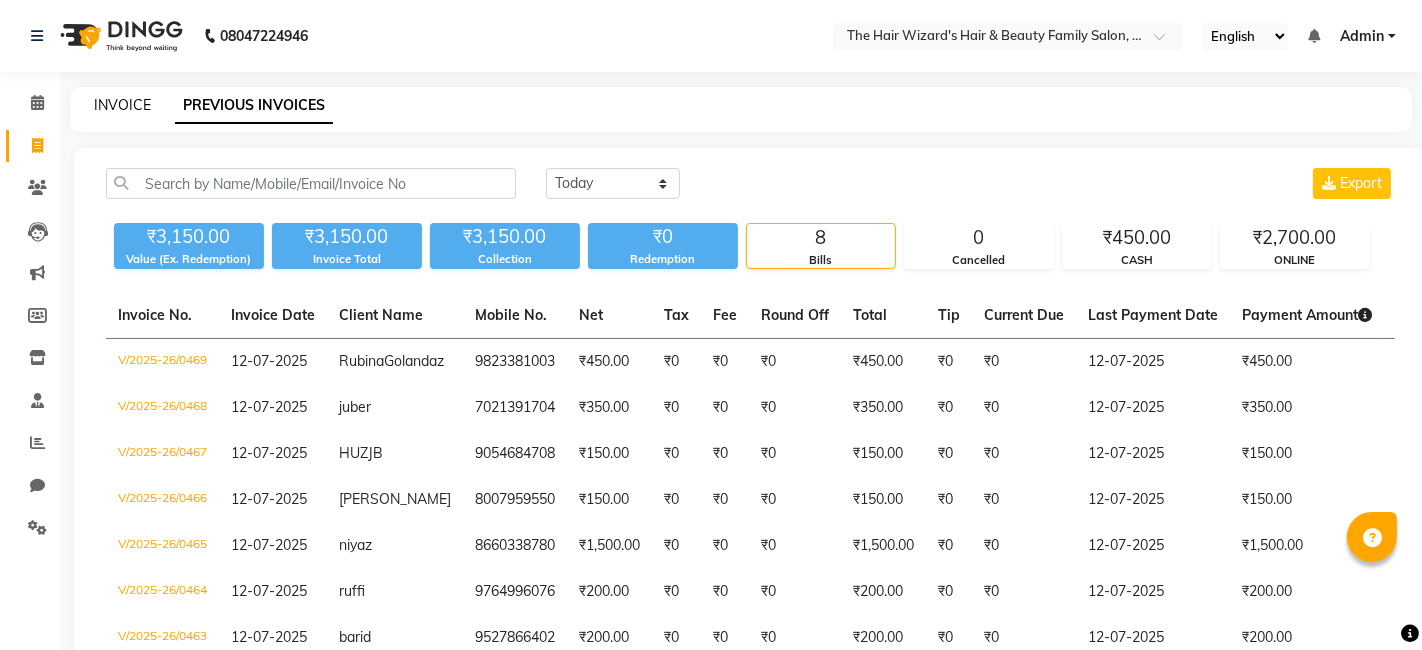 select on "8473" 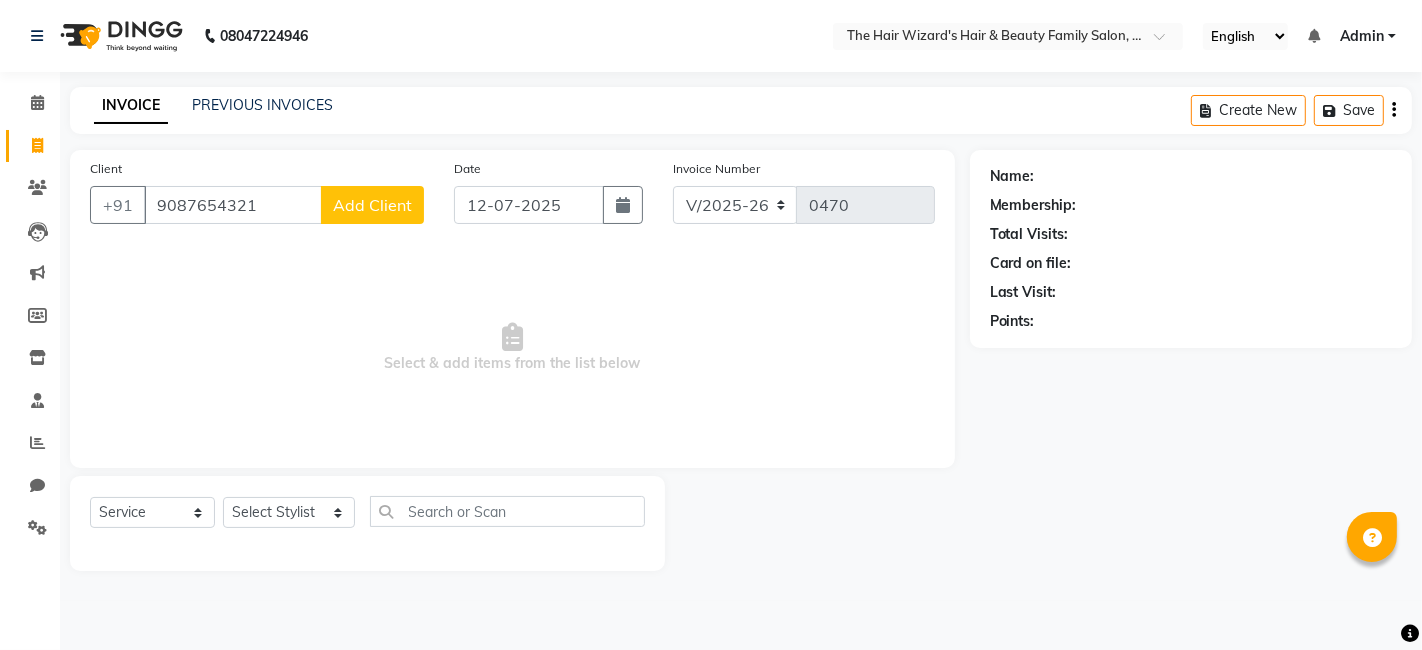 type on "9087654321" 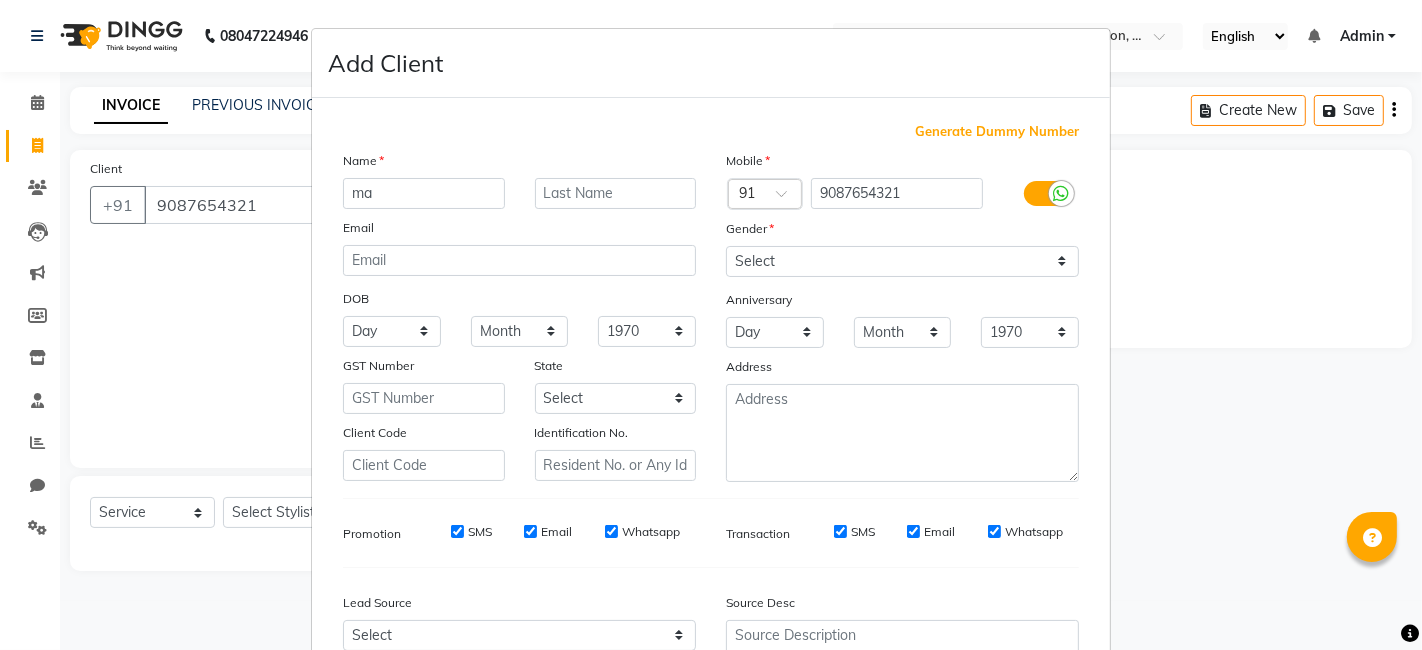 type on "m" 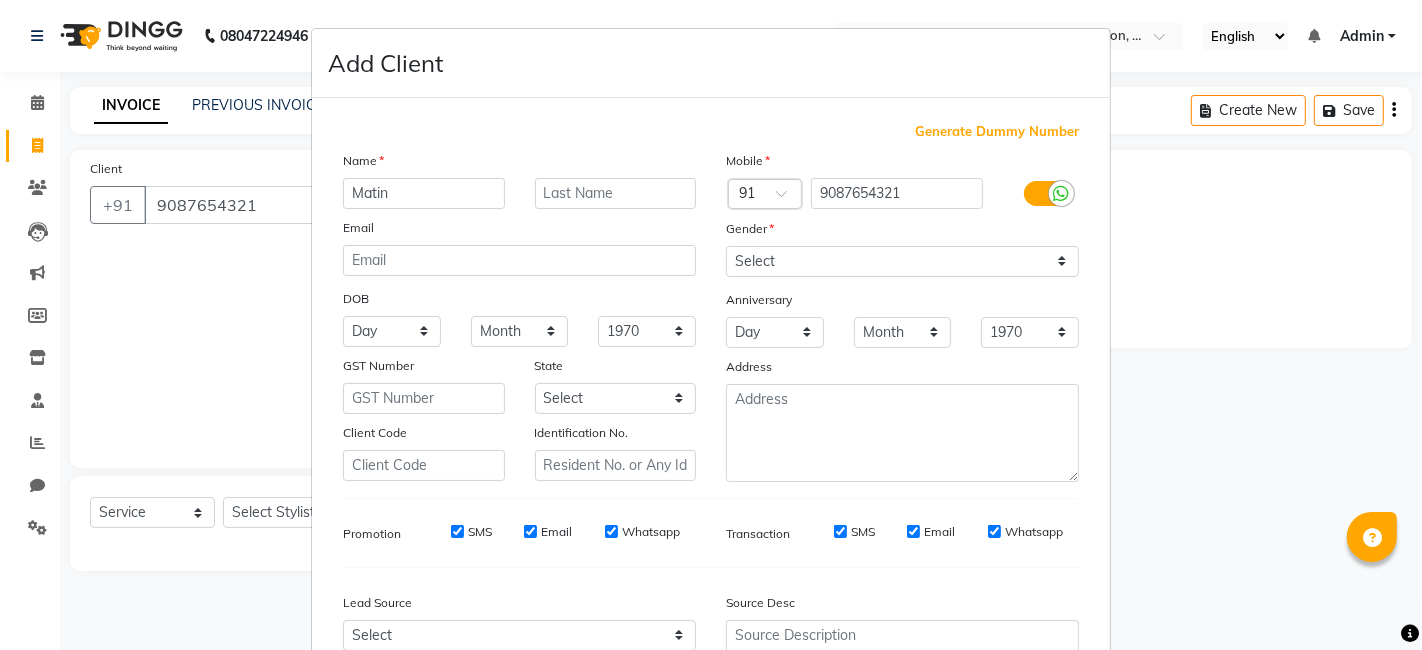 type on "Matin" 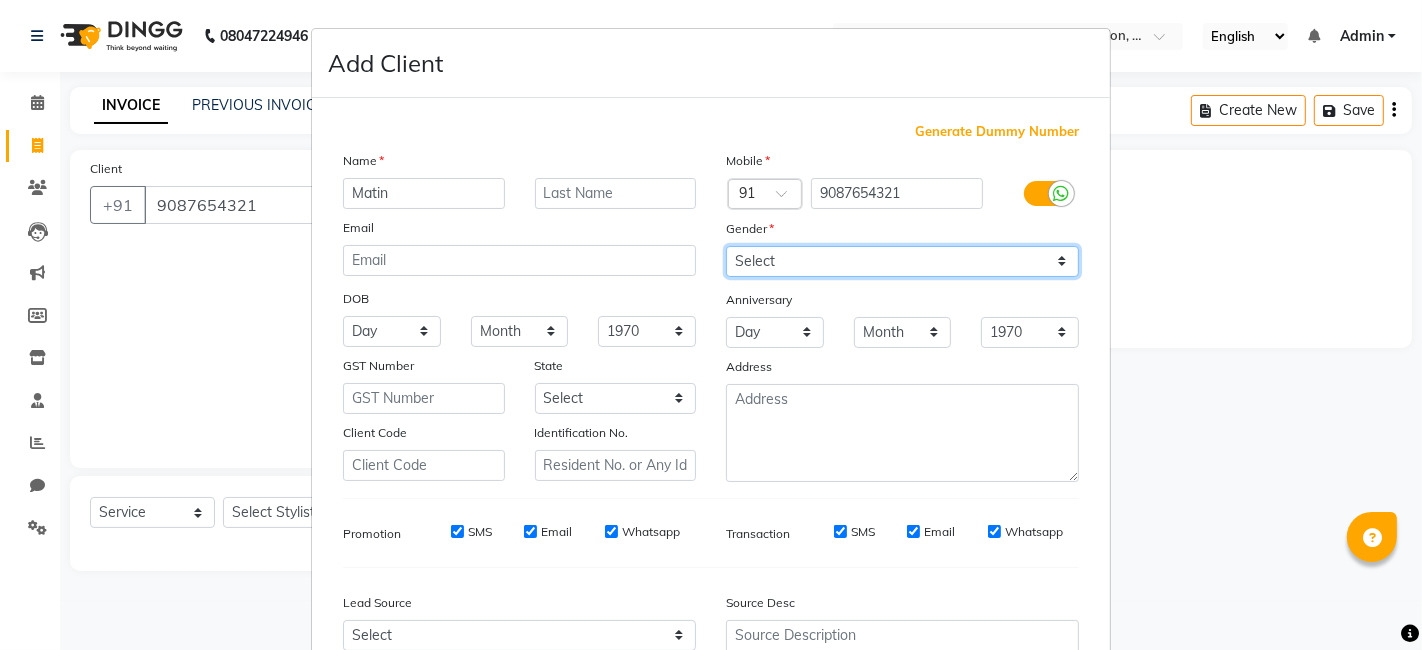 click on "Select Male Female Other Prefer Not To Say" at bounding box center (902, 261) 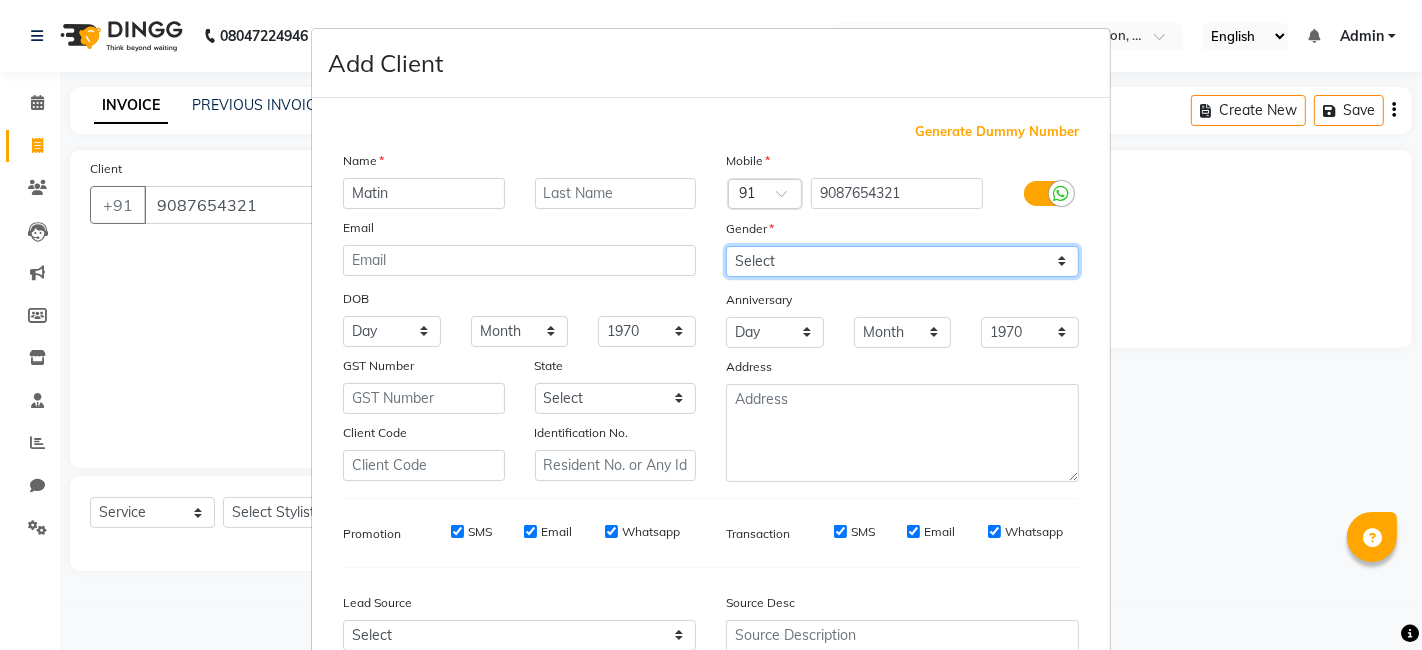 select on "male" 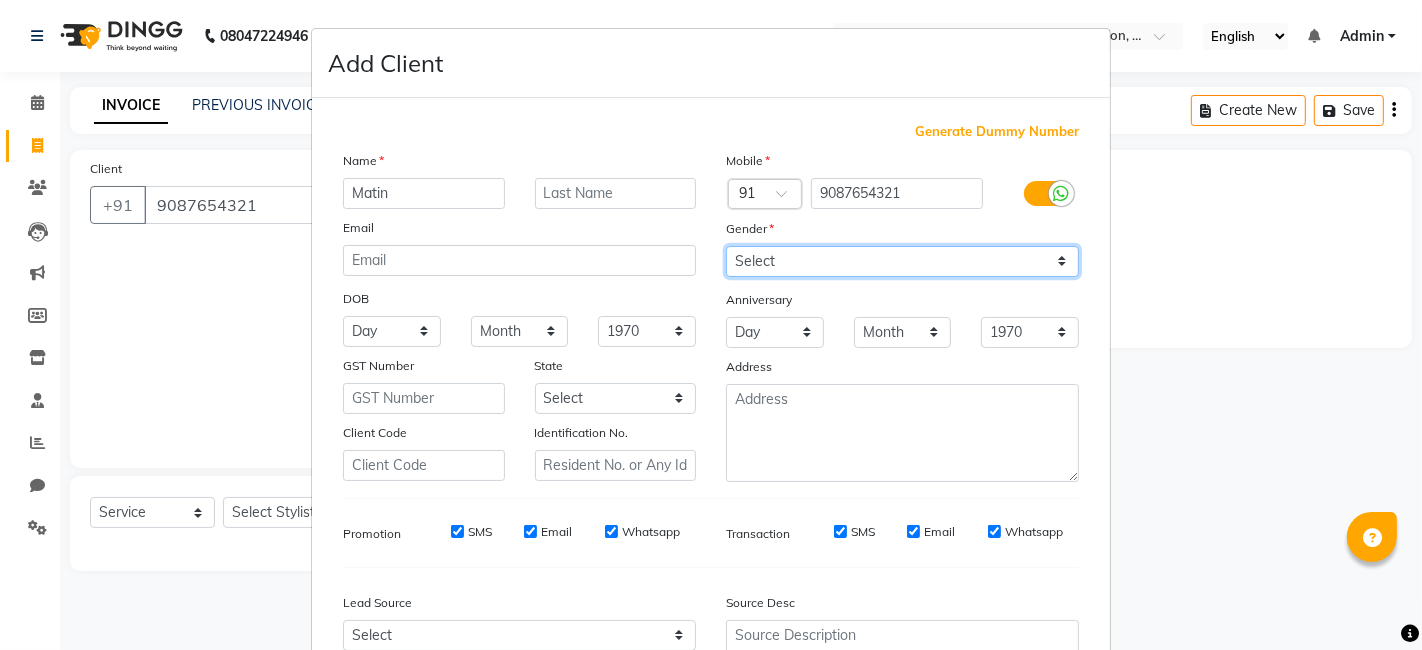 click on "Select Male Female Other Prefer Not To Say" at bounding box center [902, 261] 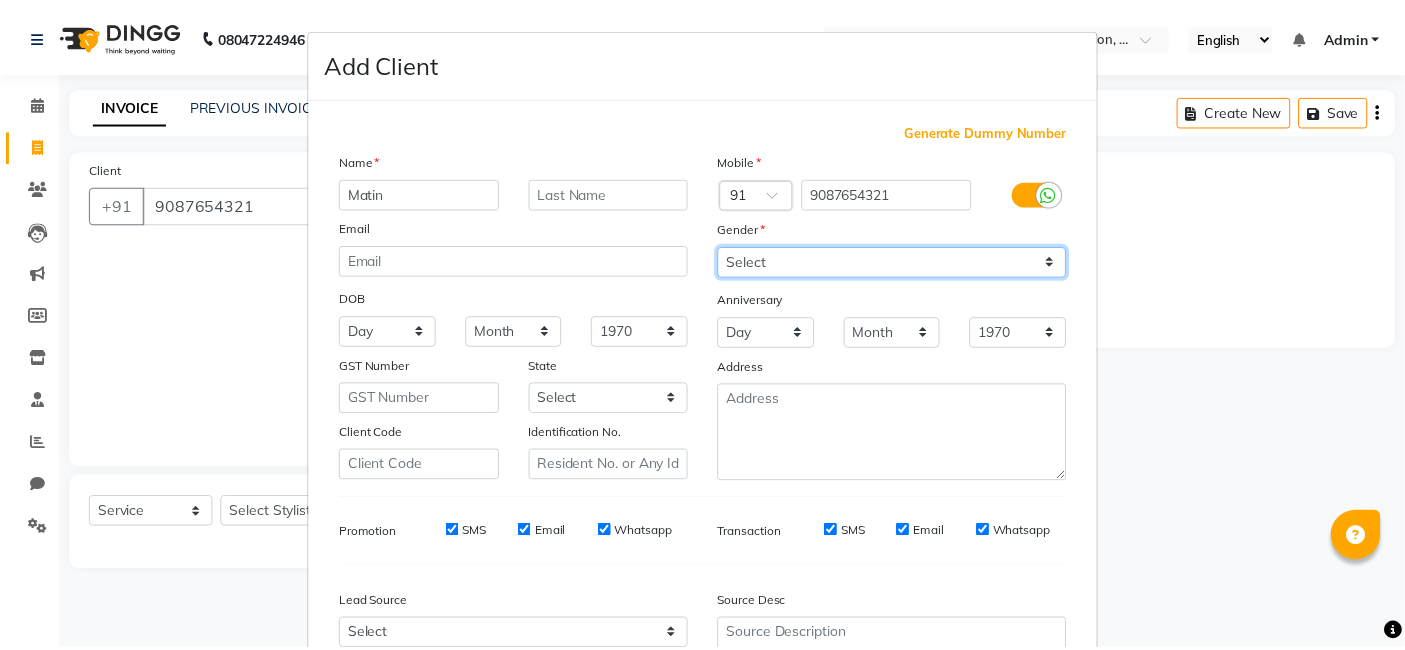 scroll, scrollTop: 197, scrollLeft: 0, axis: vertical 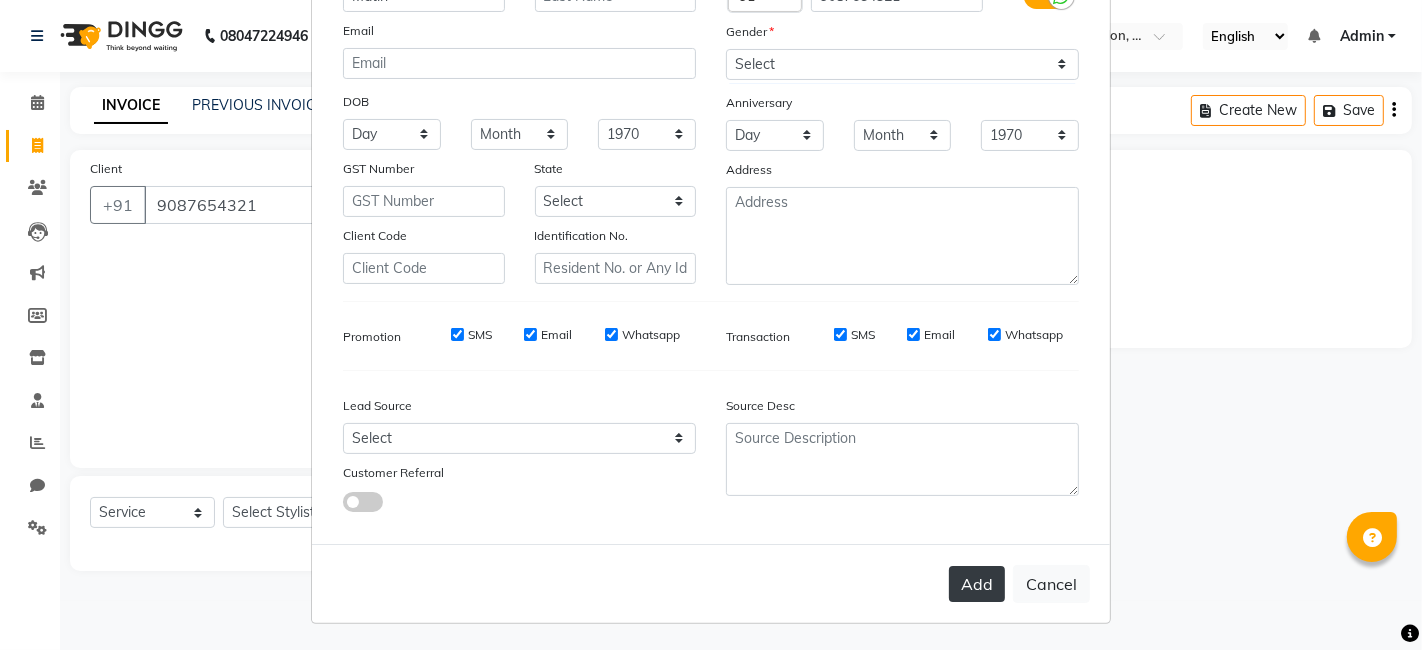 click on "Add" at bounding box center (977, 584) 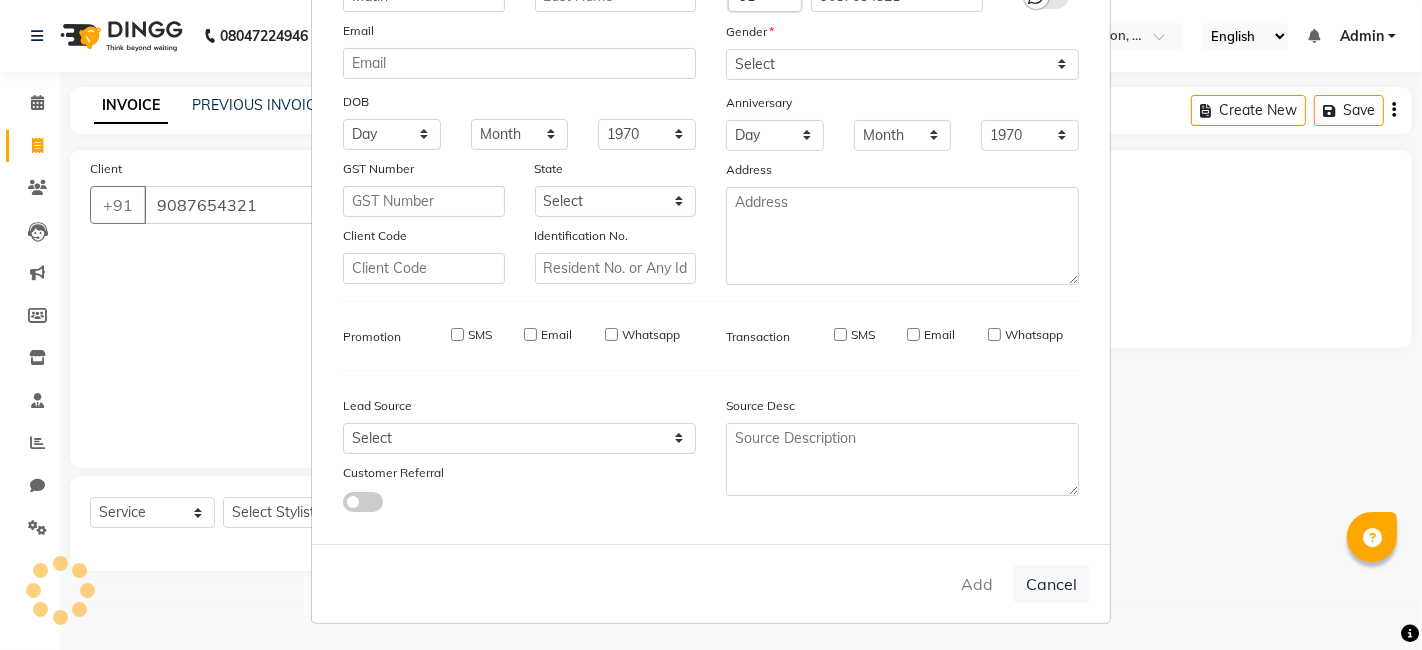 type 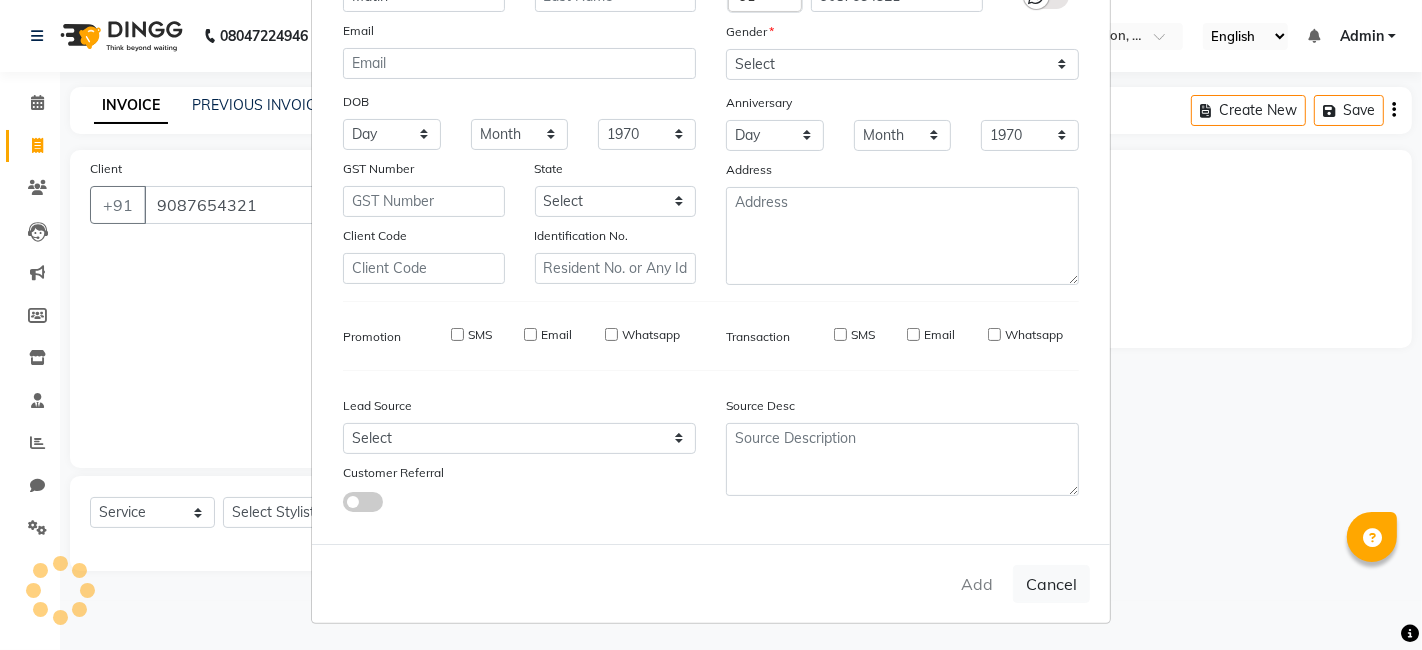 select 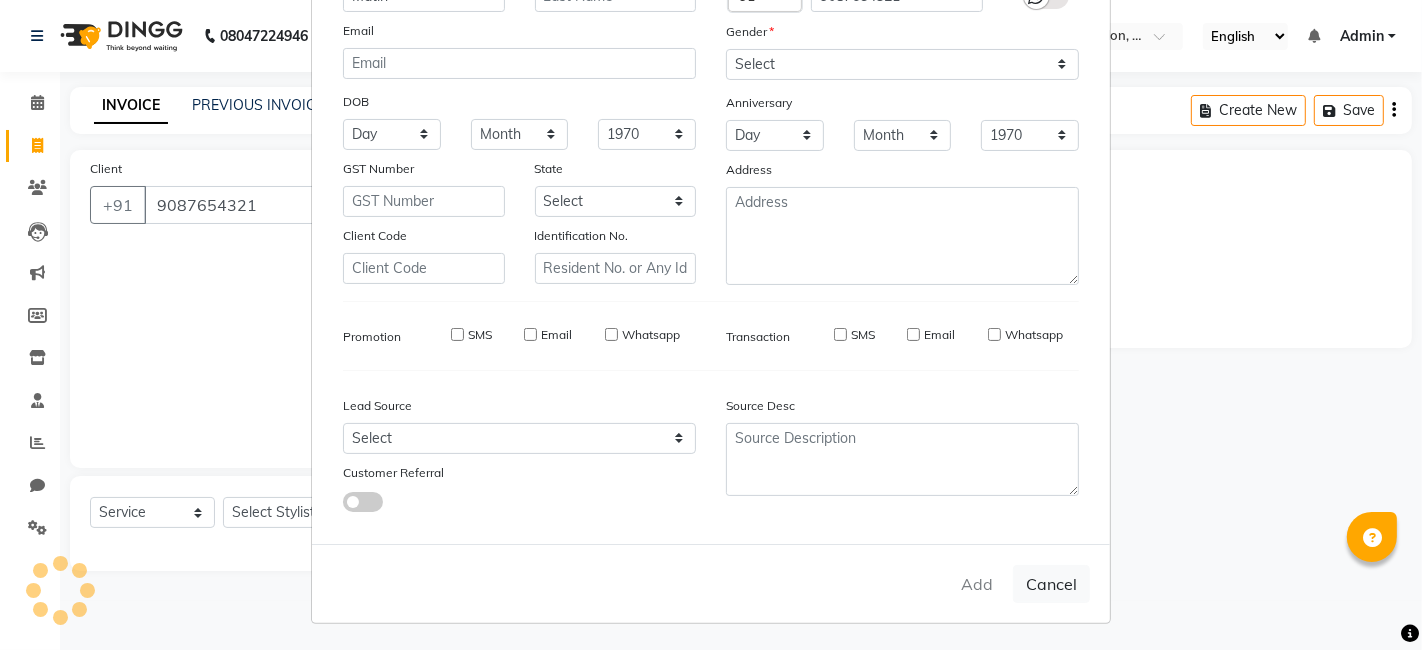 select 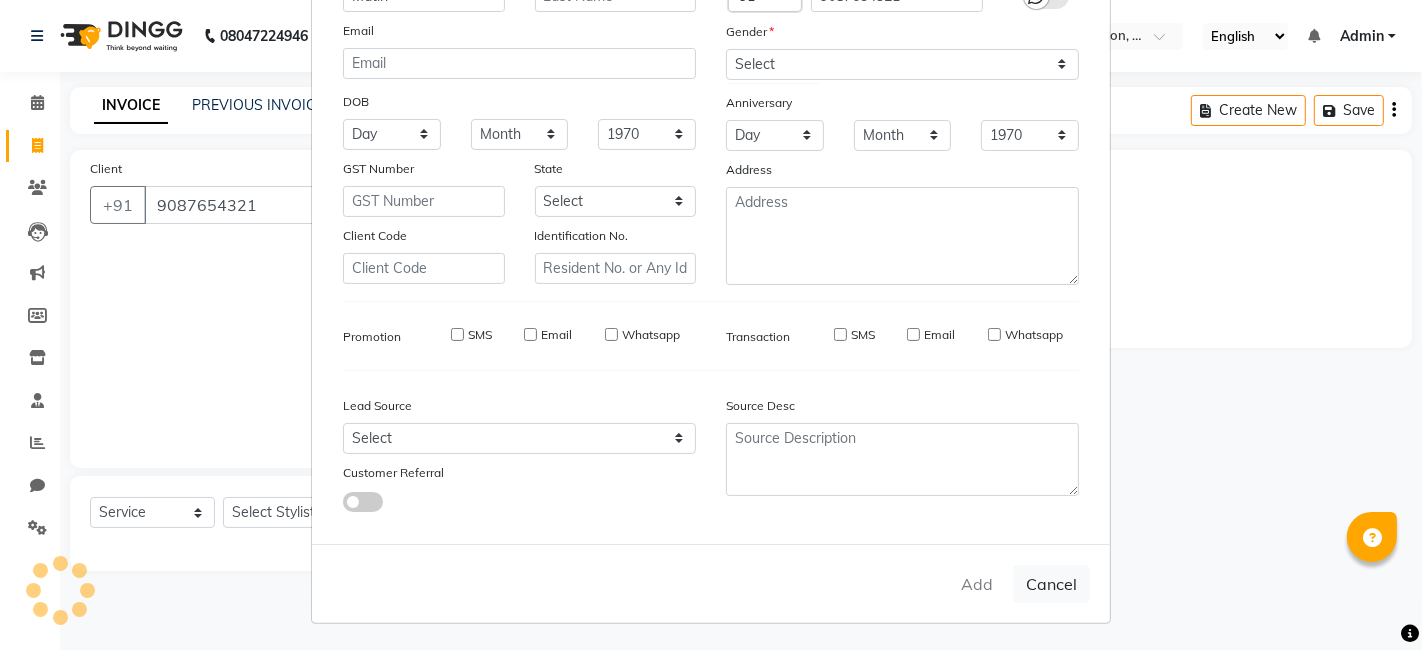 type 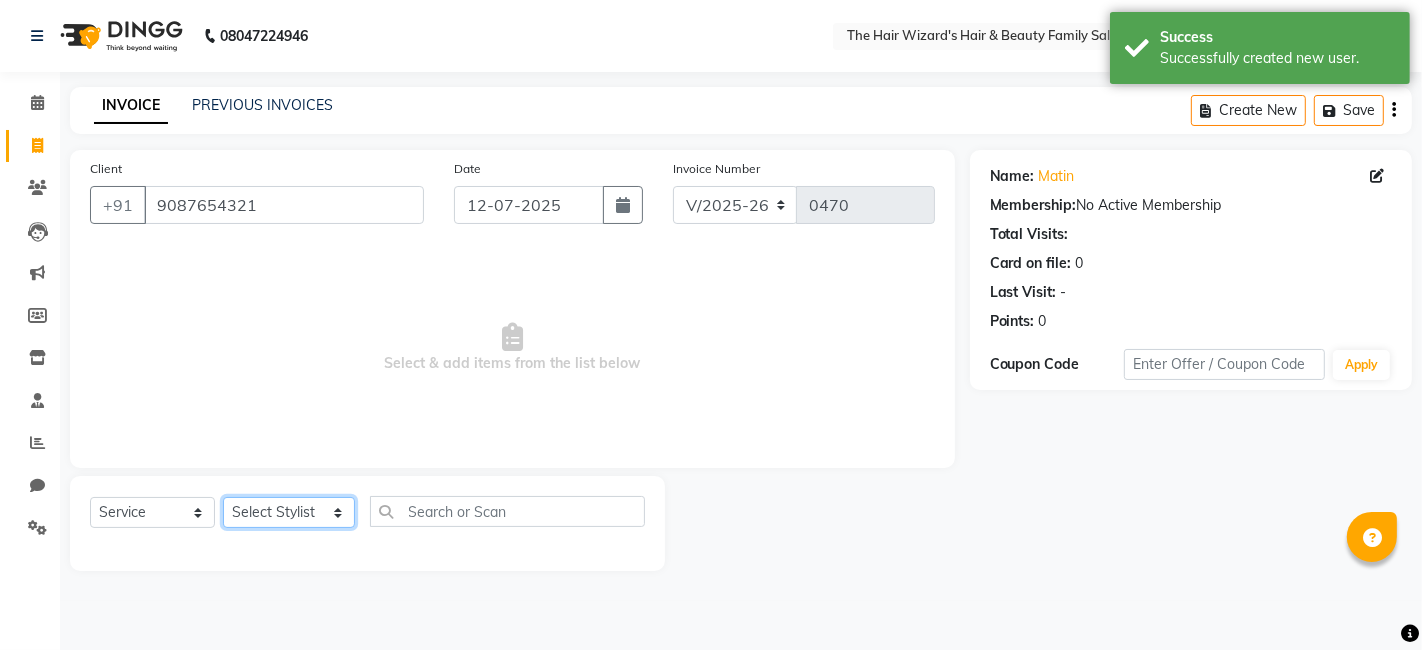 click on "Select Stylist Abdul Rehman Fahim Ansari  Helena Manoj Salvi Jishan Ali MOHD FAIZ Rubina SAHIL MALIK Sakshi Babar Suhail Ali WIZARDS" 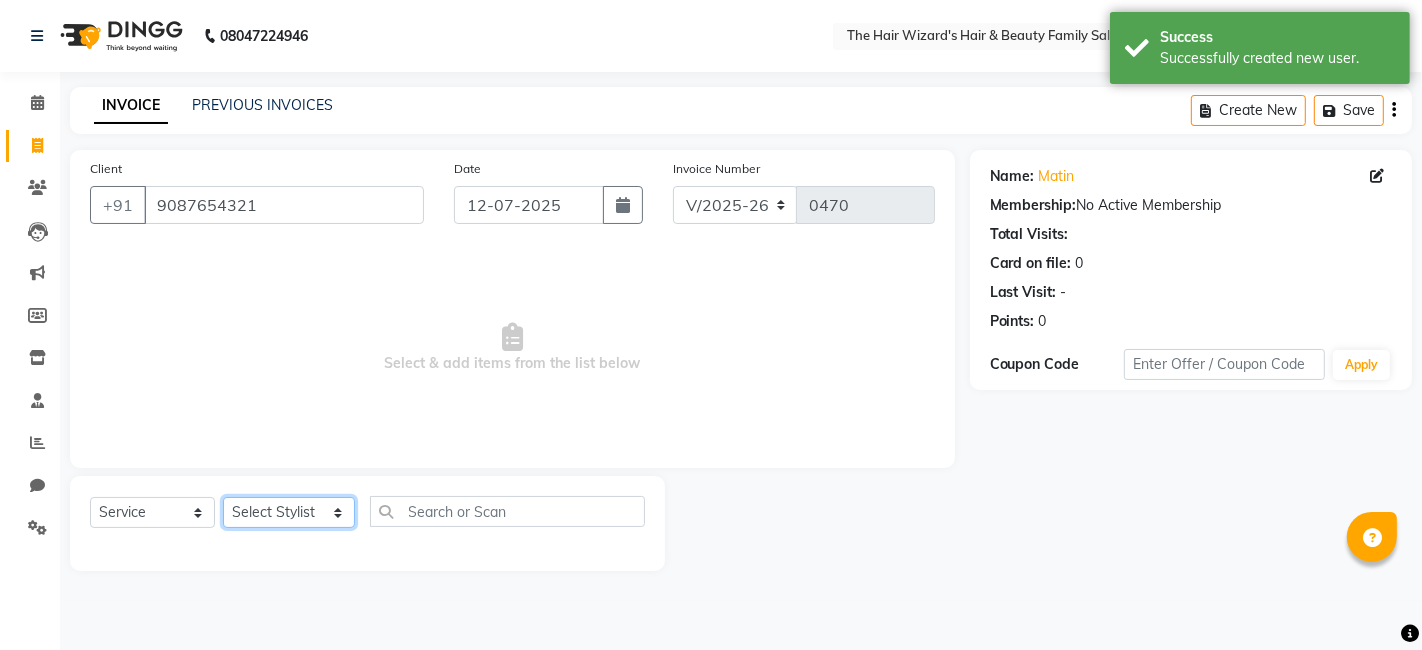 select on "85305" 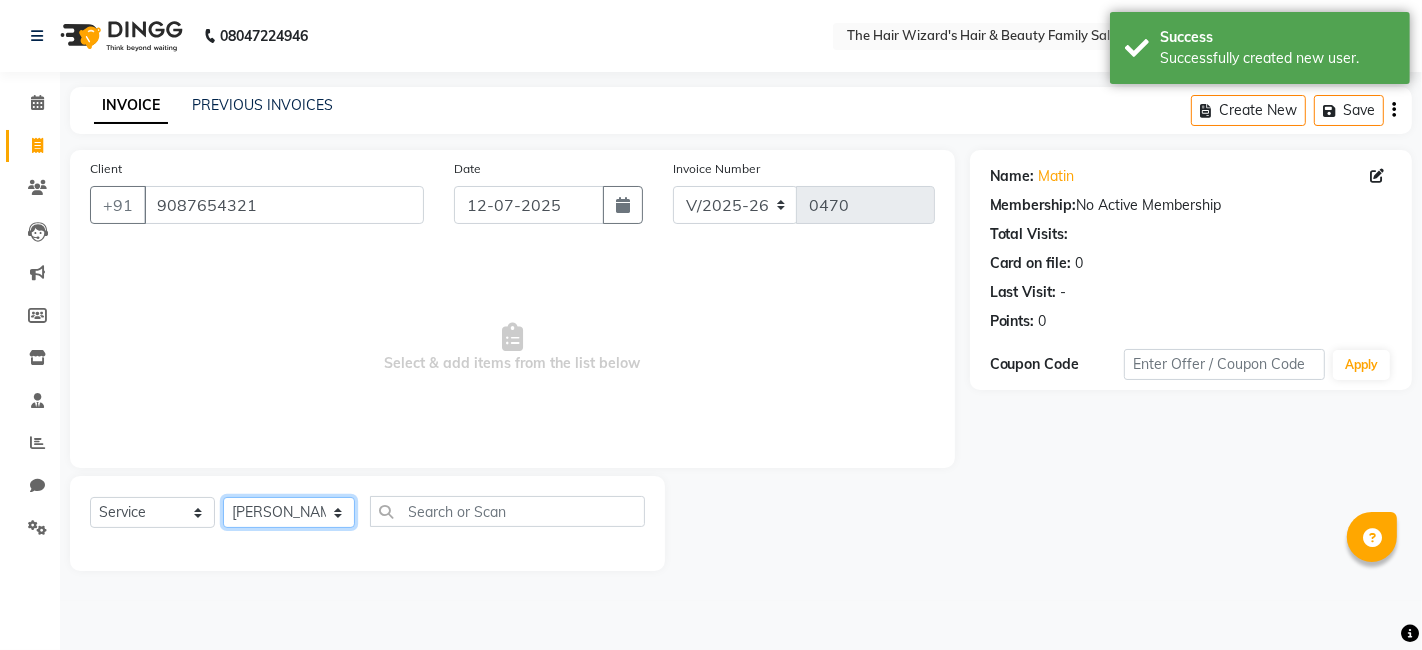 click on "Select Stylist Abdul Rehman Fahim Ansari  Helena Manoj Salvi Jishan Ali MOHD FAIZ Rubina SAHIL MALIK Sakshi Babar Suhail Ali WIZARDS" 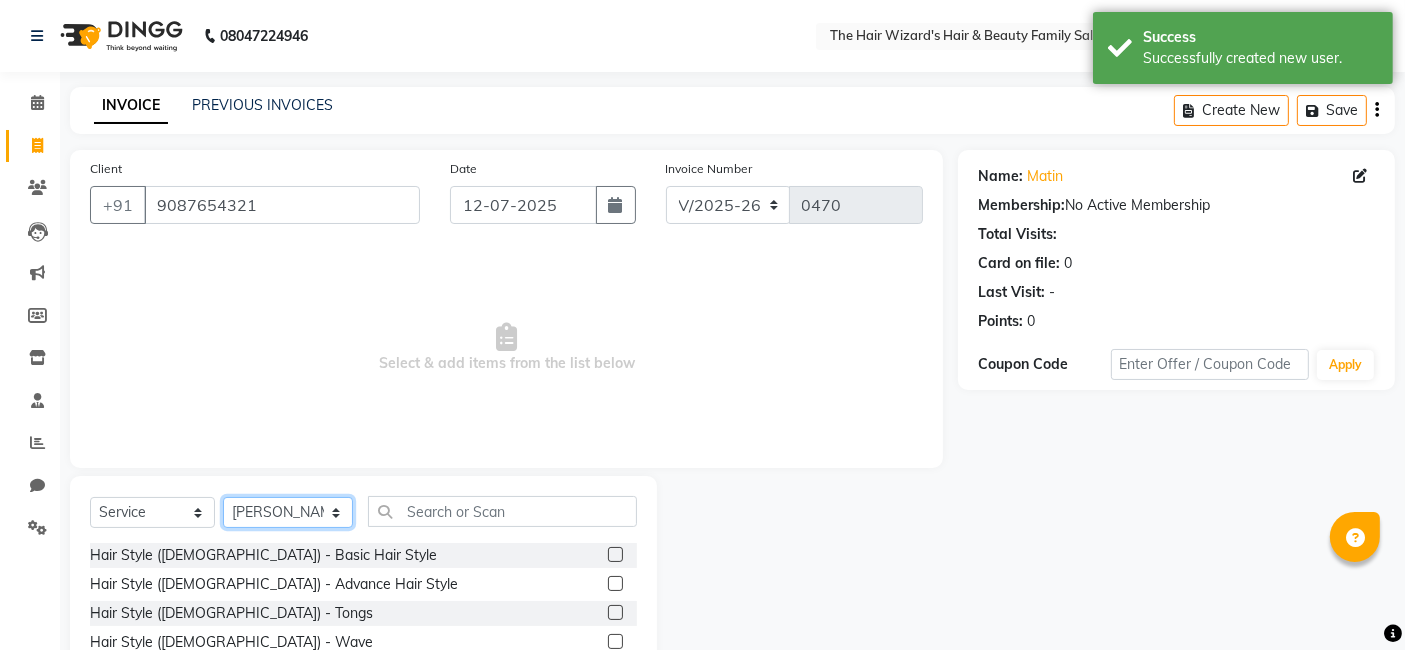 scroll, scrollTop: 150, scrollLeft: 0, axis: vertical 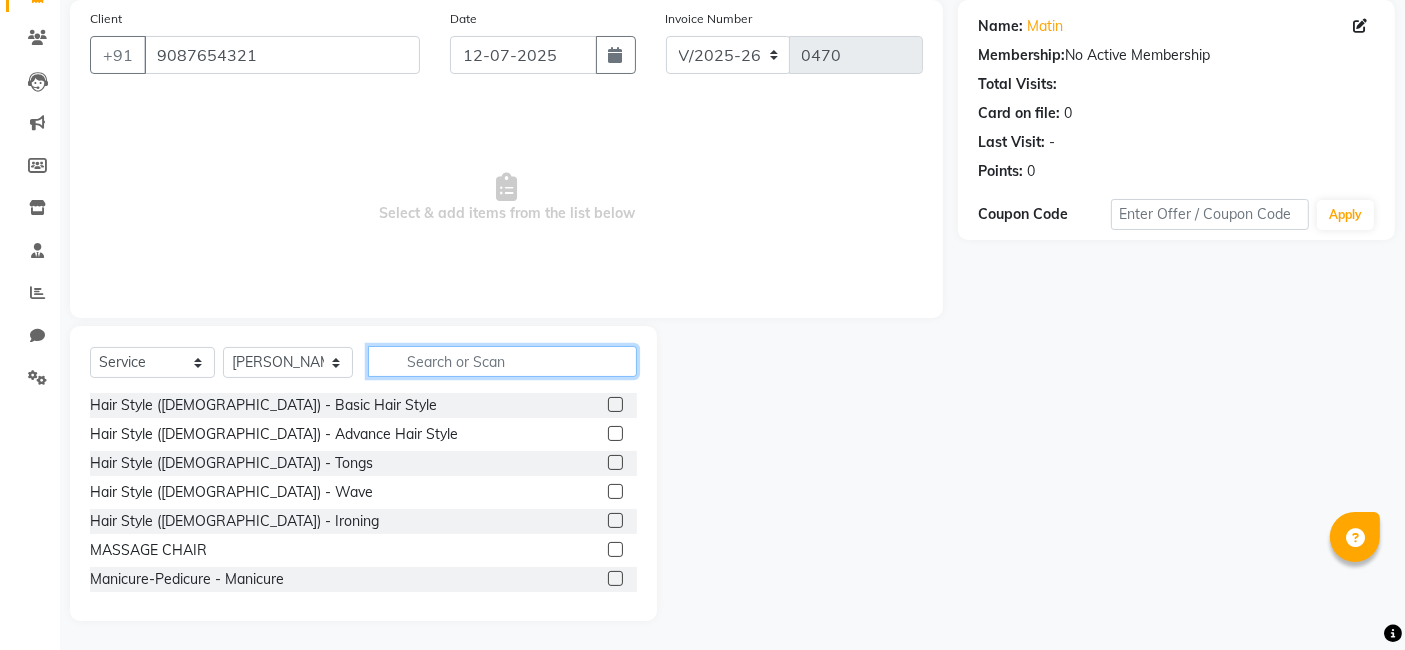 click 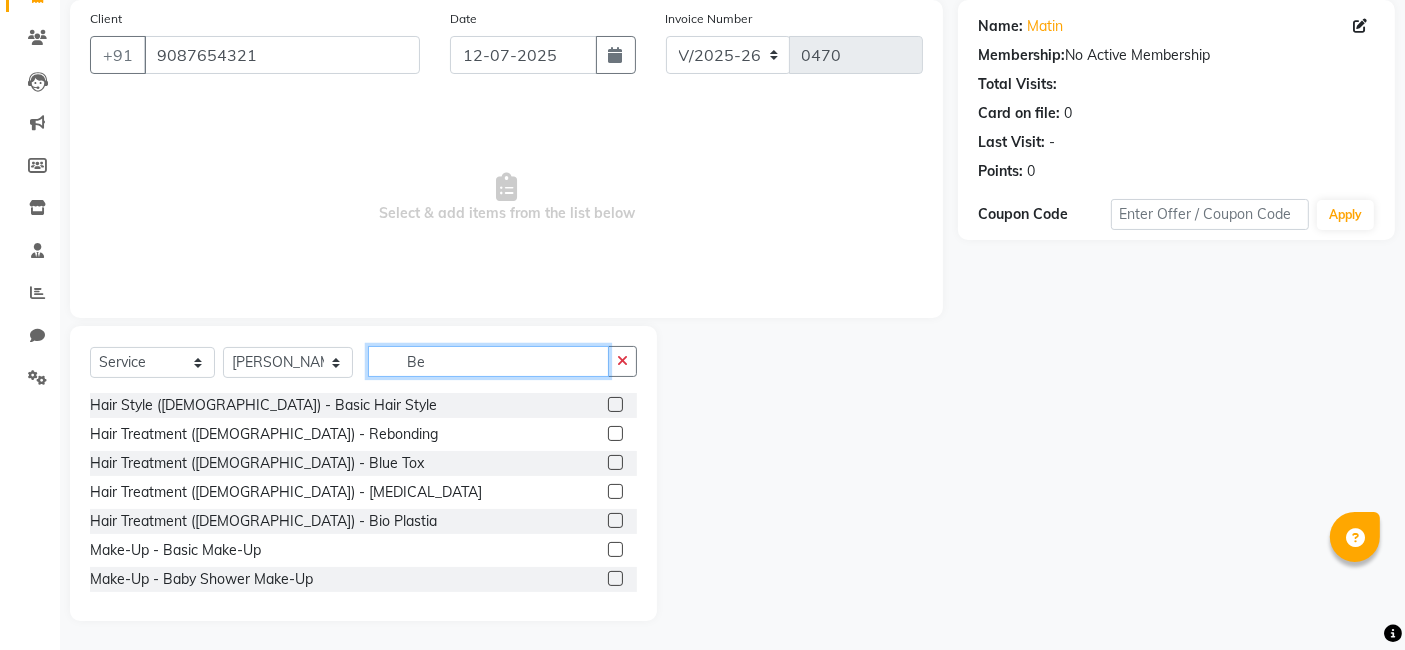 scroll, scrollTop: 37, scrollLeft: 0, axis: vertical 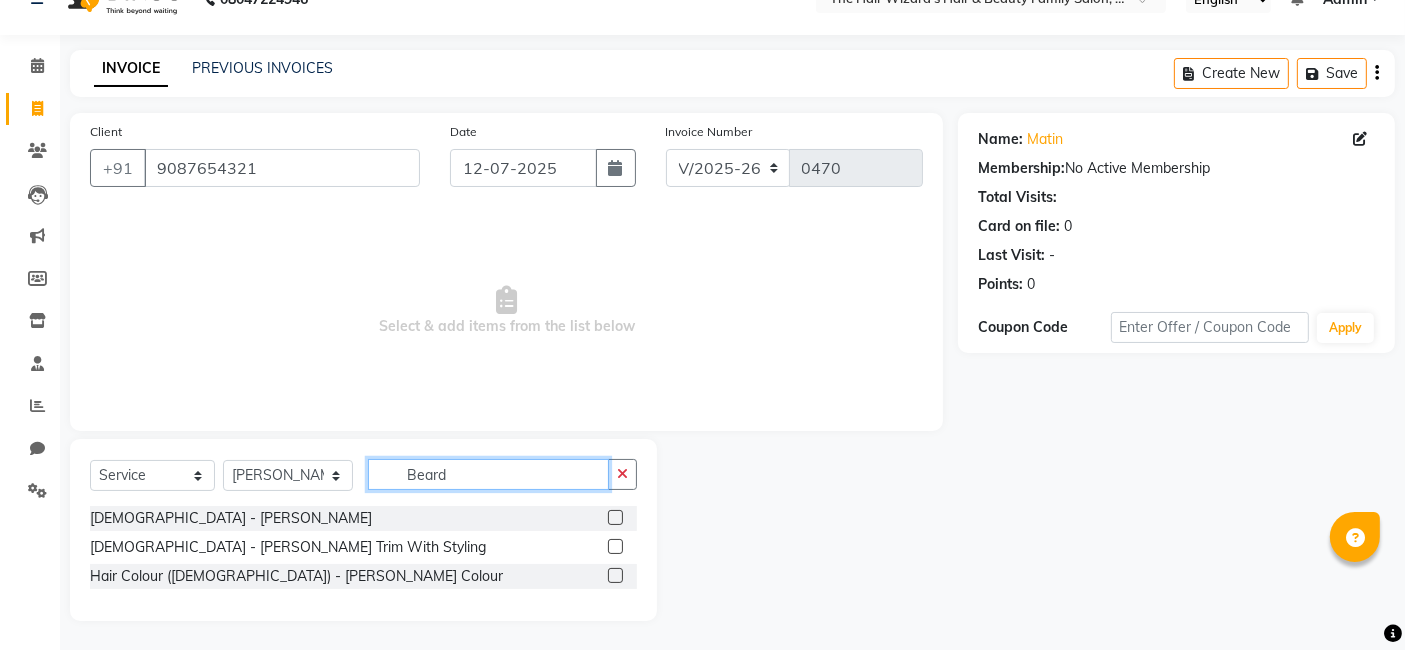 type on "Beard" 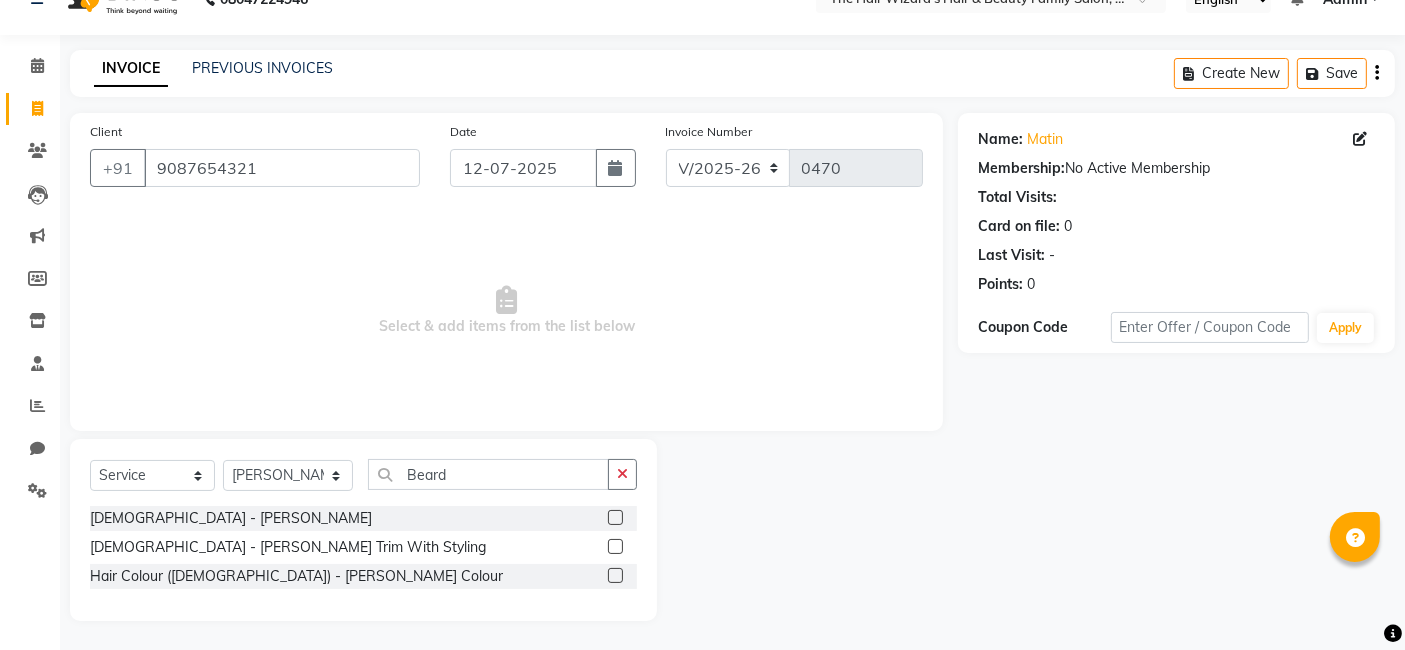click 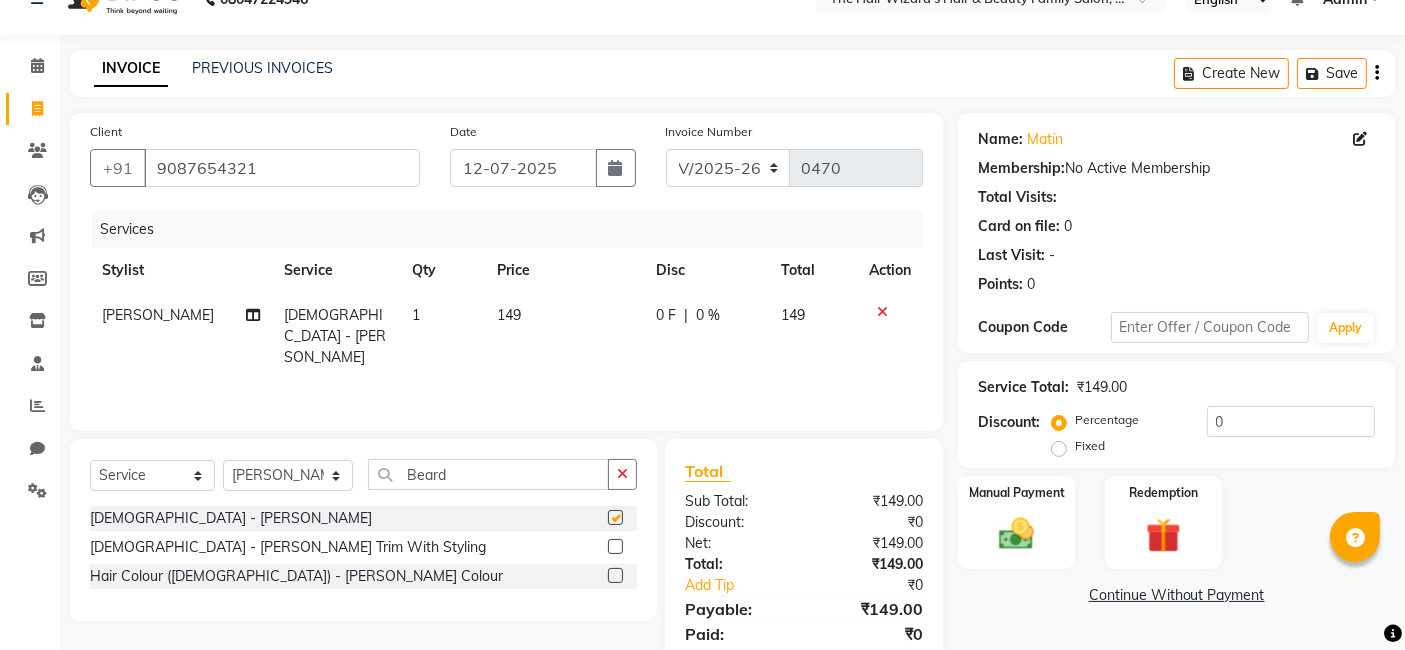 checkbox on "false" 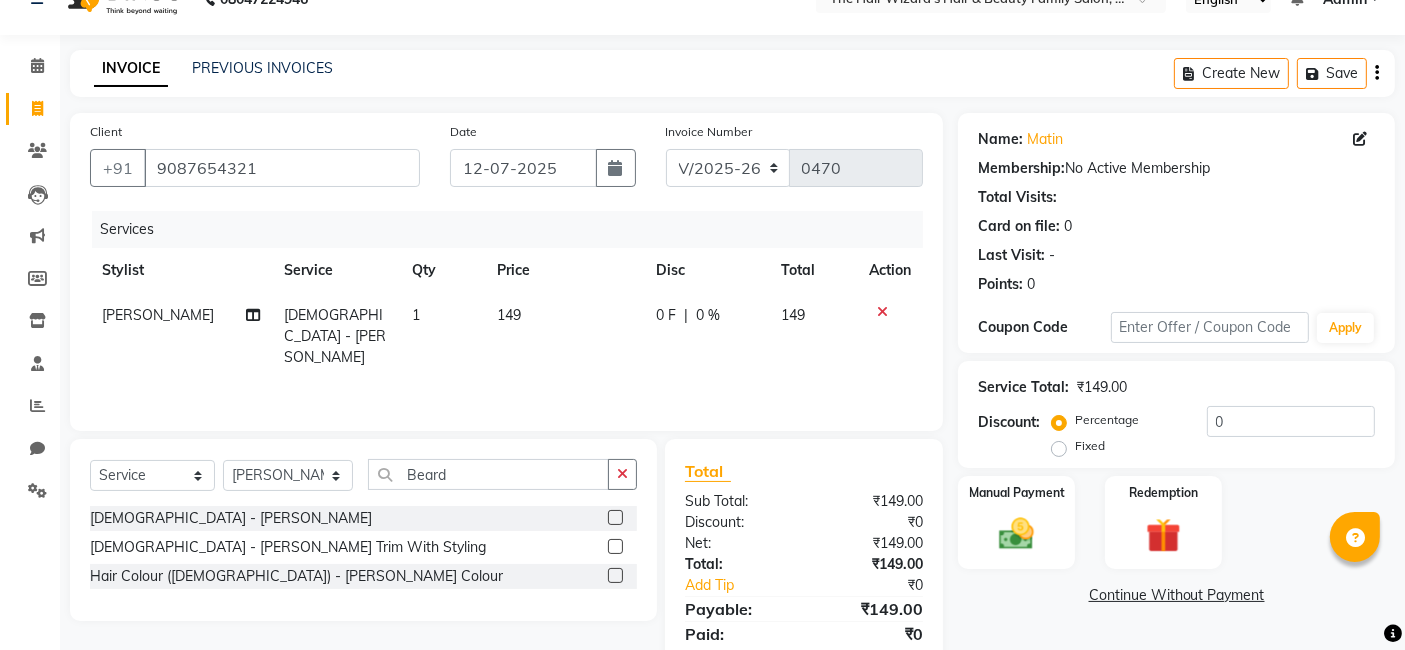 click on "149" 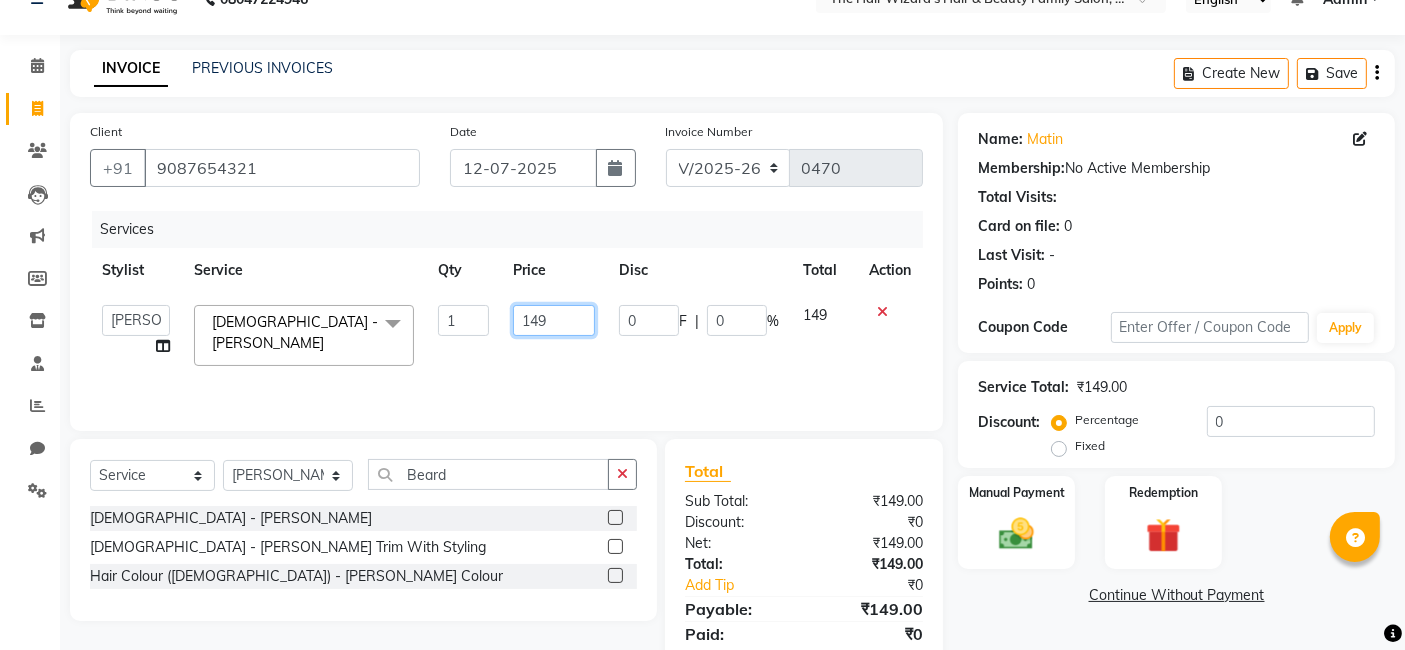 click on "149" 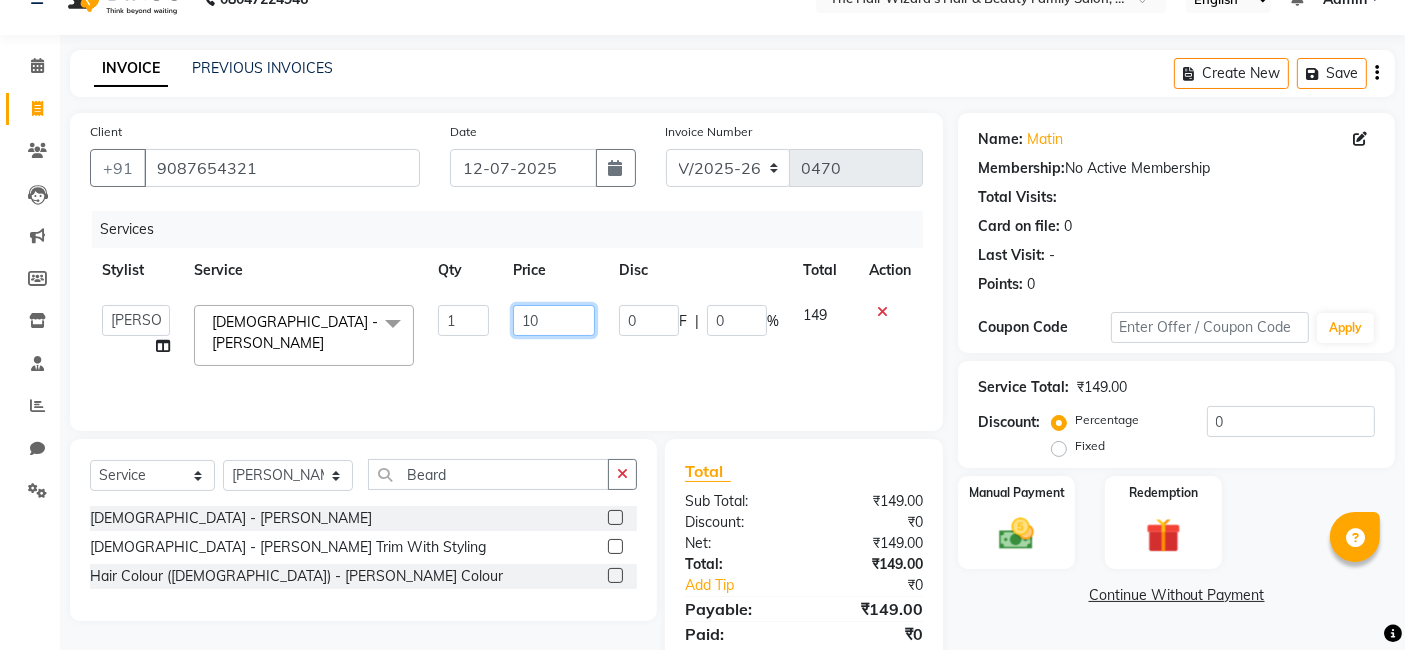 type on "100" 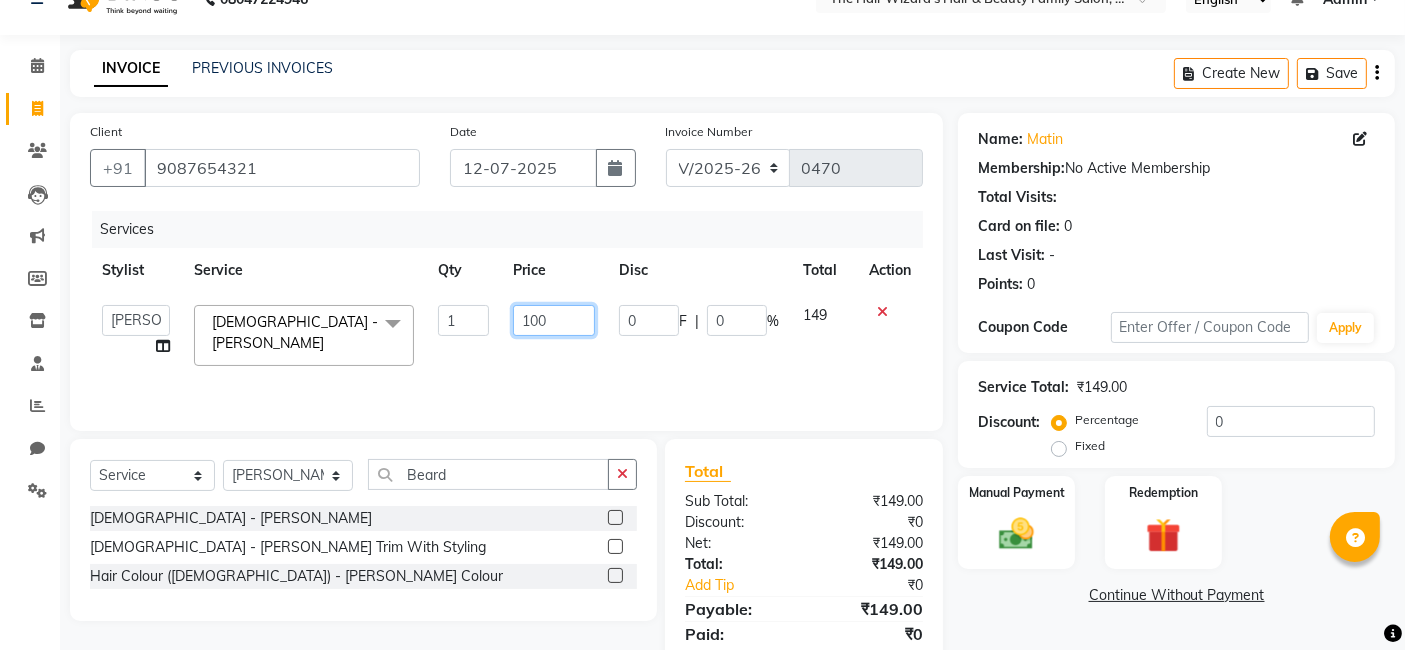 scroll, scrollTop: 106, scrollLeft: 0, axis: vertical 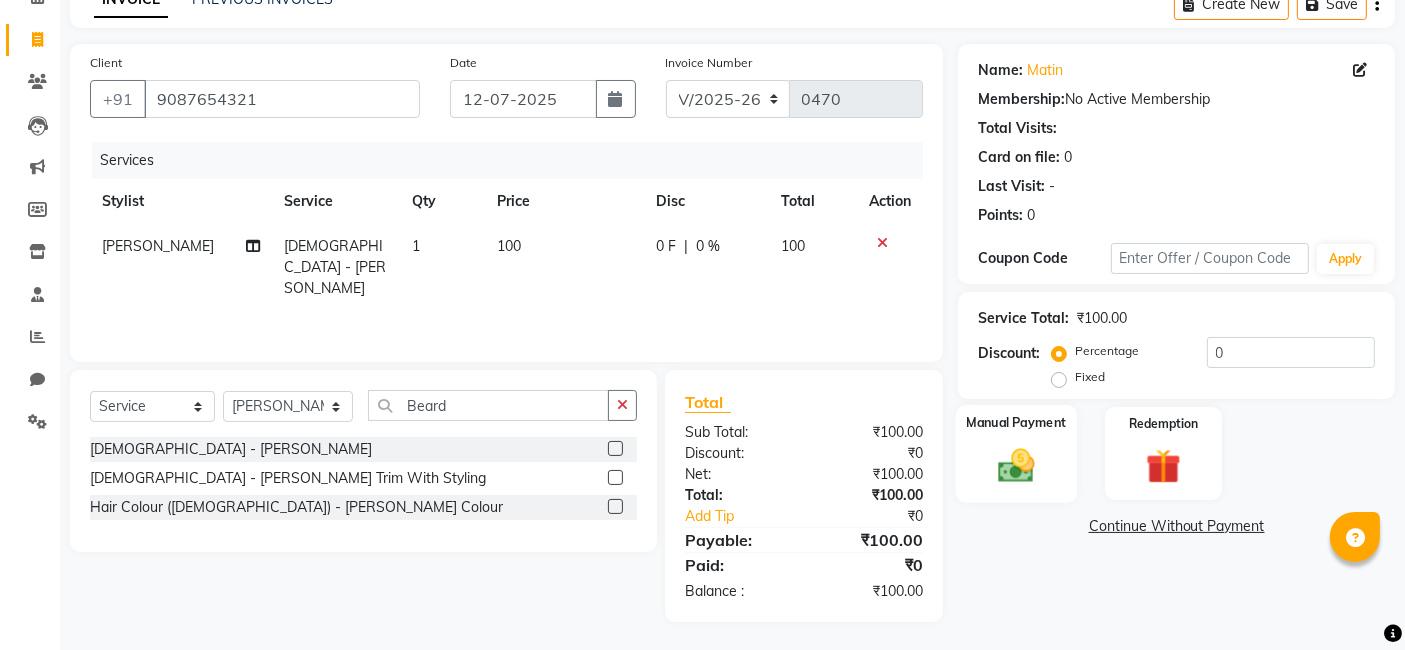 click 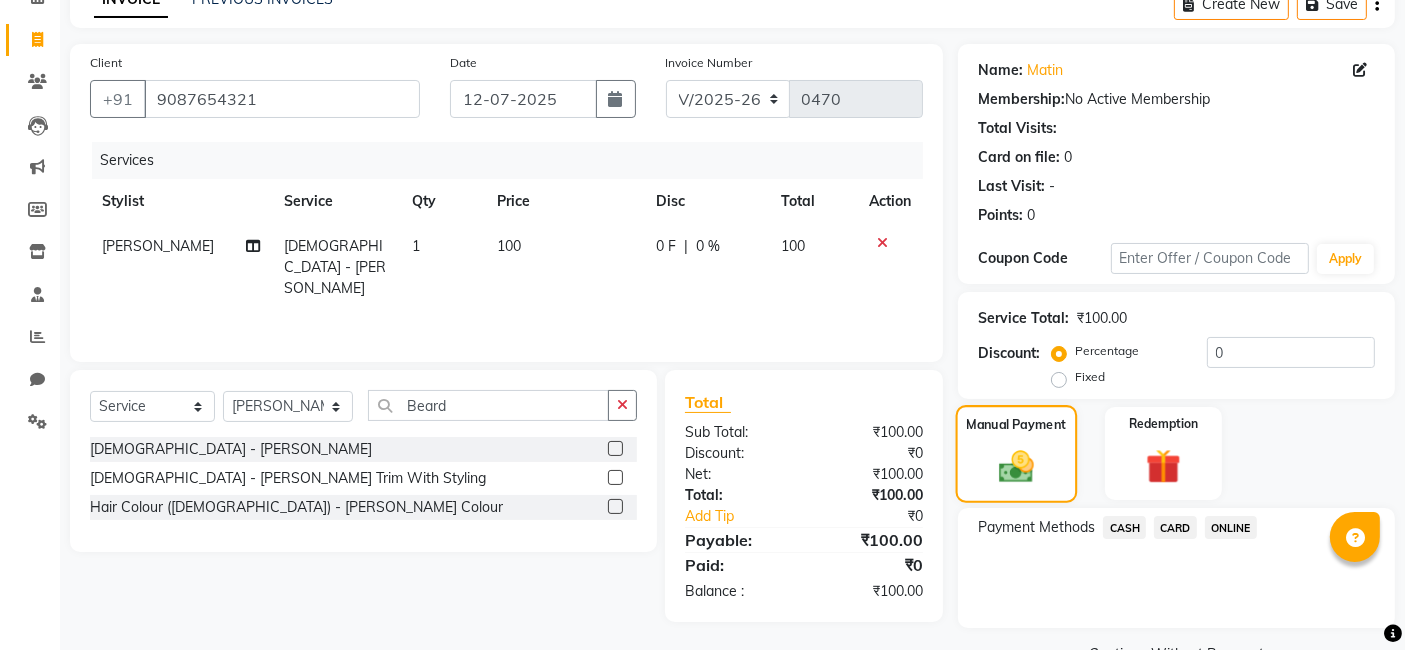 scroll, scrollTop: 154, scrollLeft: 0, axis: vertical 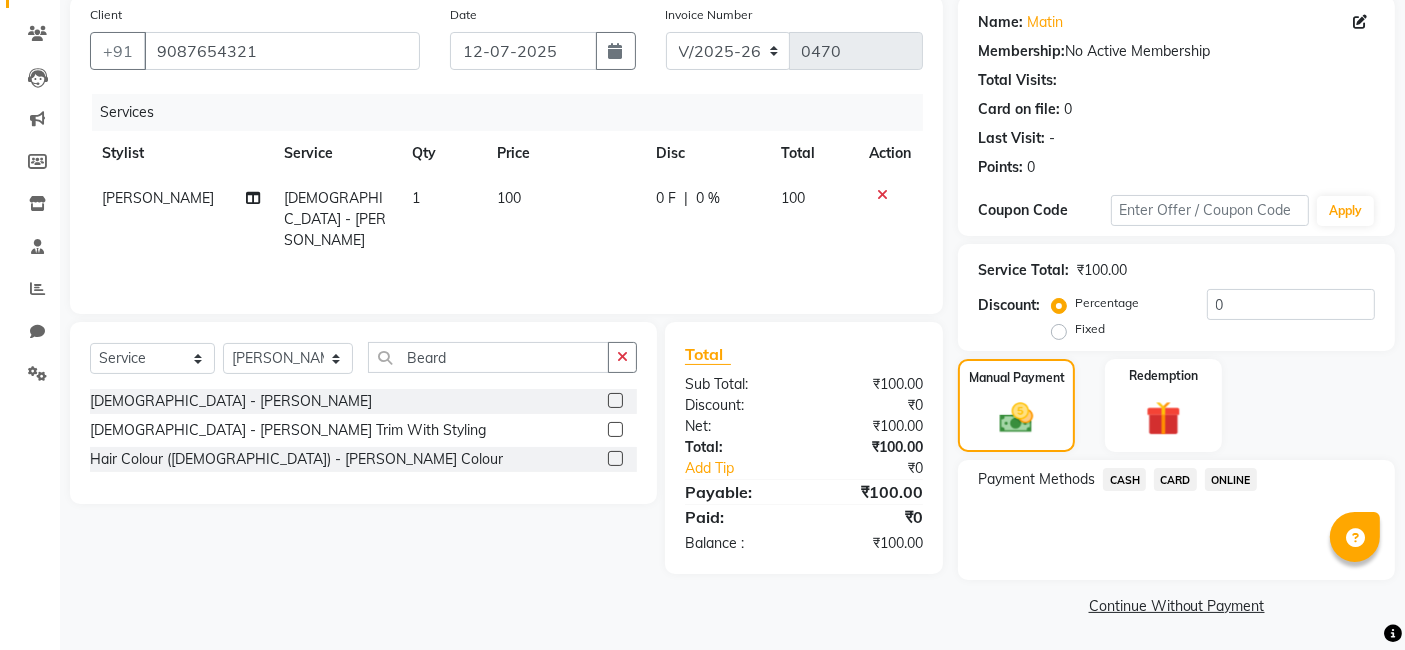 click on "ONLINE" 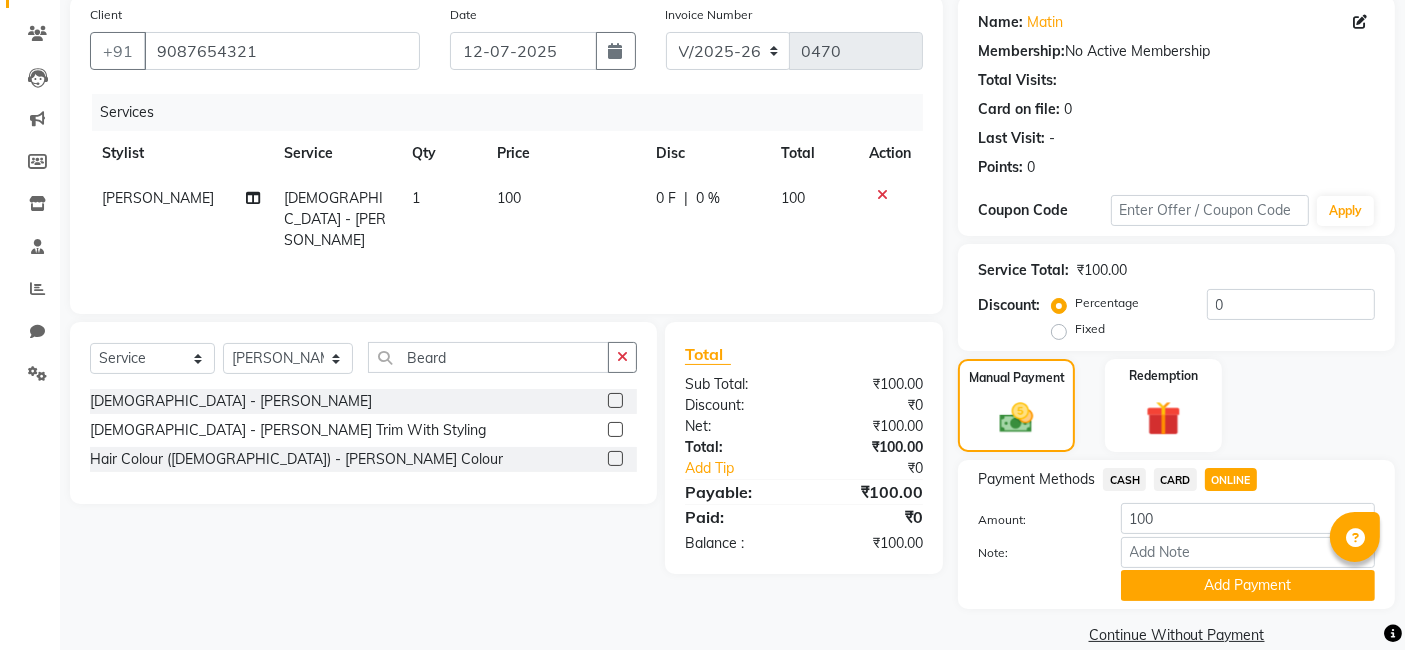 scroll, scrollTop: 182, scrollLeft: 0, axis: vertical 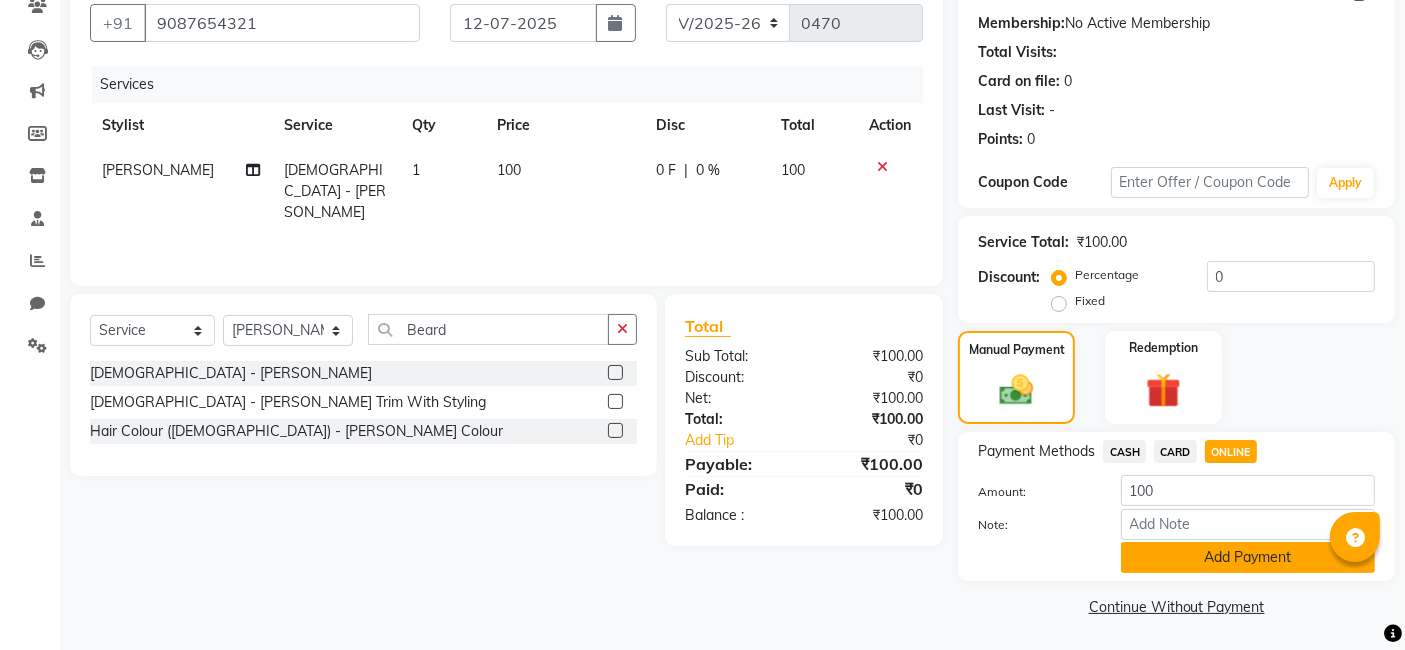 click on "Add Payment" 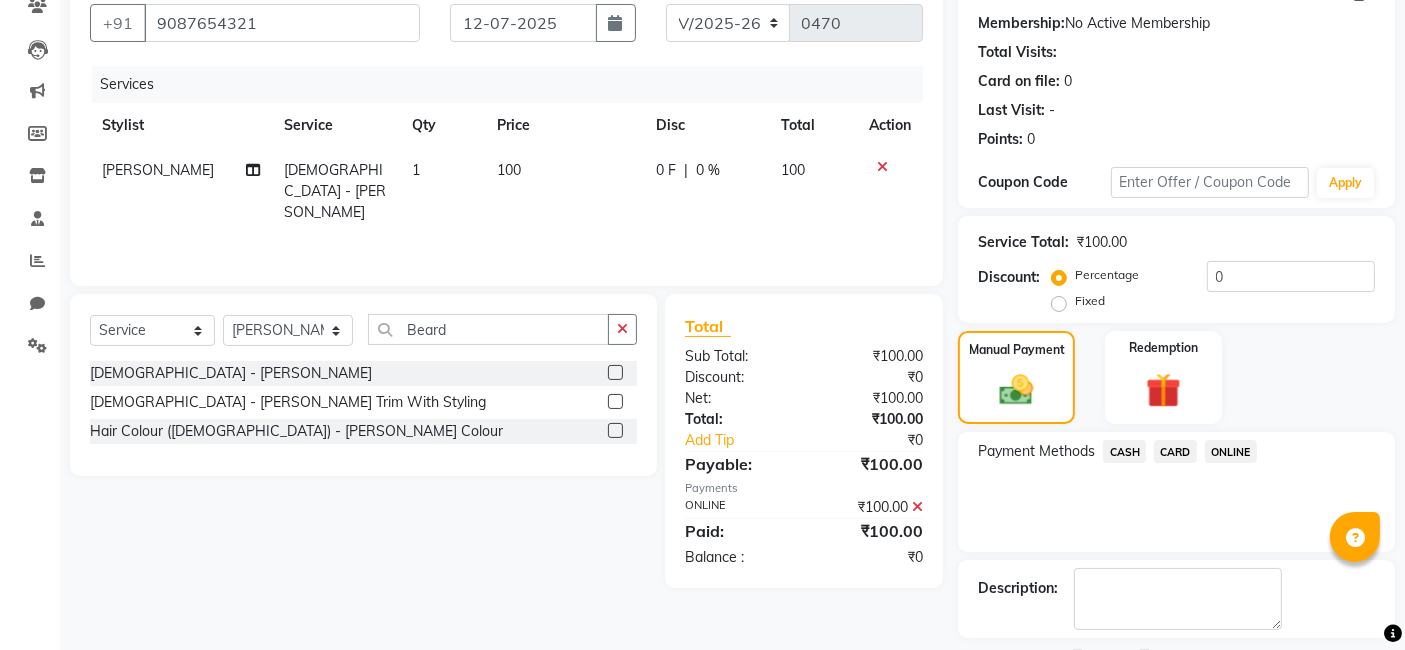 scroll, scrollTop: 266, scrollLeft: 0, axis: vertical 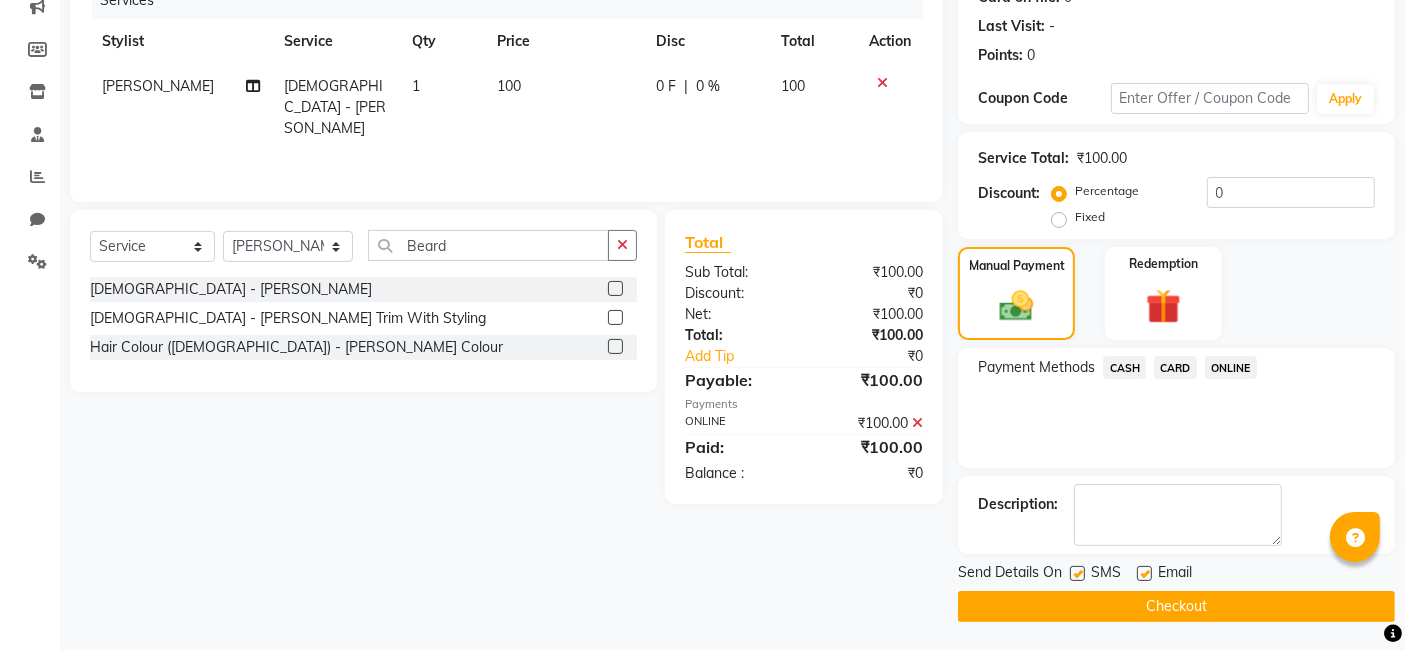 click on "Checkout" 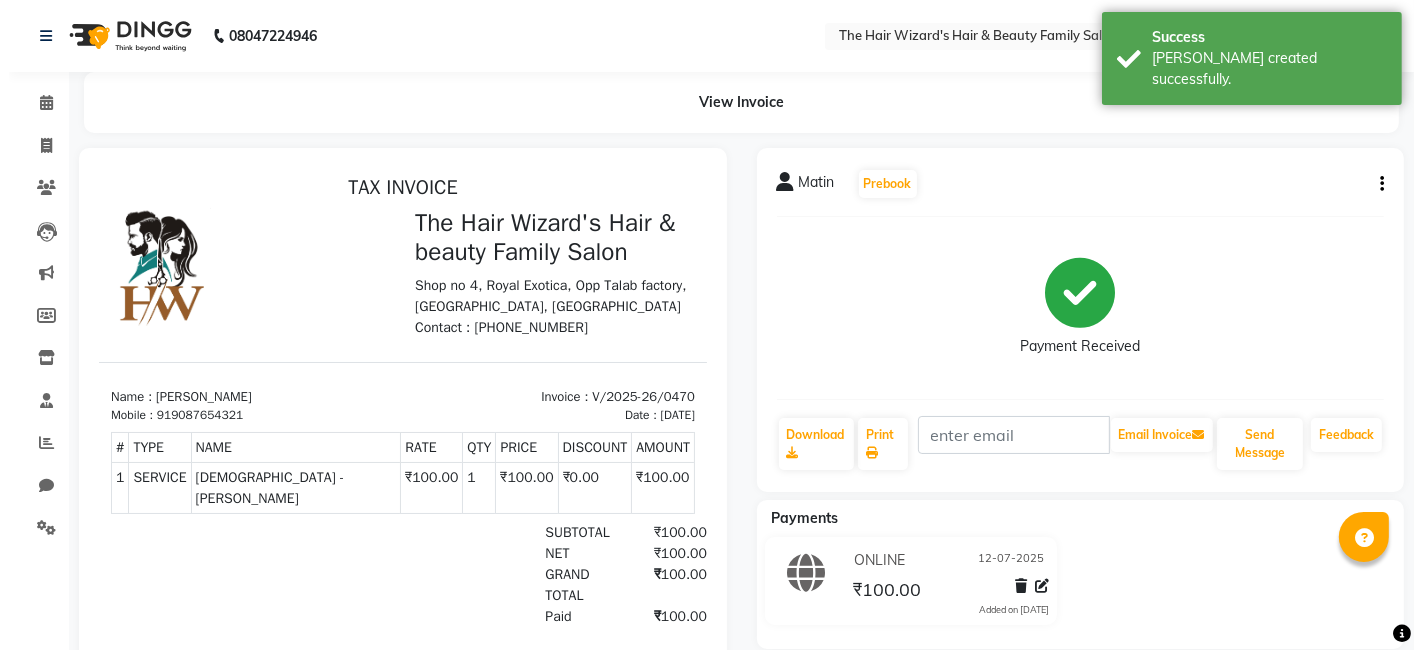 scroll, scrollTop: 0, scrollLeft: 0, axis: both 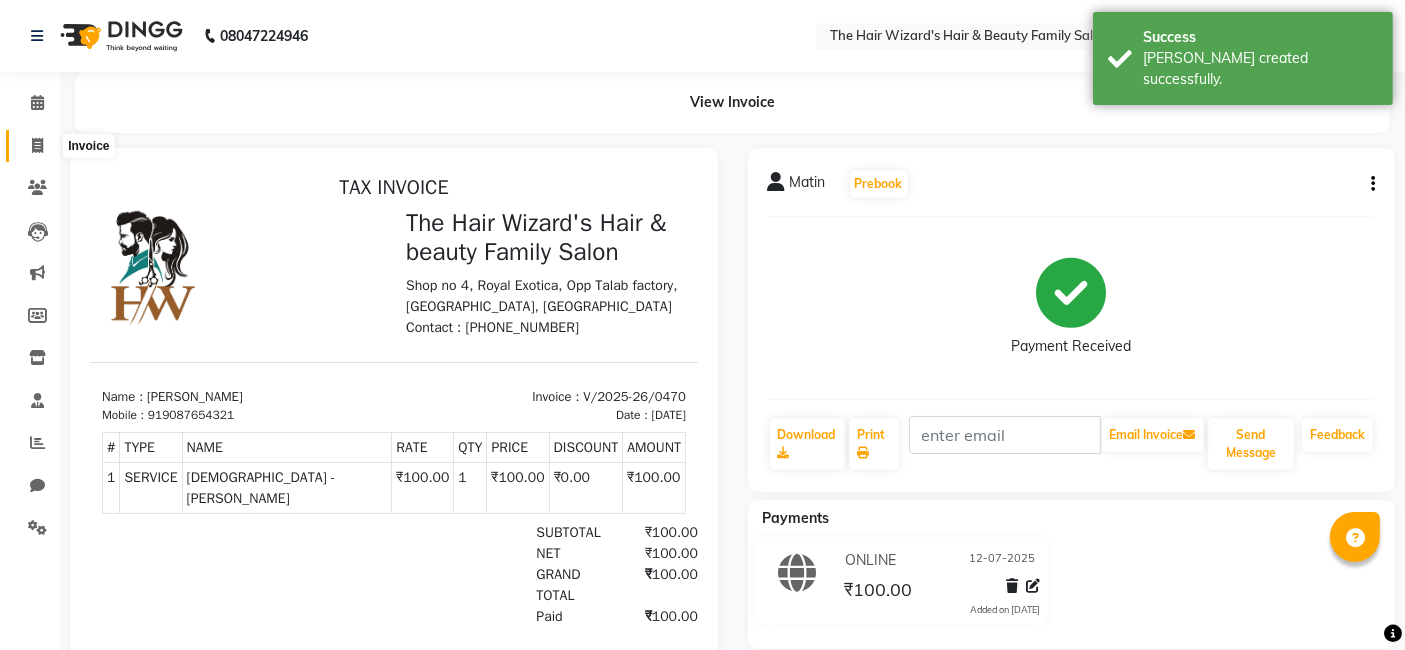click 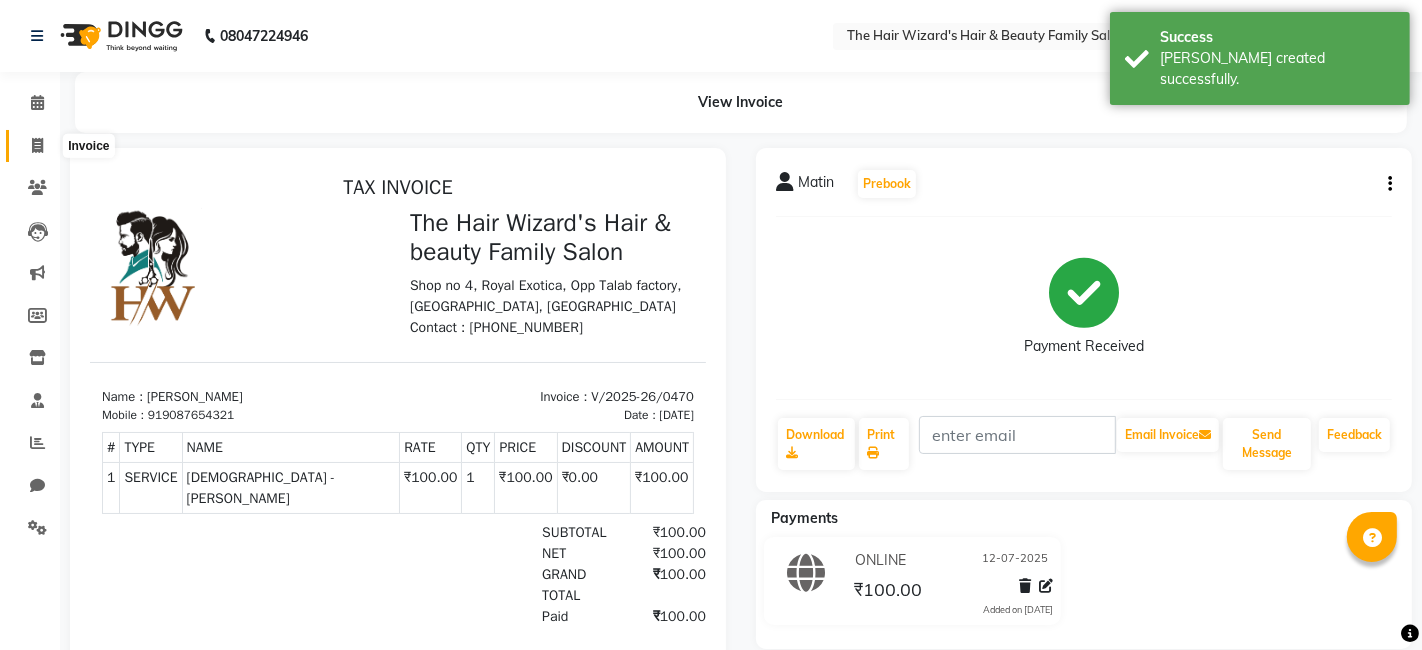 select on "8473" 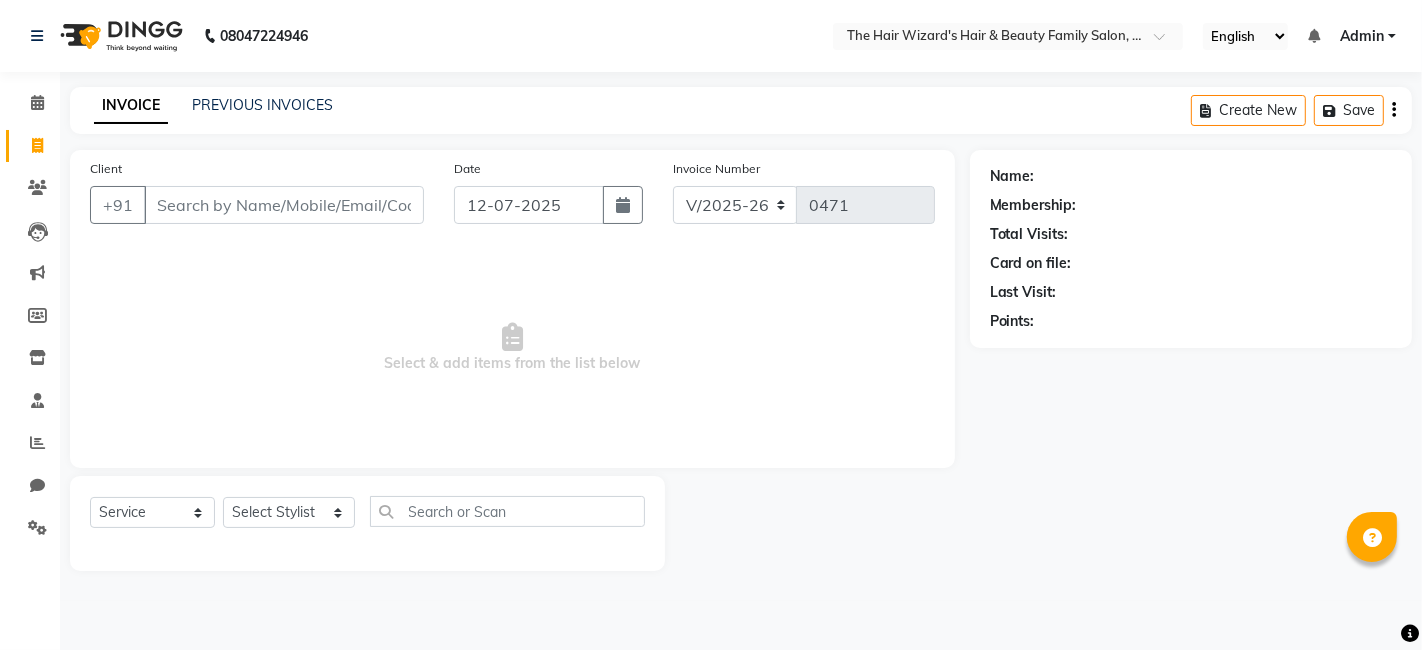 type on "0" 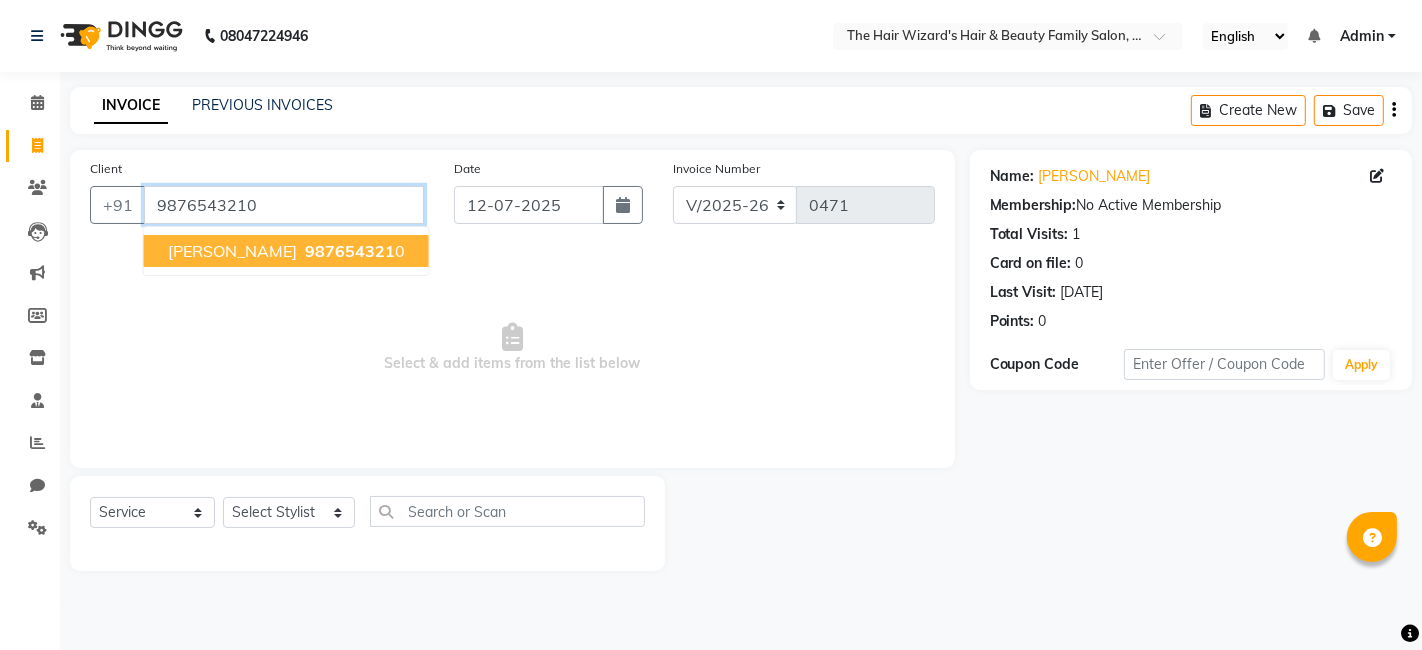 click on "9876543210" at bounding box center [284, 205] 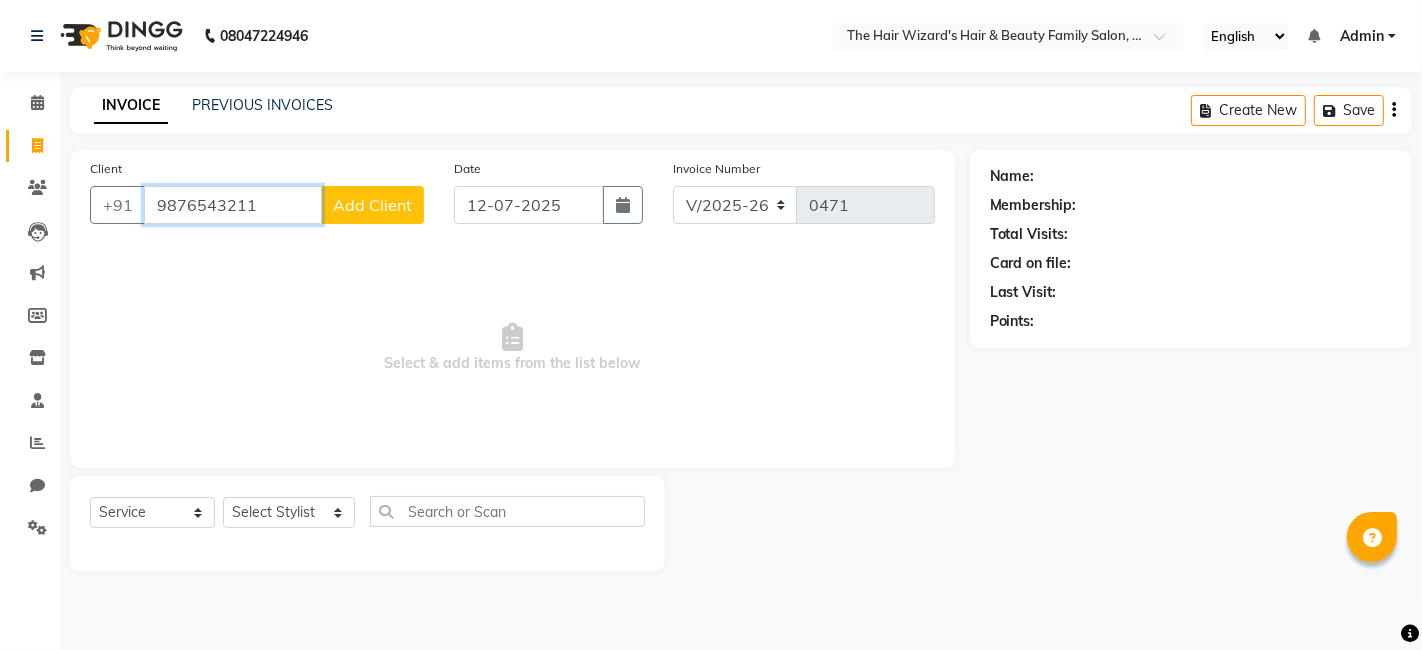 type on "9876543211" 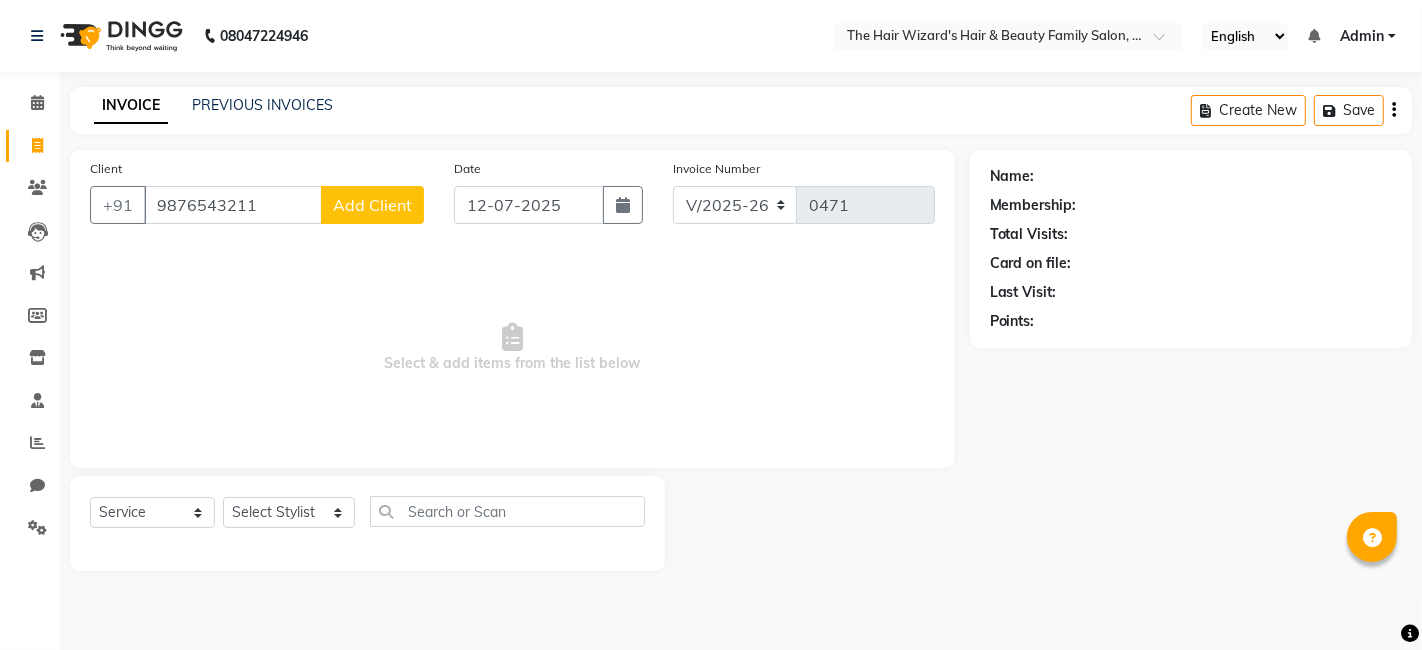 click on "Add Client" 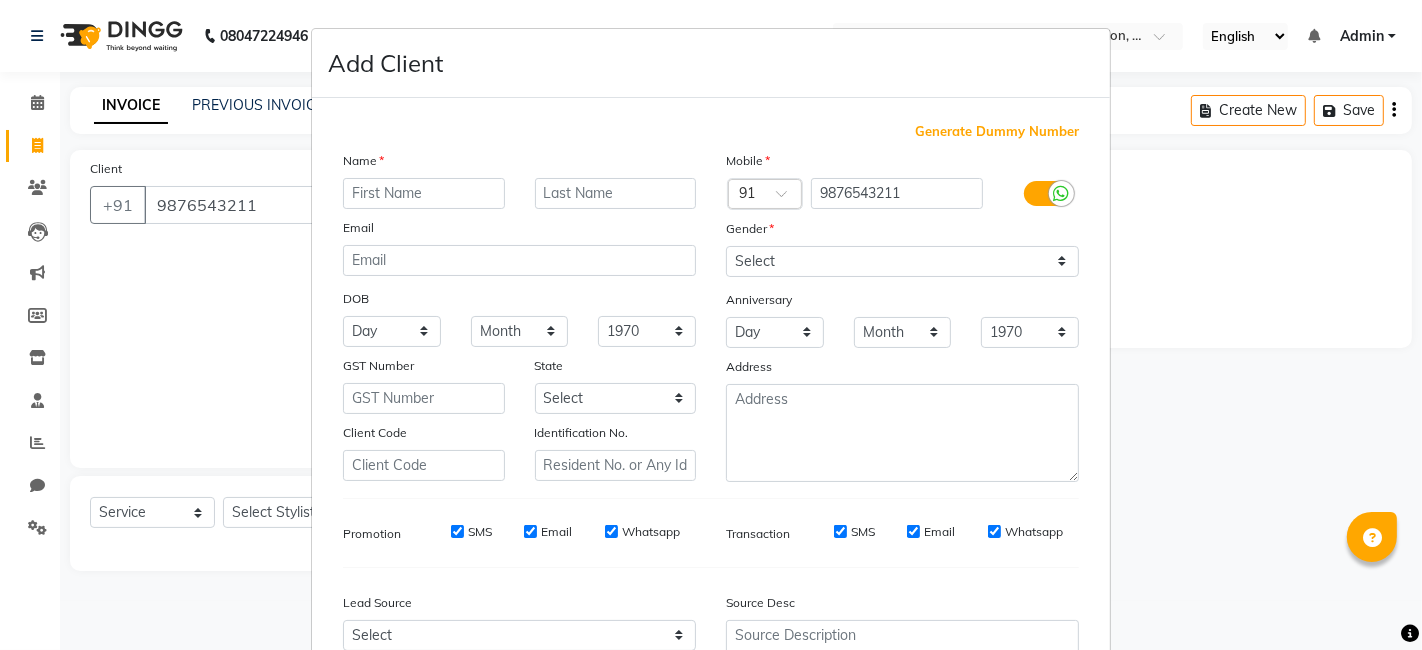 click at bounding box center [424, 193] 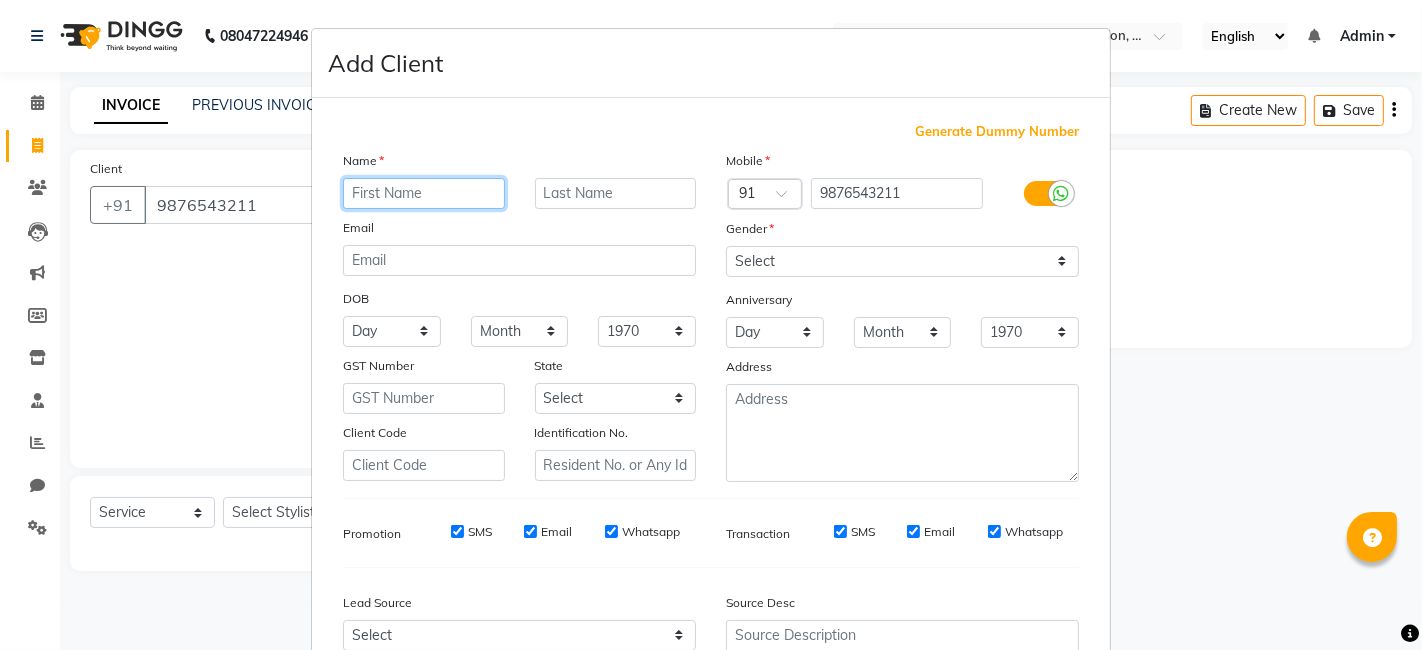 click at bounding box center (424, 193) 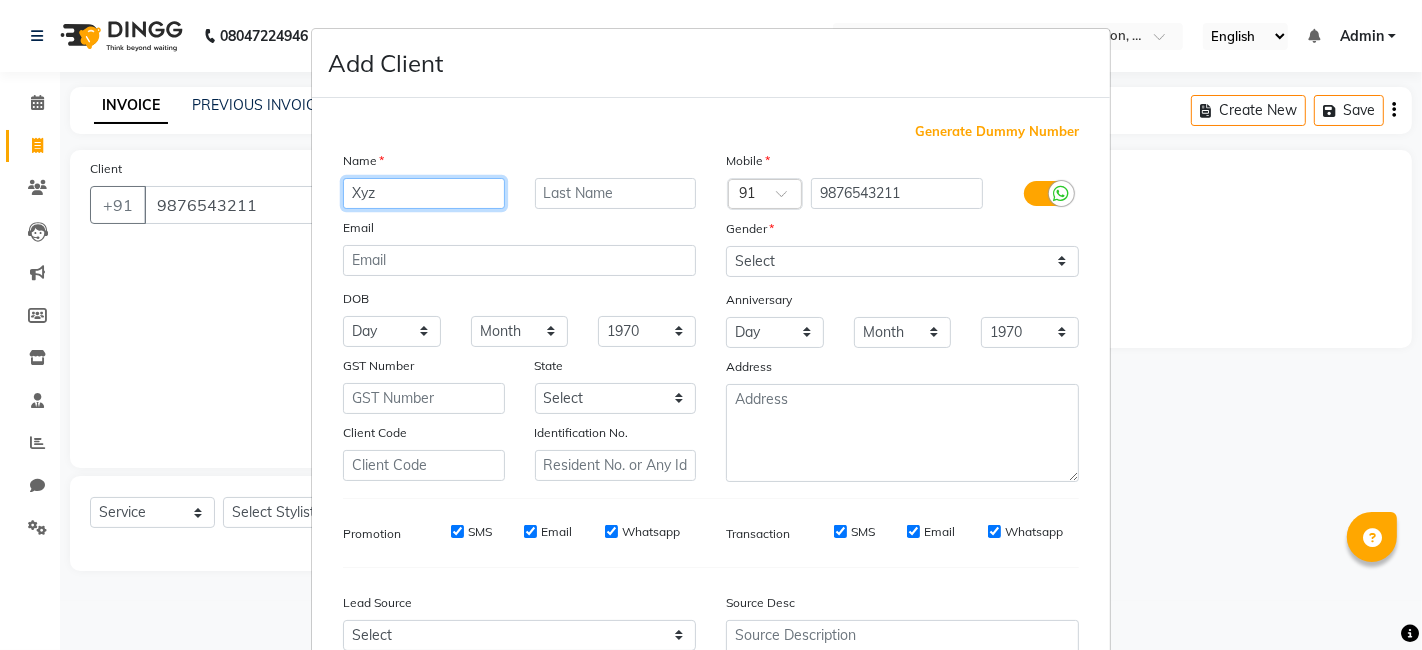 type on "Xyz" 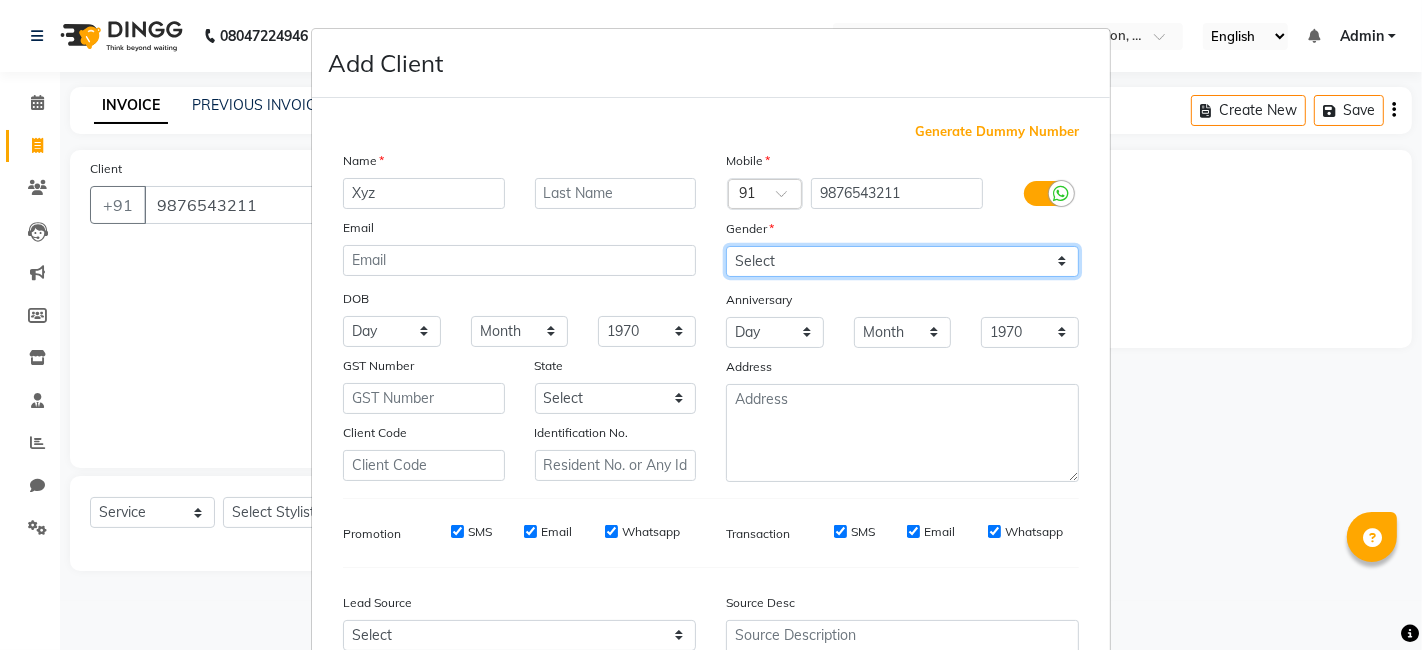 select on "male" 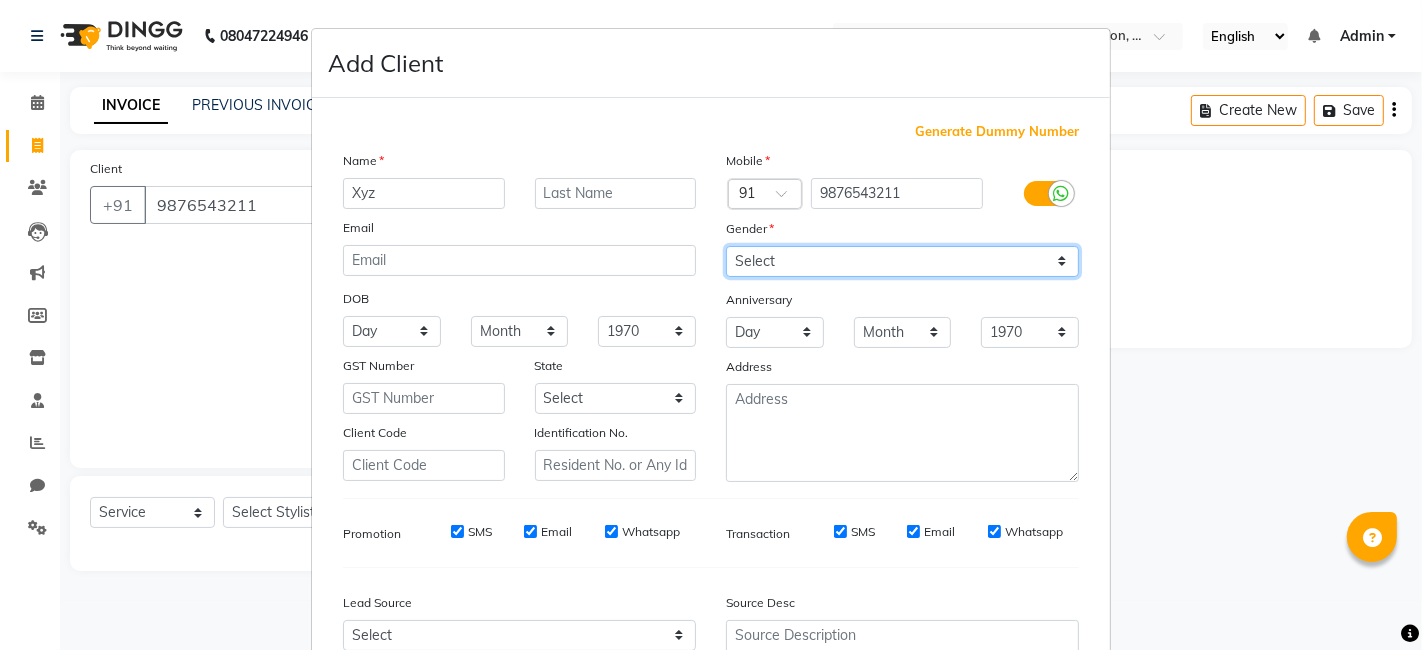 click on "Select Male Female Other Prefer Not To Say" at bounding box center (902, 261) 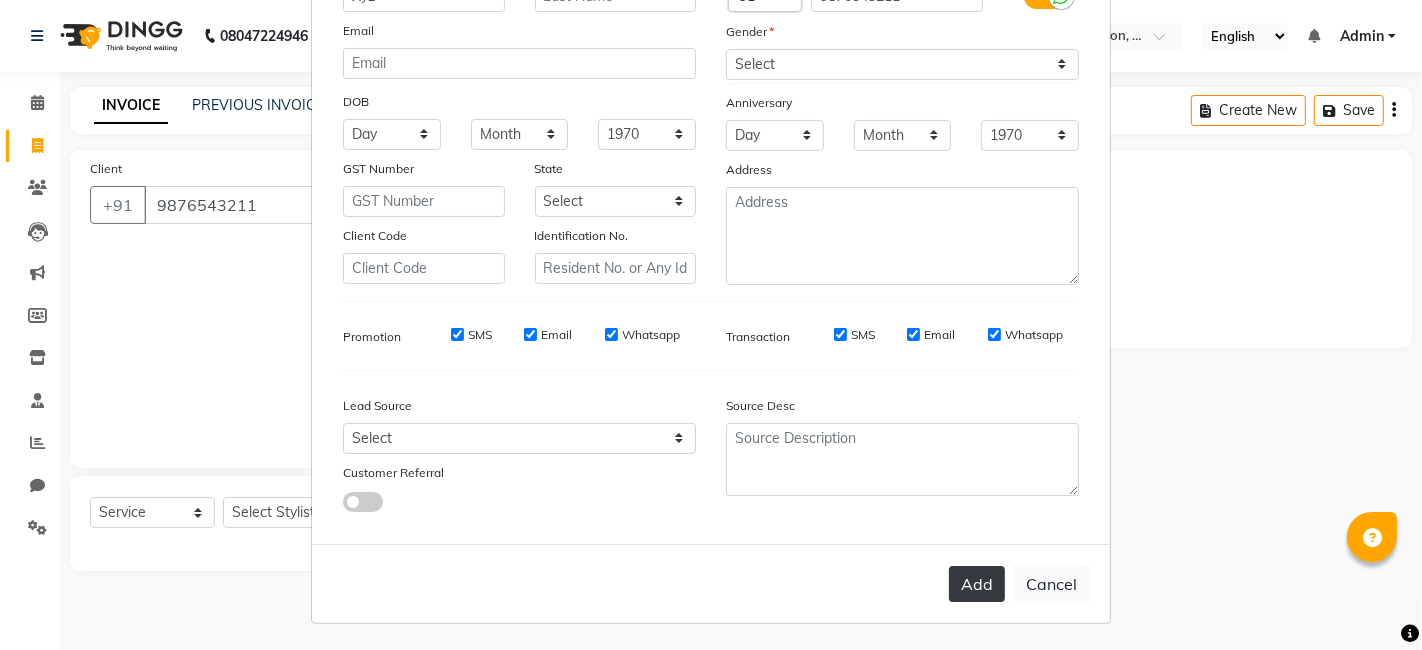 click on "Add" at bounding box center [977, 584] 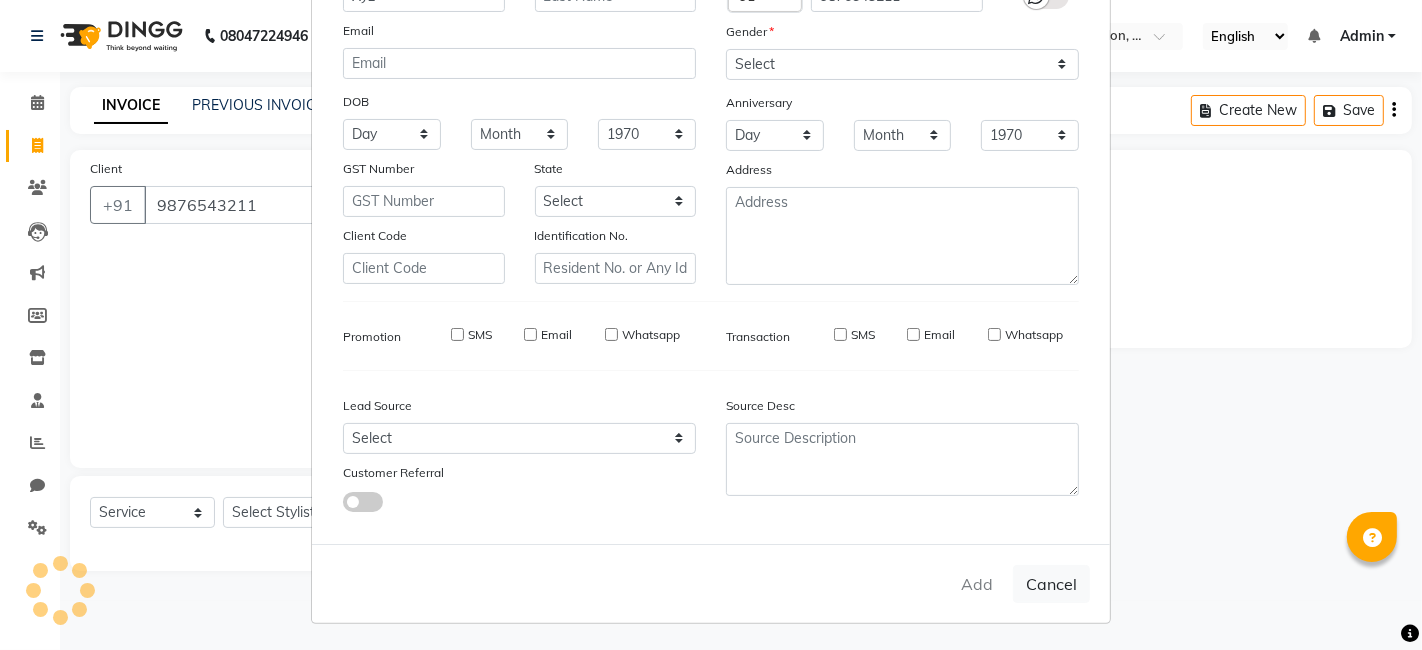 type 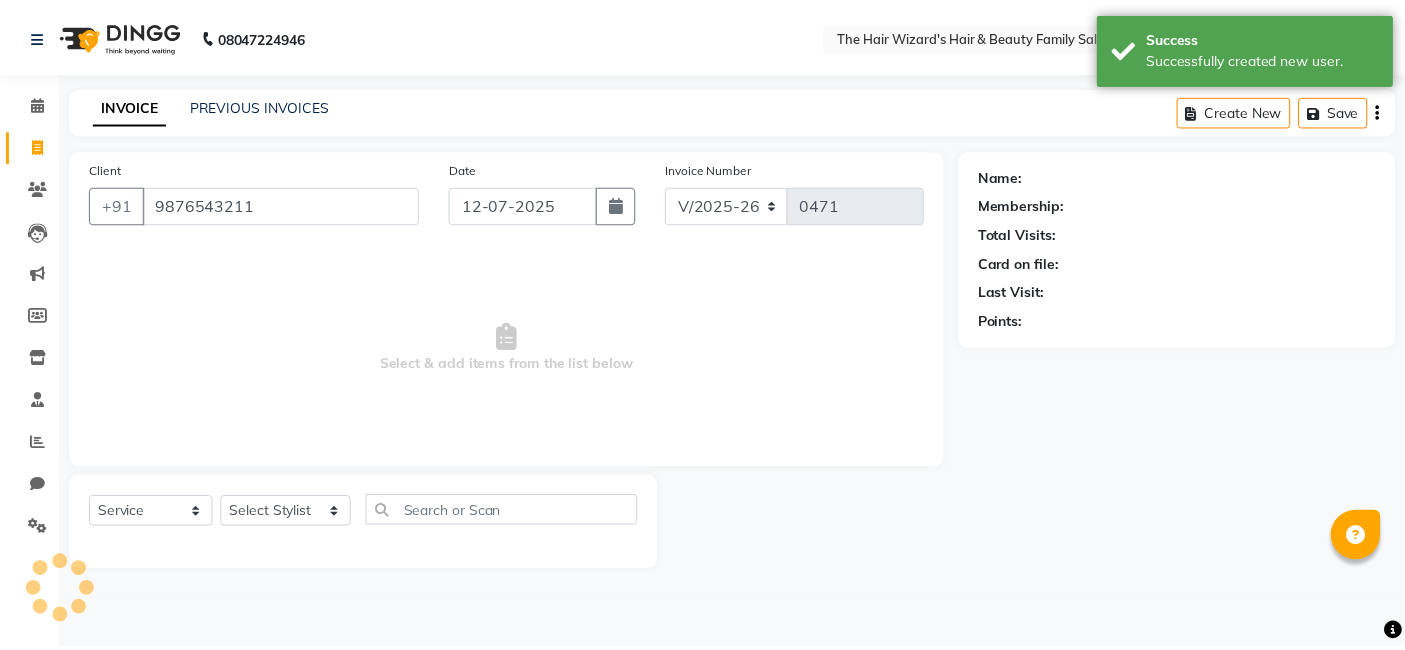 scroll, scrollTop: 89, scrollLeft: 0, axis: vertical 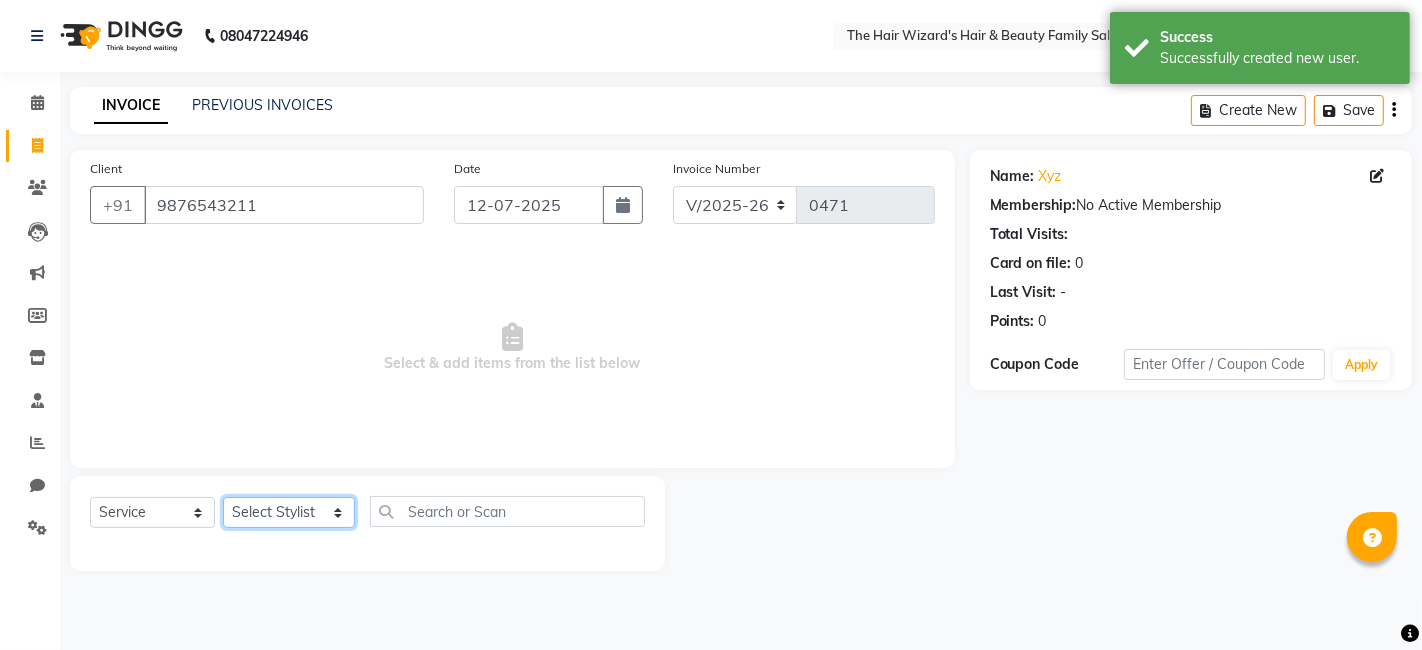 click on "Select Stylist Abdul Rehman Fahim Ansari  Helena Manoj Salvi Jishan Ali MOHD FAIZ Rubina SAHIL MALIK Sakshi Babar Suhail Ali WIZARDS" 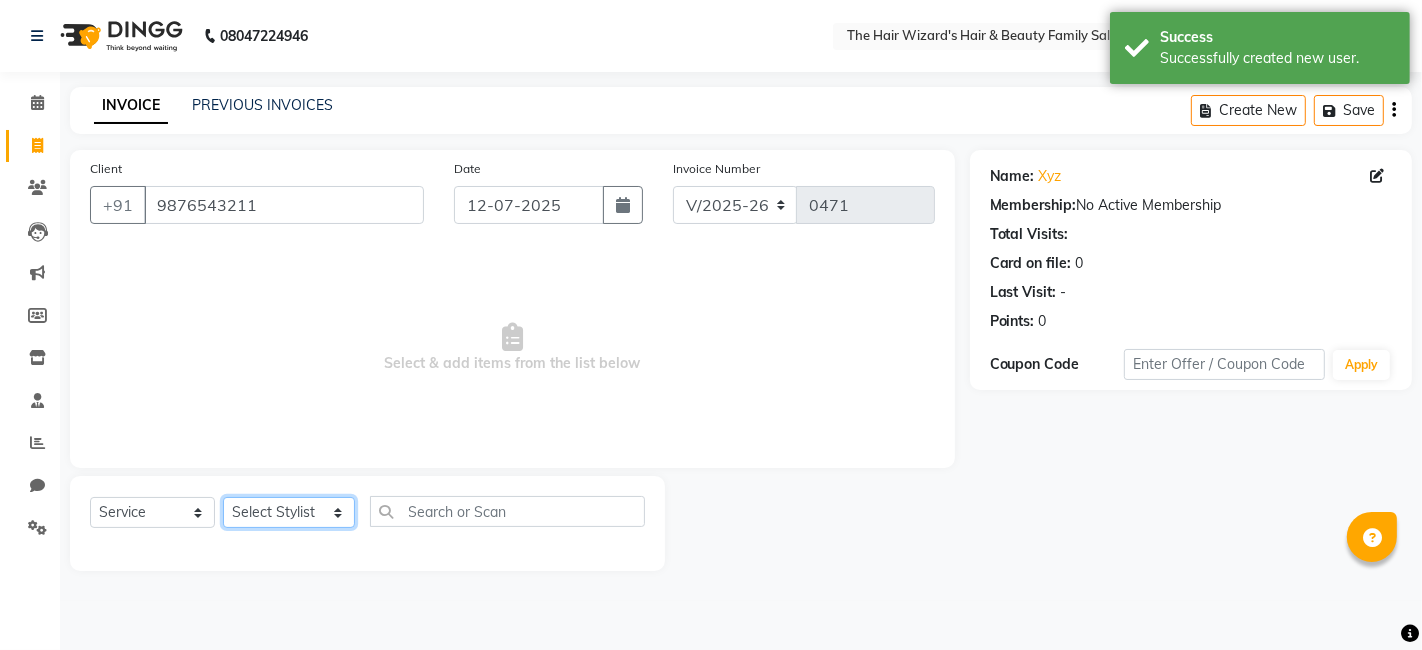select on "83323" 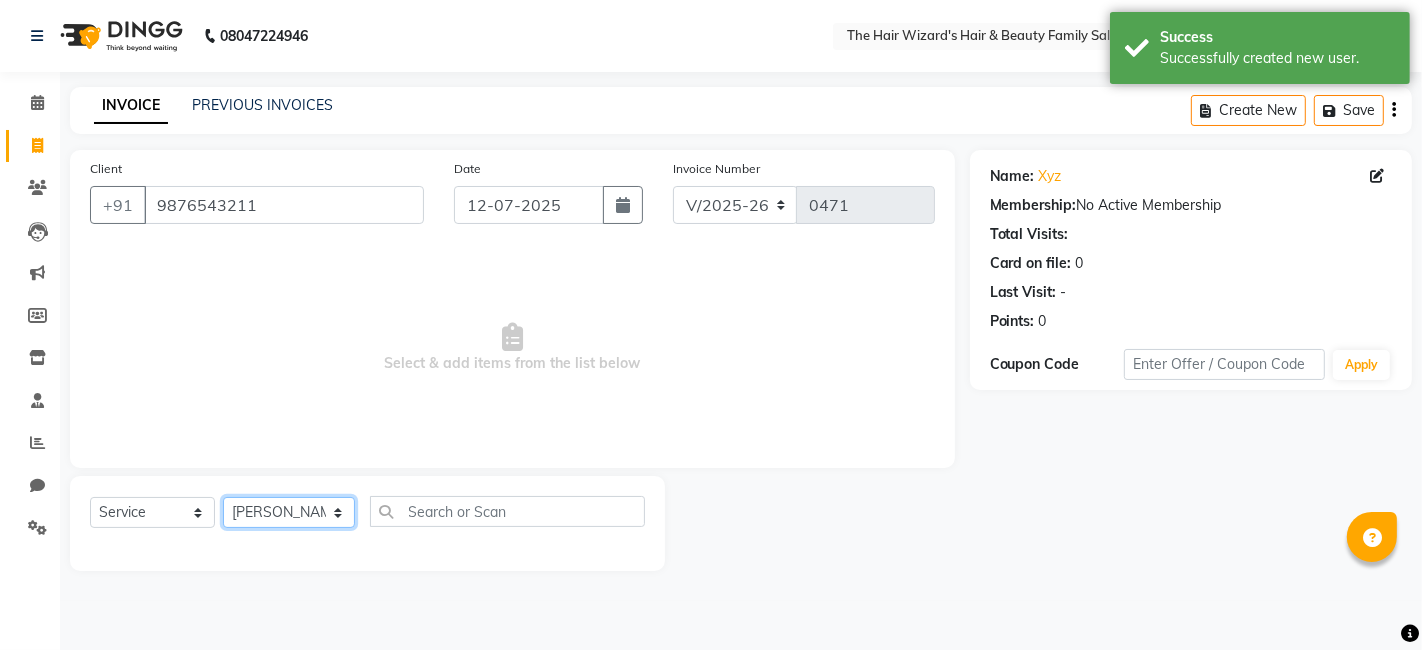 click on "Select Stylist Abdul Rehman Fahim Ansari  Helena Manoj Salvi Jishan Ali MOHD FAIZ Rubina SAHIL MALIK Sakshi Babar Suhail Ali WIZARDS" 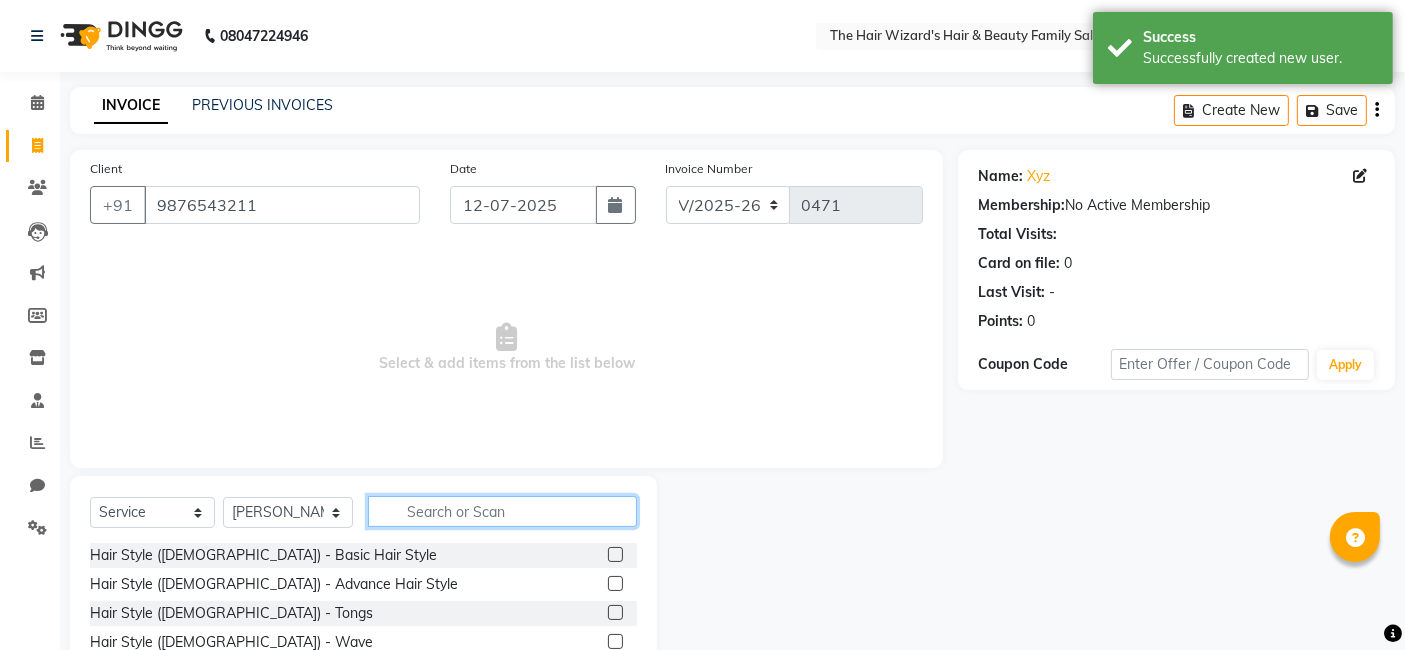click 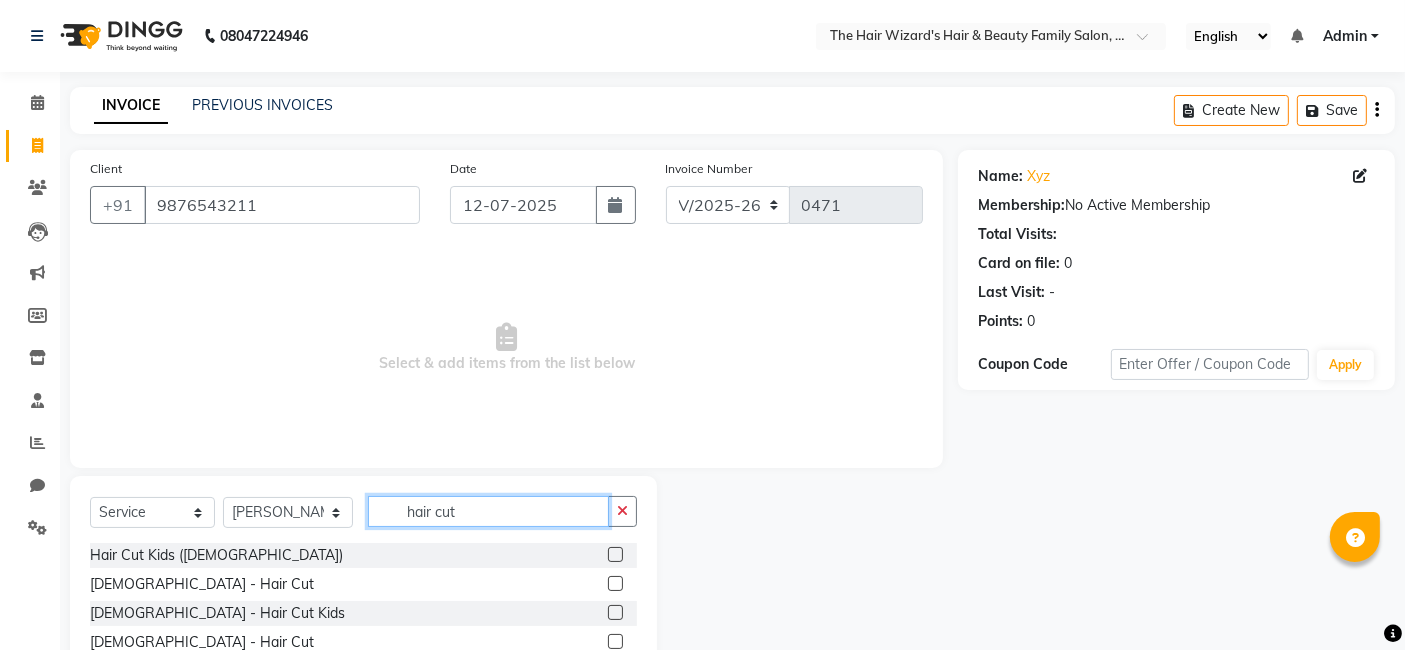 type on "hair cut" 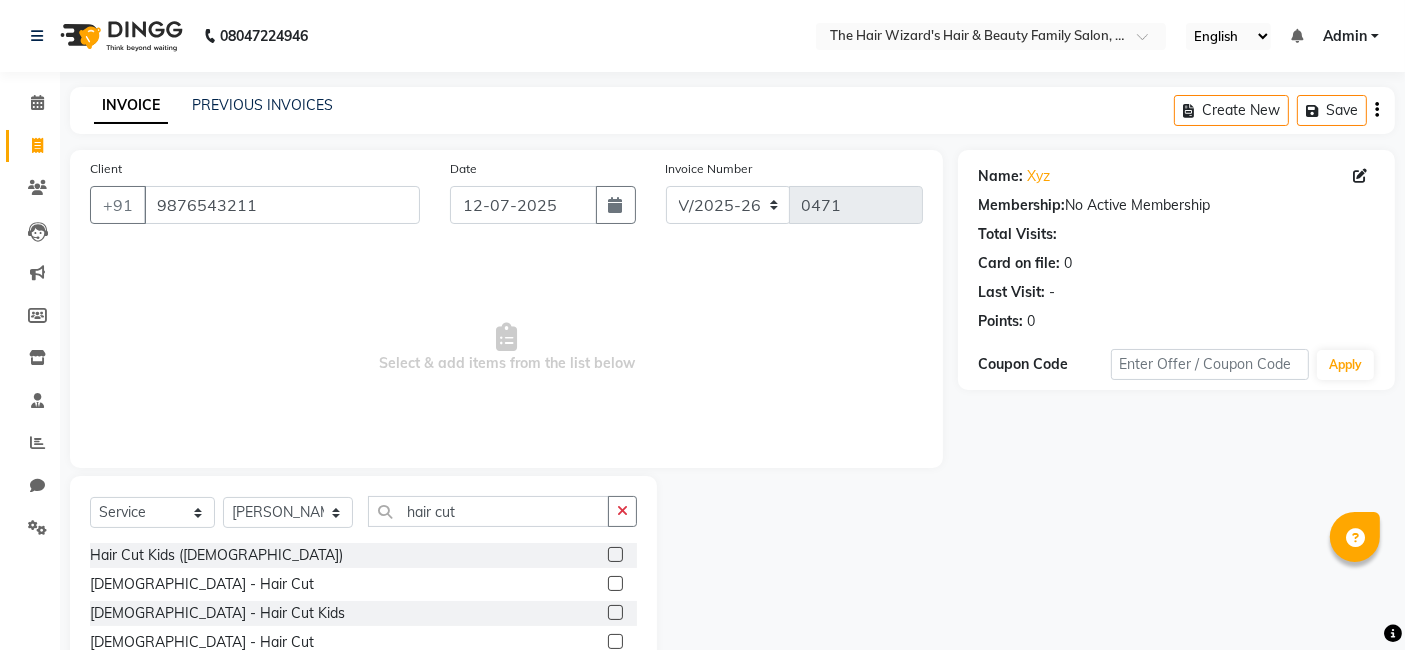 click 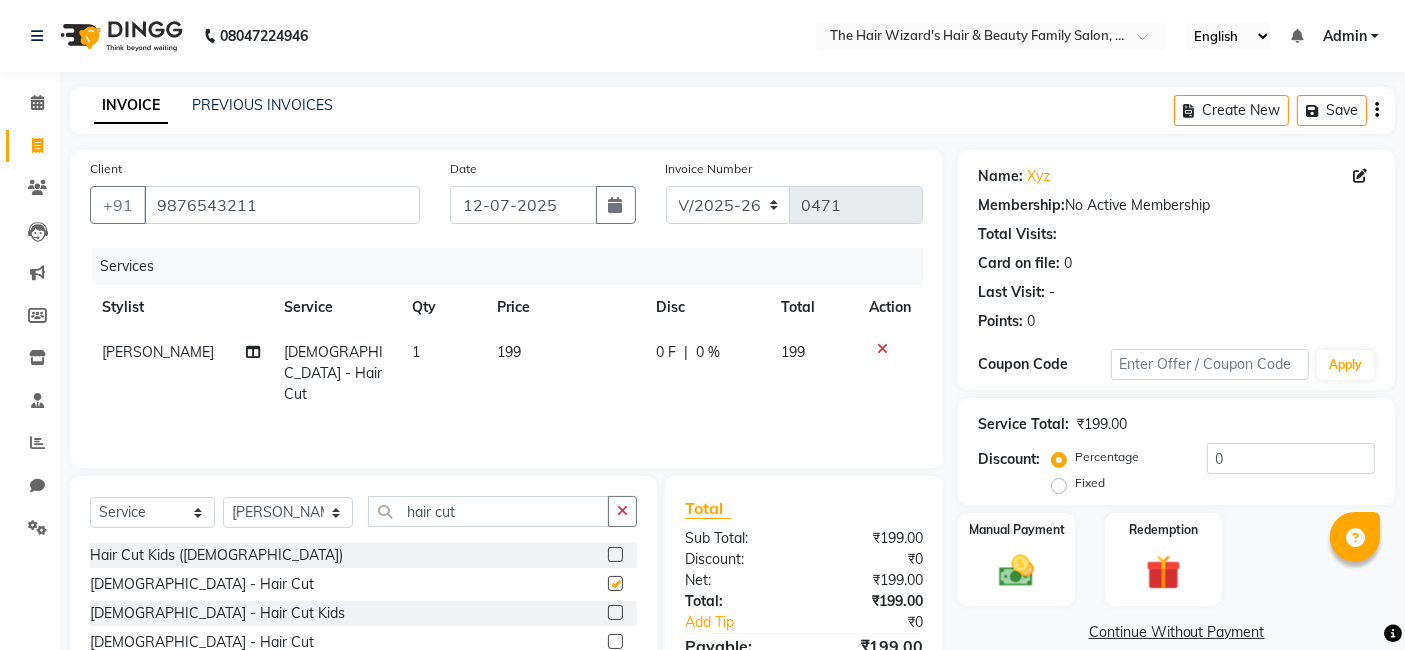 checkbox on "false" 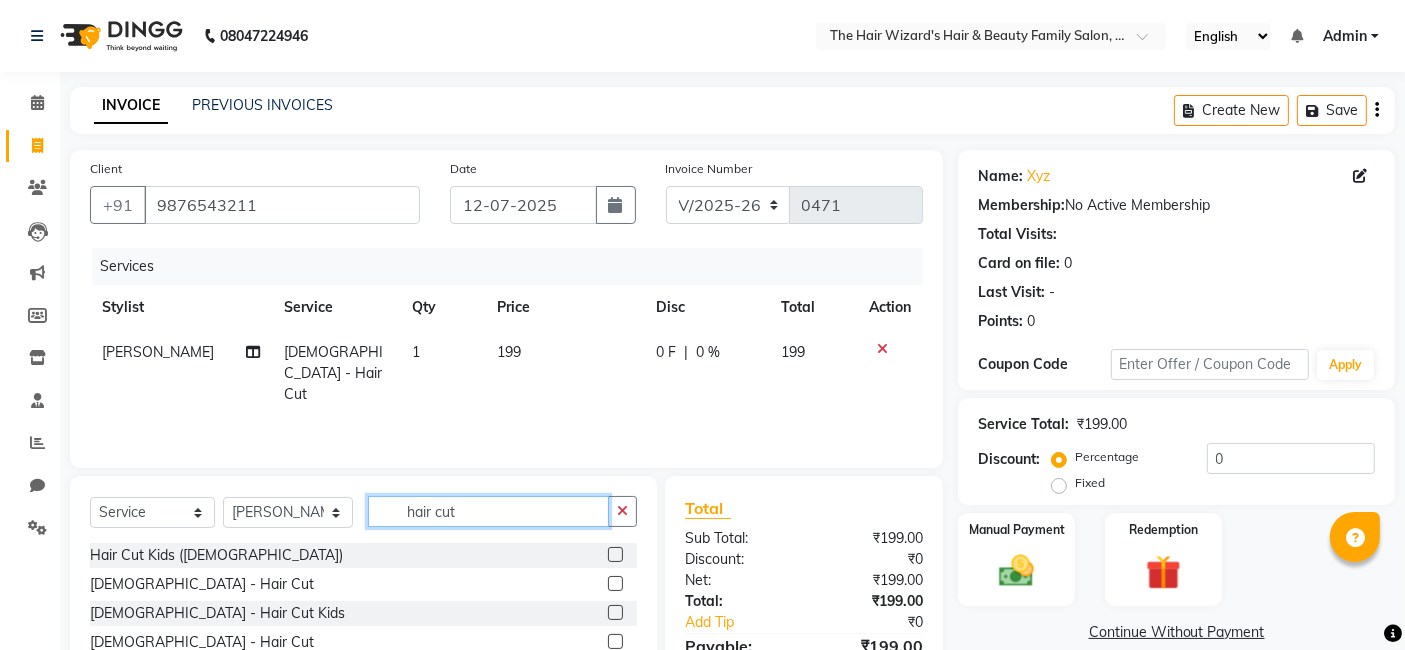 click on "hair cut" 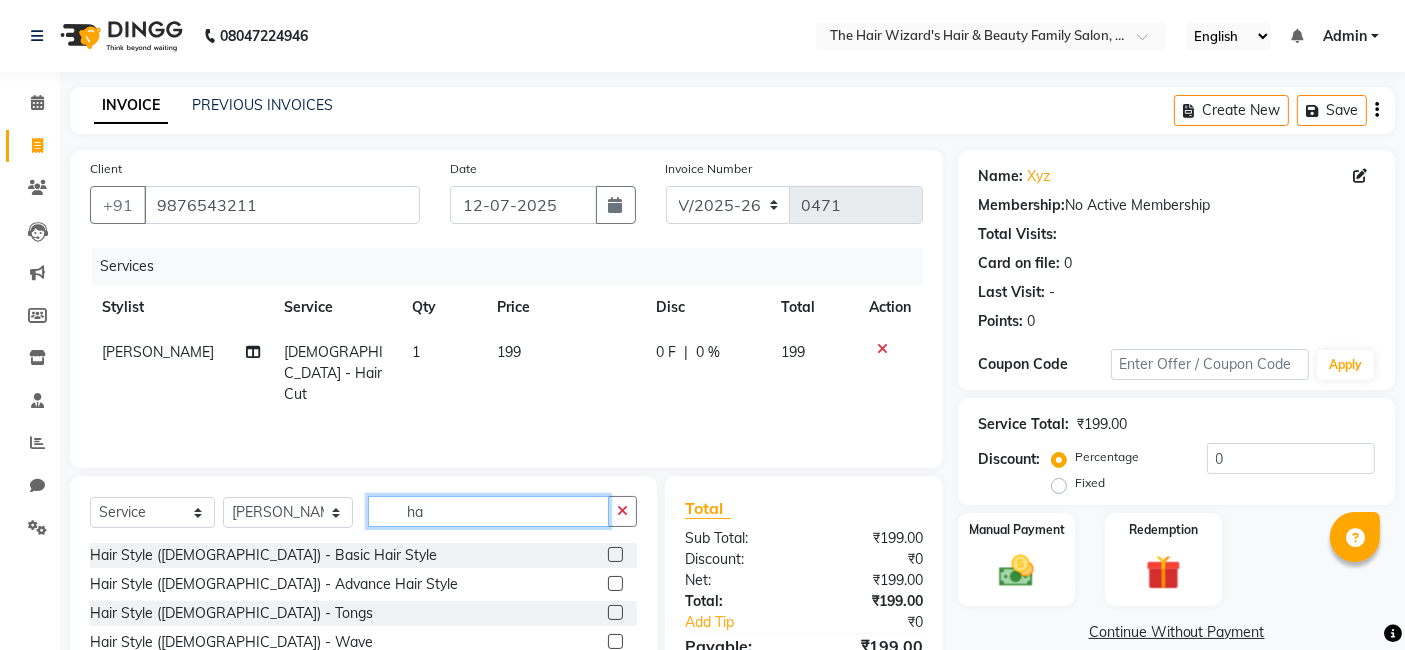 type on "h" 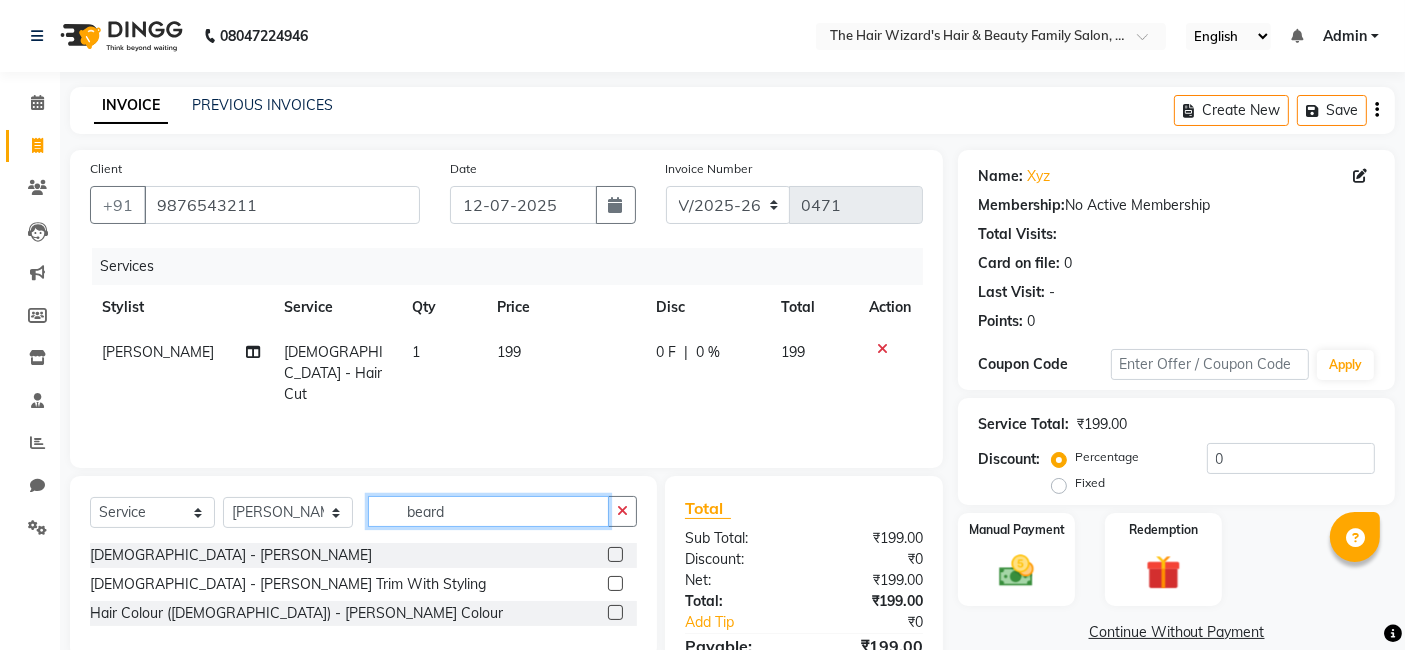 type on "beard" 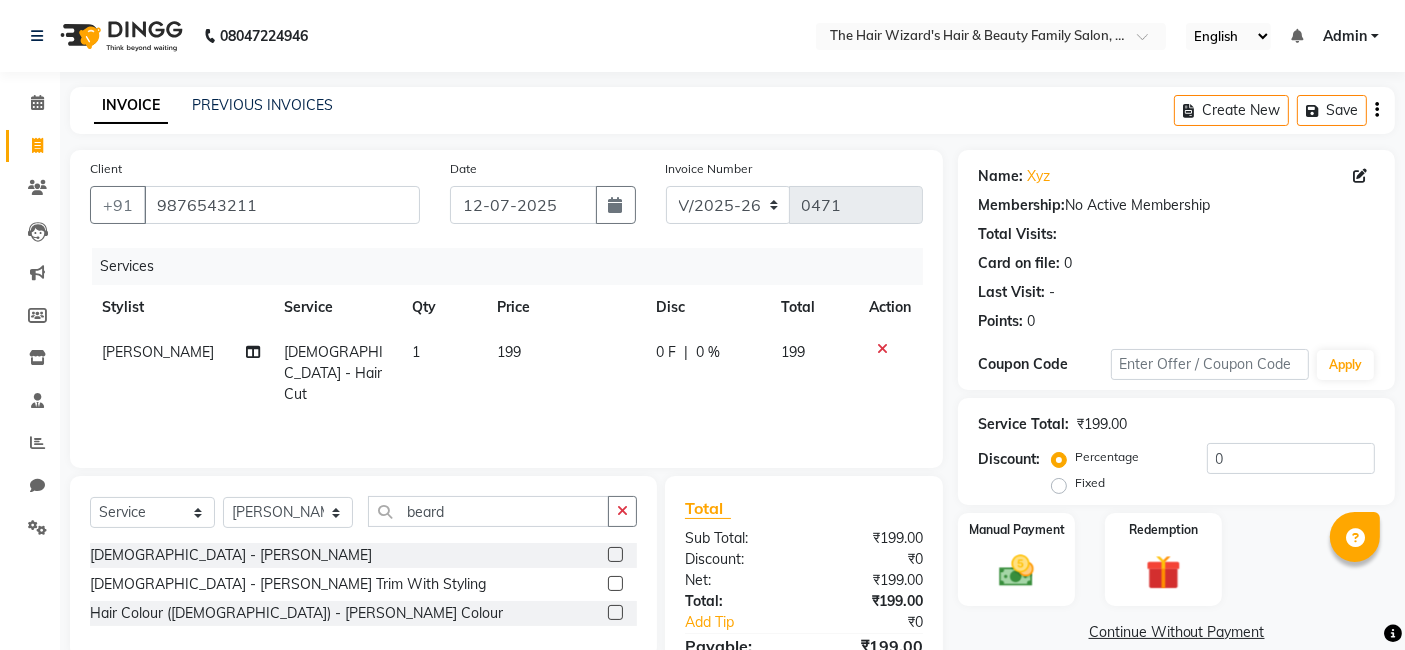 click 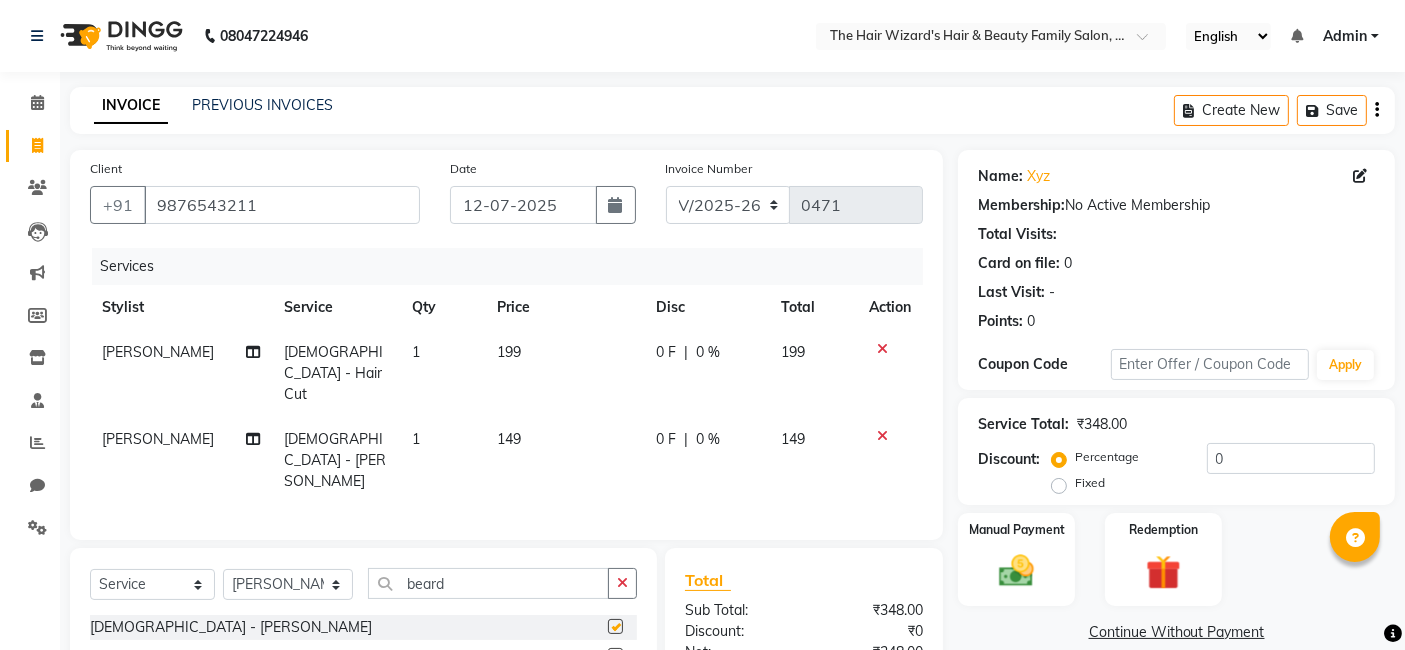 checkbox on "false" 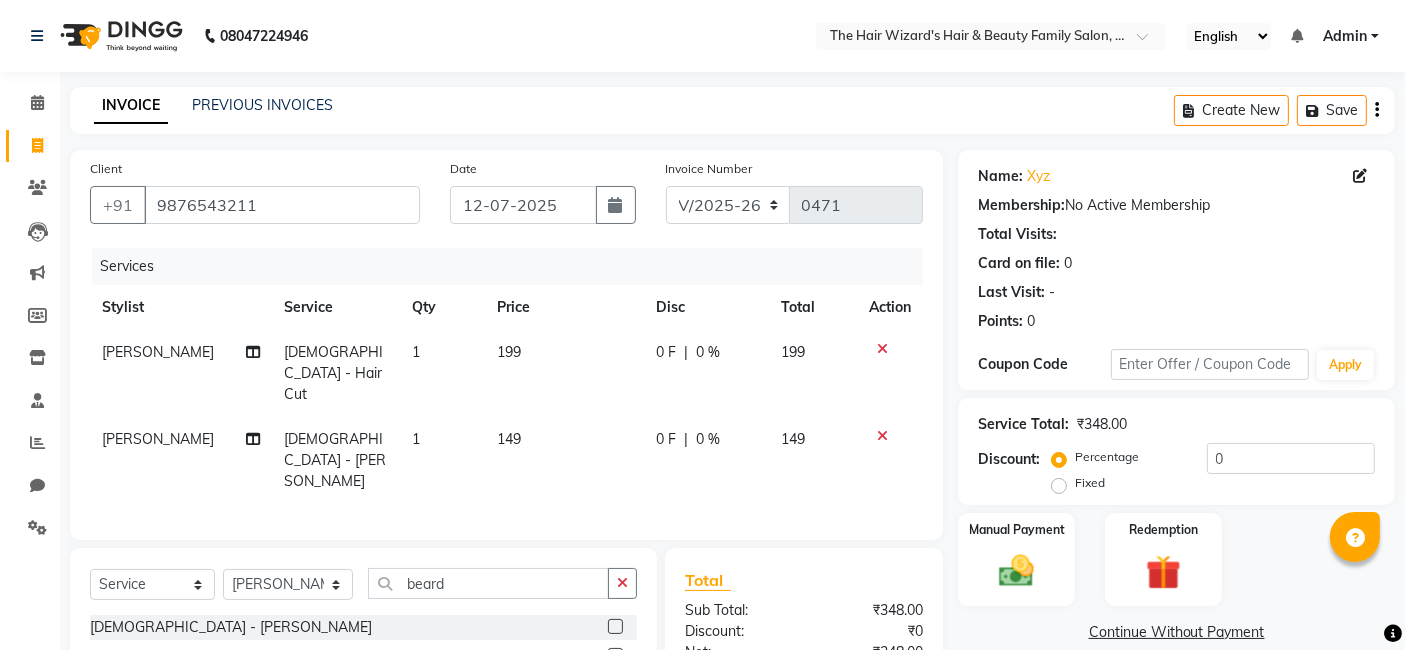 click on "199" 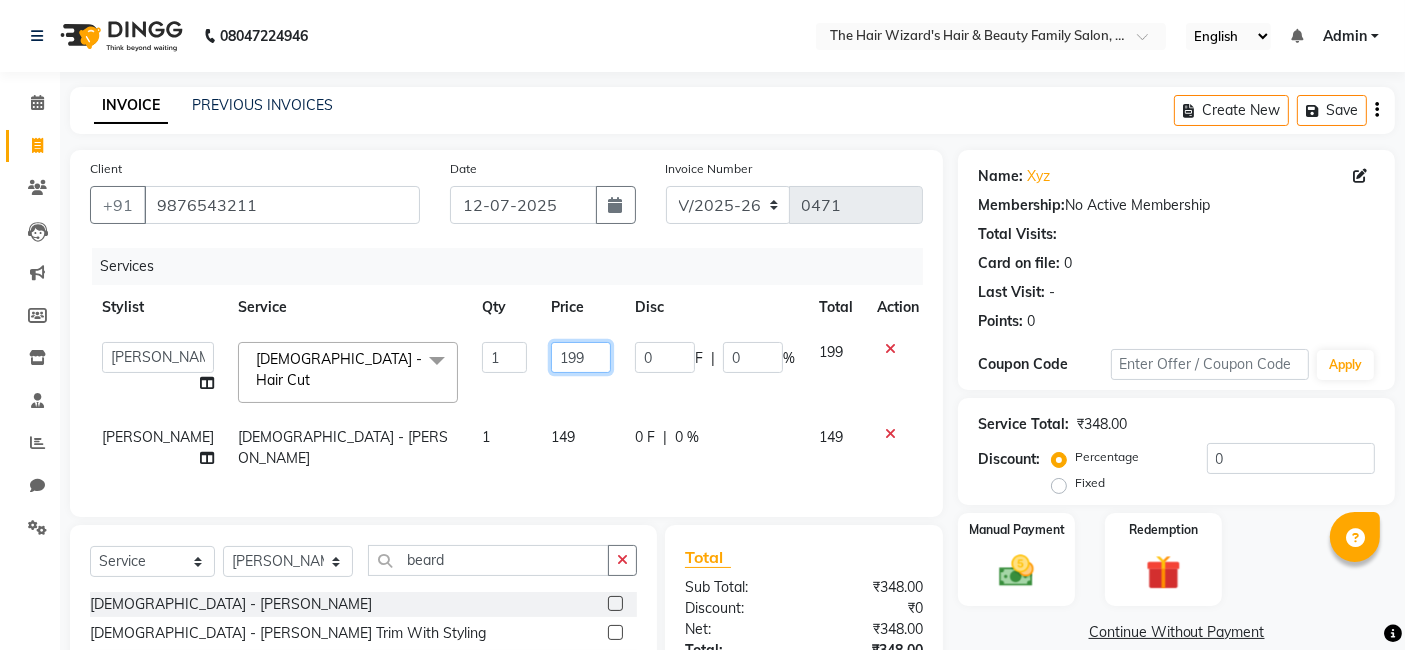 click on "199" 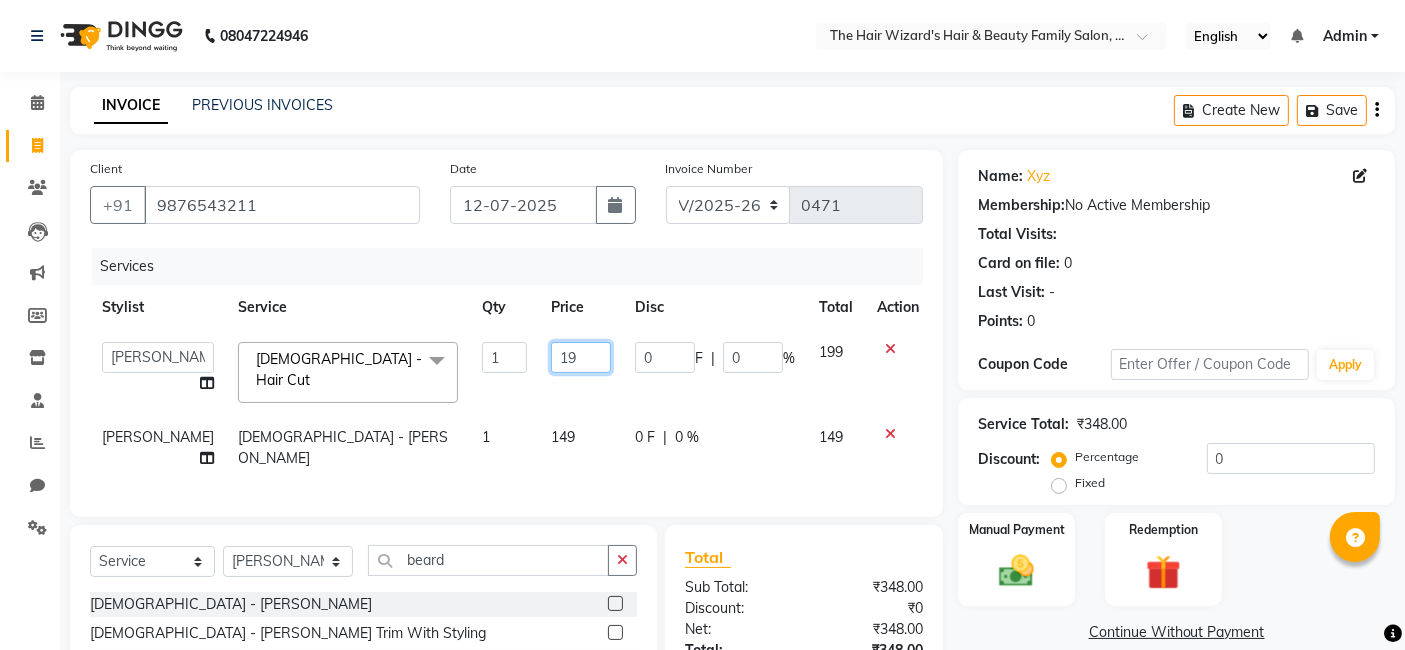 type on "1" 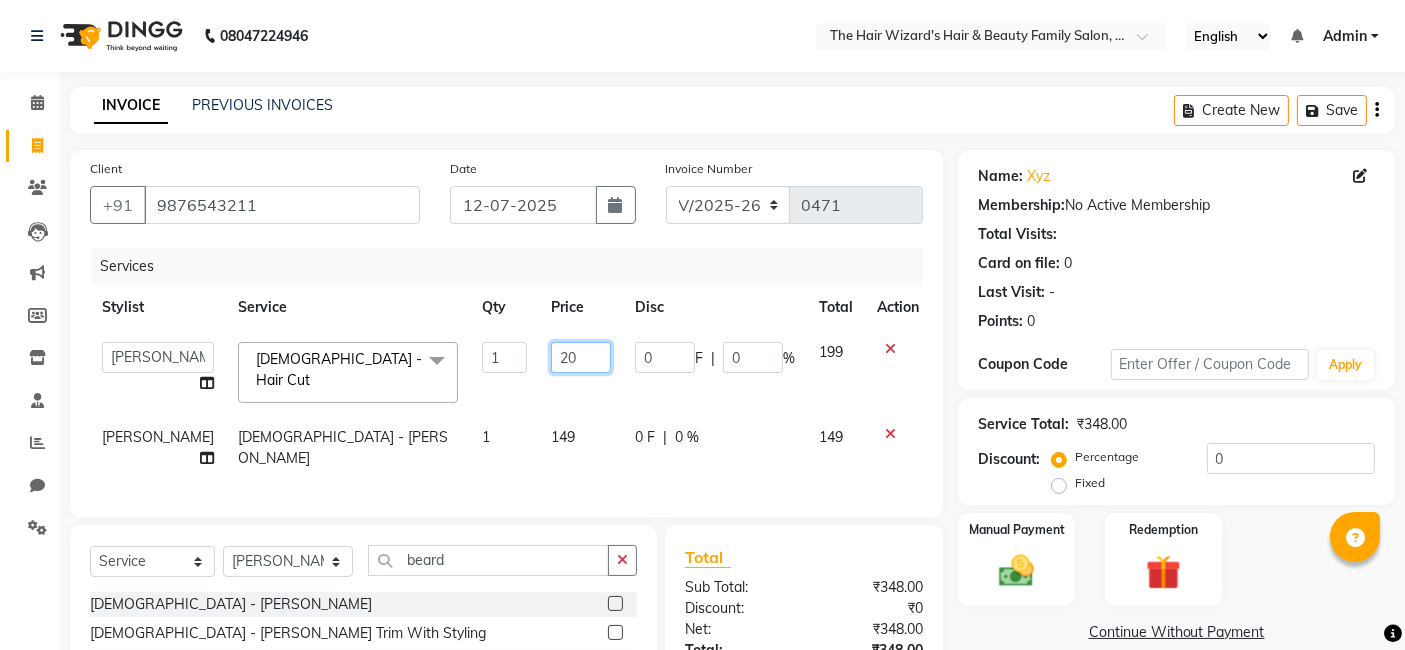 type on "200" 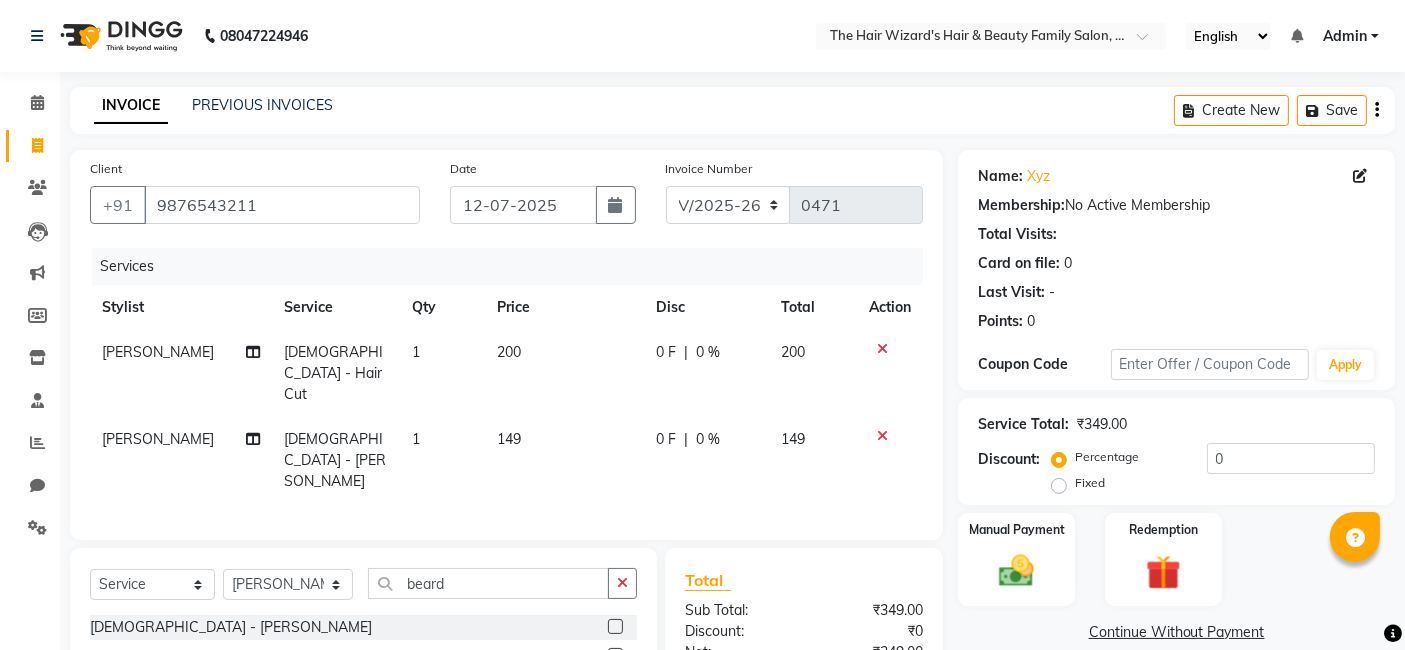 click on "Services Stylist Service Qty Price Disc Total Action Jishan Ali Male - Hair Cut 1 200 0 F | 0 % 200 Jishan Ali Male - Beard 1 149 0 F | 0 % 149" 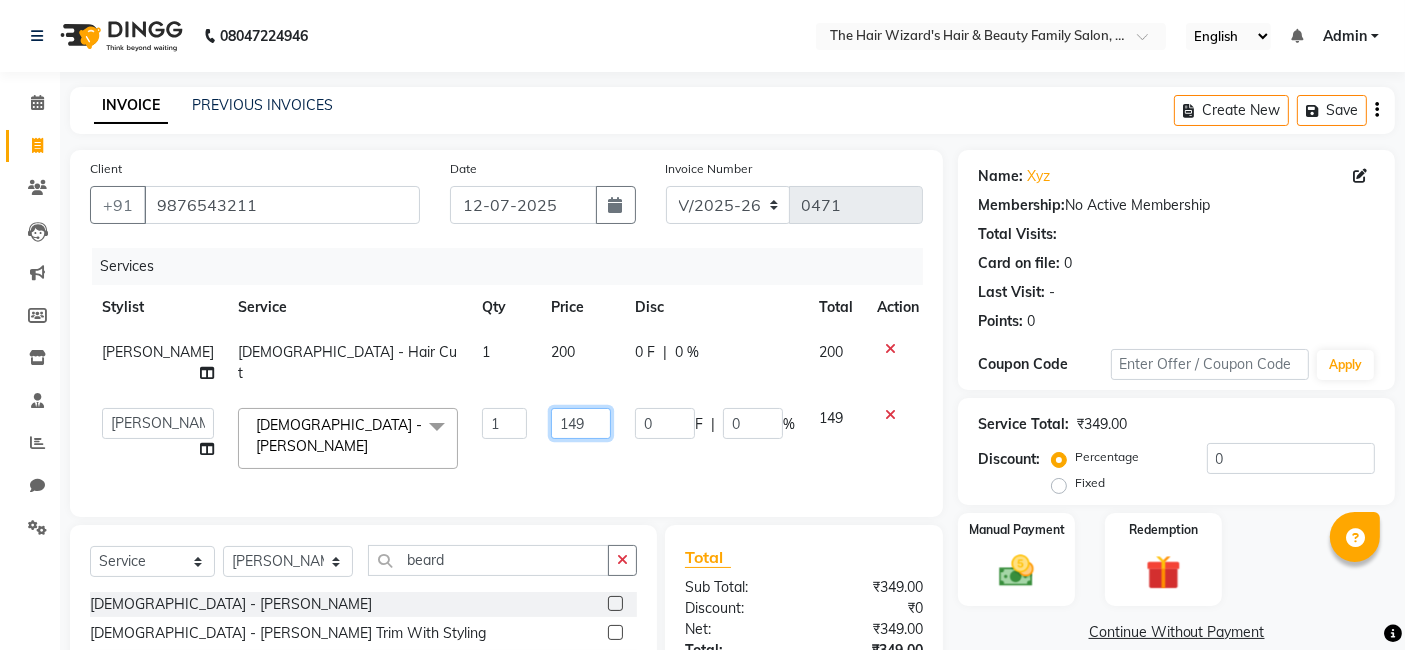click on "149" 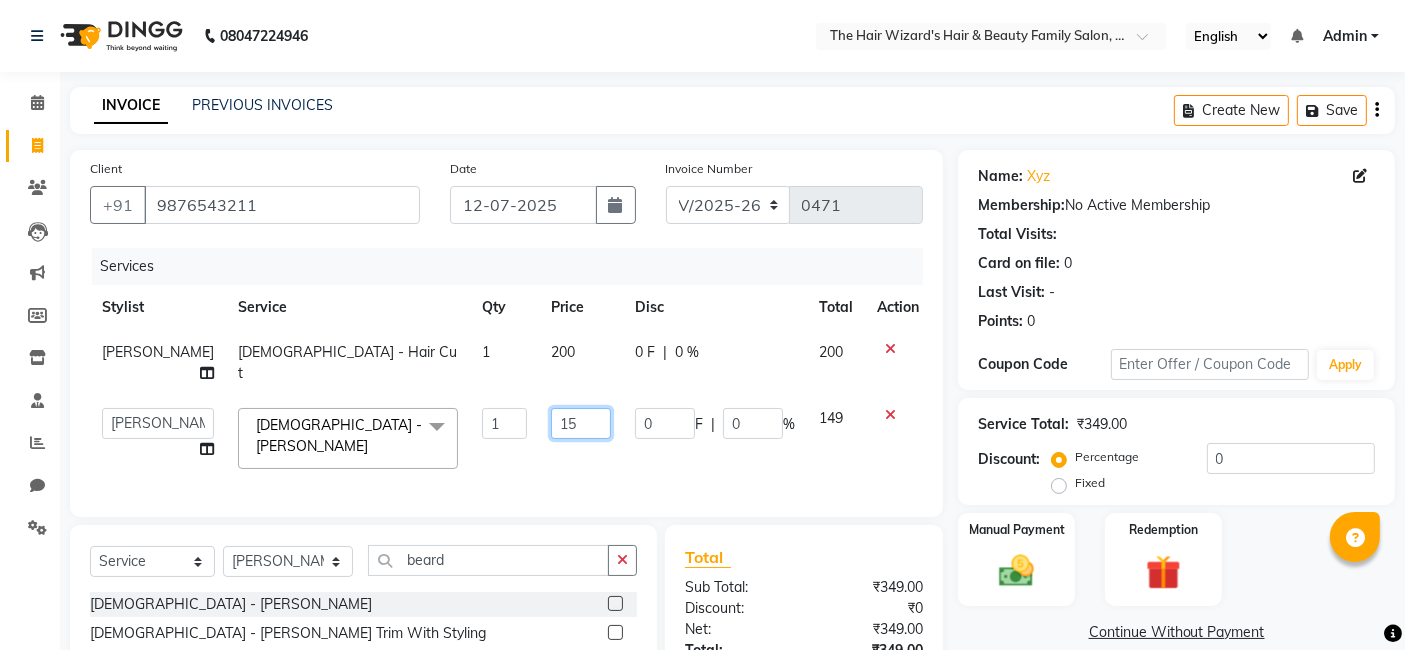 type on "150" 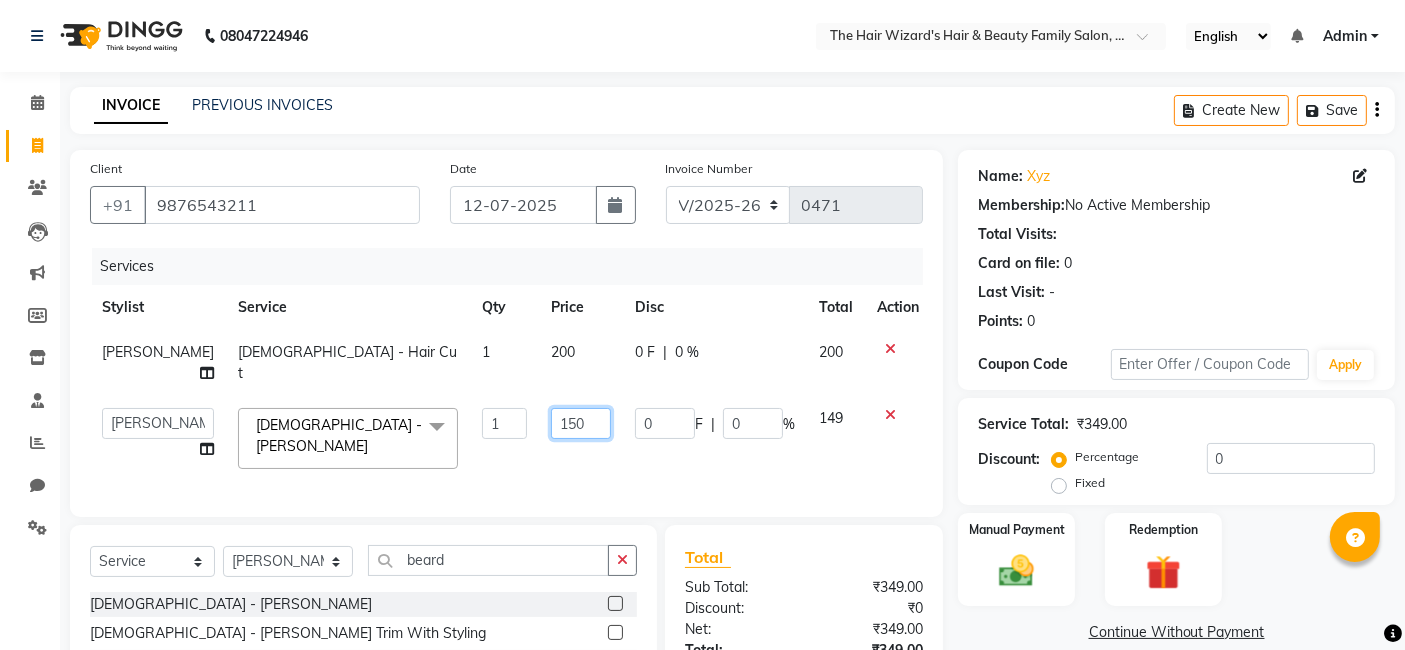 scroll, scrollTop: 163, scrollLeft: 0, axis: vertical 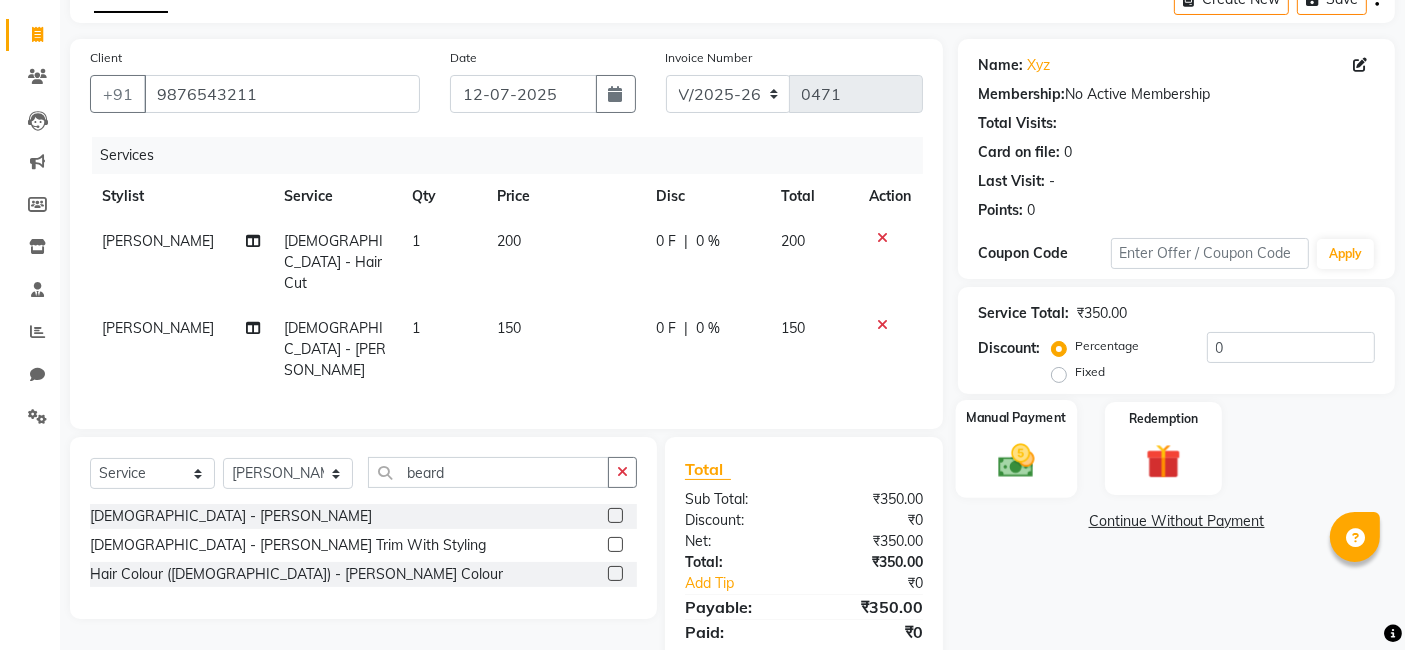 click on "Manual Payment" 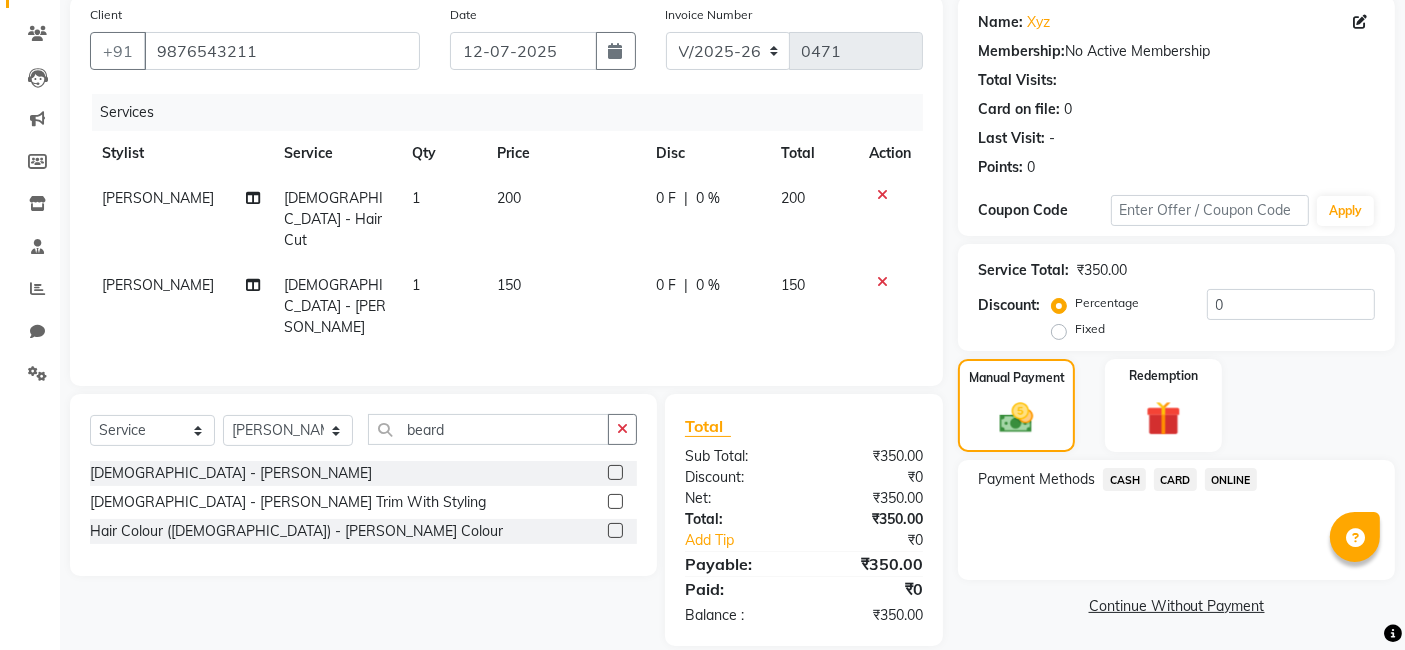 click on "CASH" 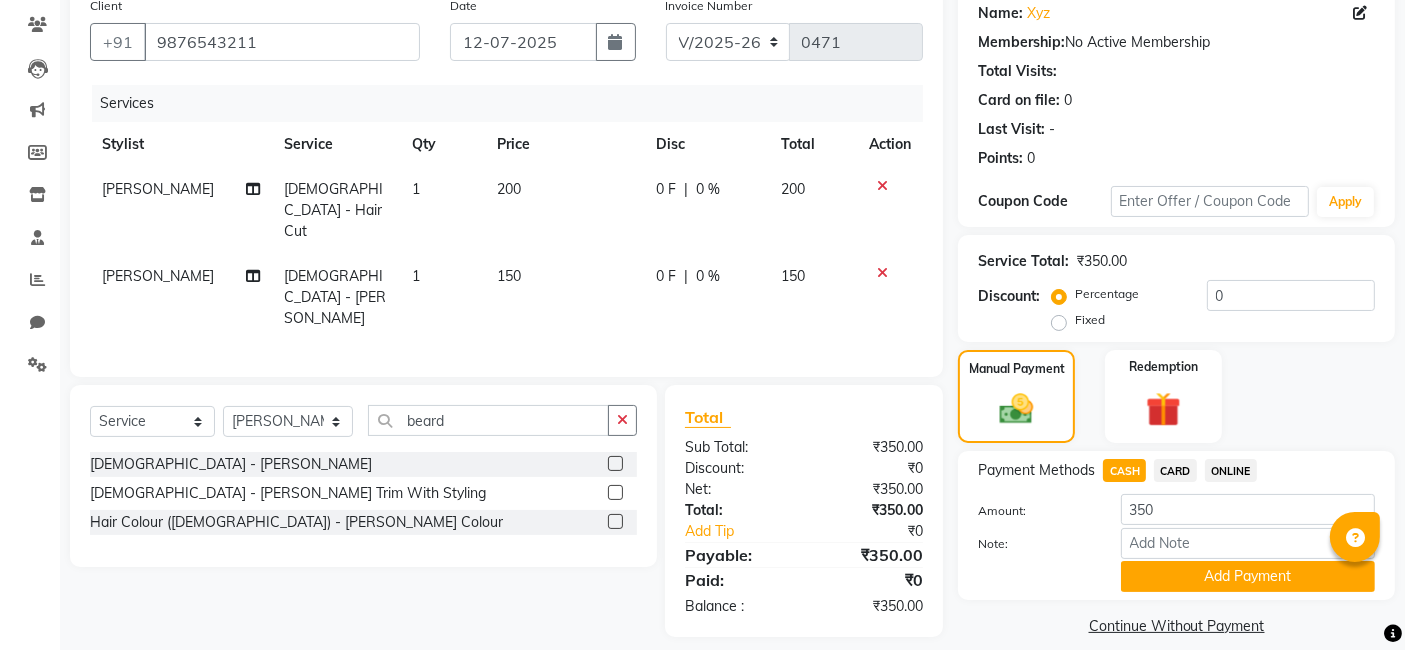 scroll, scrollTop: 182, scrollLeft: 0, axis: vertical 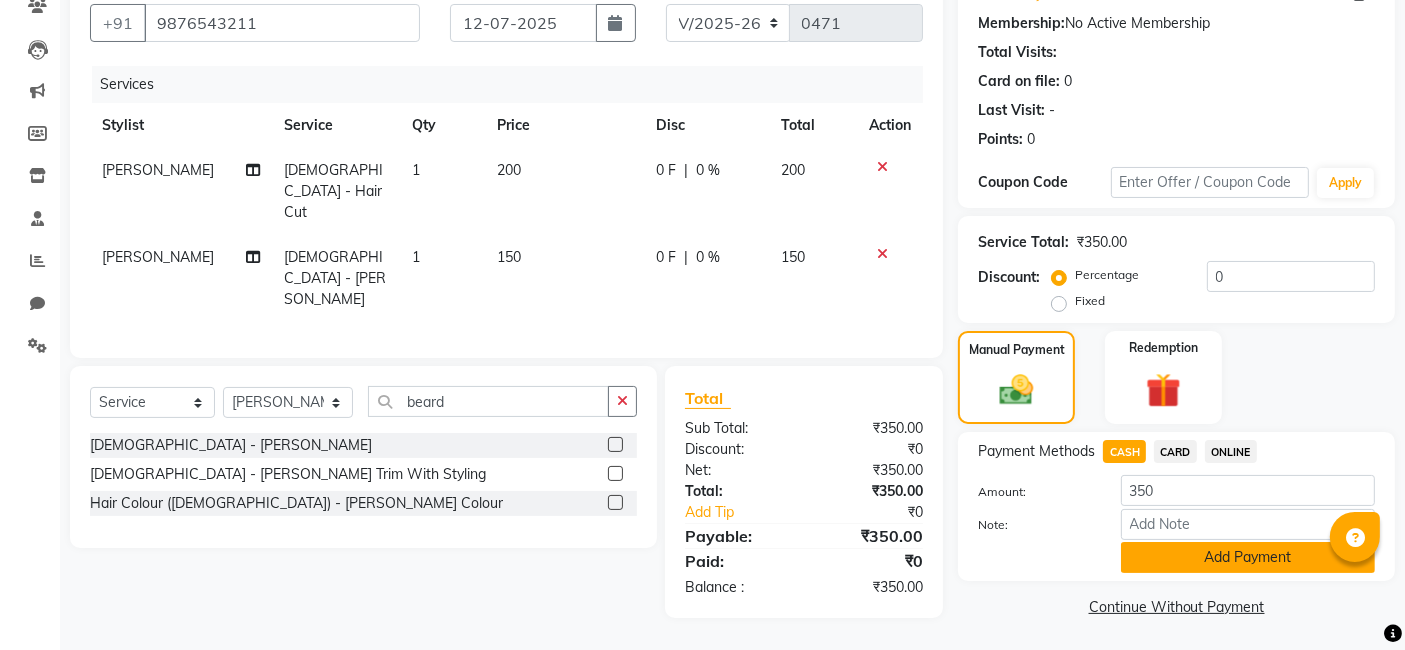 click on "Add Payment" 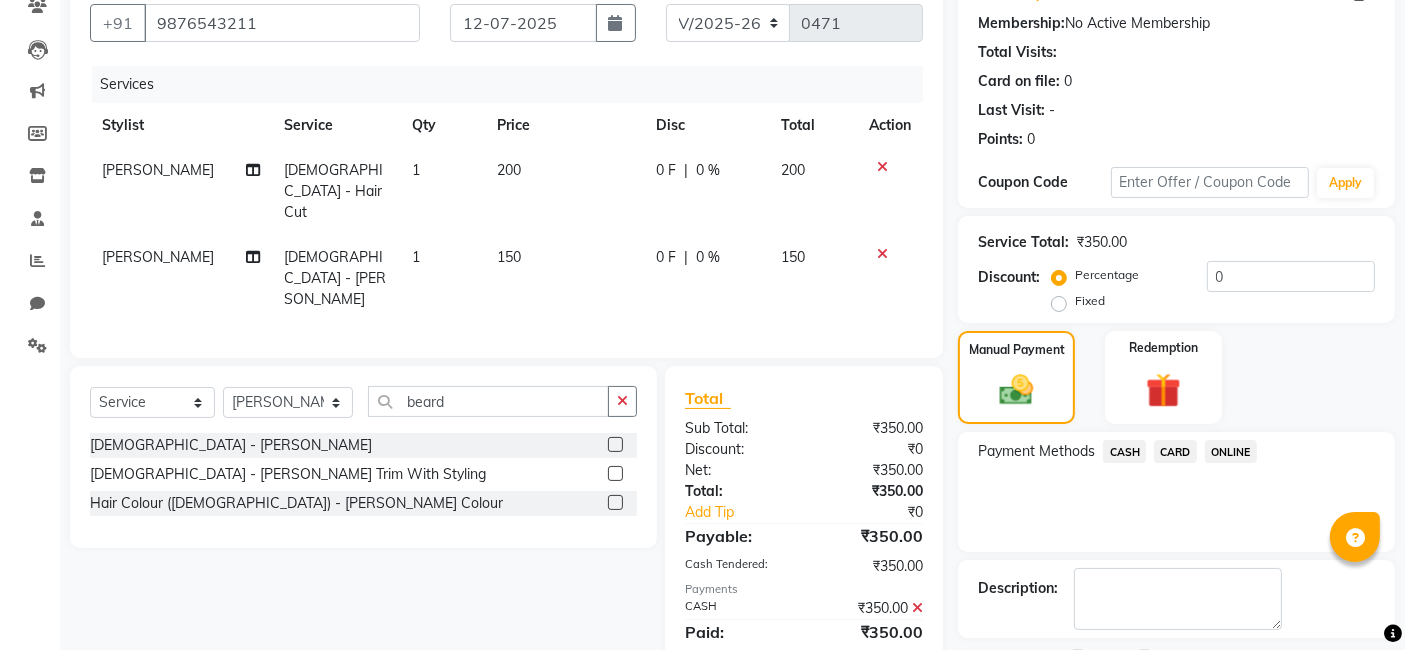 scroll, scrollTop: 266, scrollLeft: 0, axis: vertical 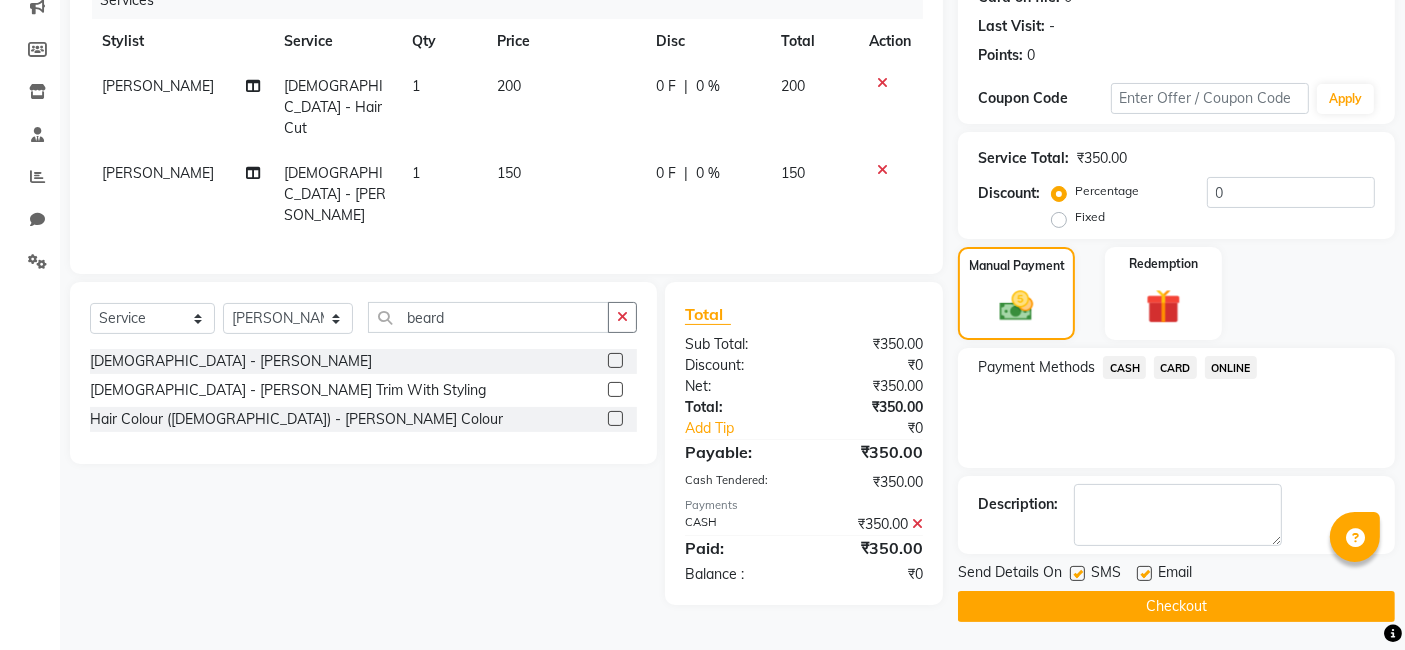 click on "Checkout" 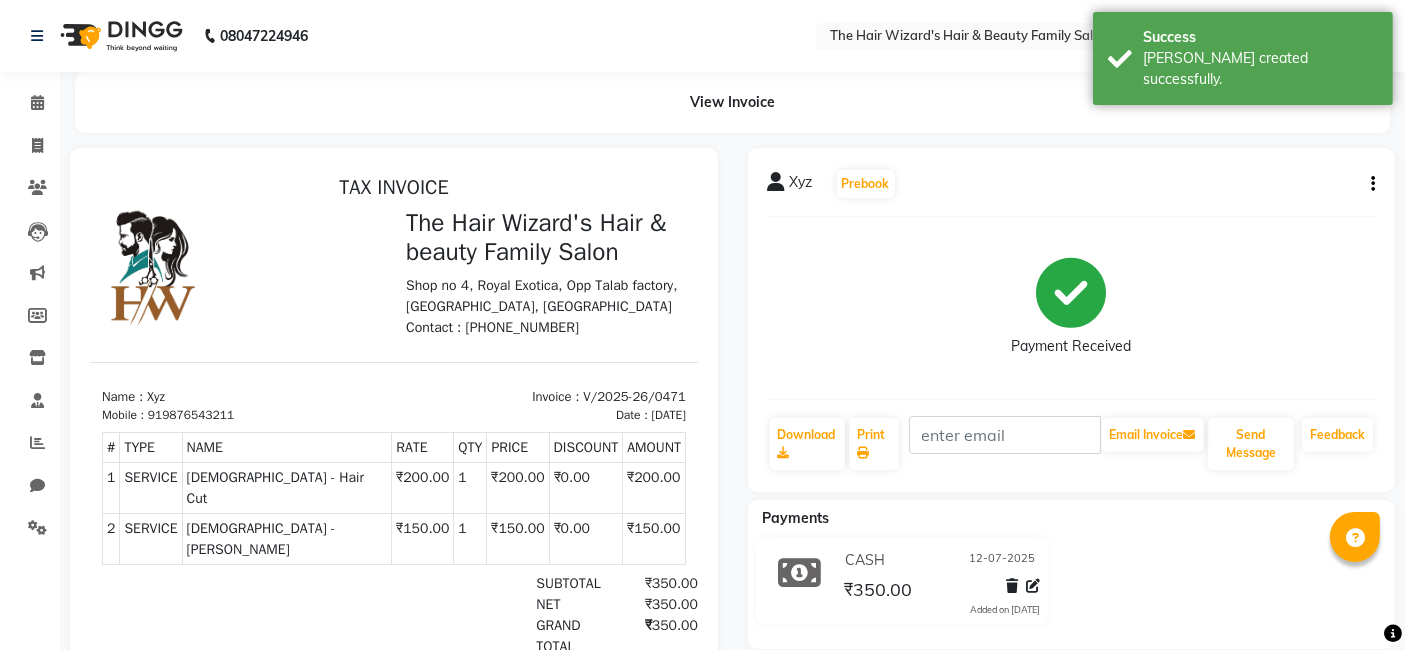 scroll, scrollTop: 0, scrollLeft: 0, axis: both 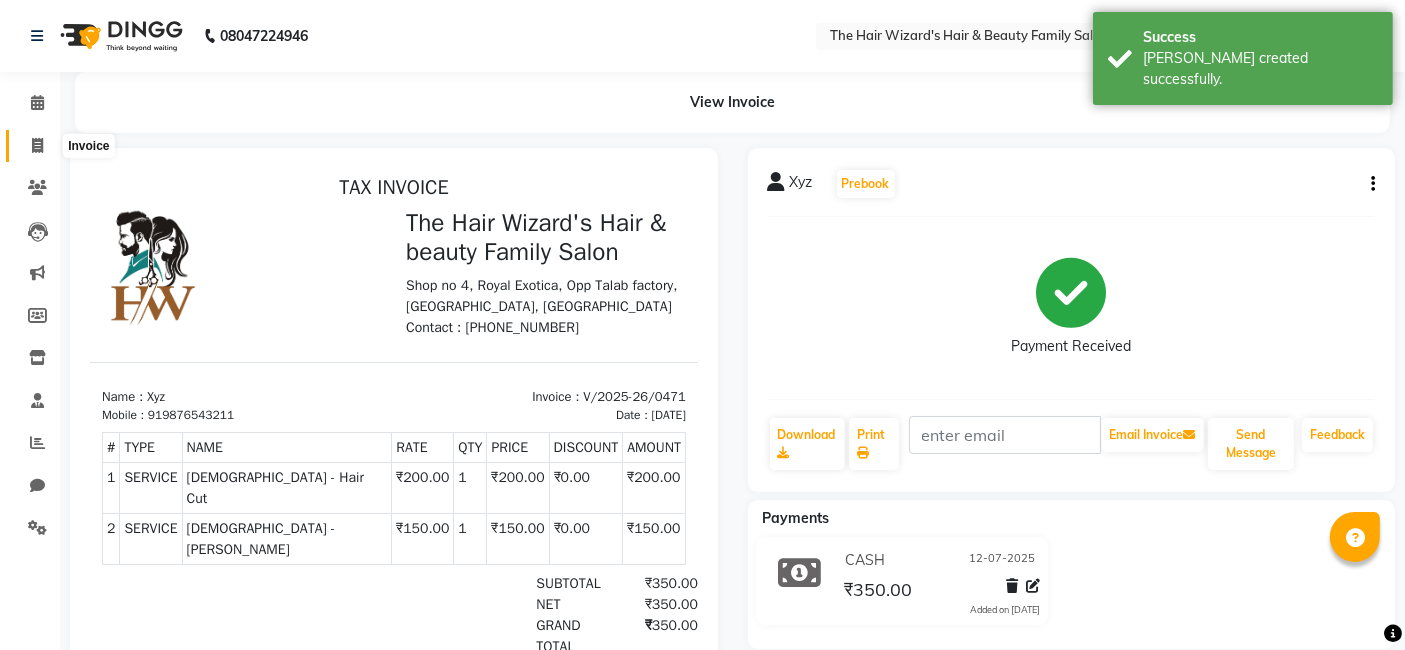 click 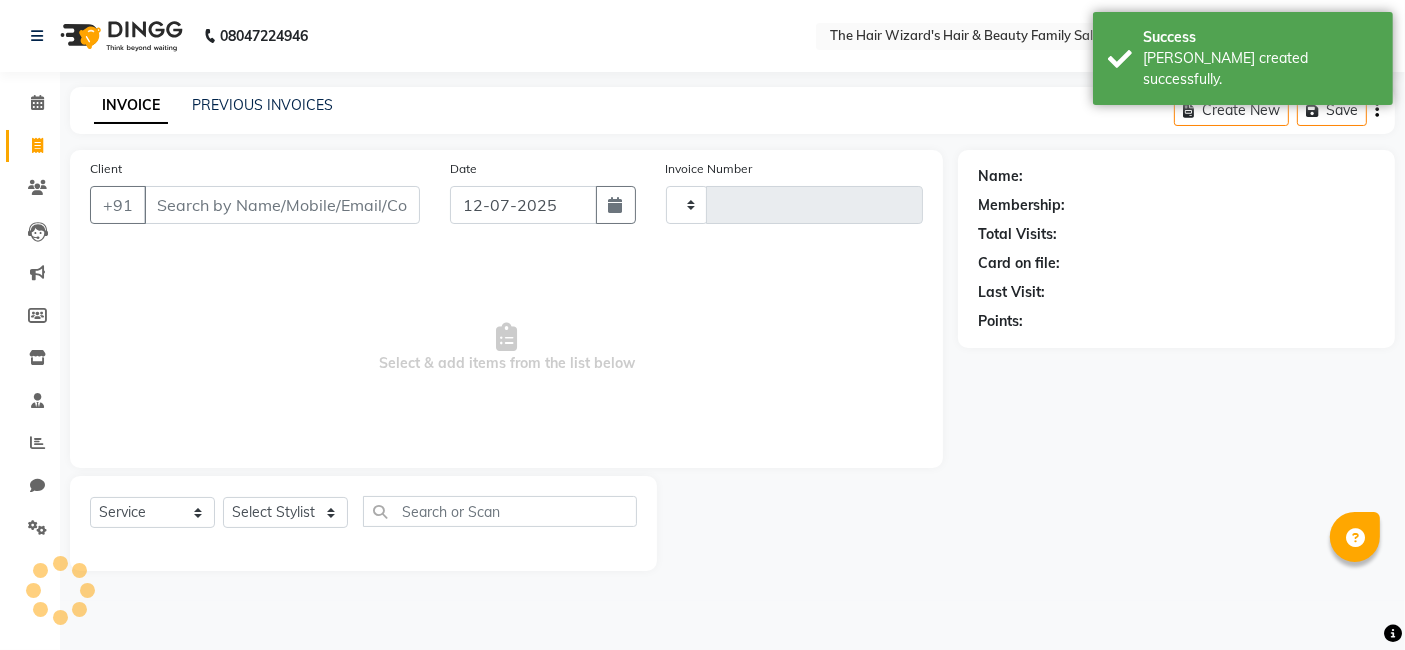 type on "0472" 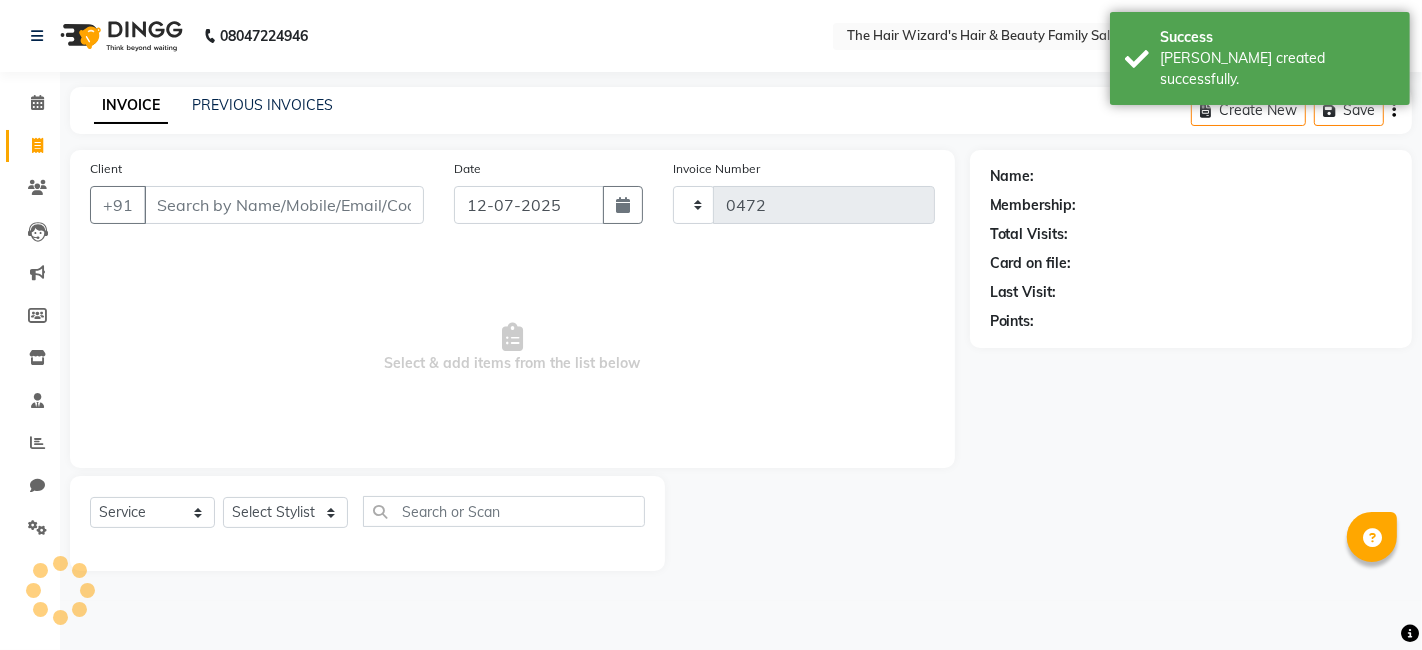 select on "8473" 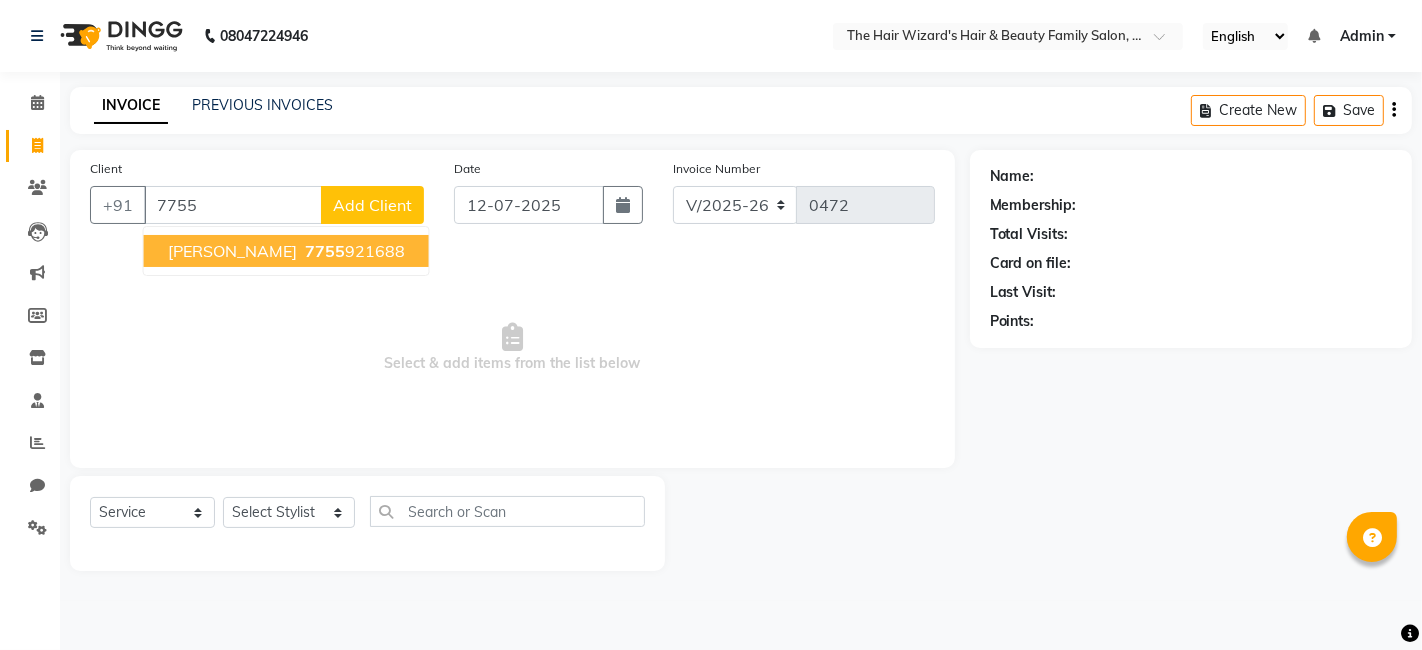 click on "7755" at bounding box center (325, 251) 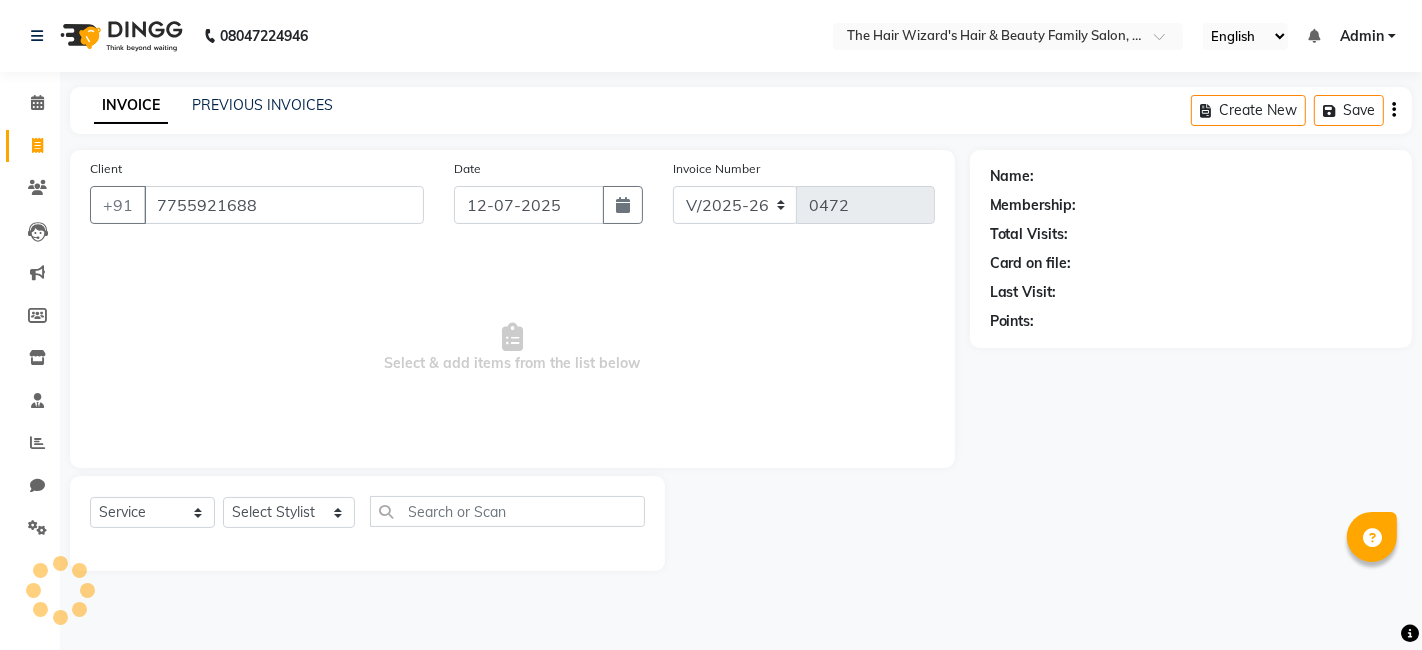type on "7755921688" 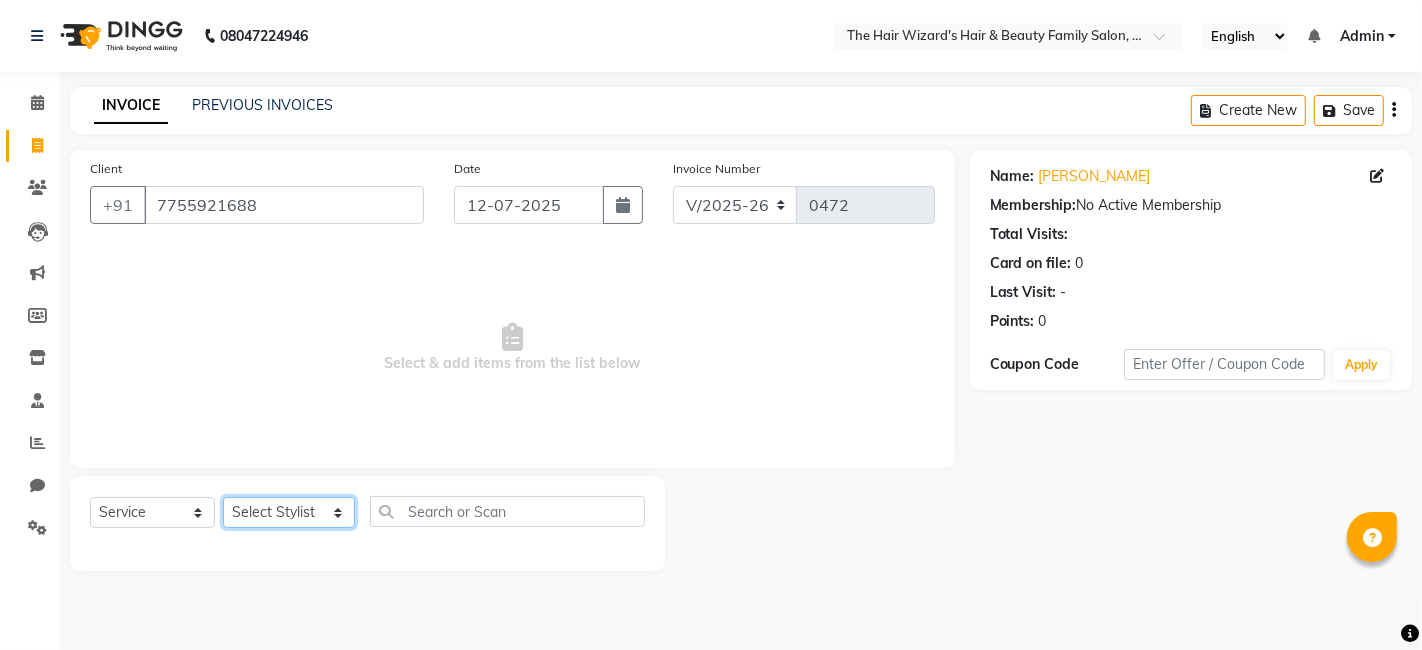 click on "Select Stylist Abdul Rehman Fahim Ansari  Helena Manoj Salvi Jishan Ali MOHD FAIZ Rubina SAHIL MALIK Sakshi Babar Suhail Ali WIZARDS" 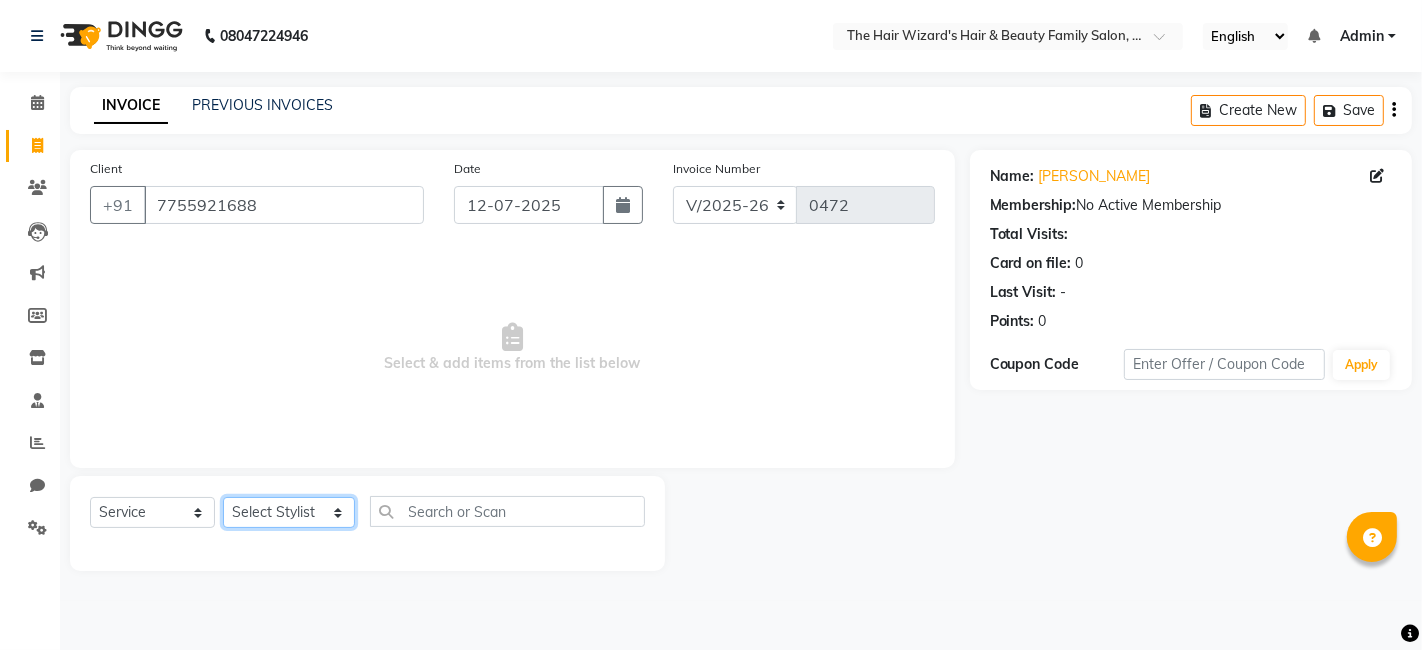 select on "83321" 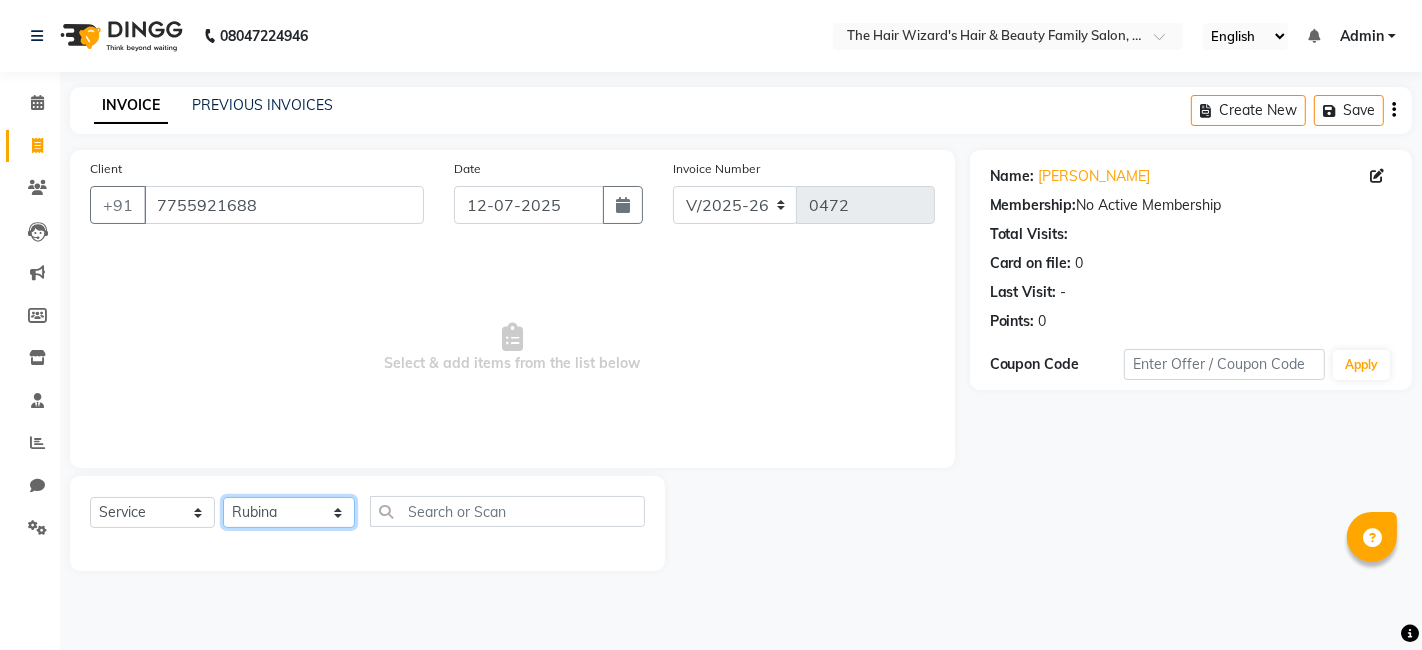 click on "Select Stylist Abdul Rehman Fahim Ansari  Helena Manoj Salvi Jishan Ali MOHD FAIZ Rubina SAHIL MALIK Sakshi Babar Suhail Ali WIZARDS" 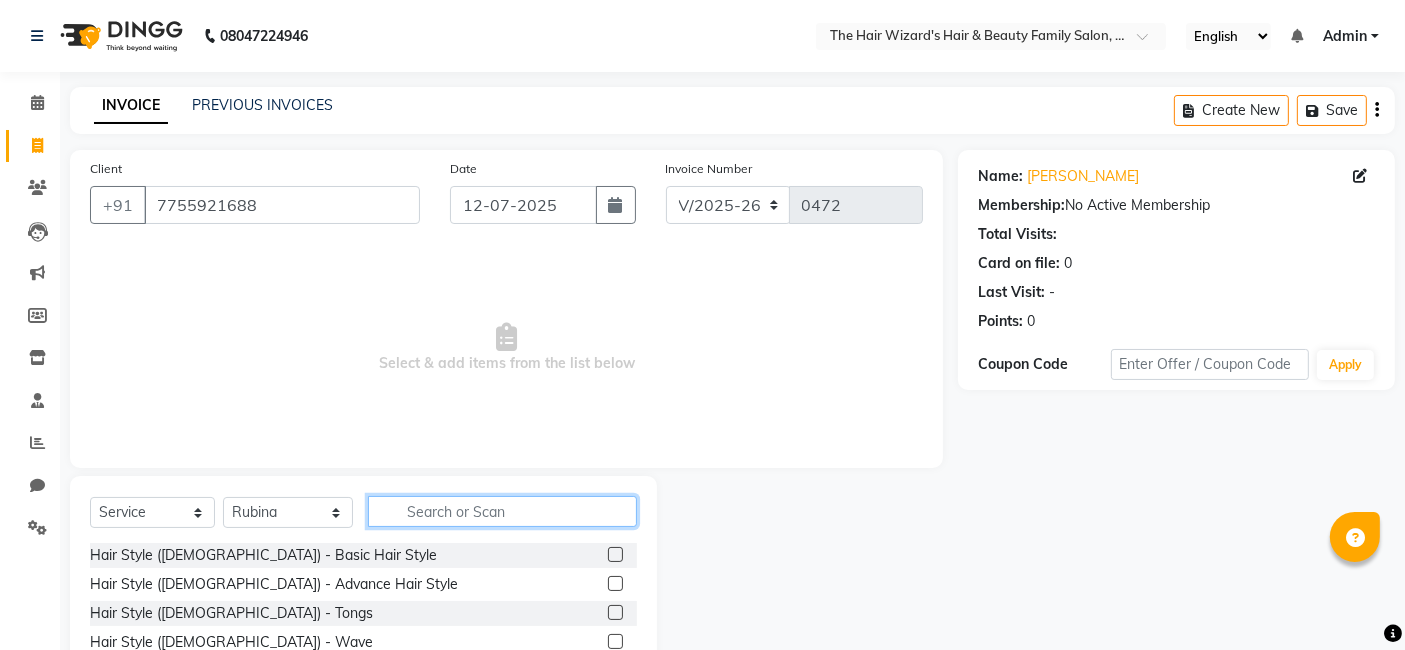 click 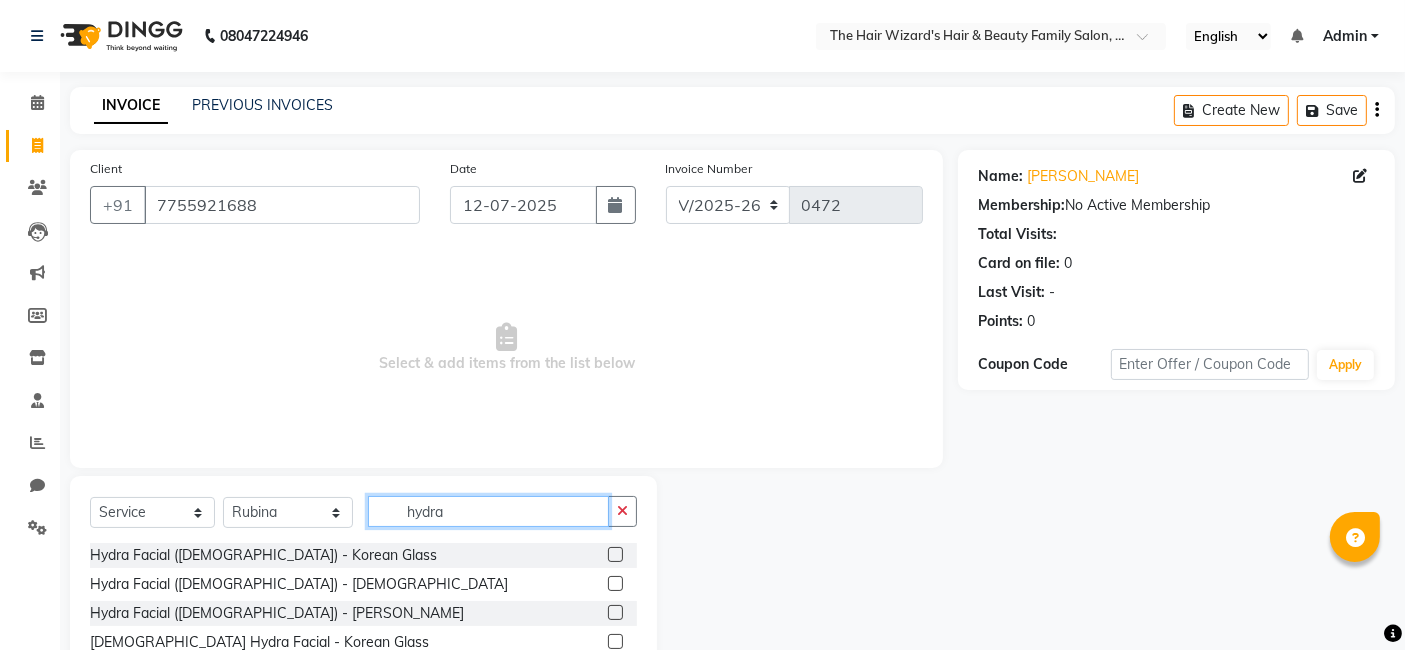 type on "hydra" 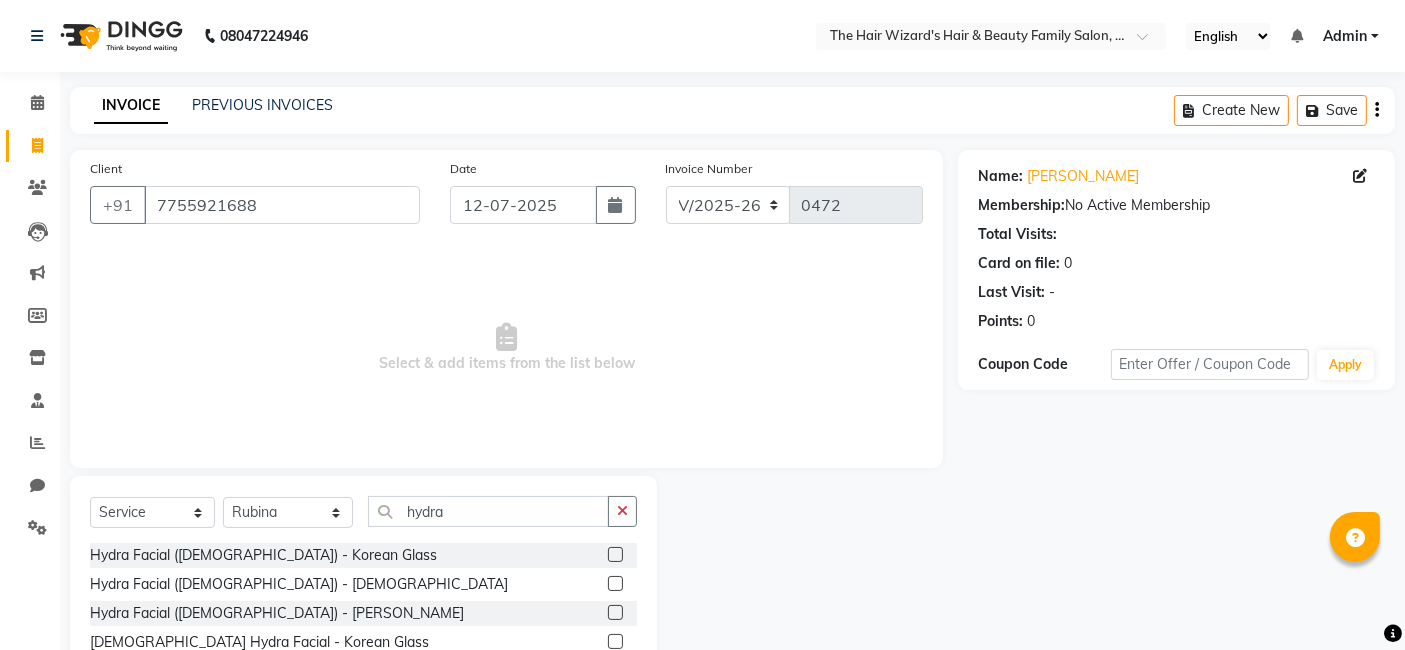 click 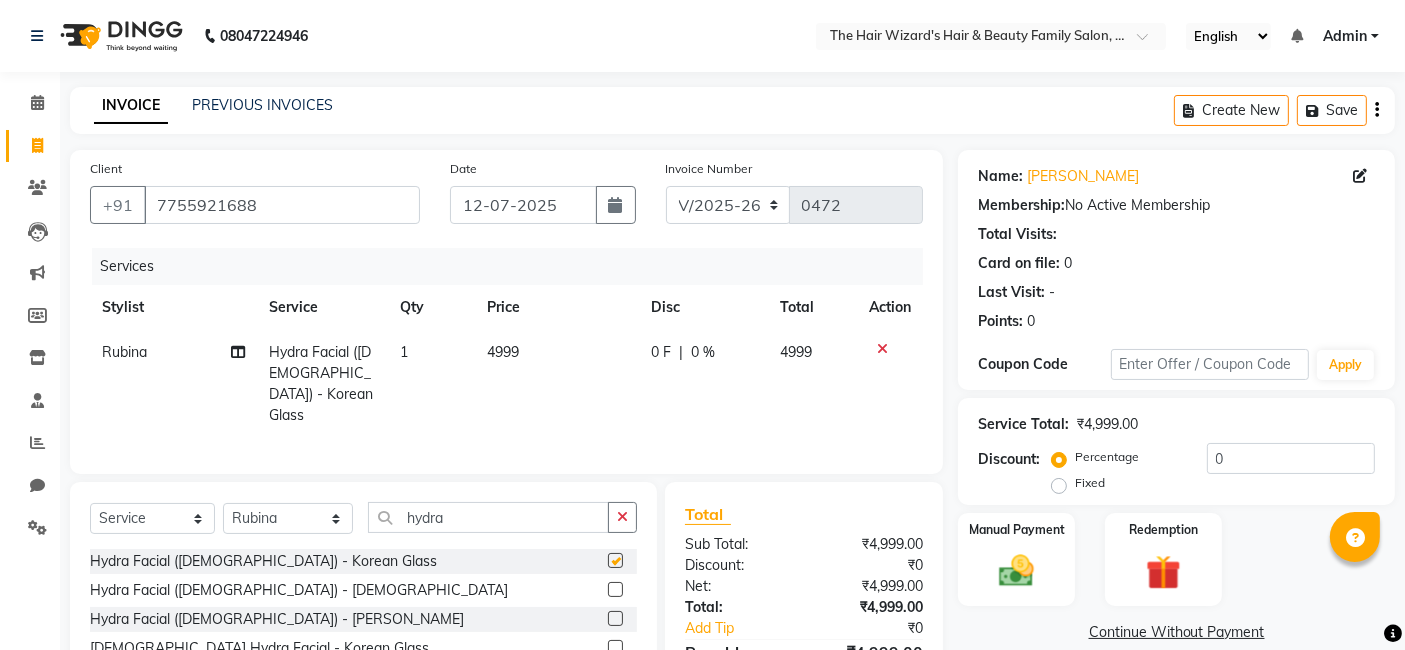 checkbox on "false" 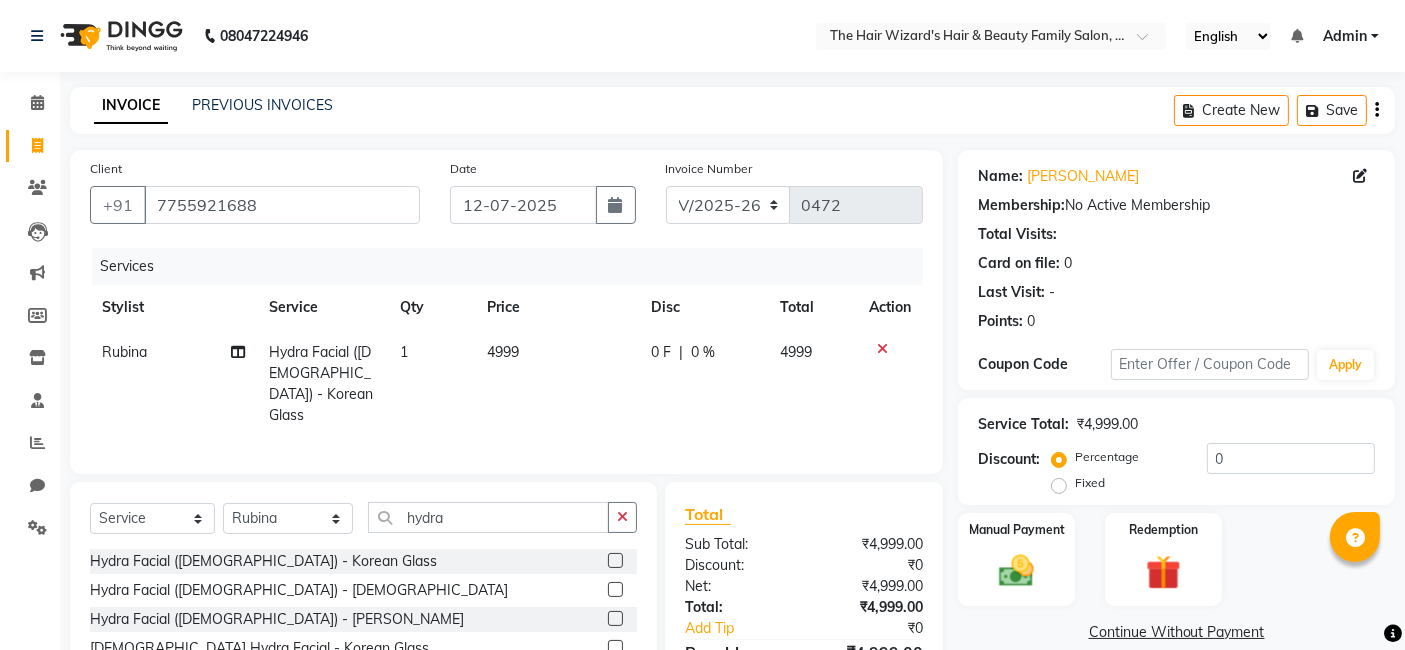 click 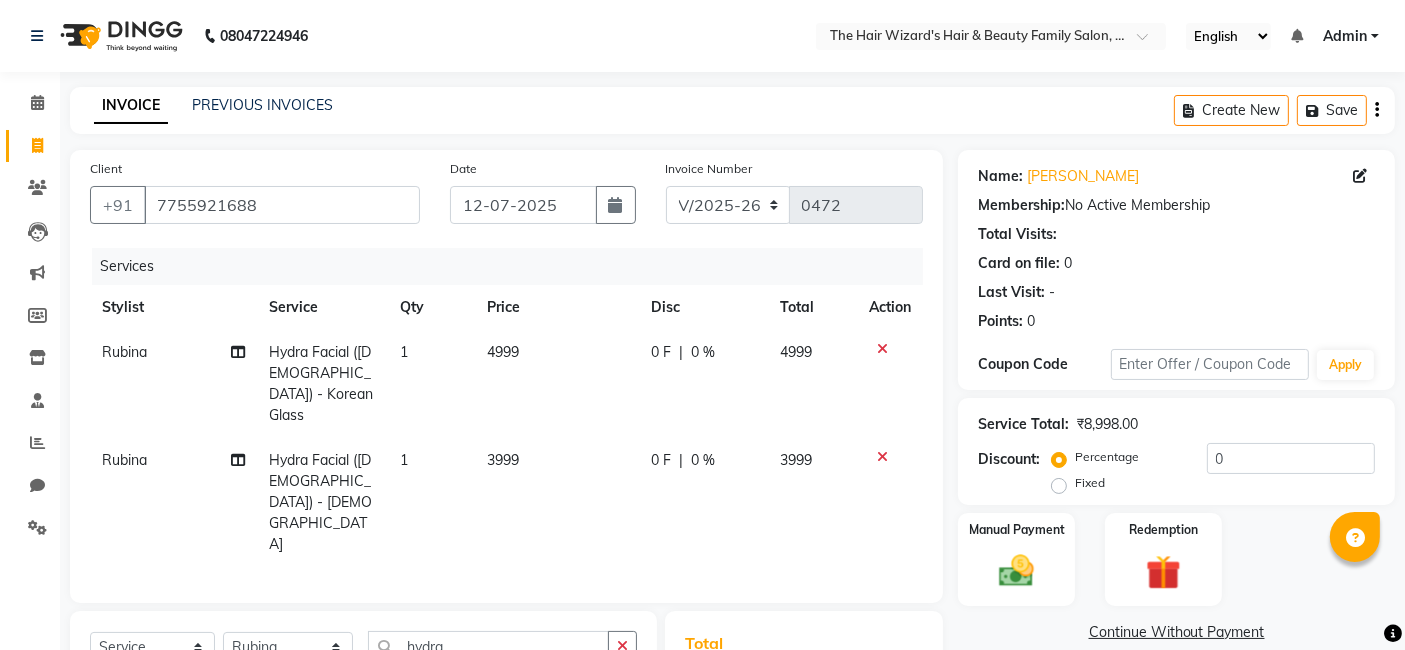 checkbox on "false" 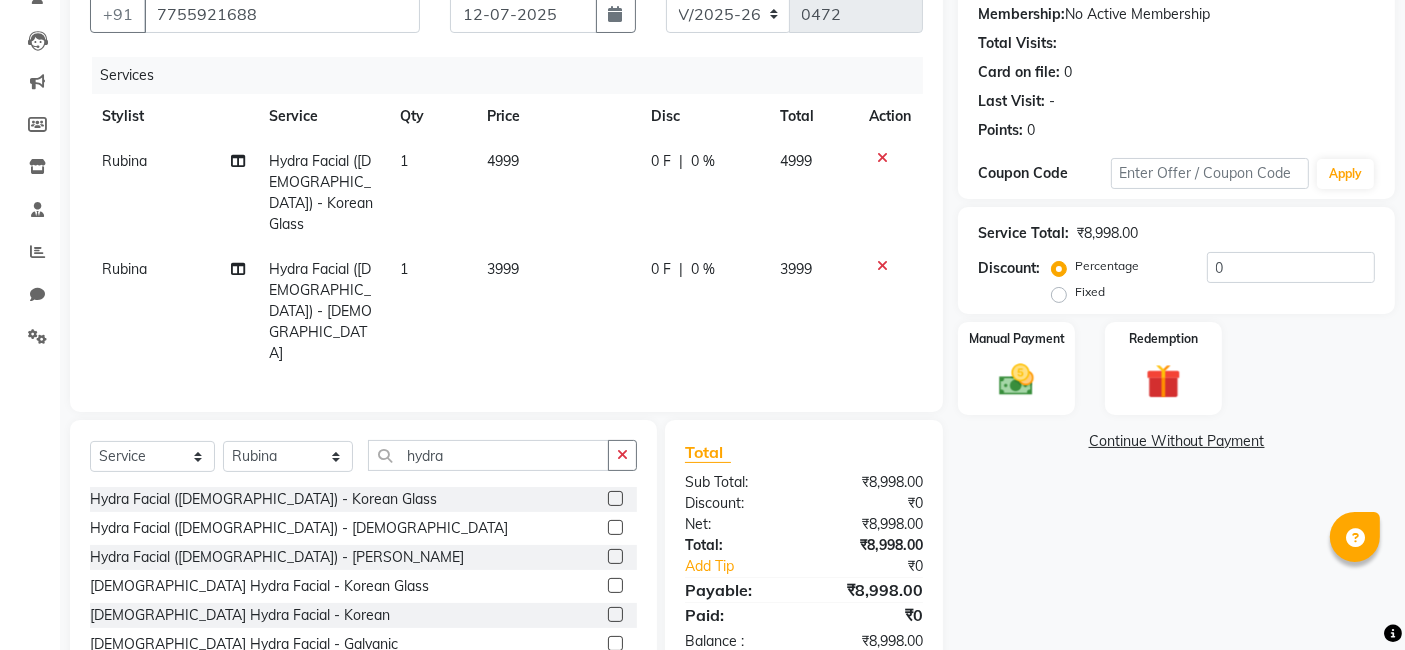 click 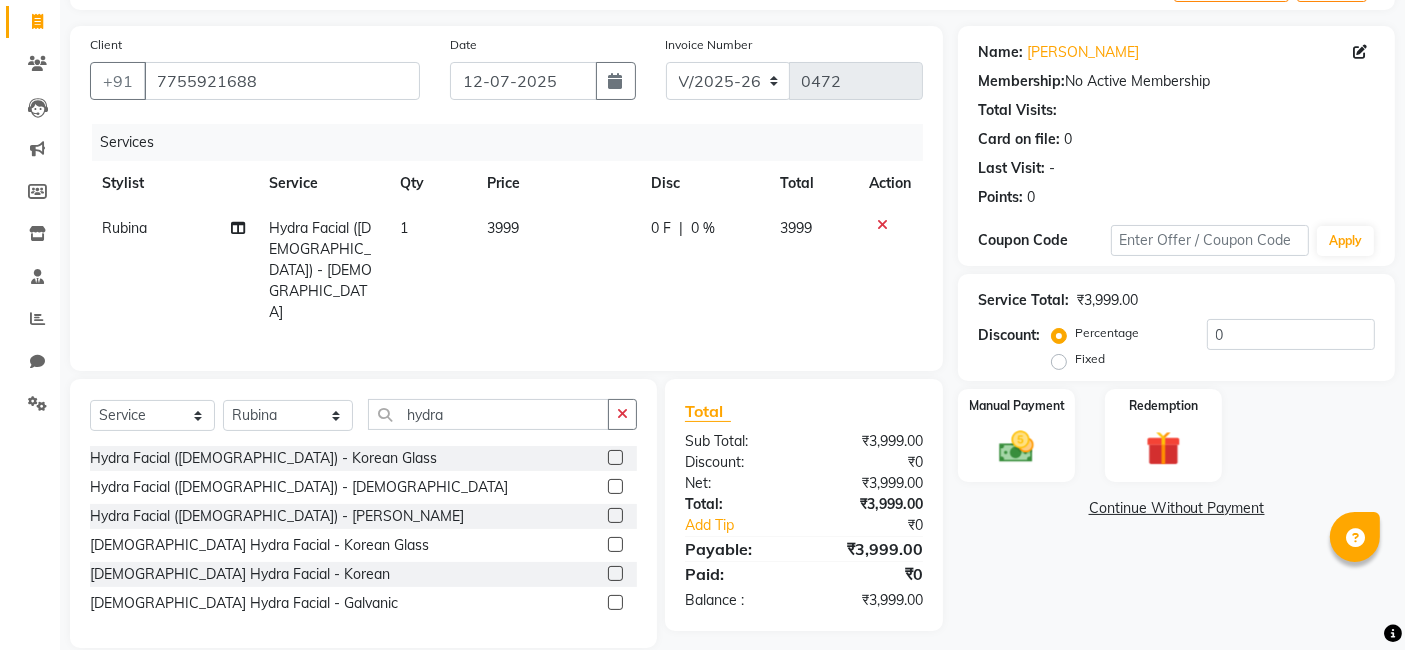 click 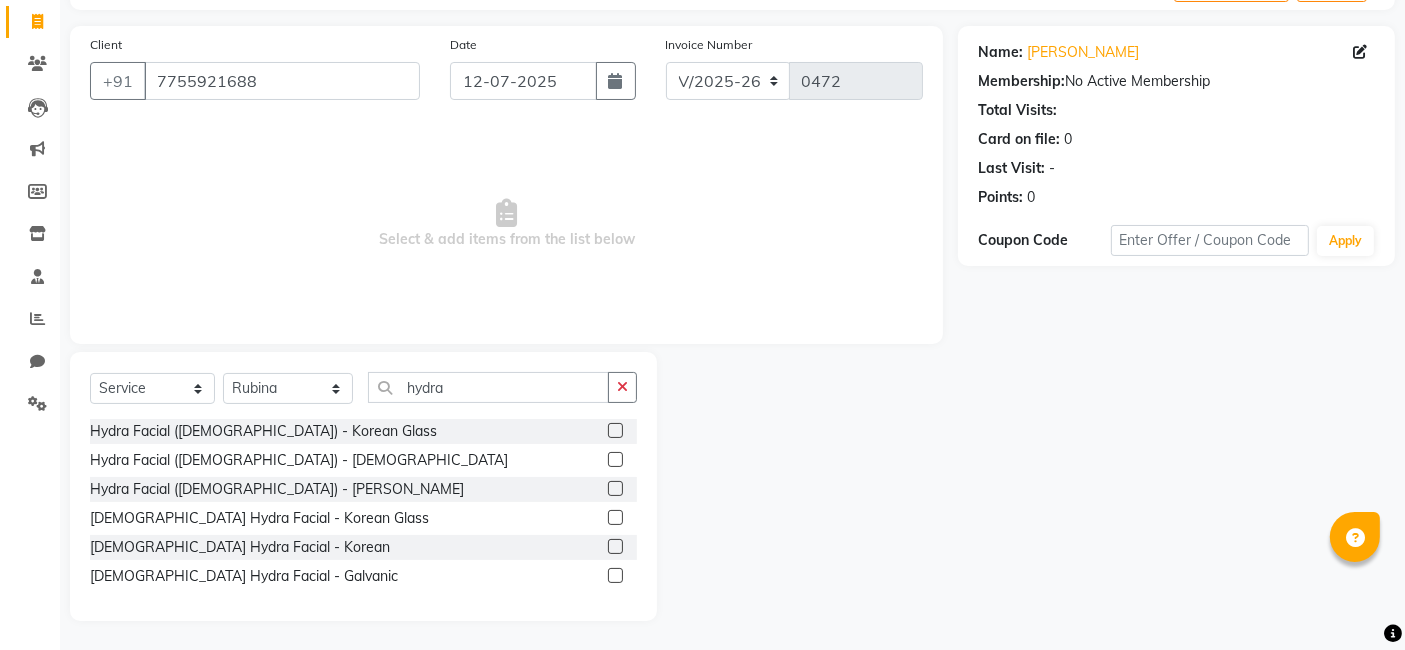 click 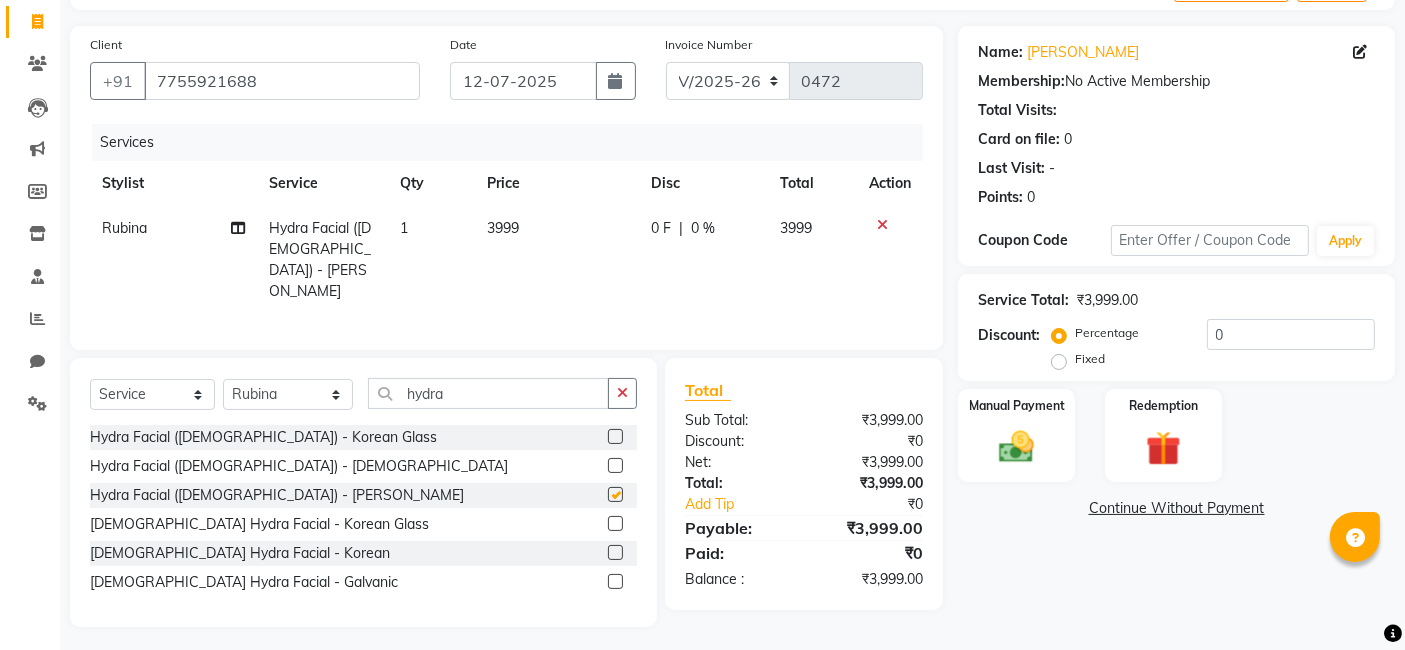 checkbox on "false" 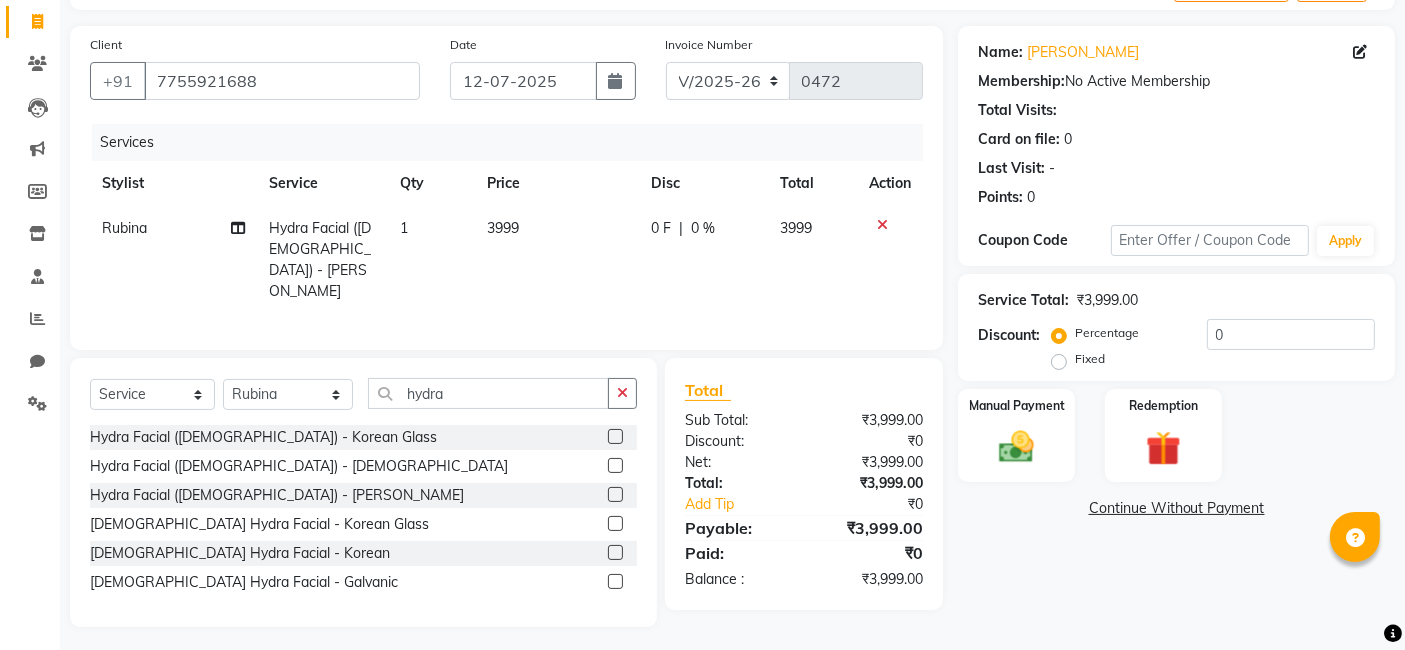 click 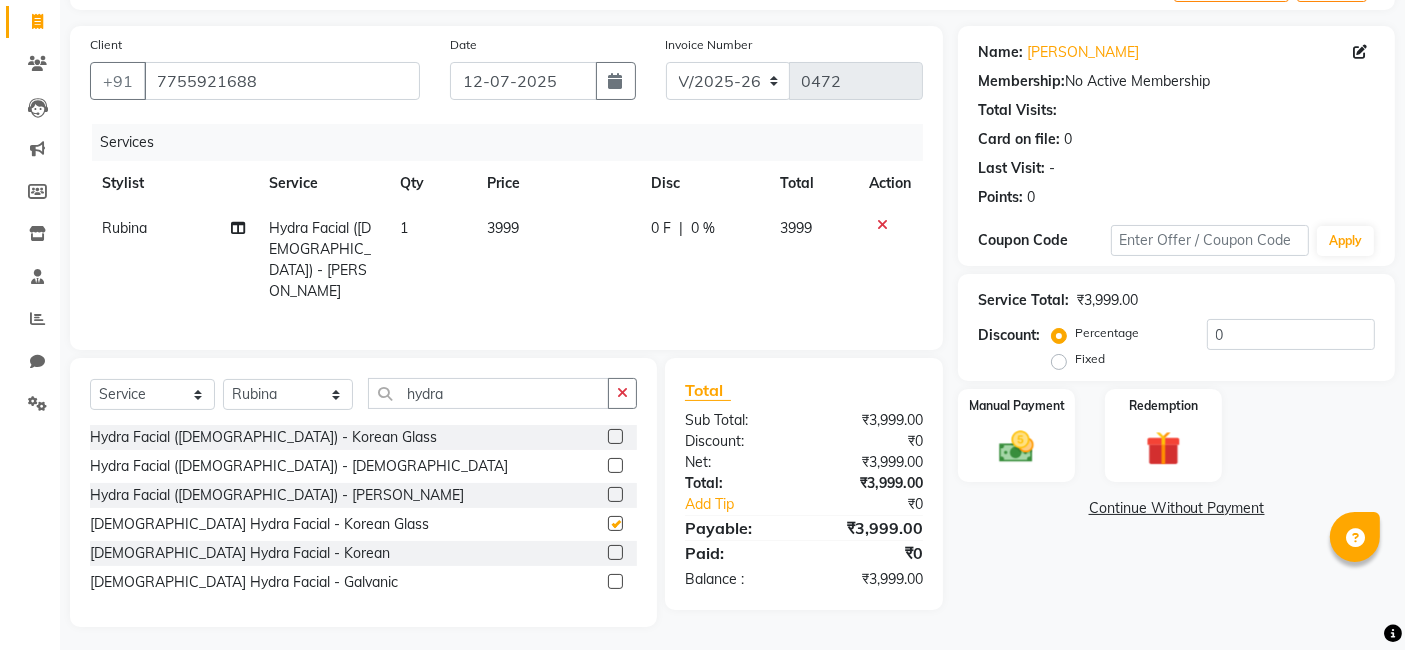 scroll, scrollTop: 191, scrollLeft: 0, axis: vertical 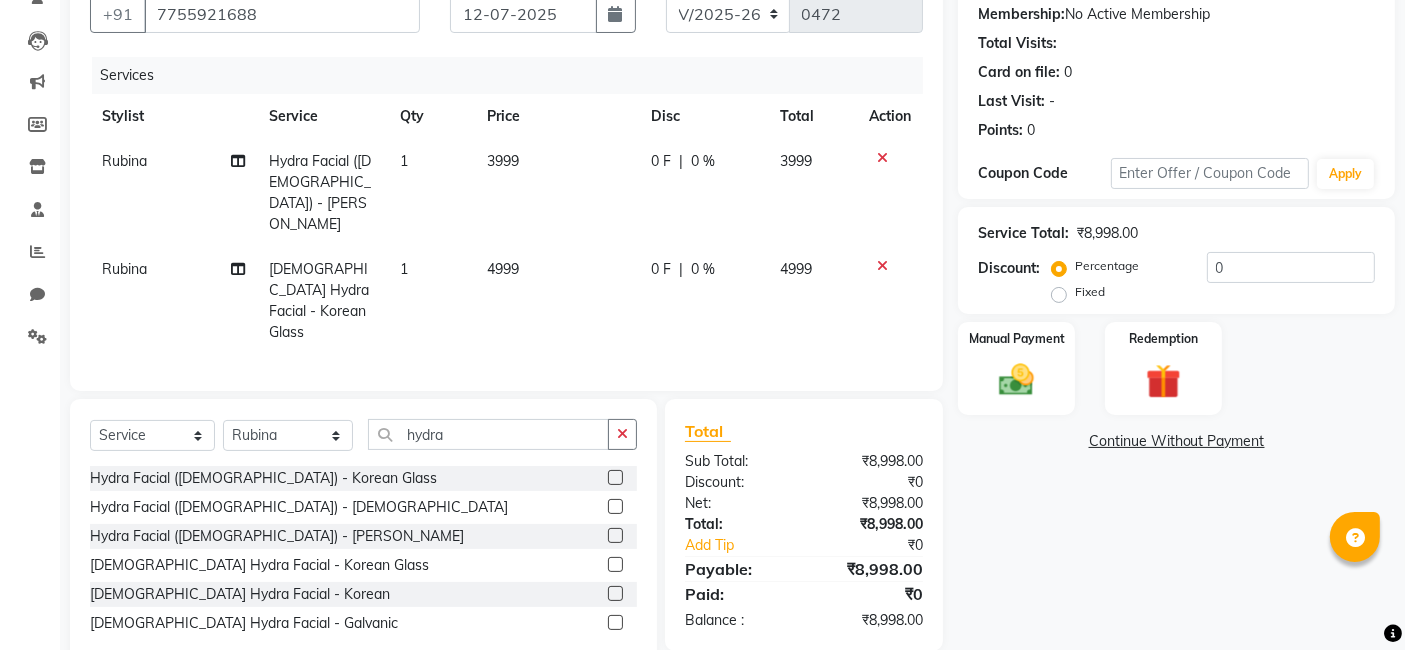 checkbox on "false" 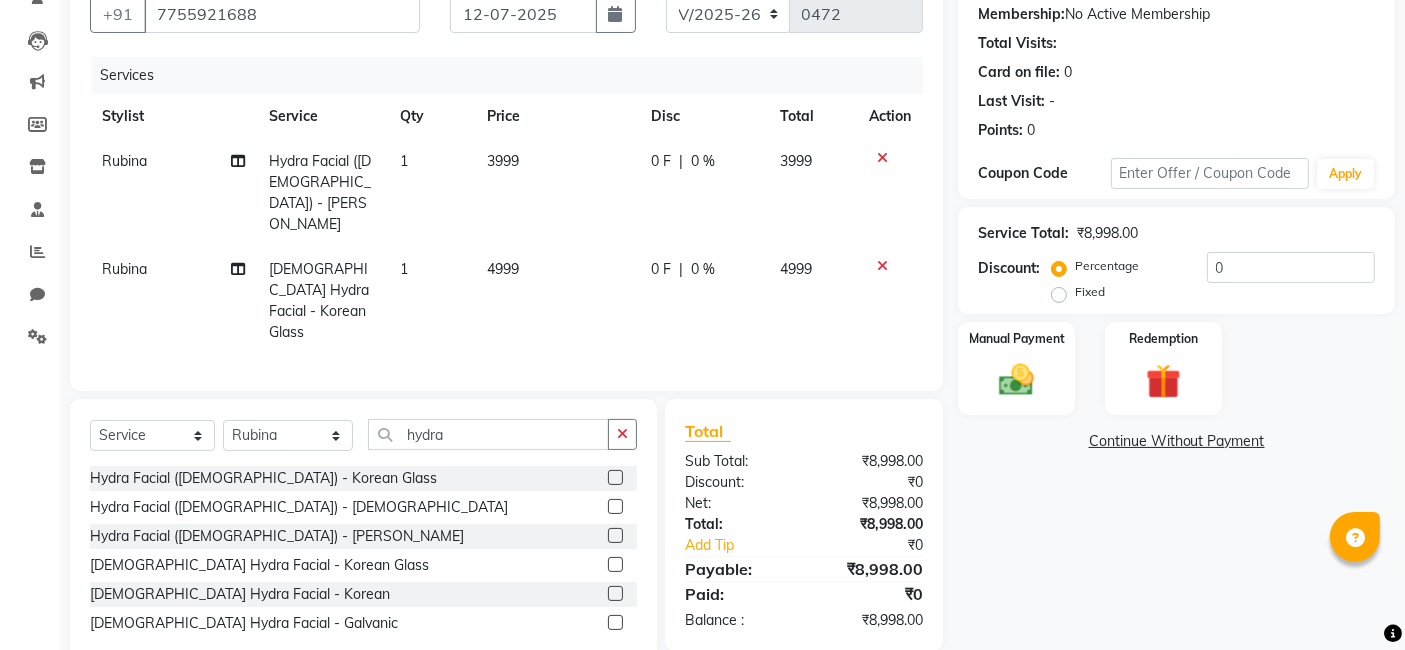 click 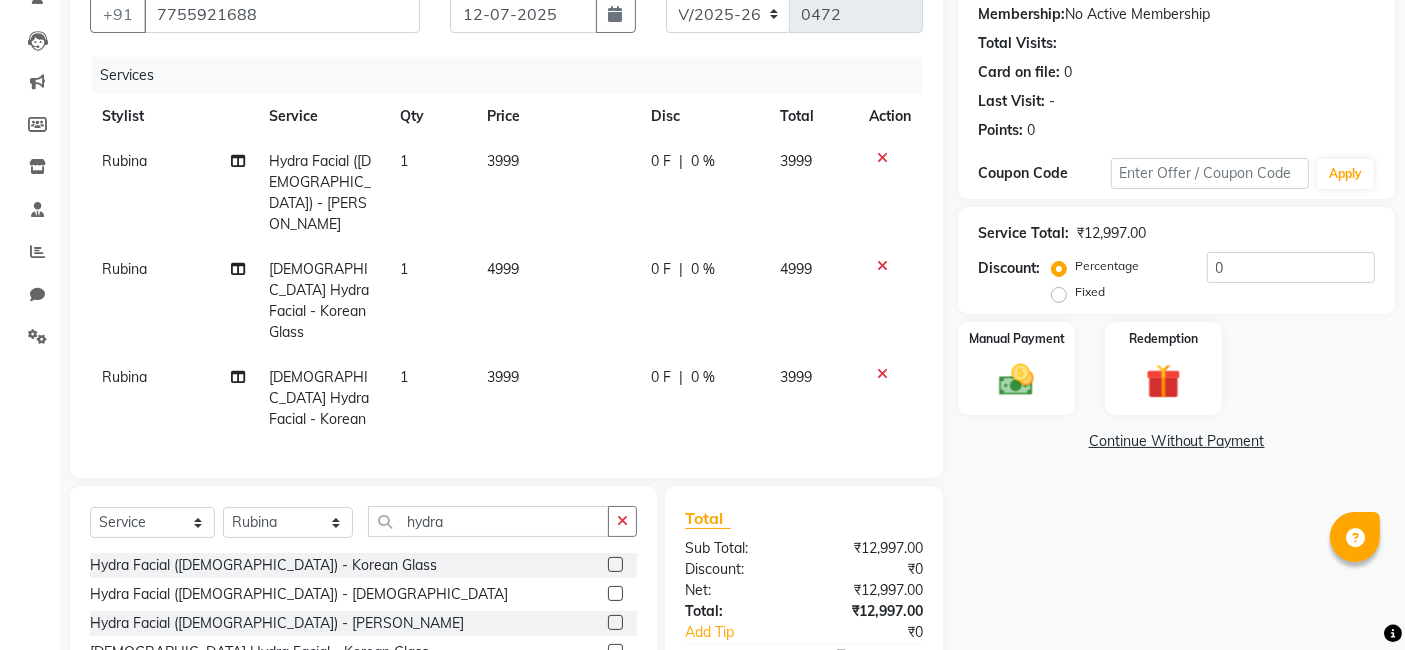 checkbox on "false" 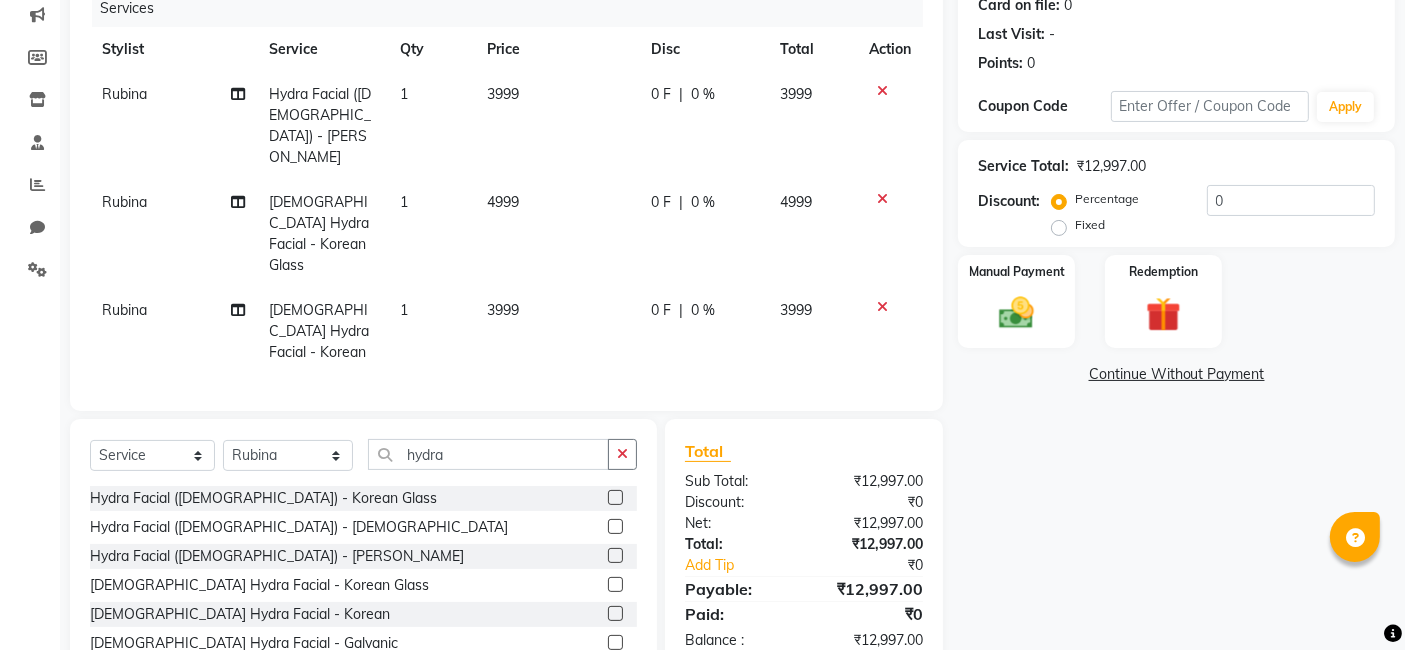 click 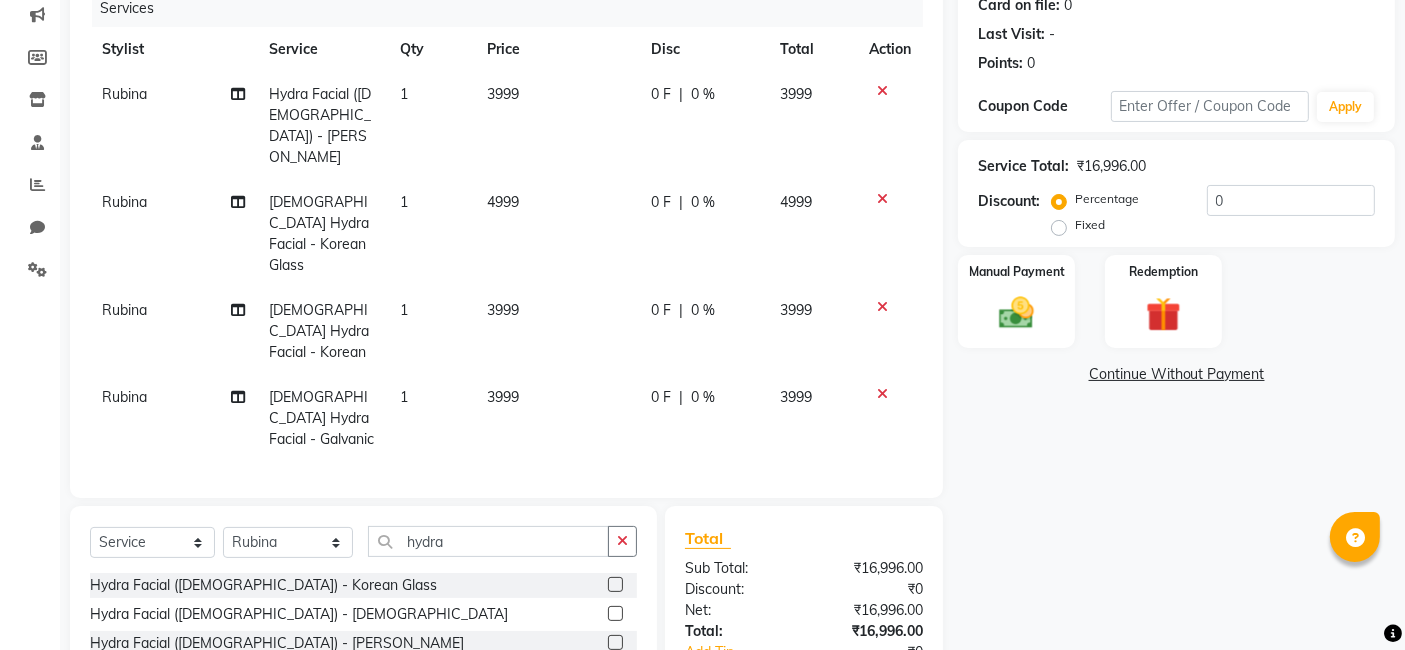 checkbox on "false" 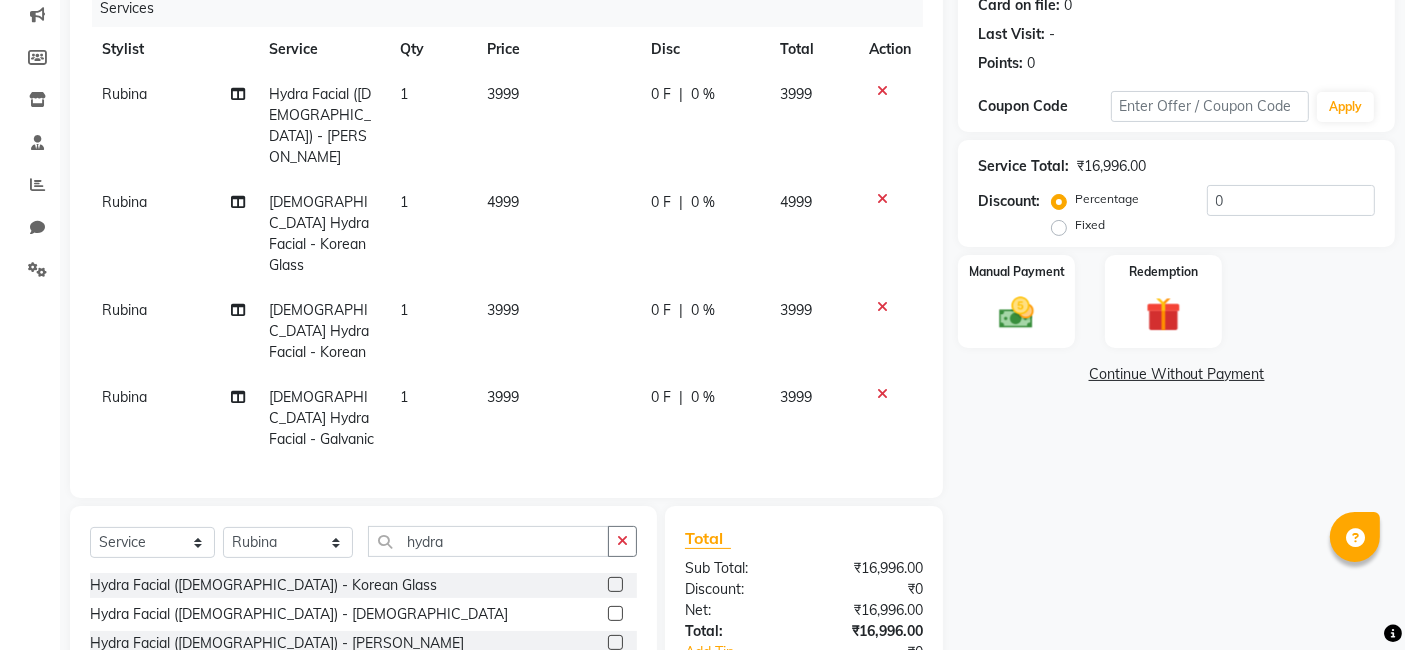 click 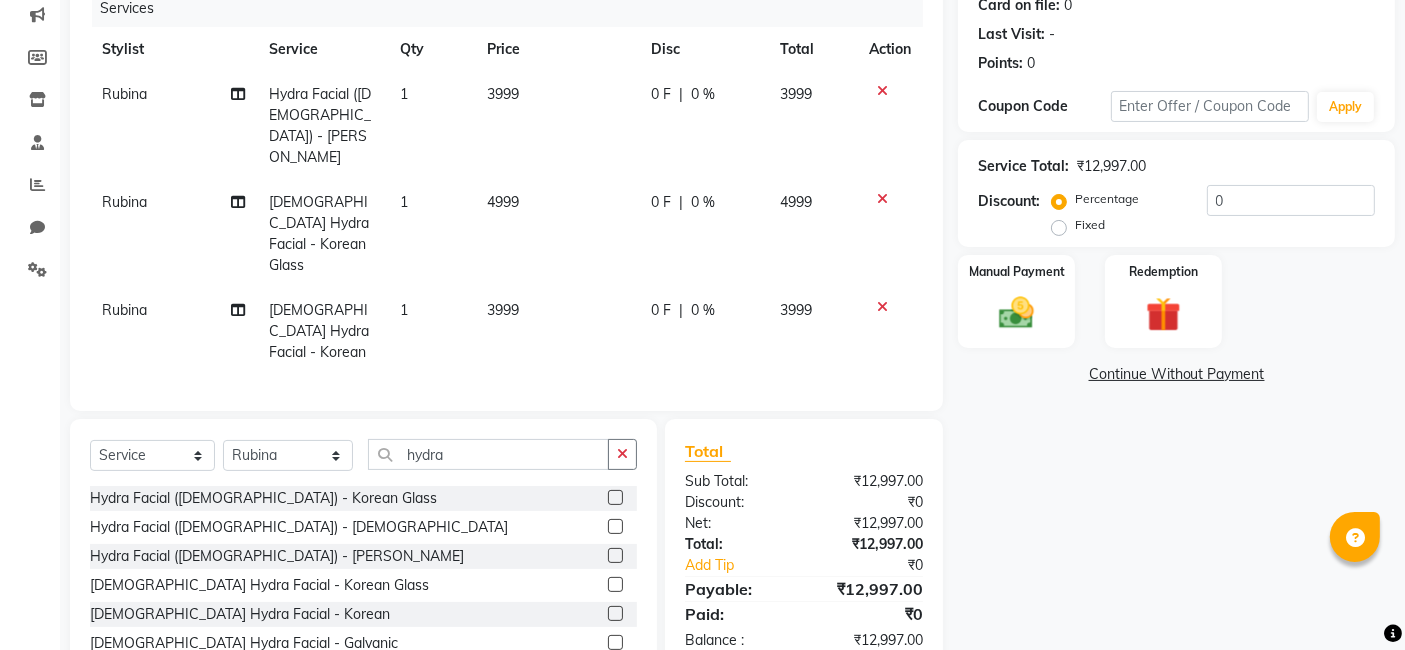 click 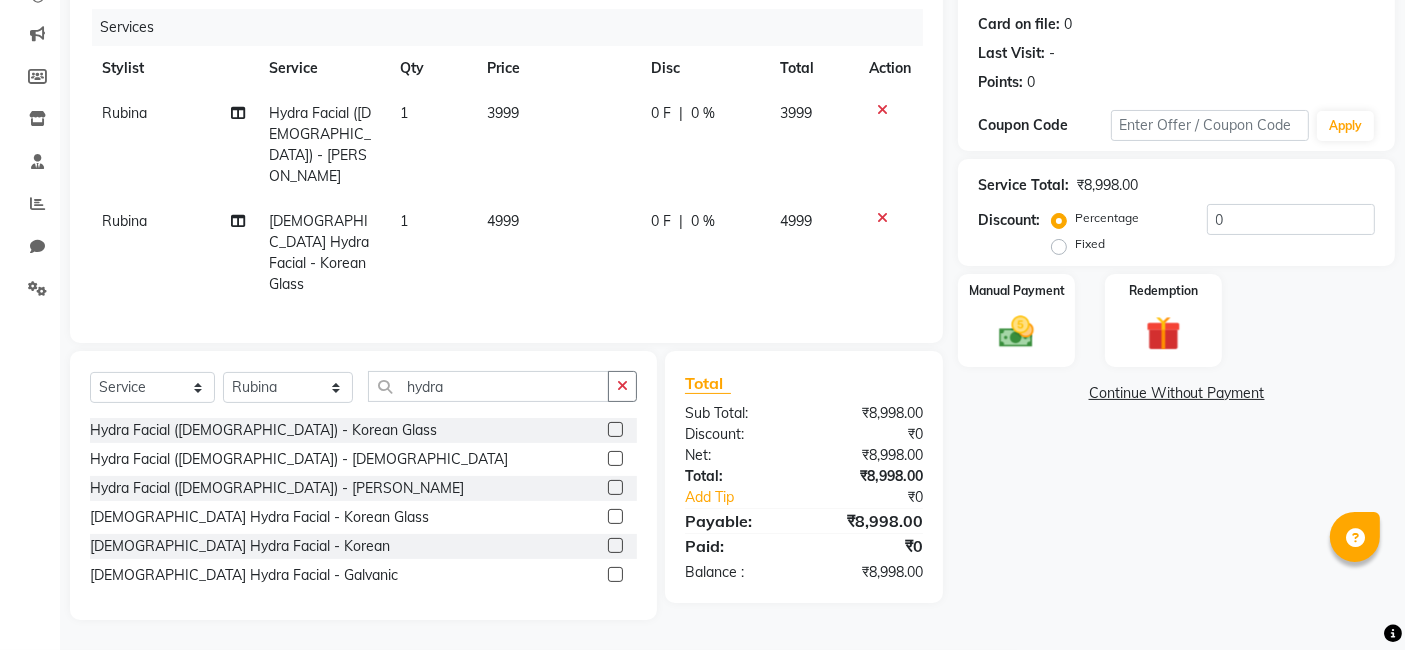scroll, scrollTop: 191, scrollLeft: 0, axis: vertical 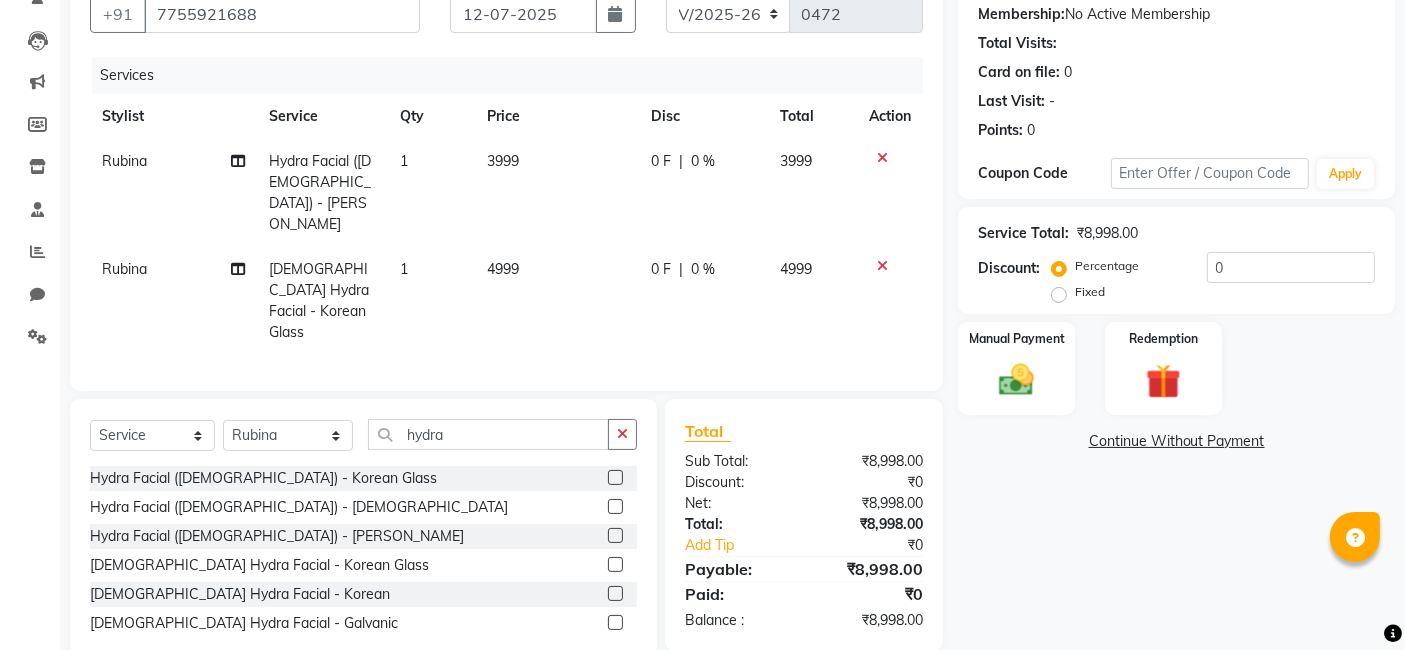 click 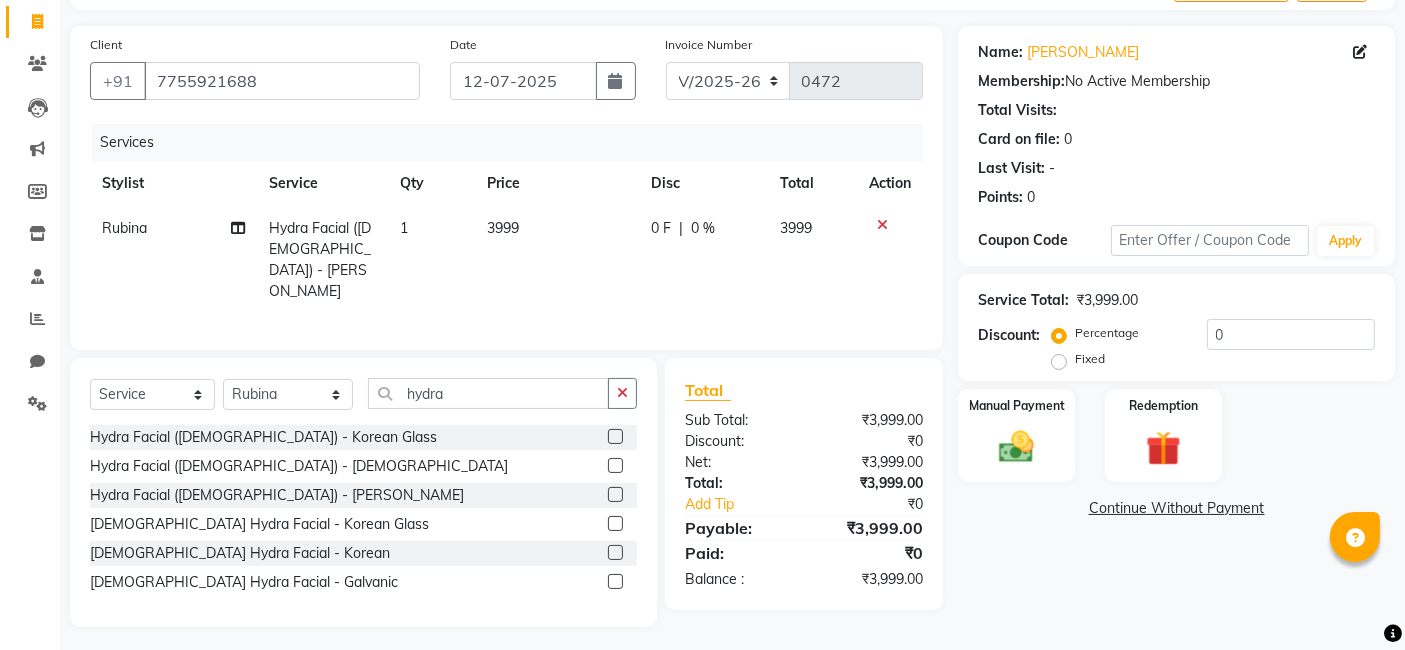 click on "3999" 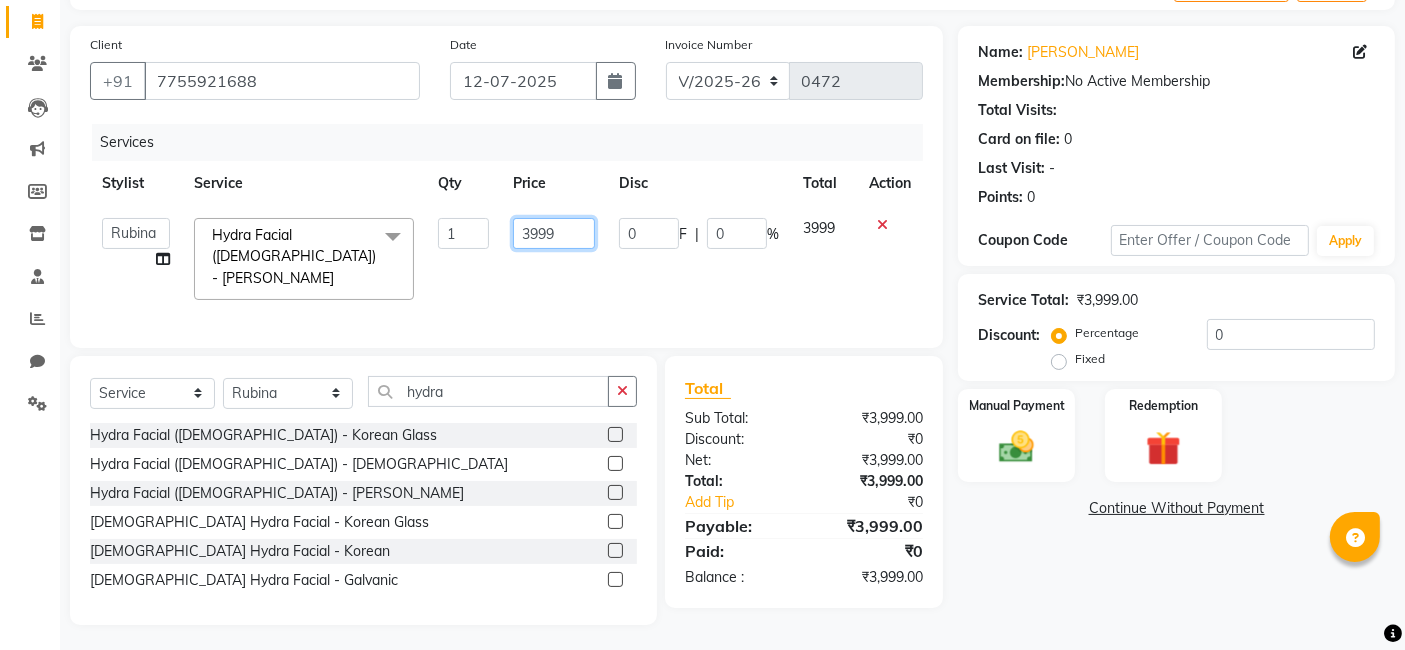 click on "3999" 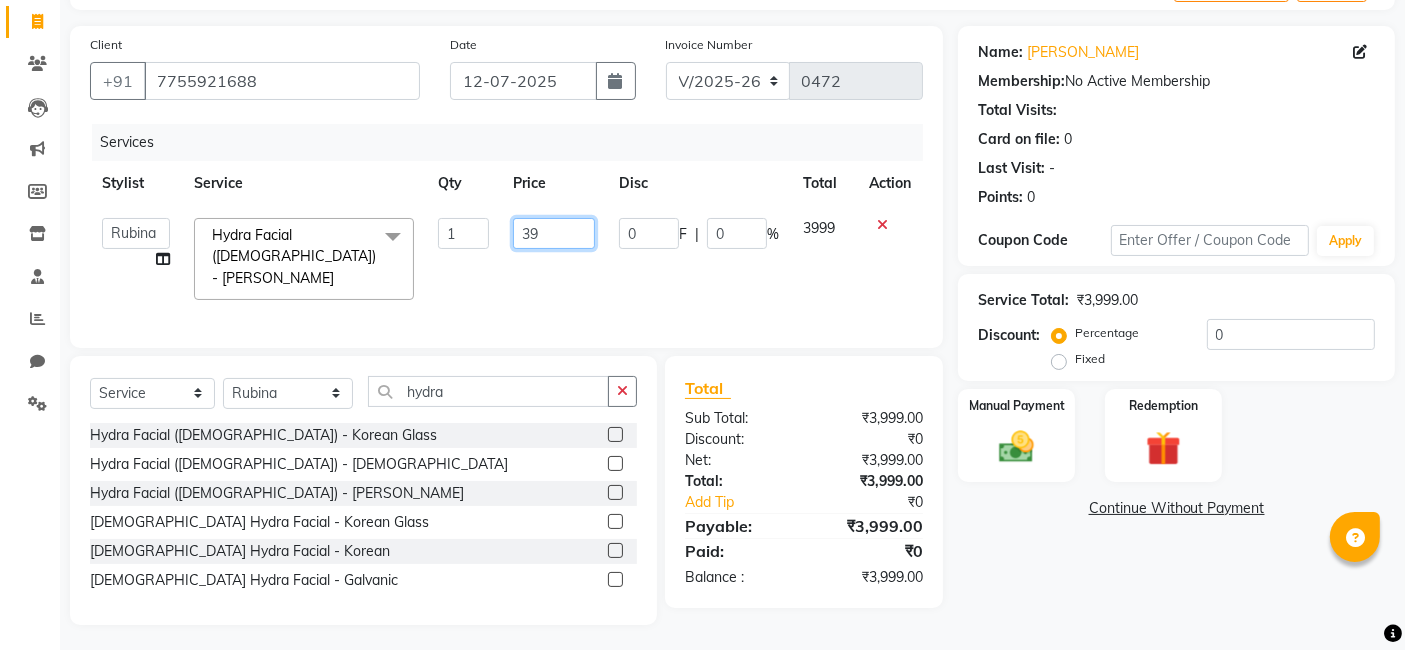 type on "3" 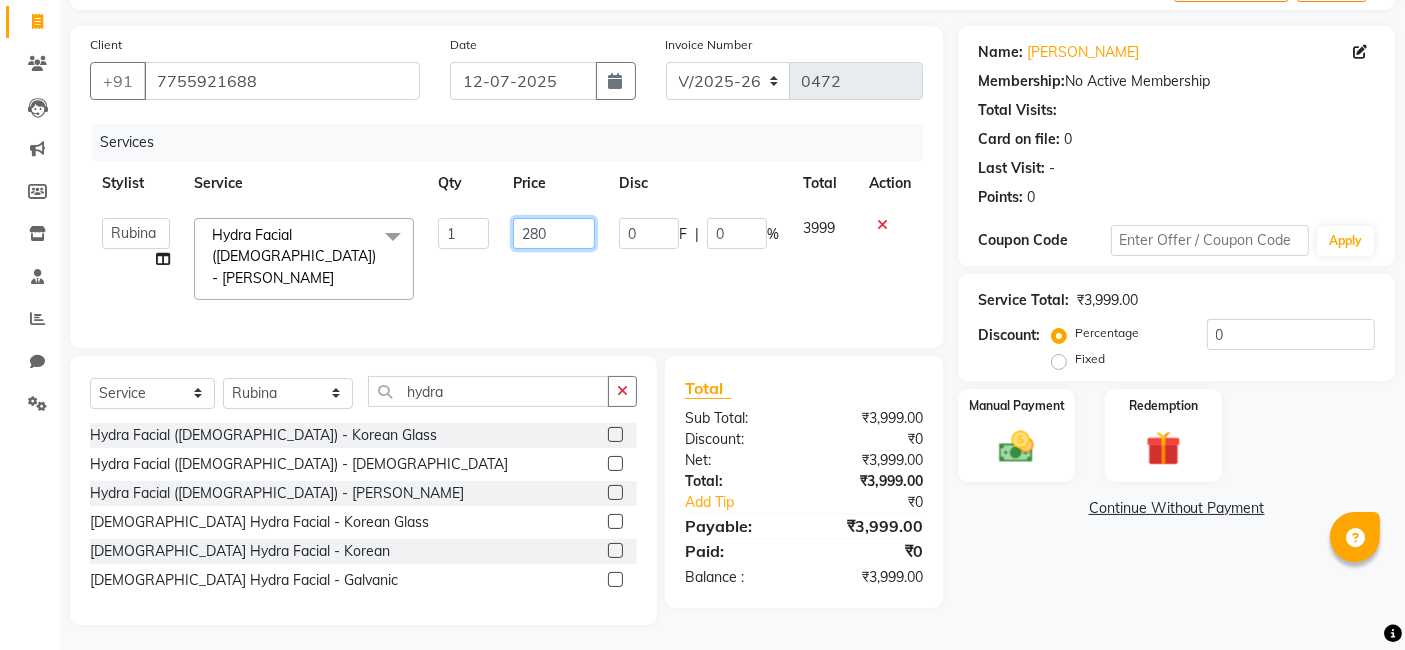 type on "2800" 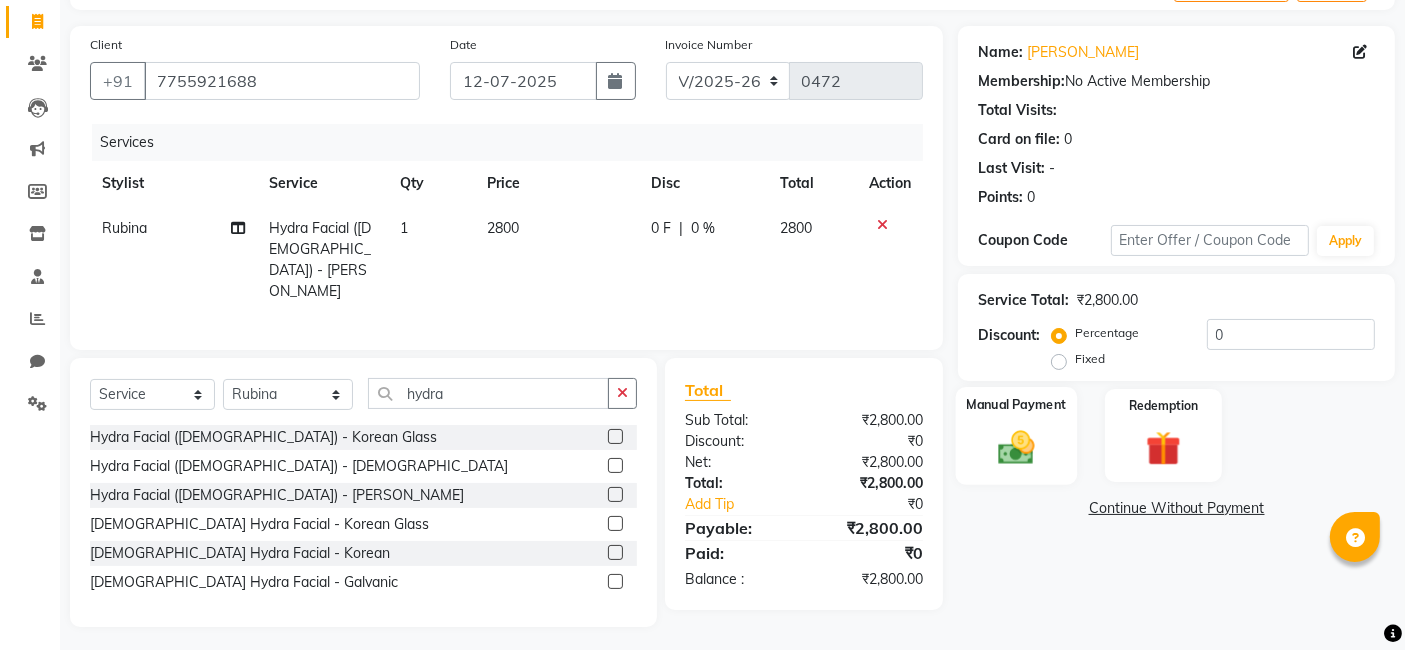 click 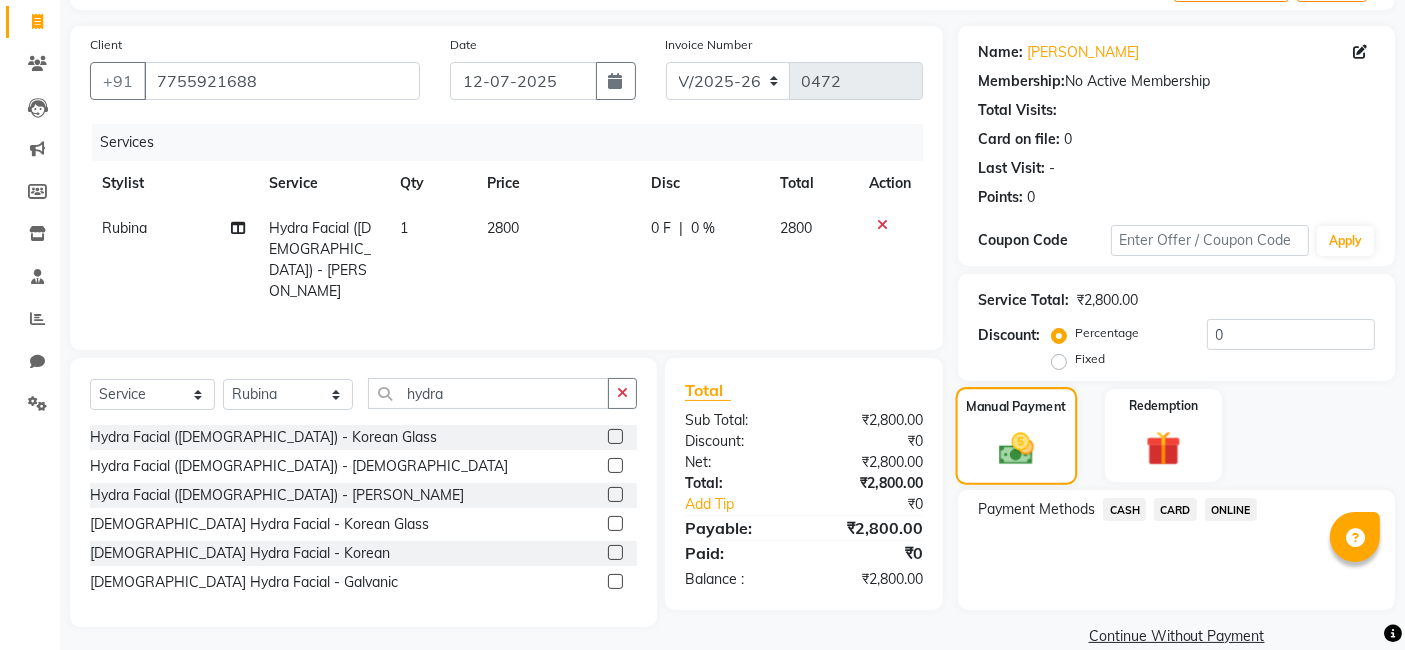 scroll, scrollTop: 154, scrollLeft: 0, axis: vertical 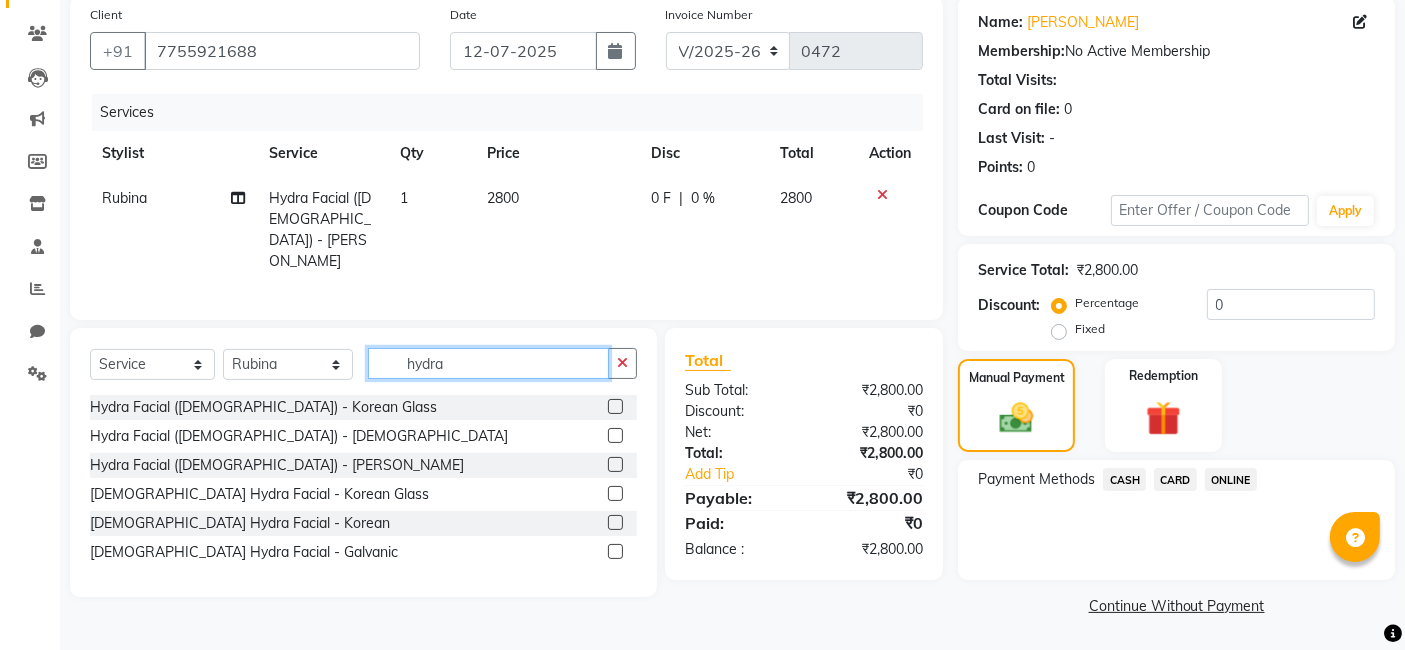 click on "hydra" 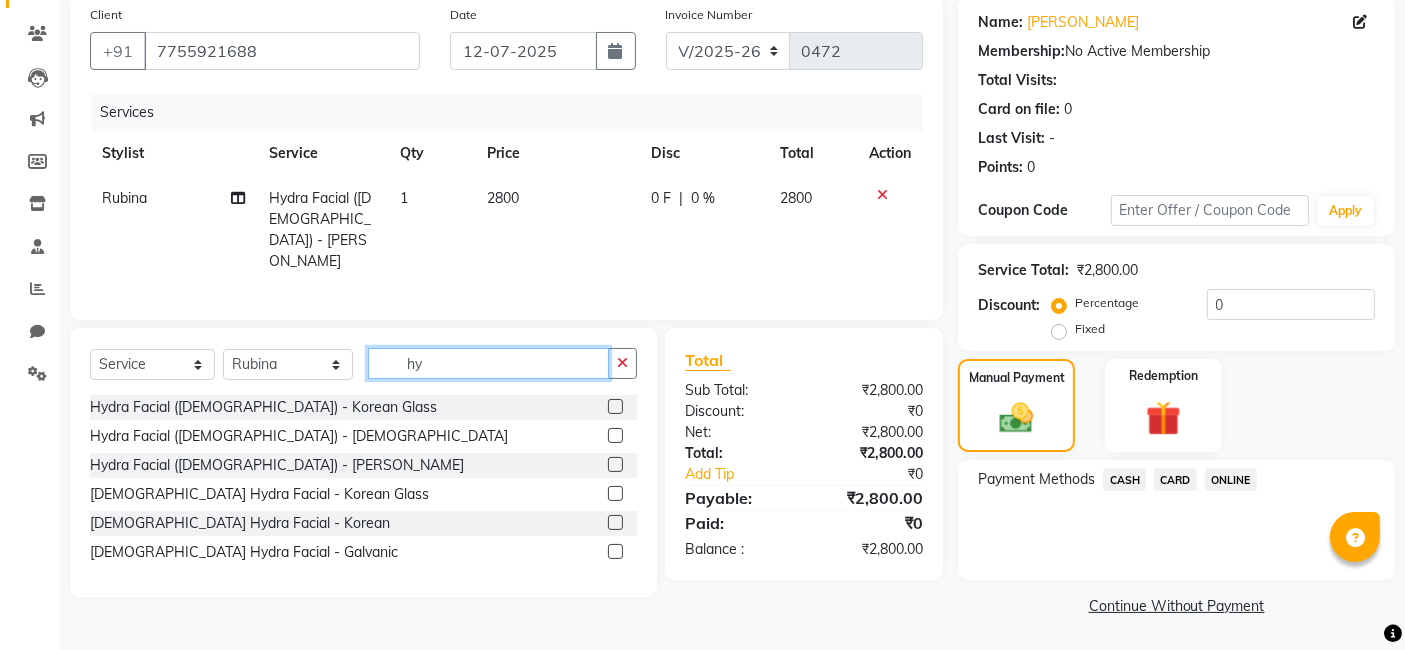 type on "h" 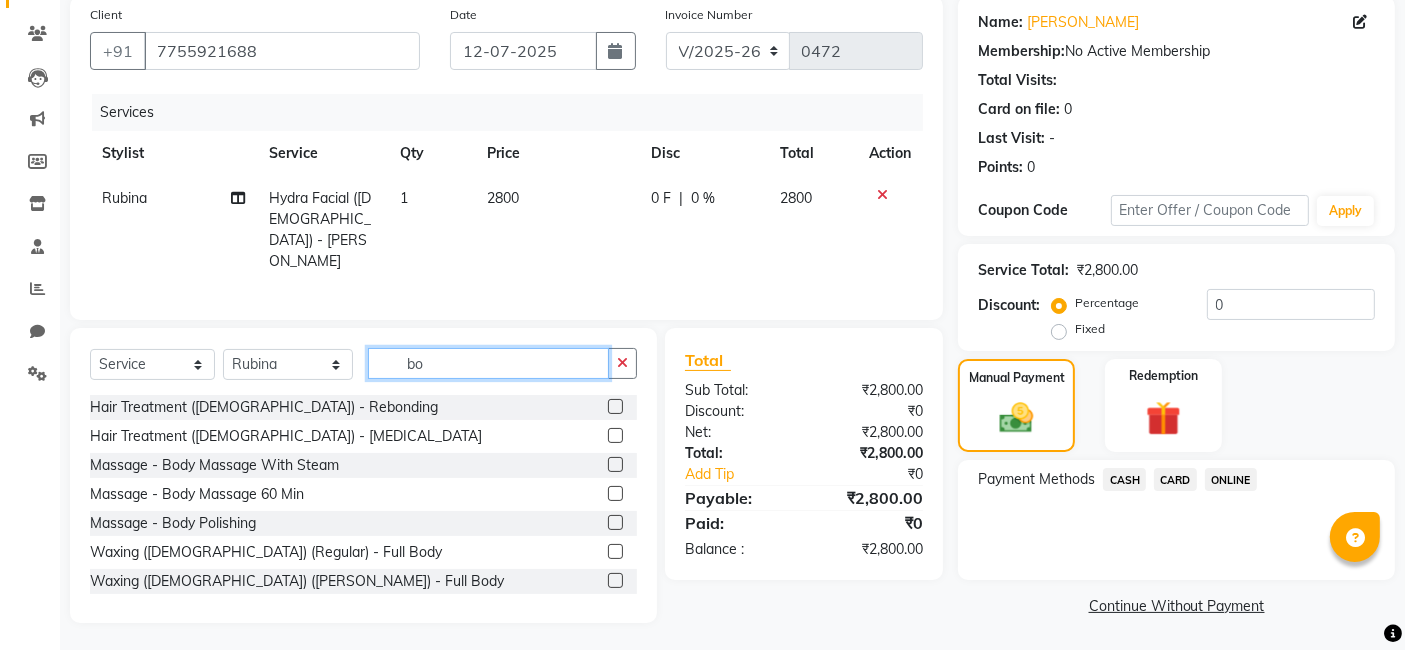 scroll, scrollTop: 154, scrollLeft: 0, axis: vertical 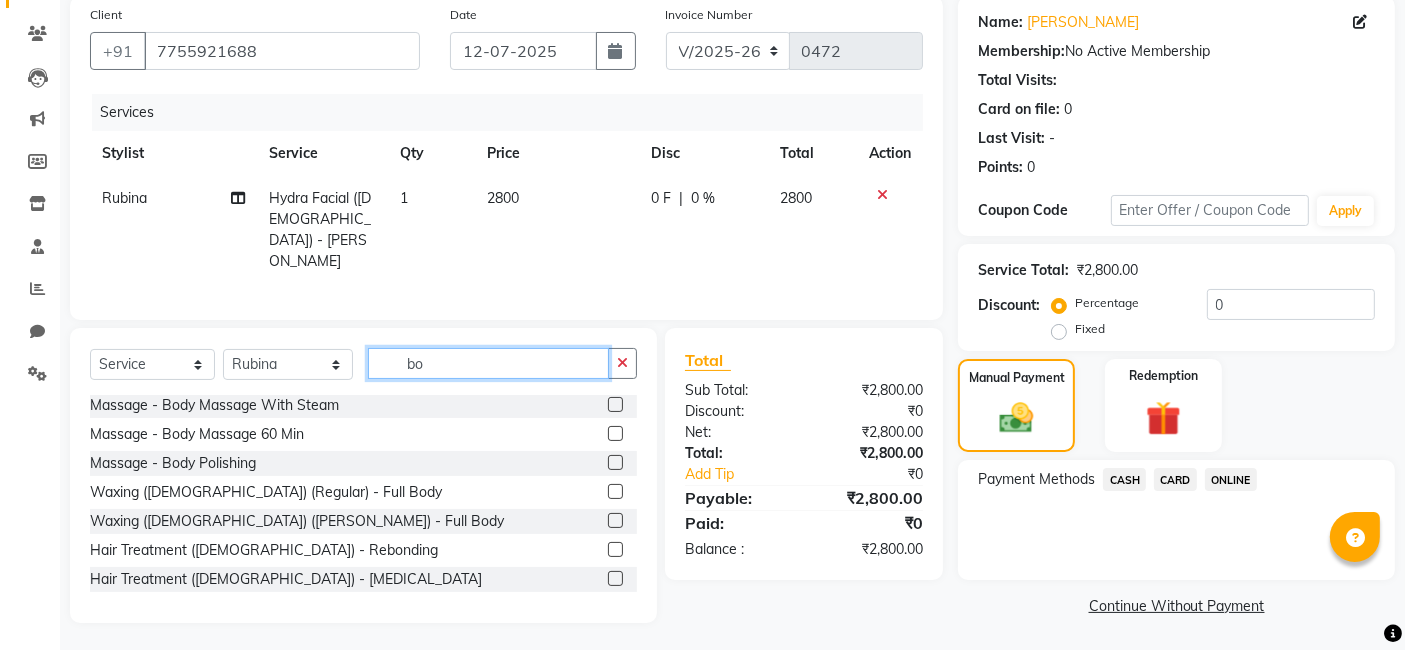 type on "b" 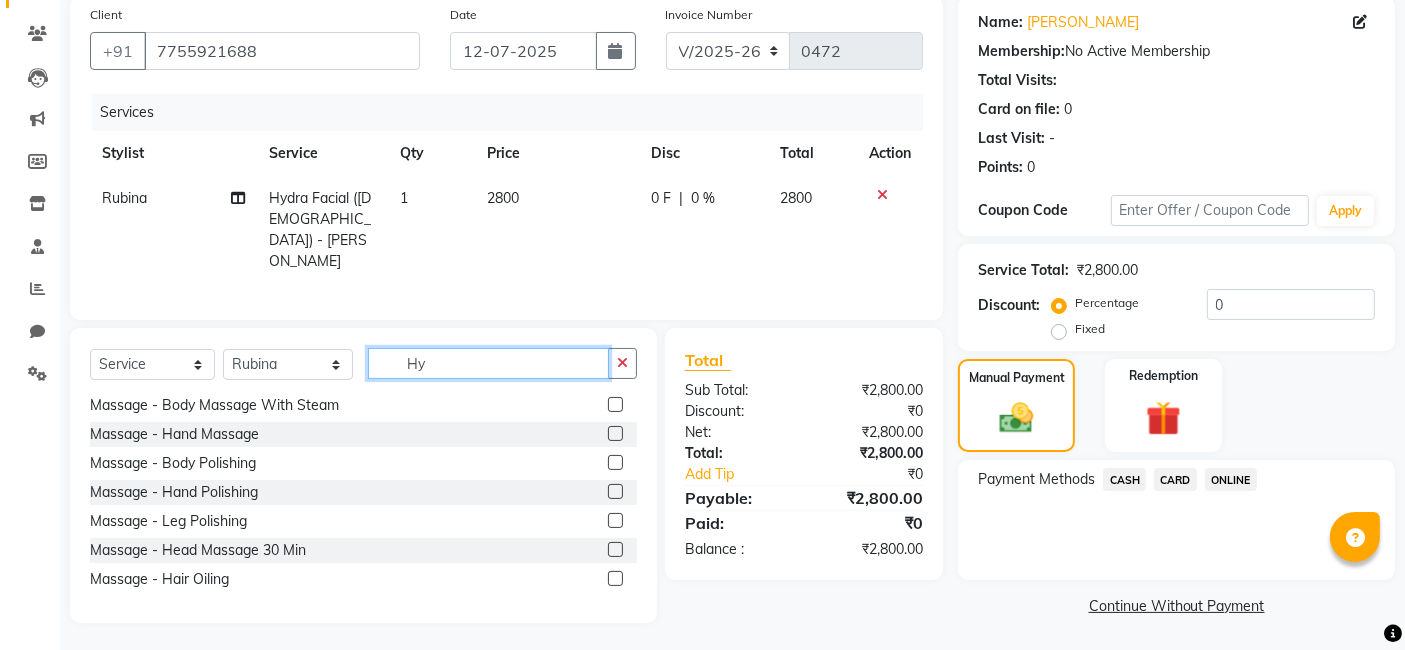 scroll, scrollTop: 0, scrollLeft: 0, axis: both 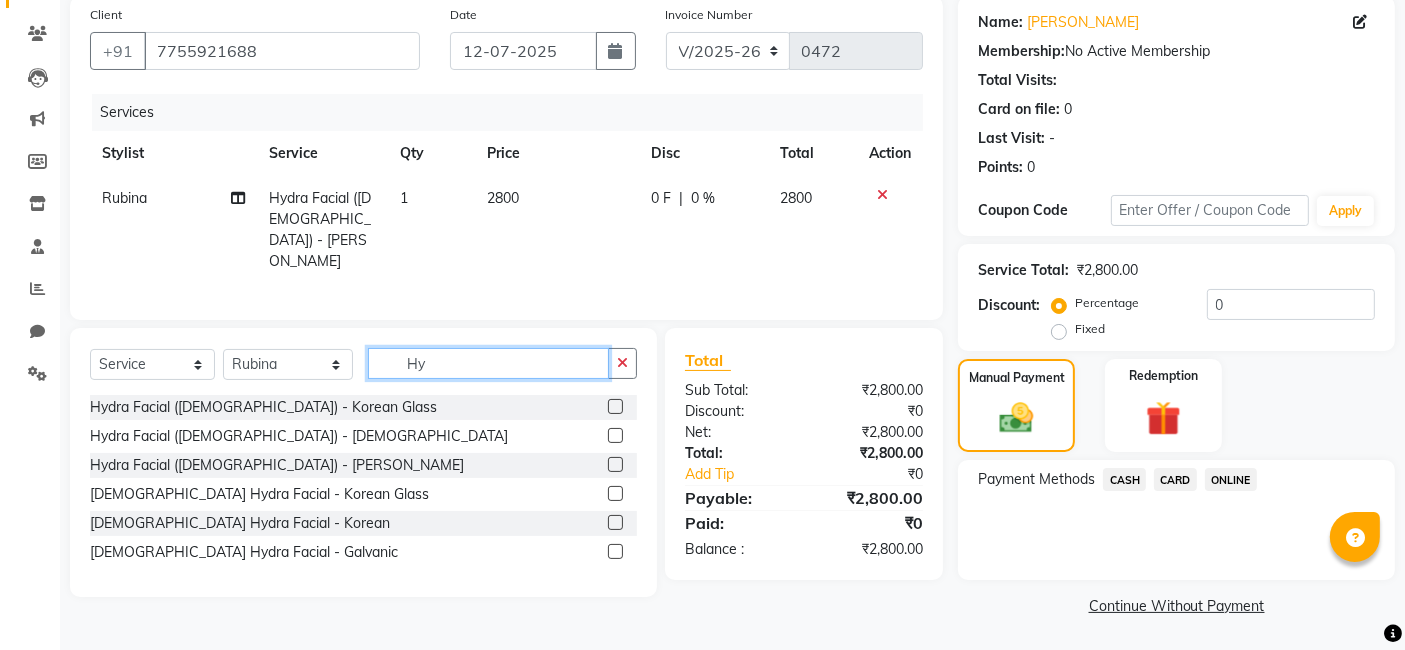 type on "Hy" 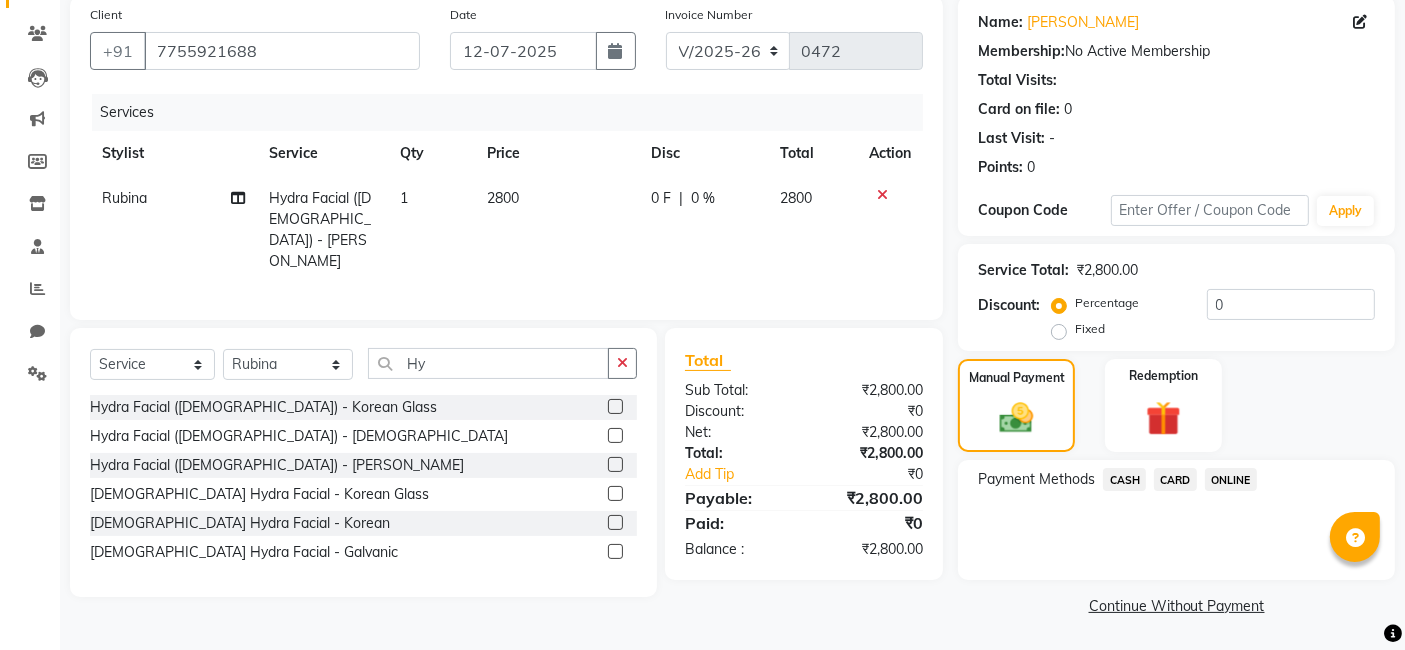 click on "CASH" 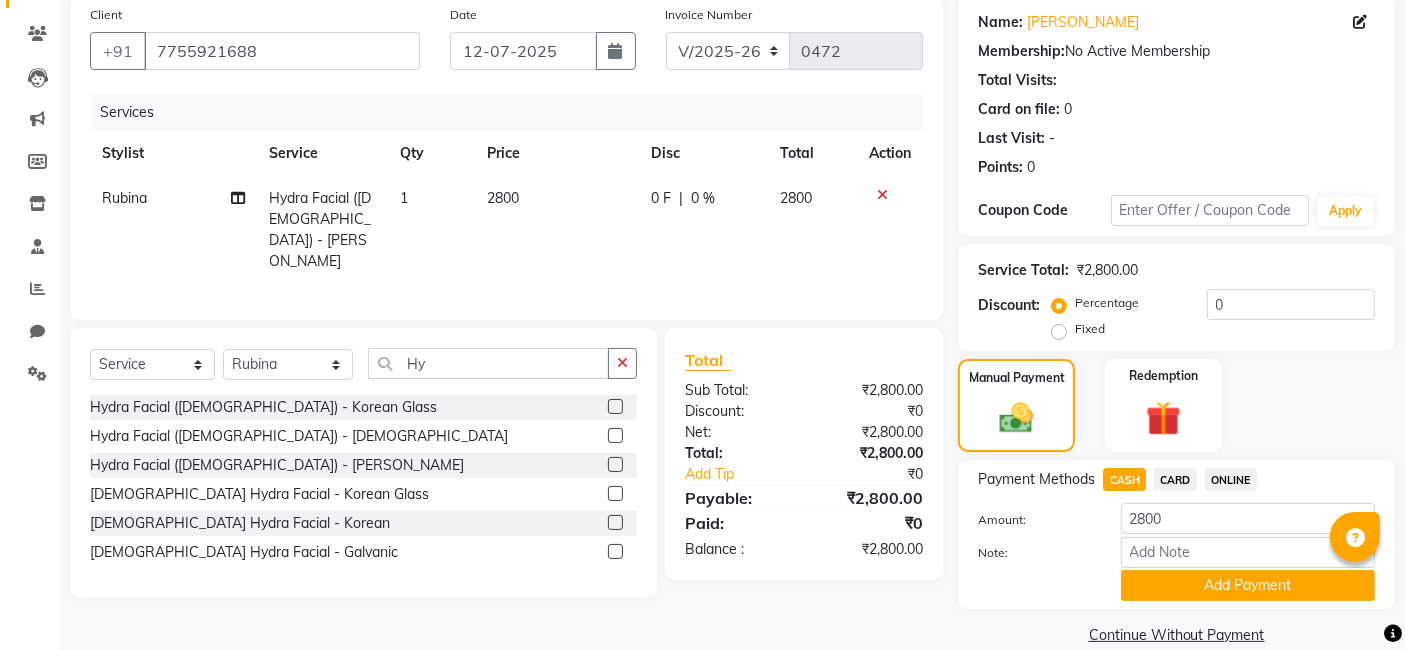 scroll, scrollTop: 182, scrollLeft: 0, axis: vertical 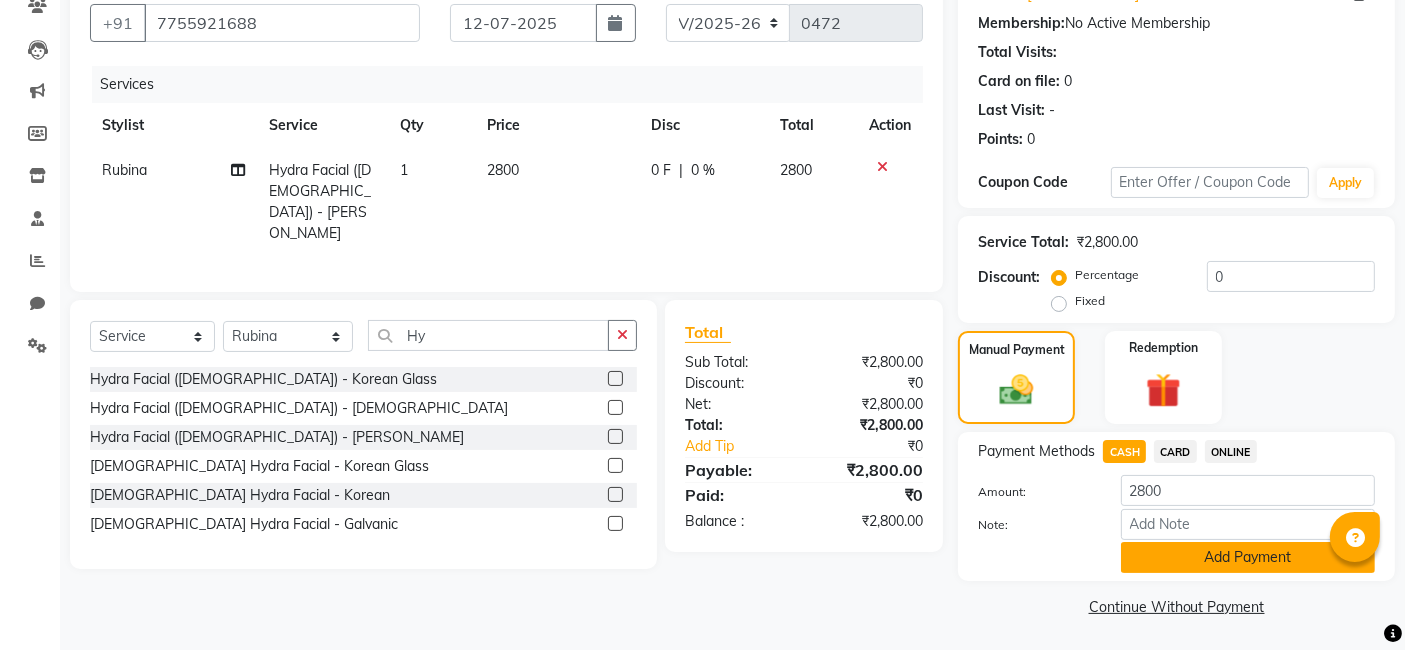 click on "Add Payment" 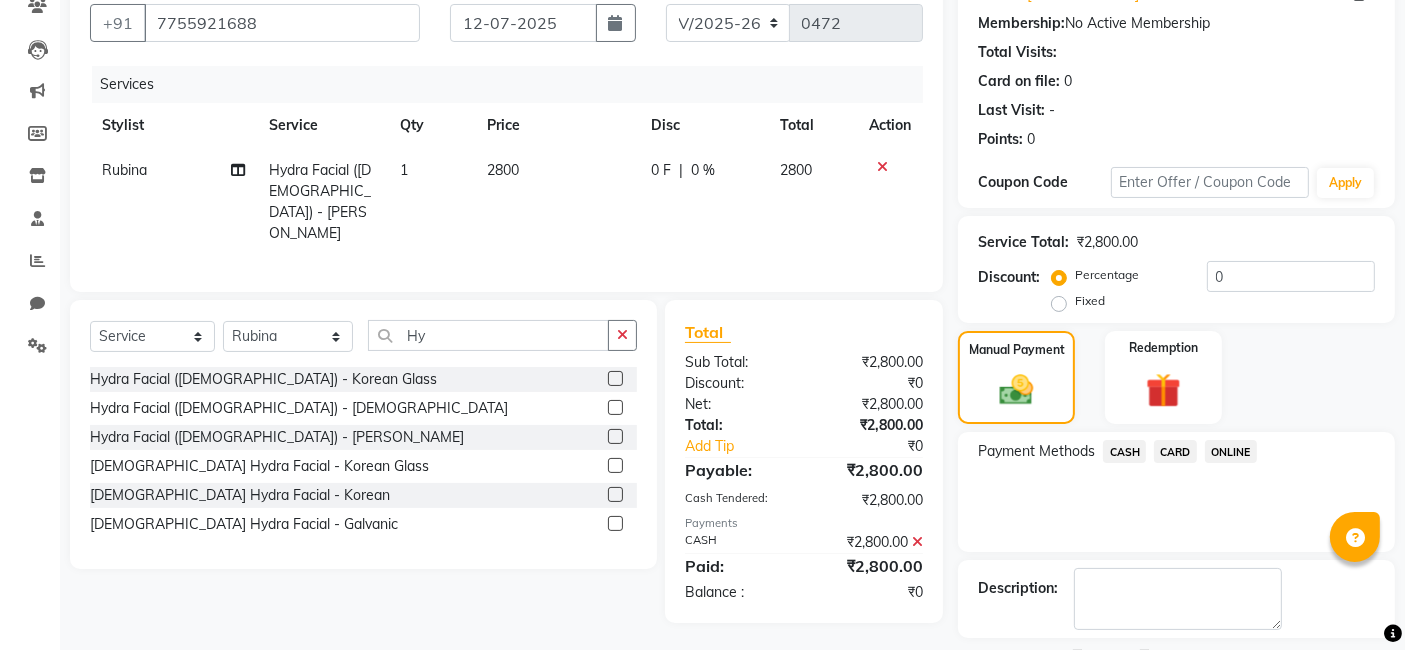 scroll, scrollTop: 266, scrollLeft: 0, axis: vertical 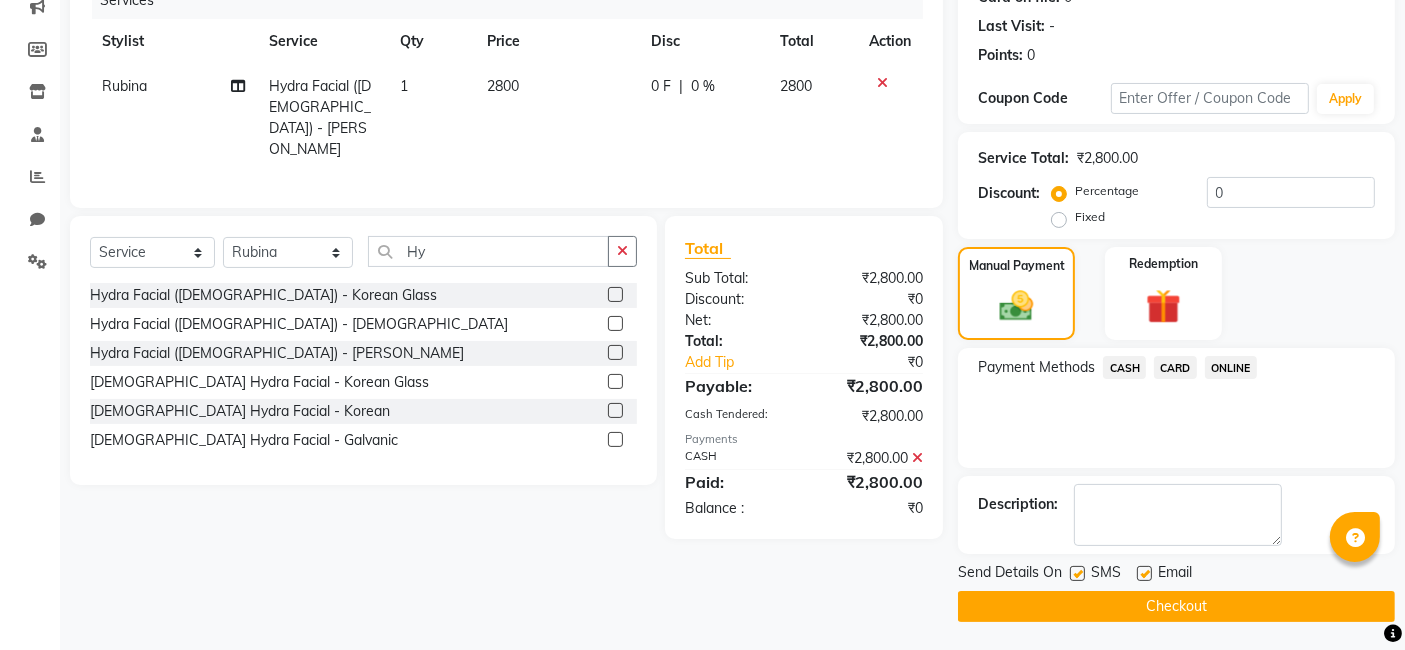 click on "Checkout" 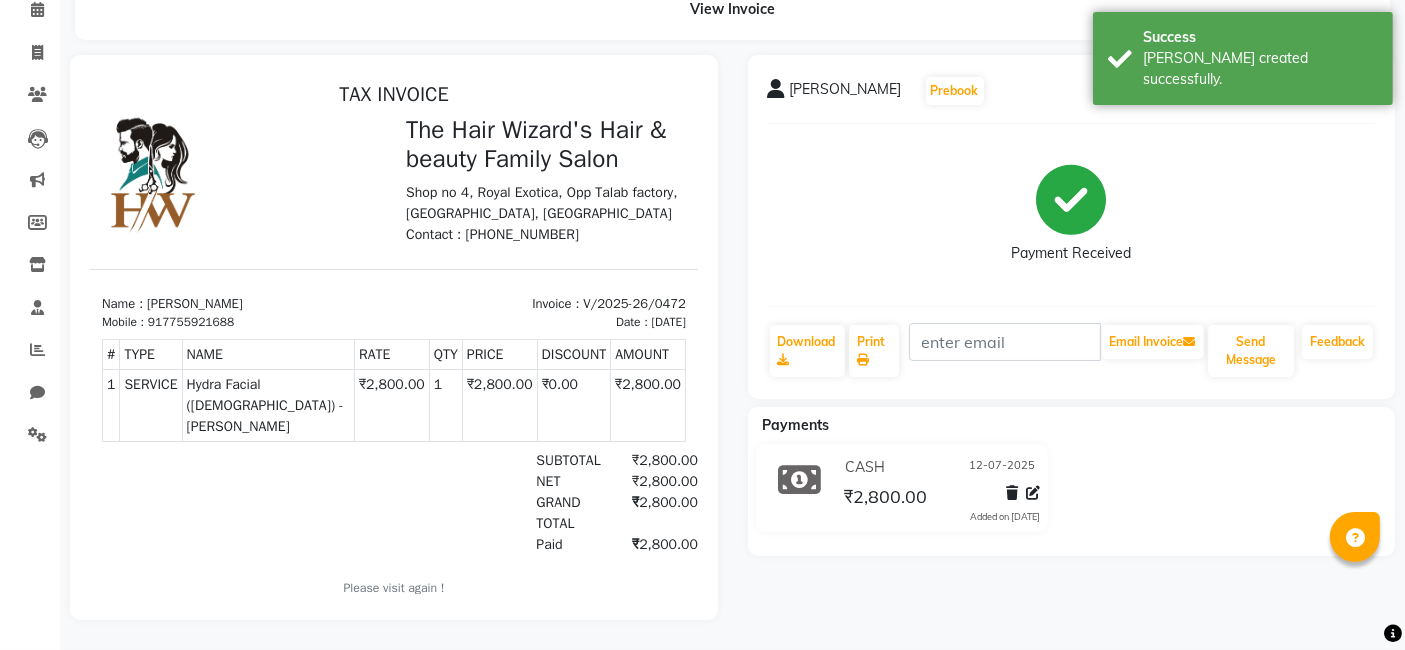 scroll, scrollTop: 0, scrollLeft: 0, axis: both 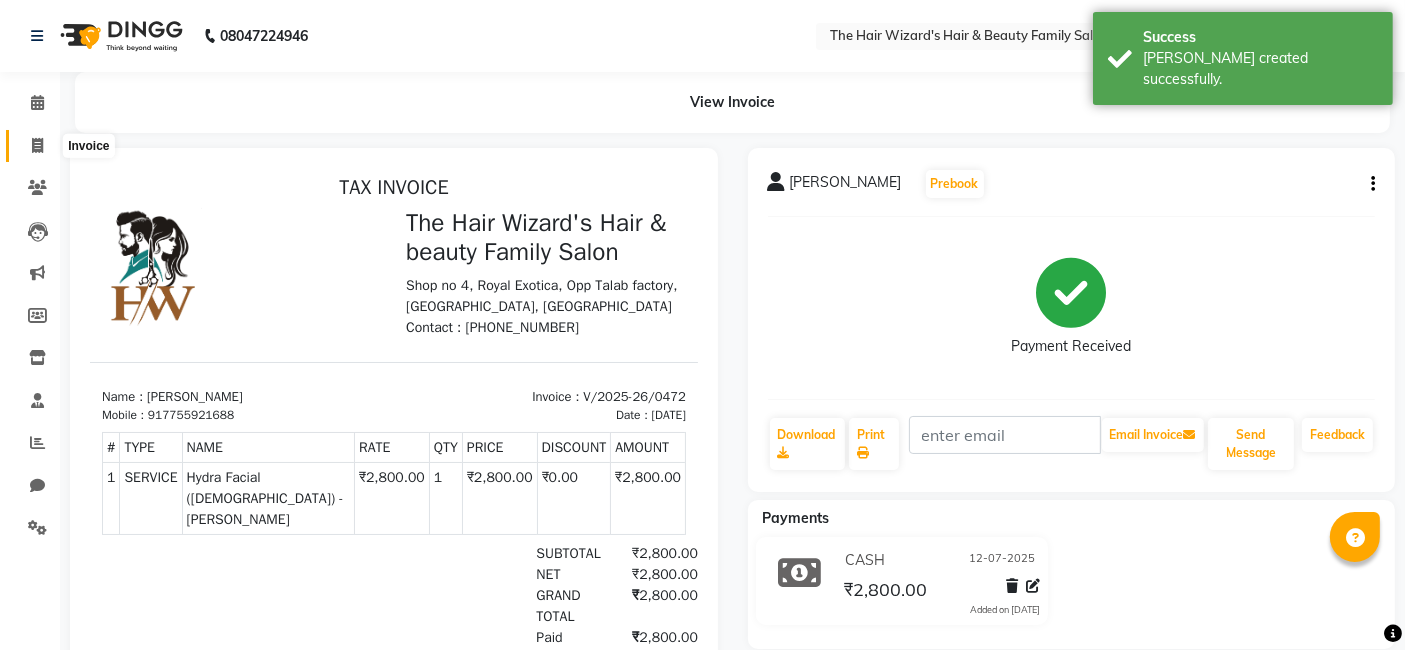 click 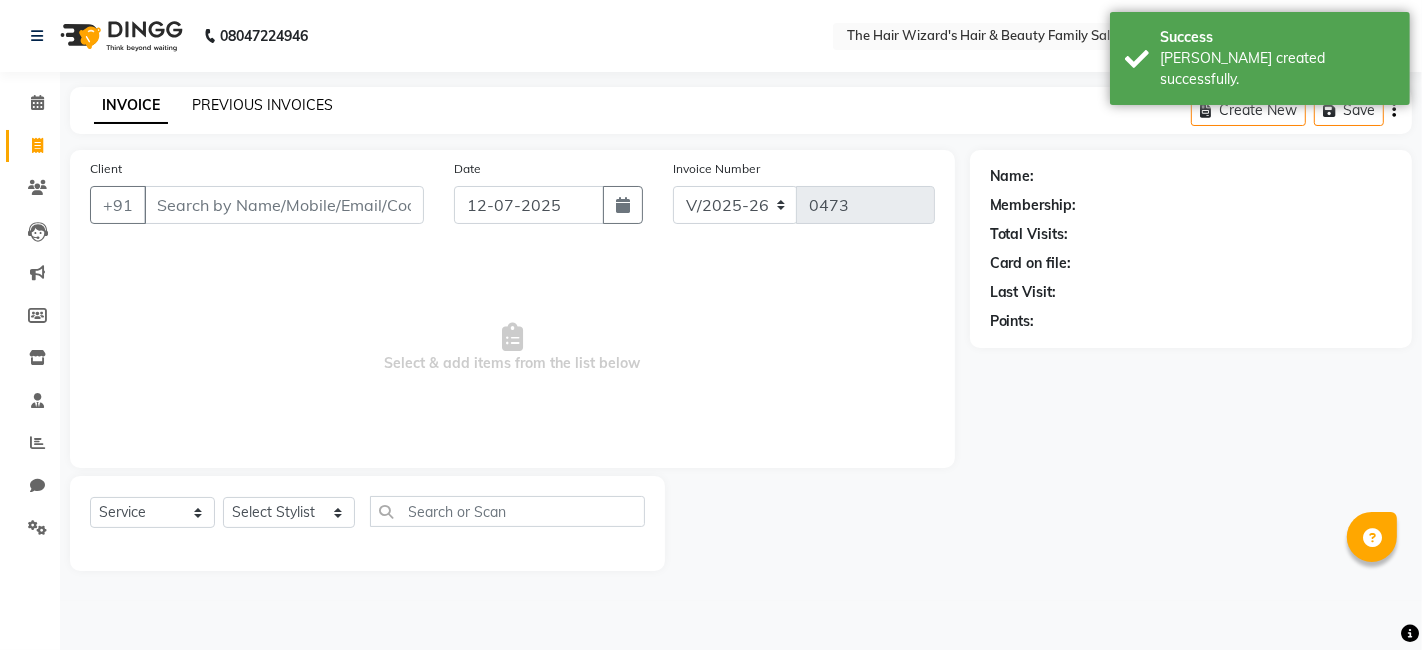 click on "PREVIOUS INVOICES" 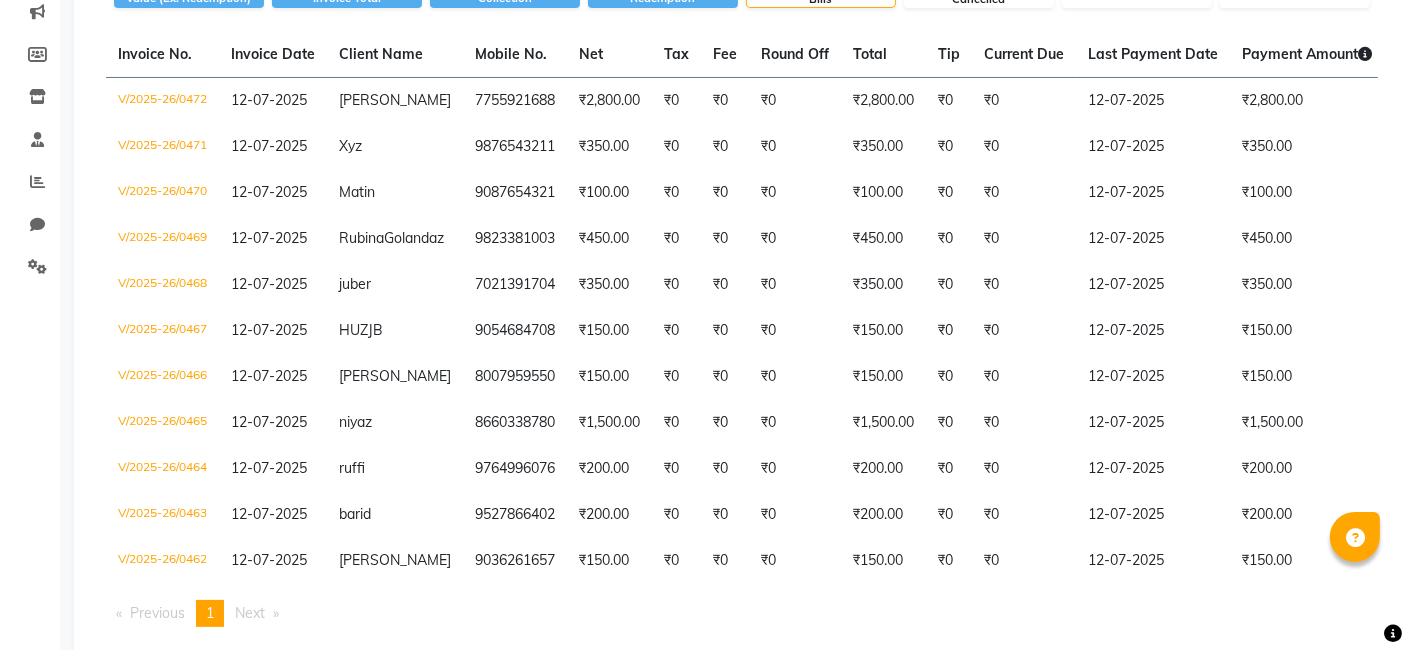 scroll, scrollTop: 262, scrollLeft: 0, axis: vertical 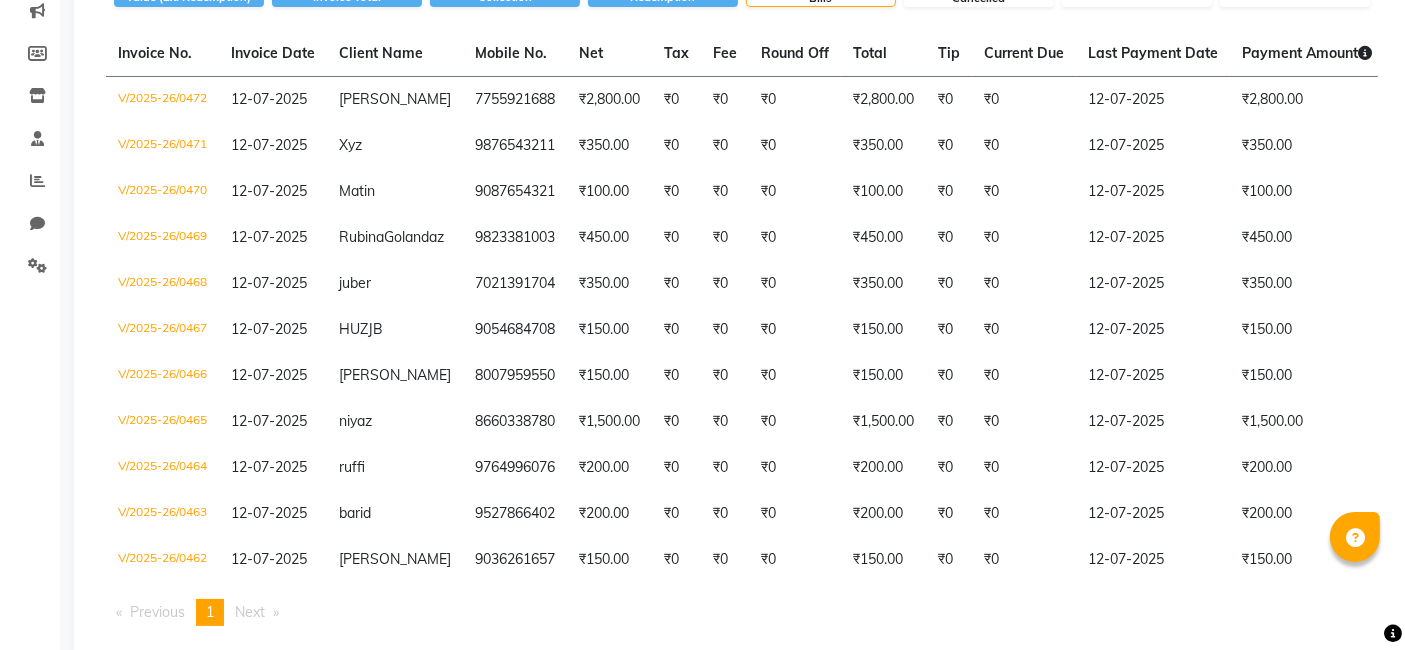 click on "12-07-2025" 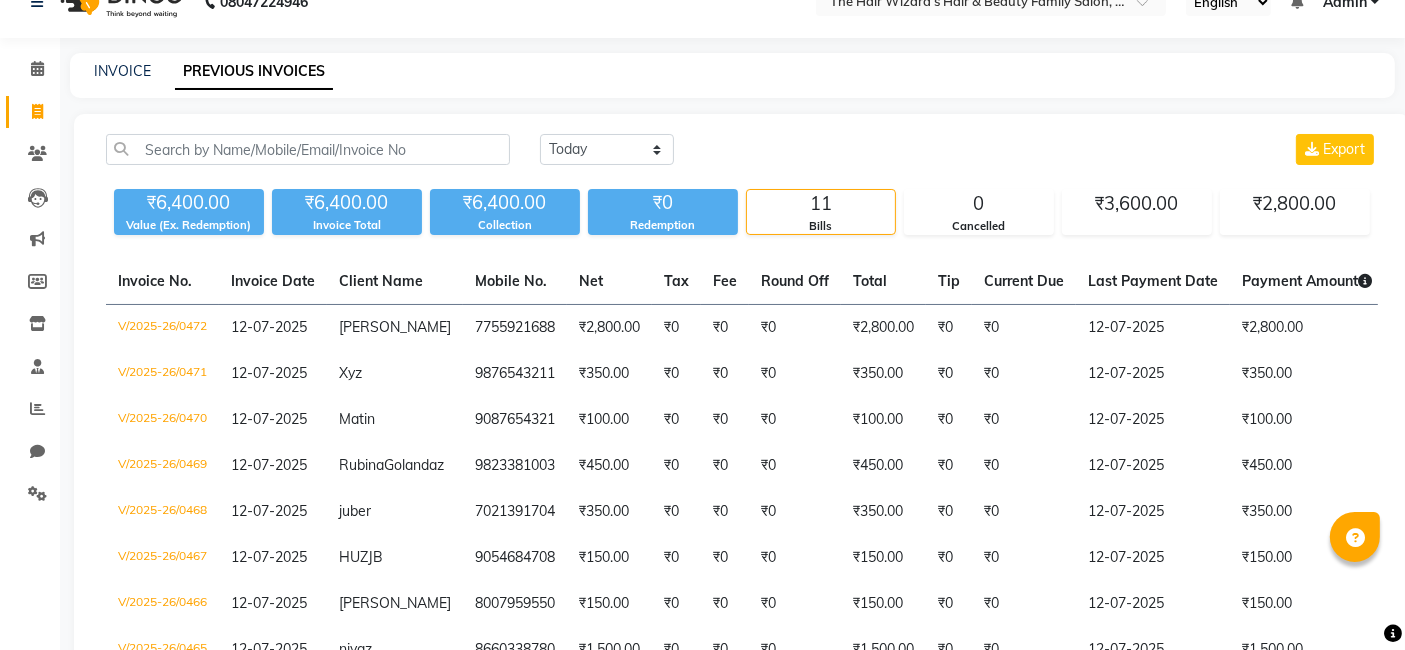 scroll, scrollTop: 0, scrollLeft: 0, axis: both 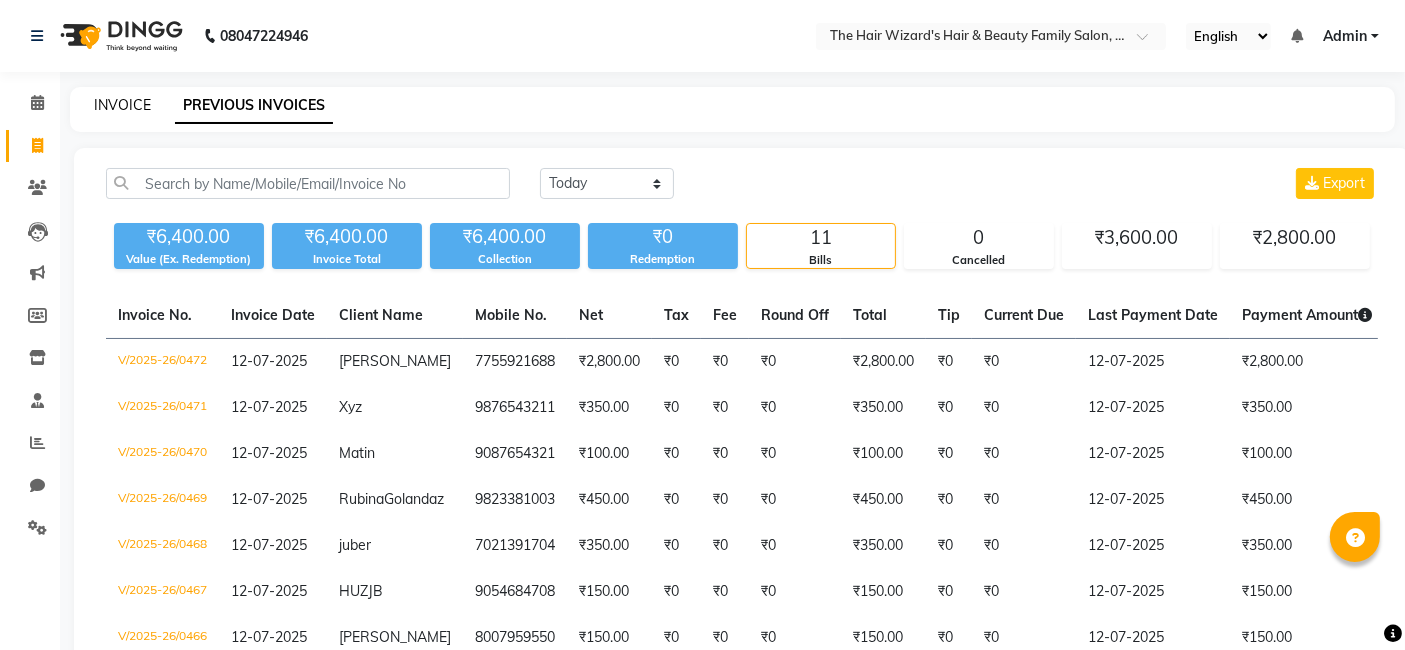 click on "INVOICE" 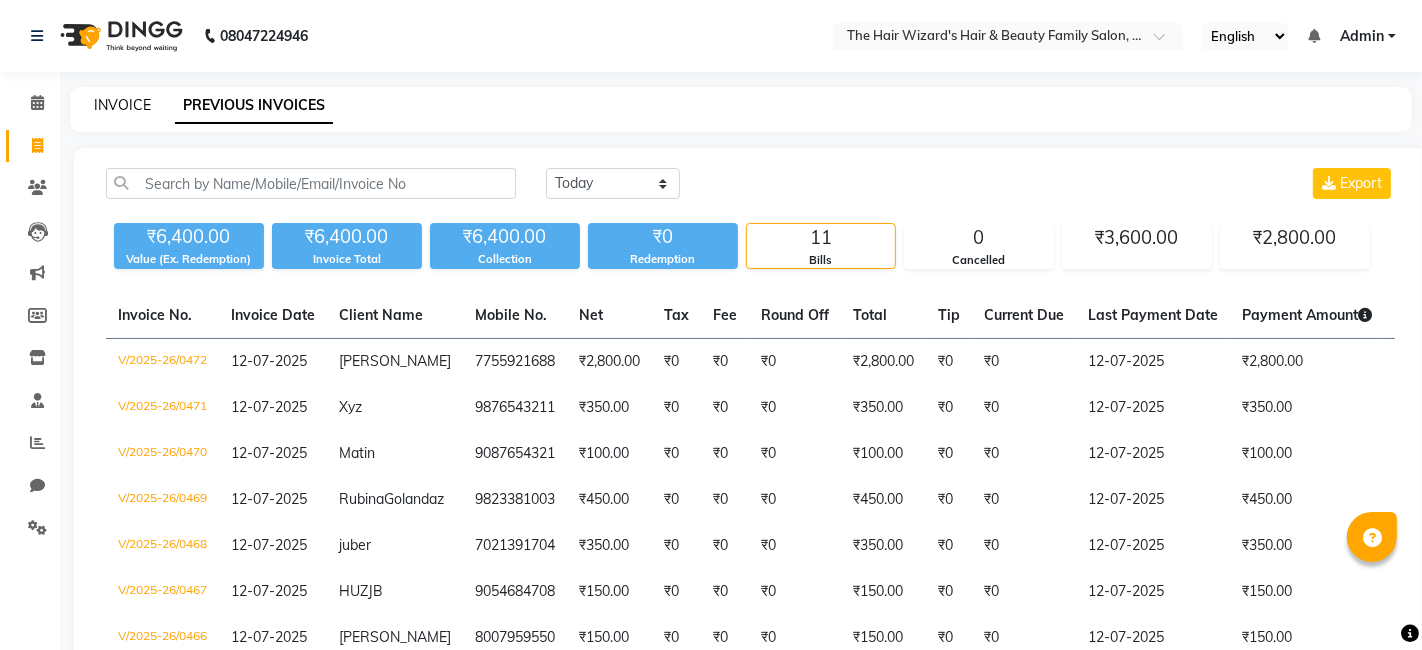select on "8473" 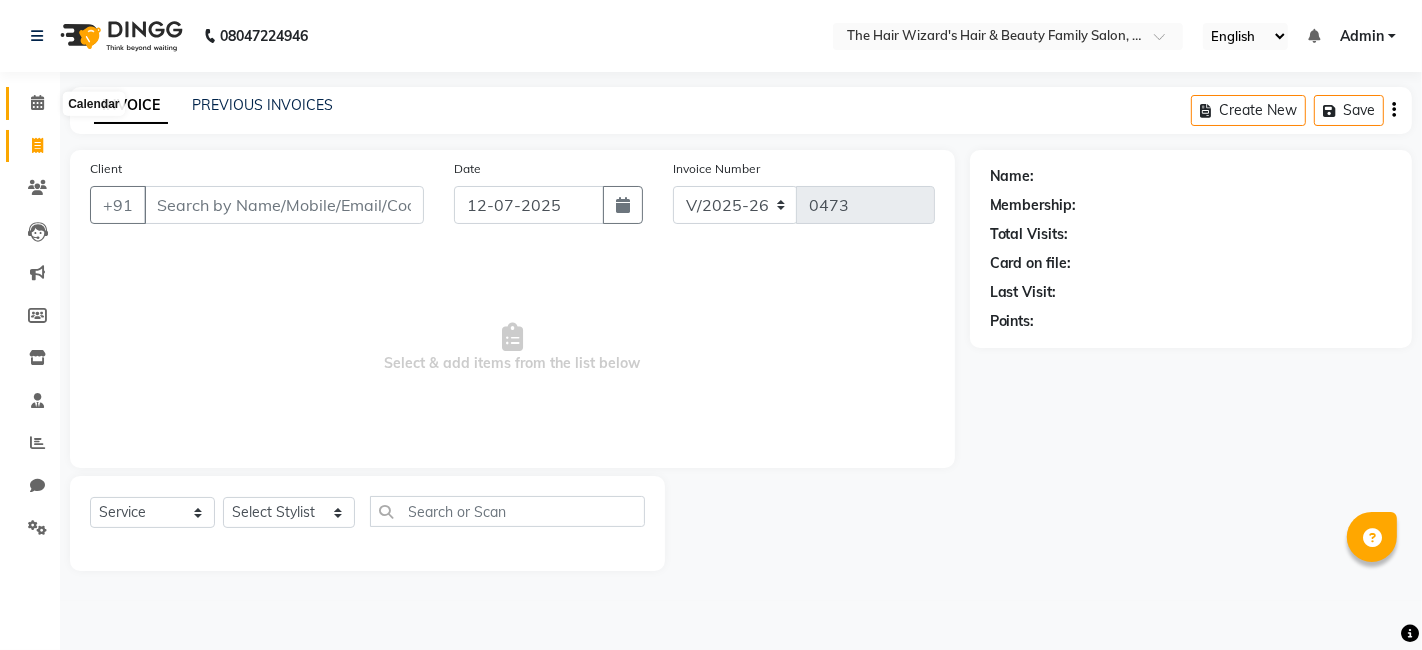 click 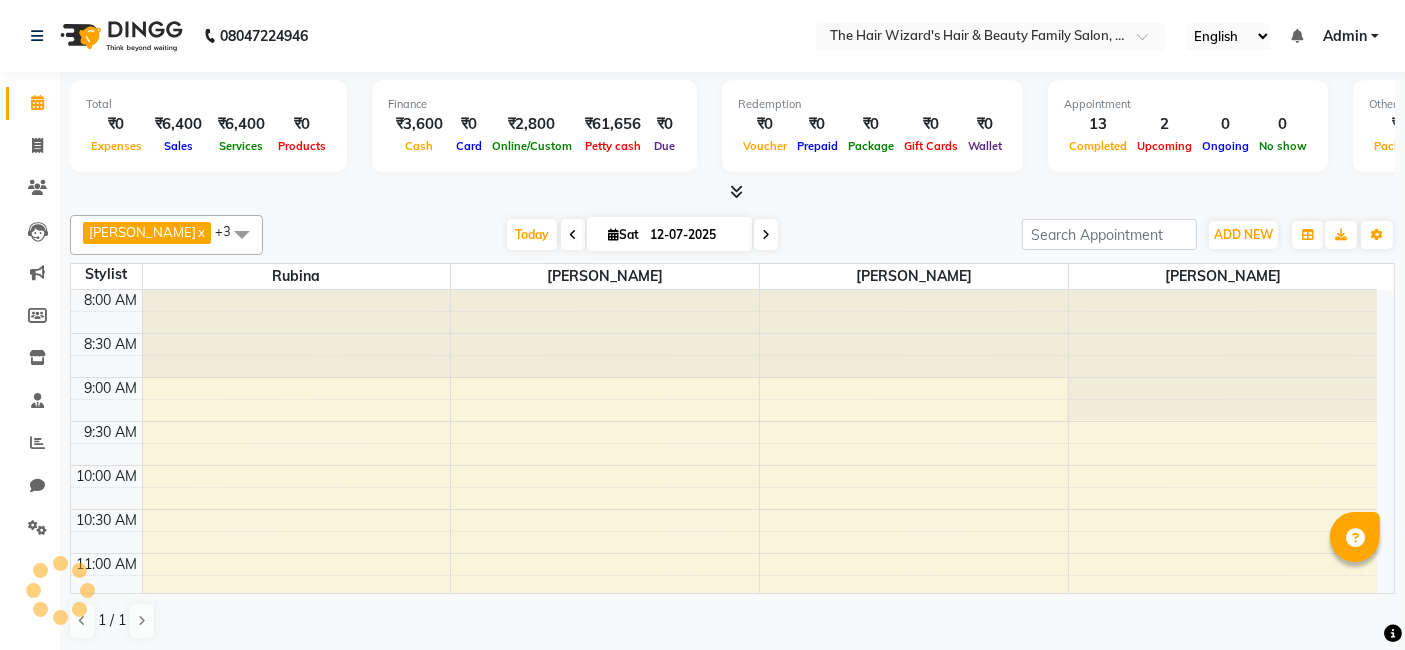 scroll, scrollTop: 783, scrollLeft: 0, axis: vertical 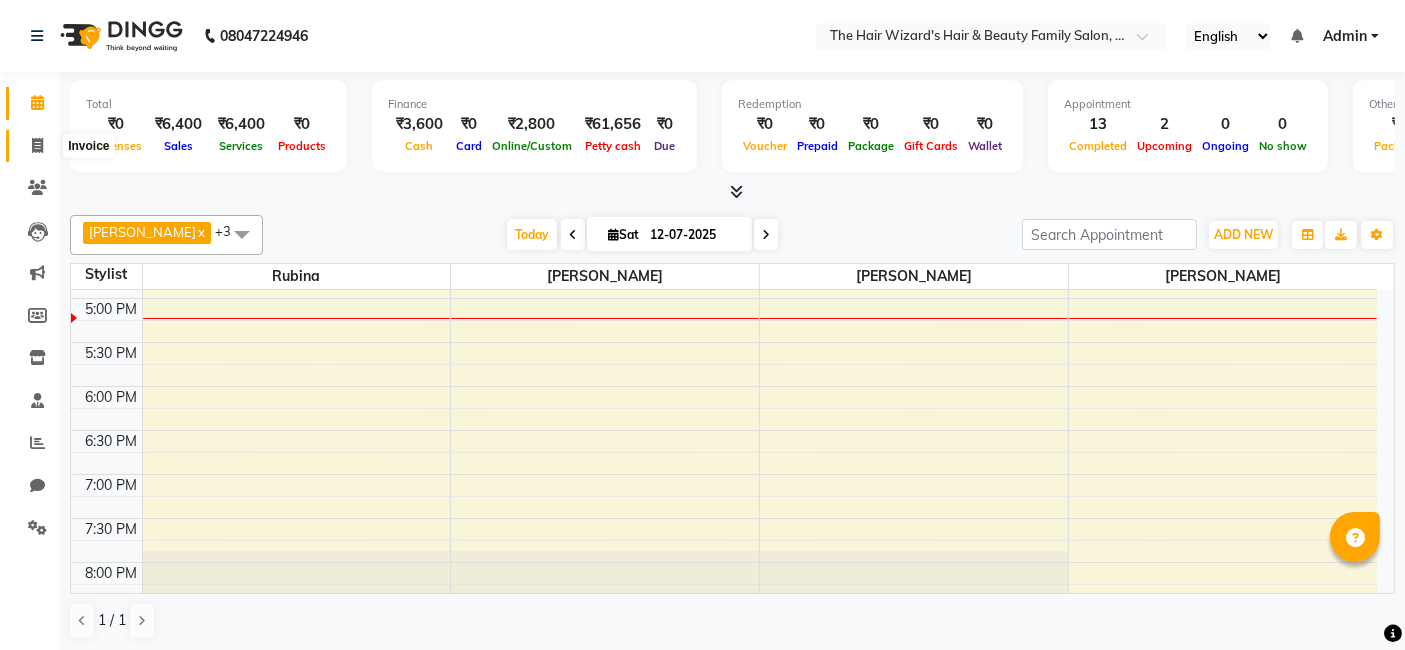 click 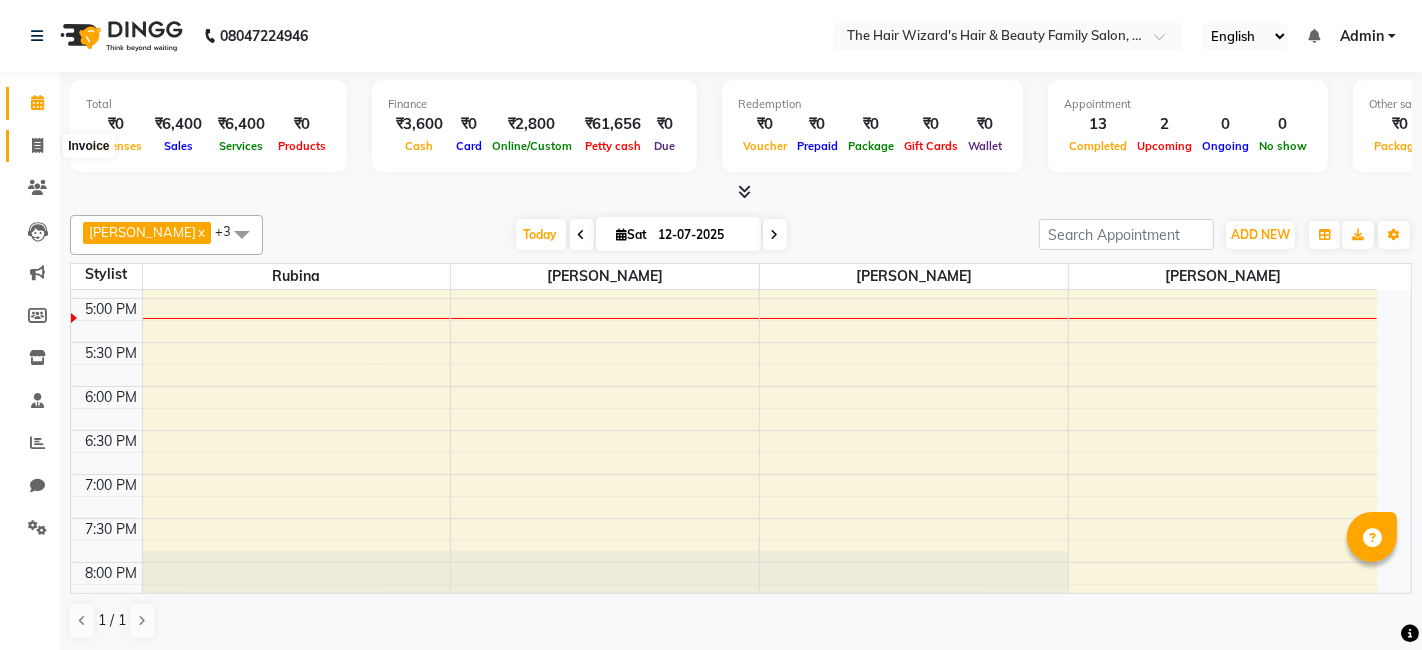 select on "8473" 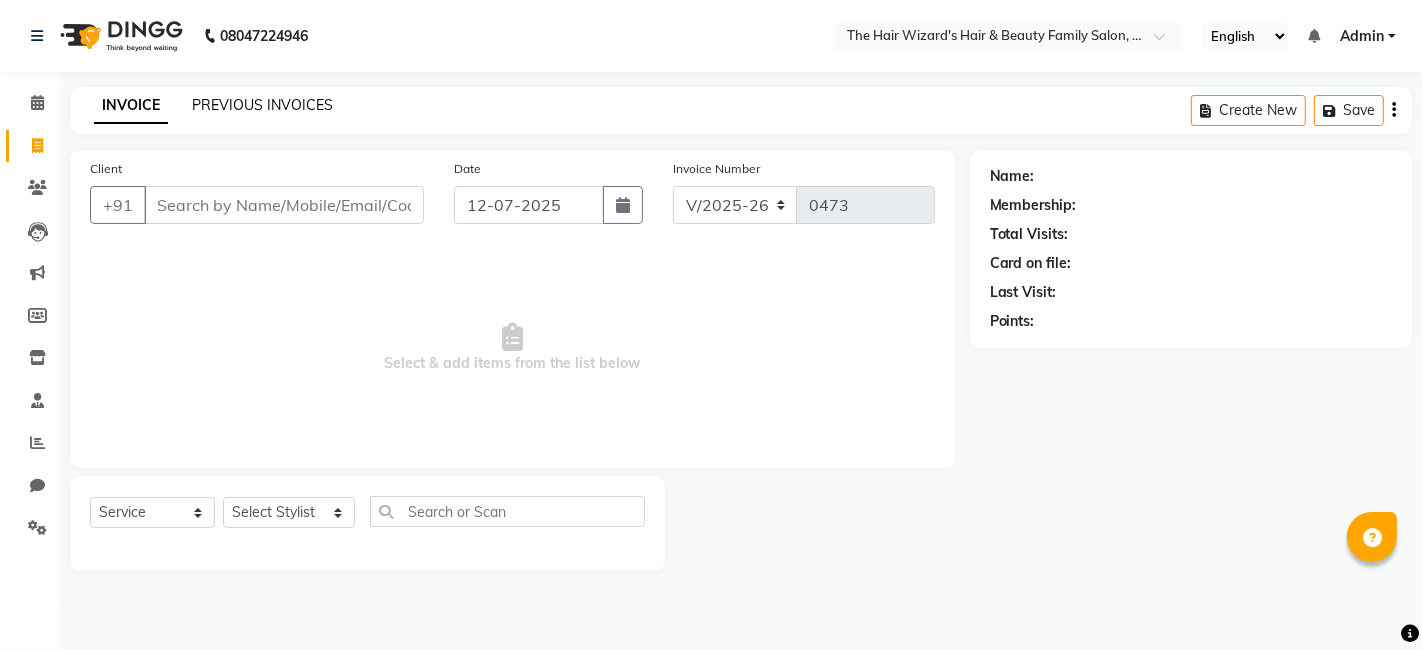 click on "PREVIOUS INVOICES" 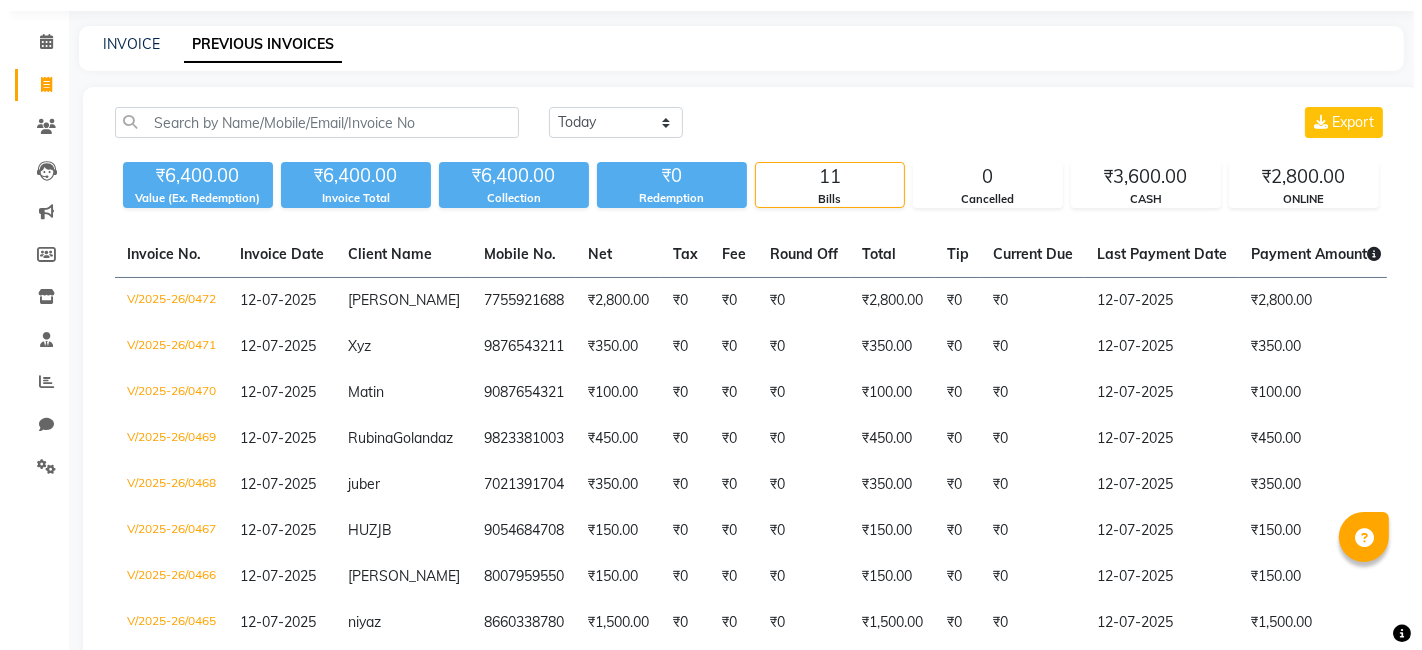 scroll, scrollTop: 0, scrollLeft: 0, axis: both 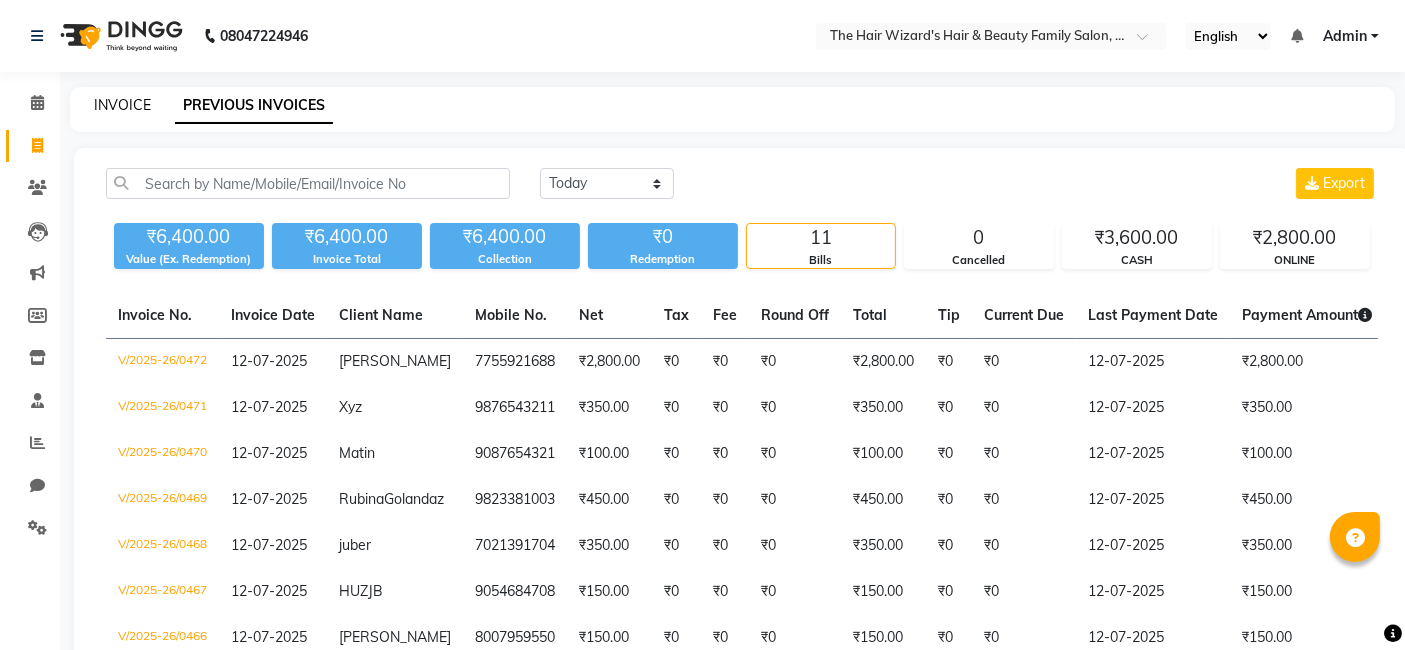 click on "INVOICE" 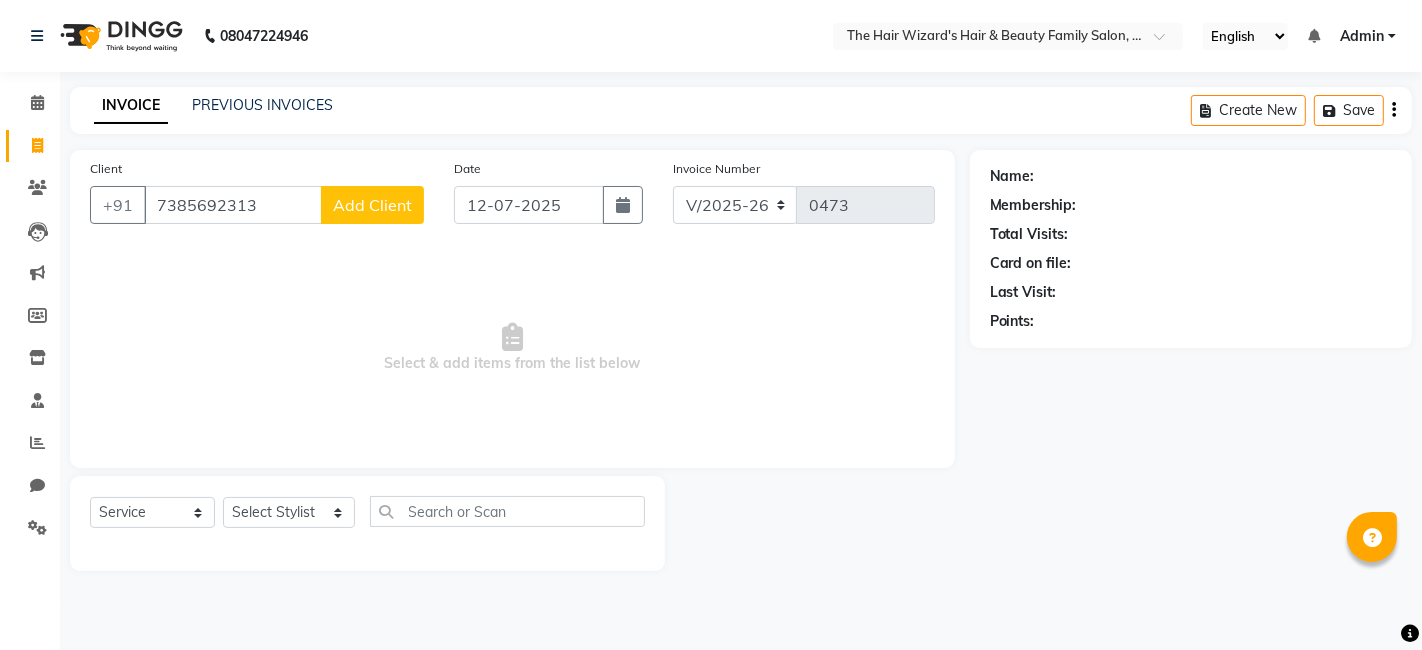 type on "7385692313" 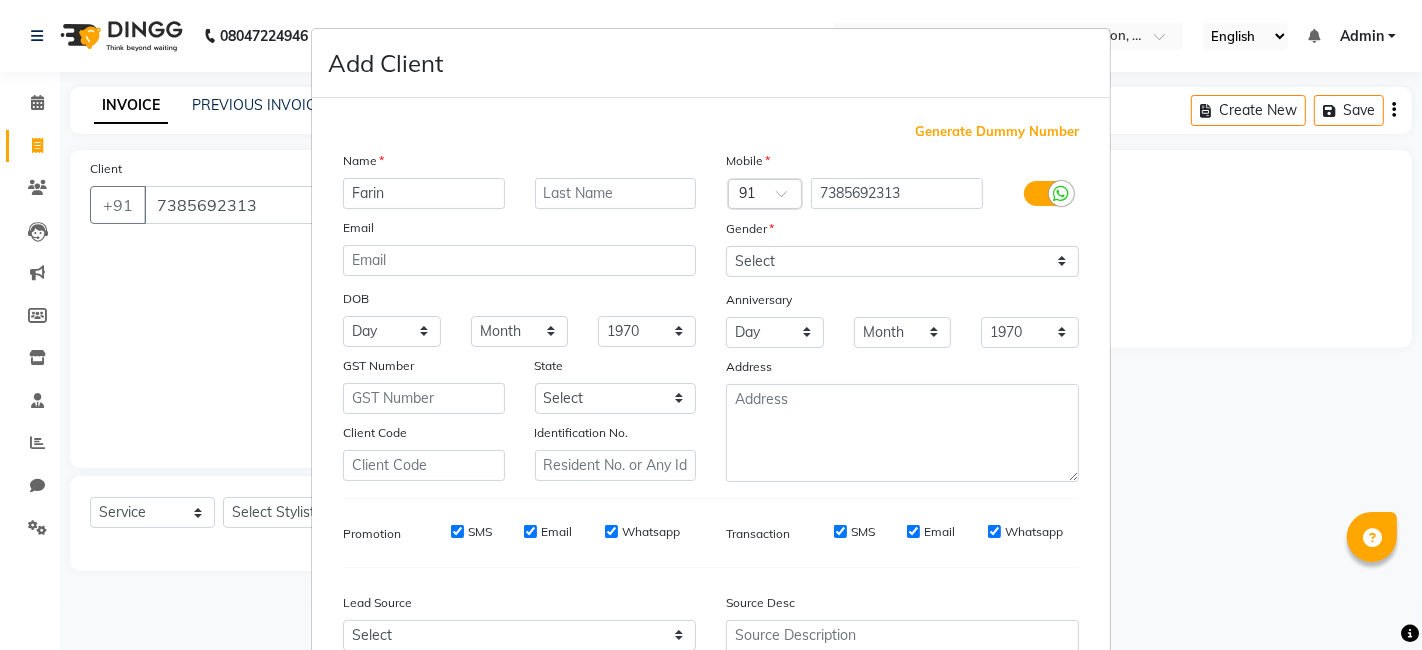 type on "Farin" 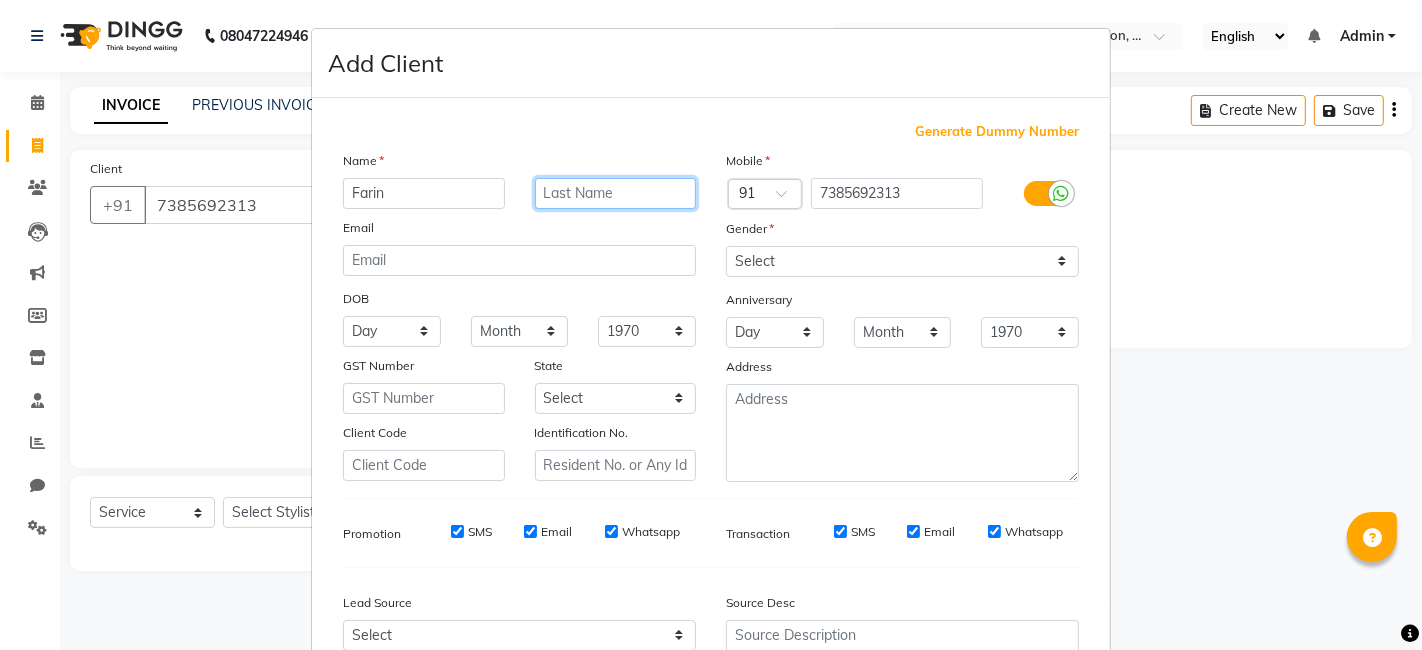 click at bounding box center (616, 193) 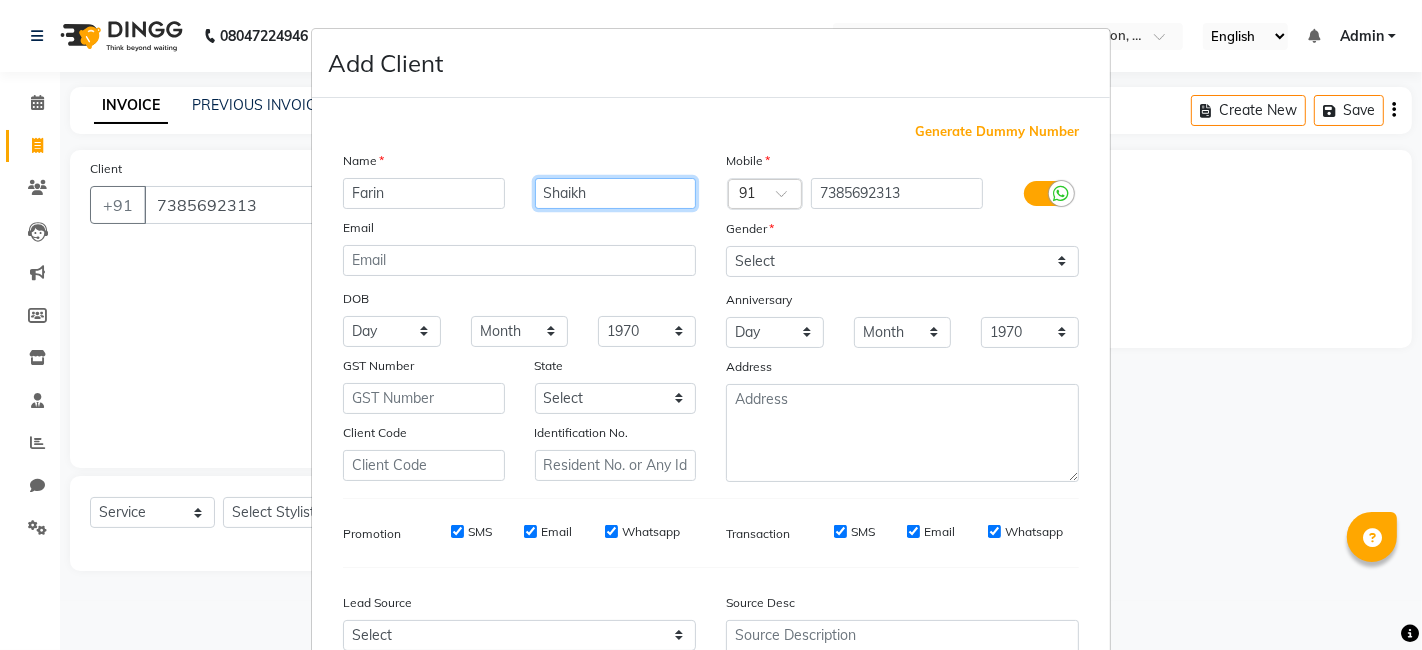 type on "Shaikh" 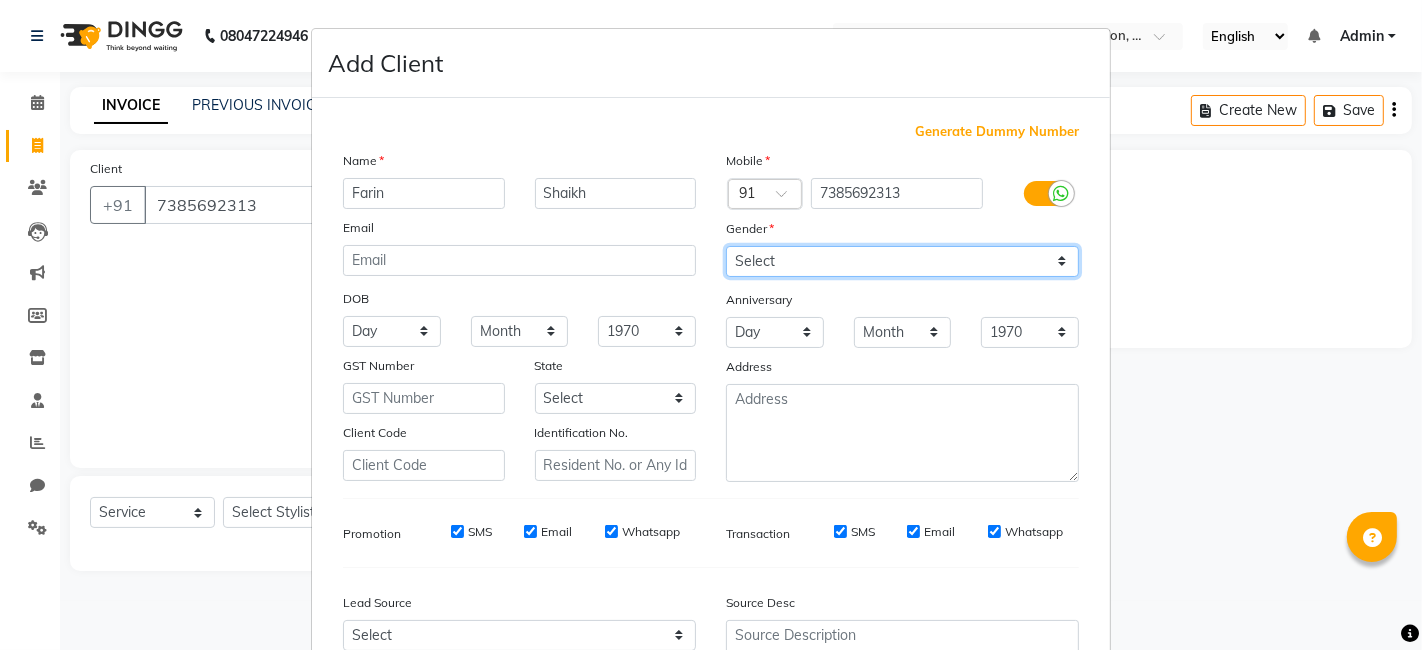 click on "Select Male Female Other Prefer Not To Say" at bounding box center [902, 261] 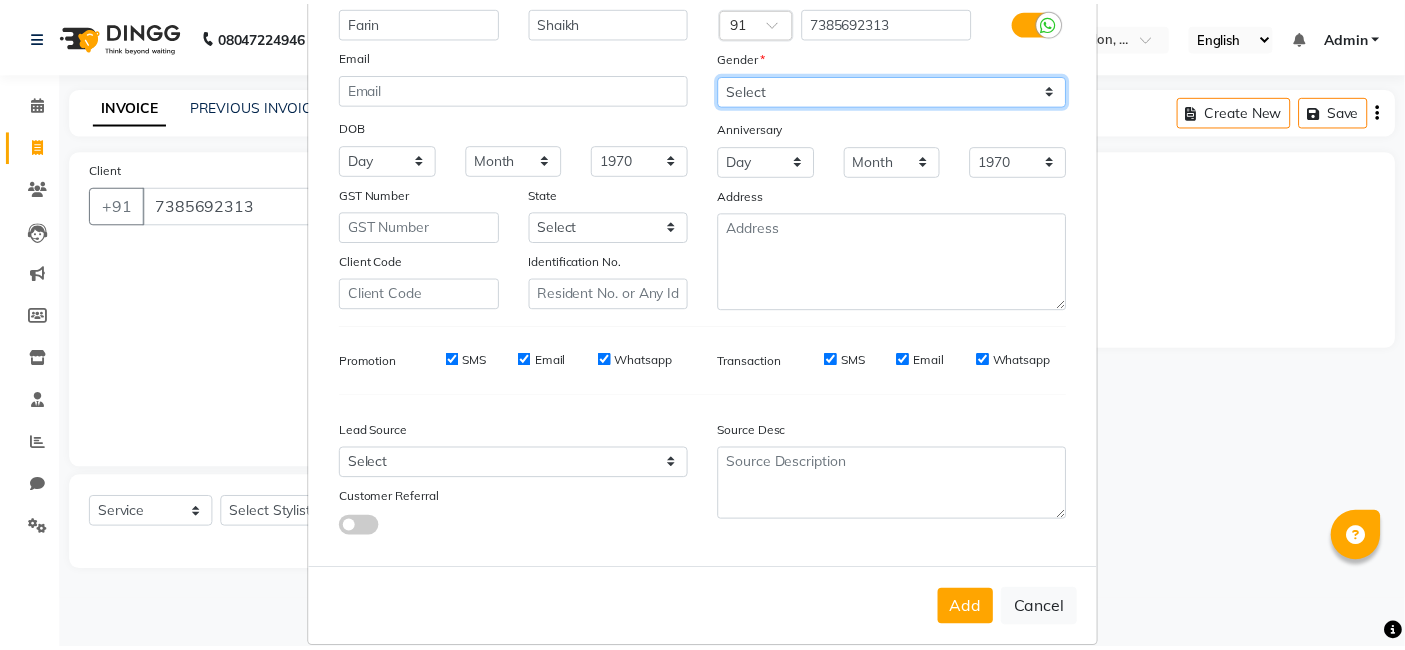 scroll, scrollTop: 197, scrollLeft: 0, axis: vertical 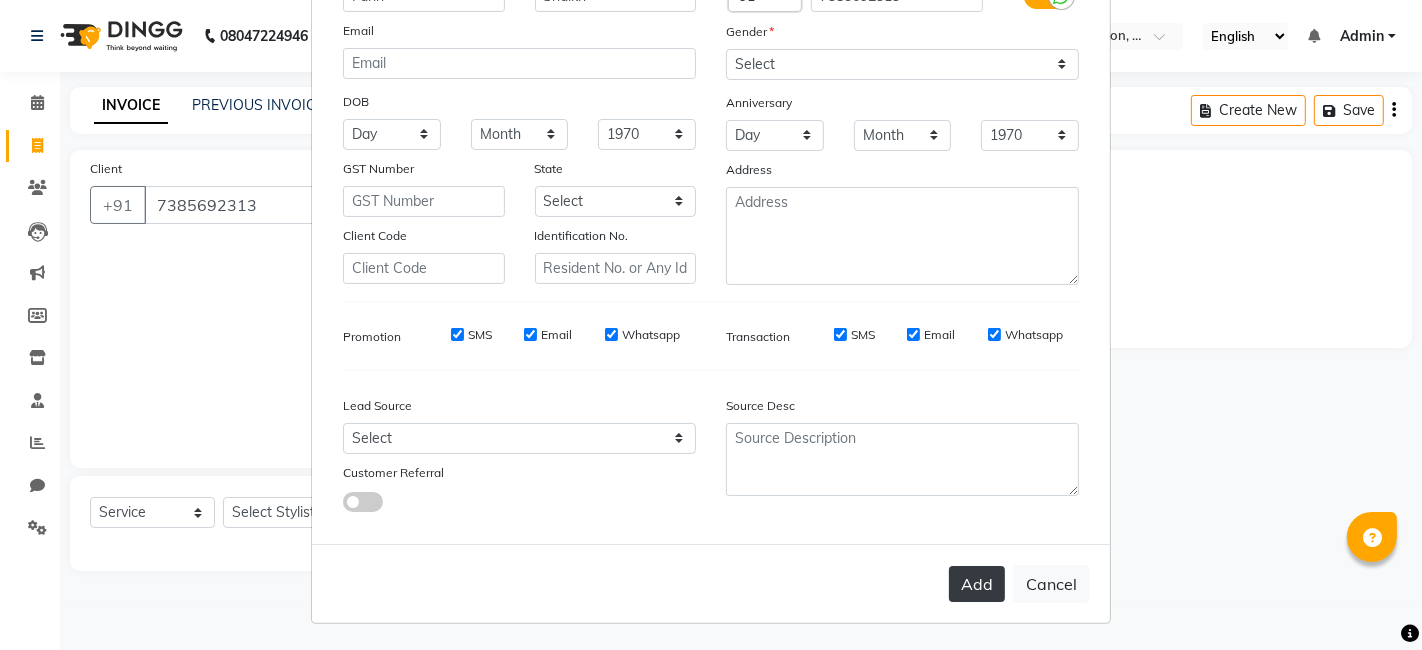 click on "Add" at bounding box center [977, 584] 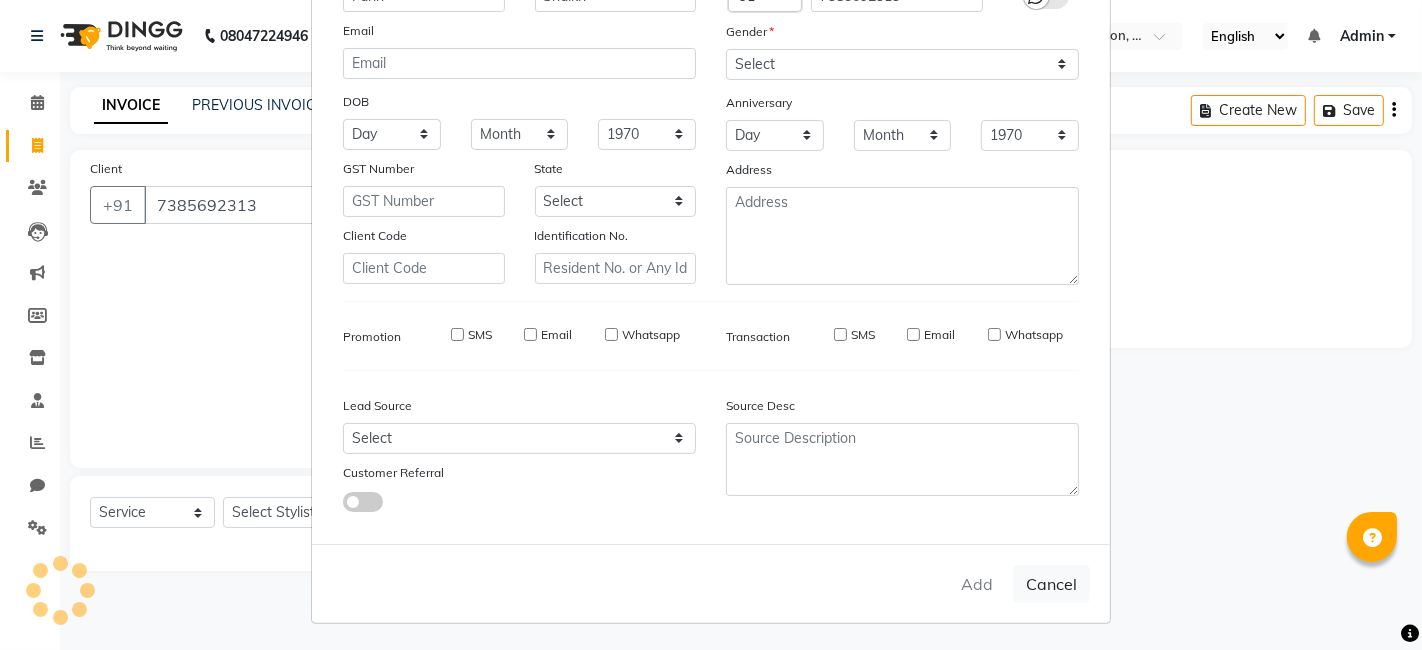 type 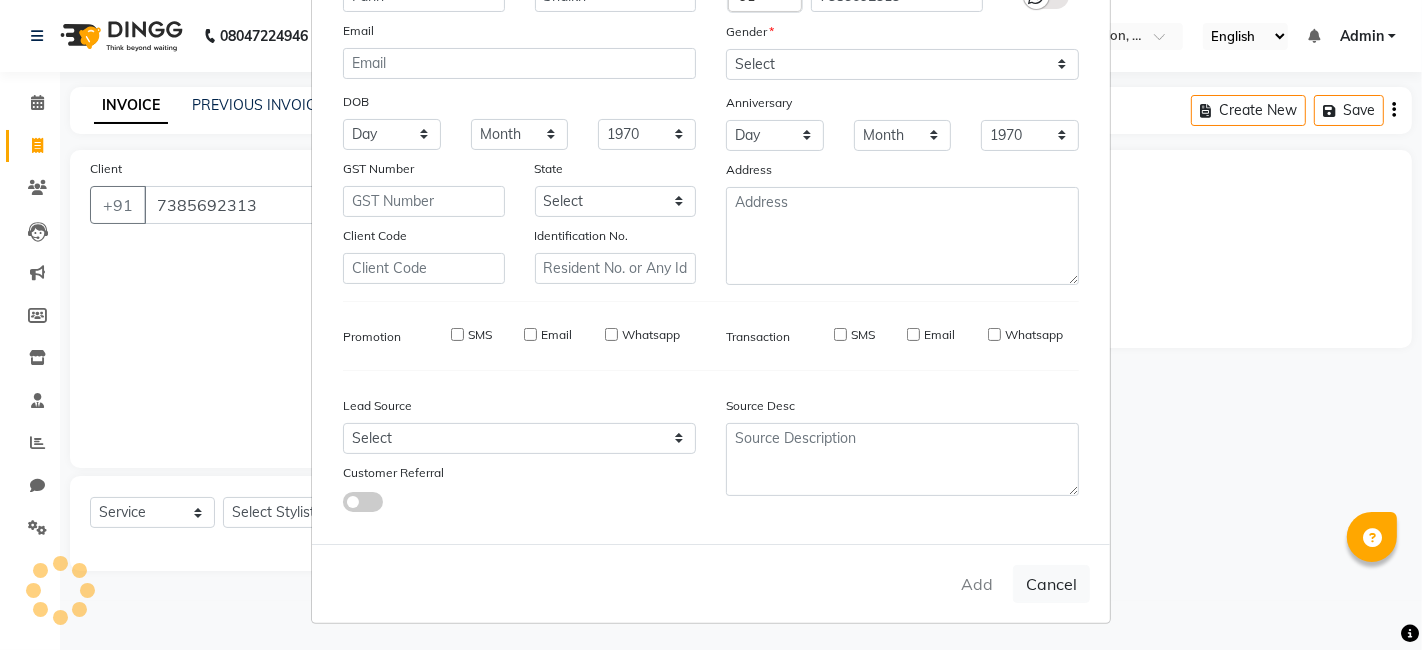 type 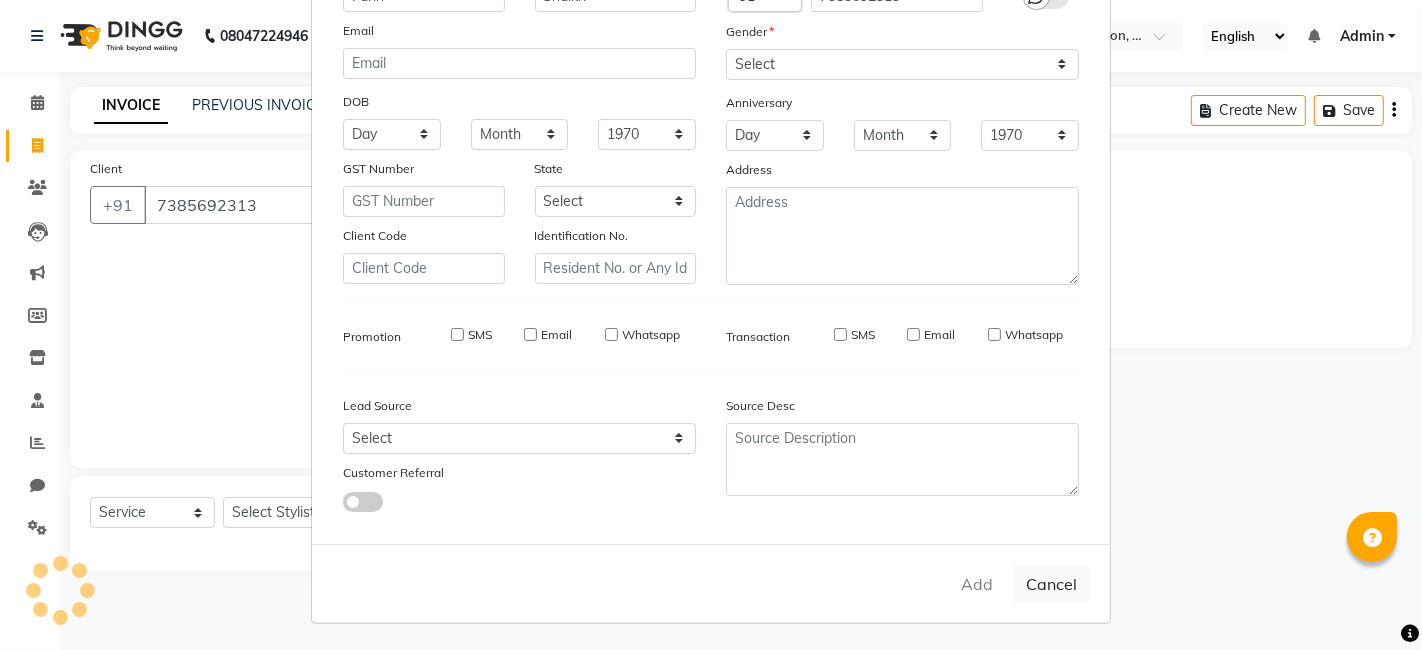 select 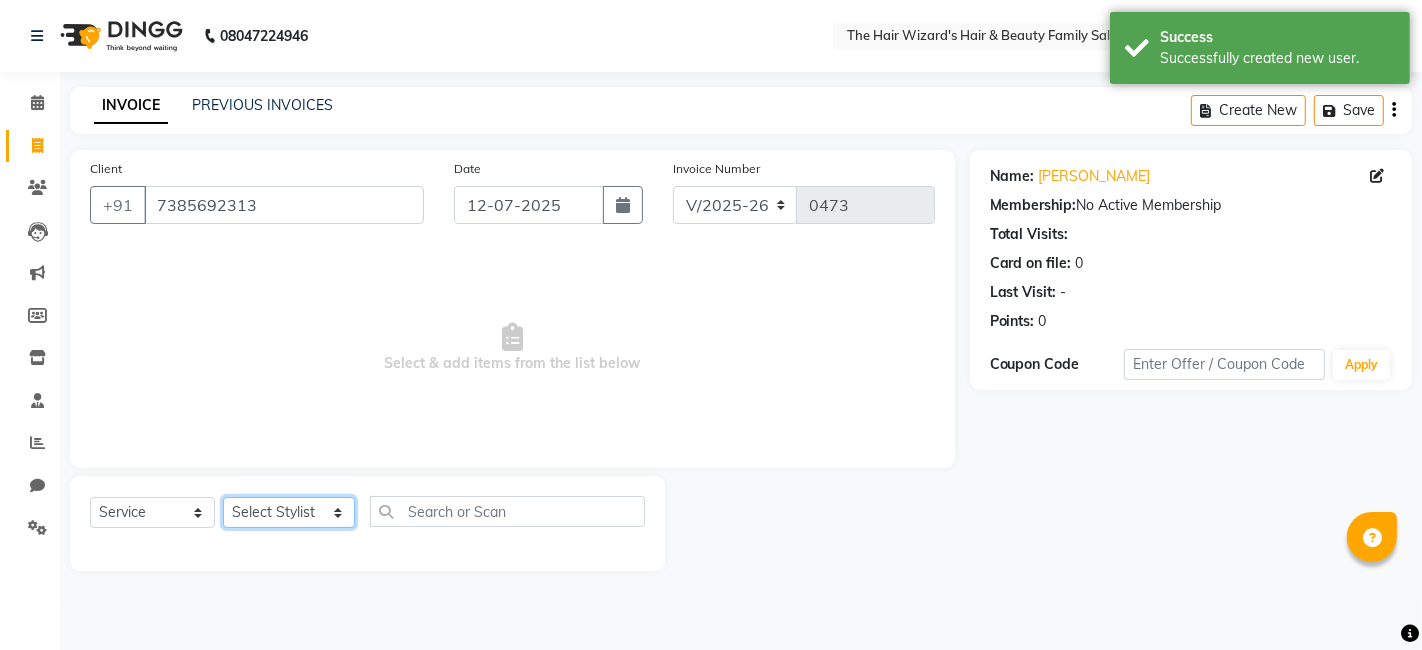 click on "Select Stylist Abdul Rehman Fahim Ansari  Helena Manoj Salvi Jishan Ali MOHD FAIZ Rubina SAHIL MALIK Sakshi Babar Suhail Ali WIZARDS" 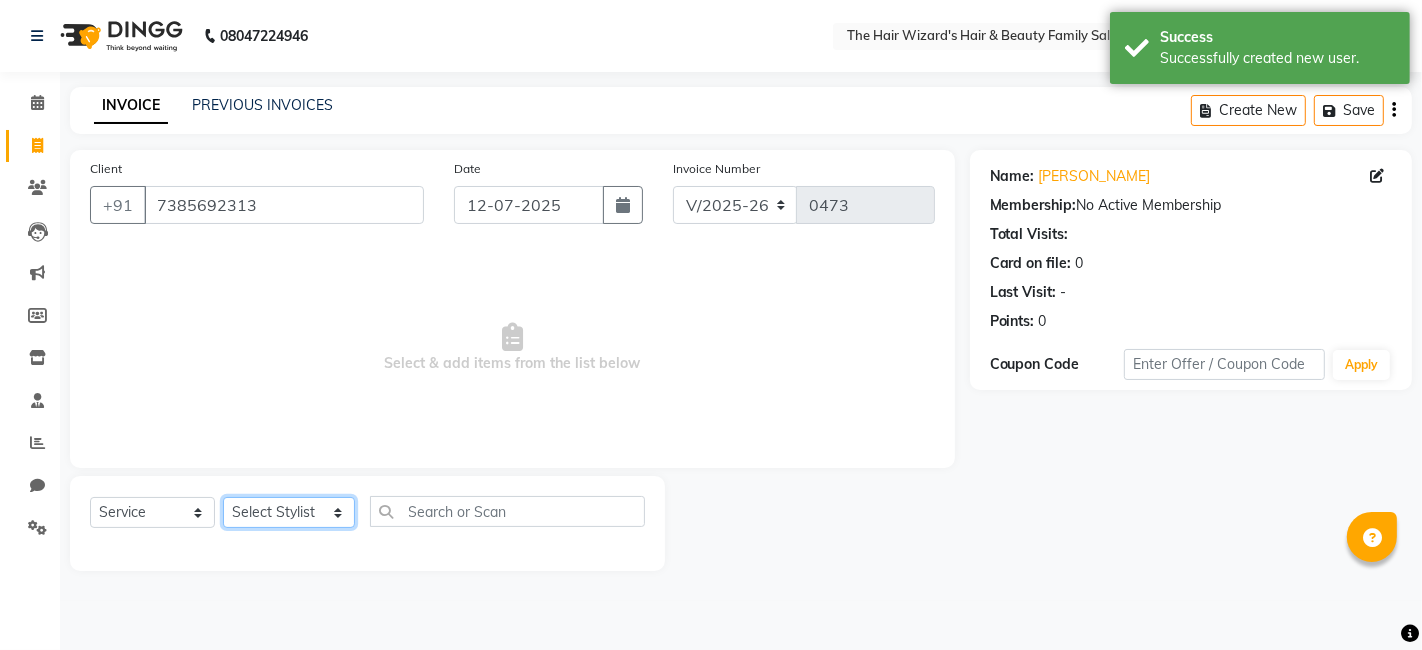 select on "85305" 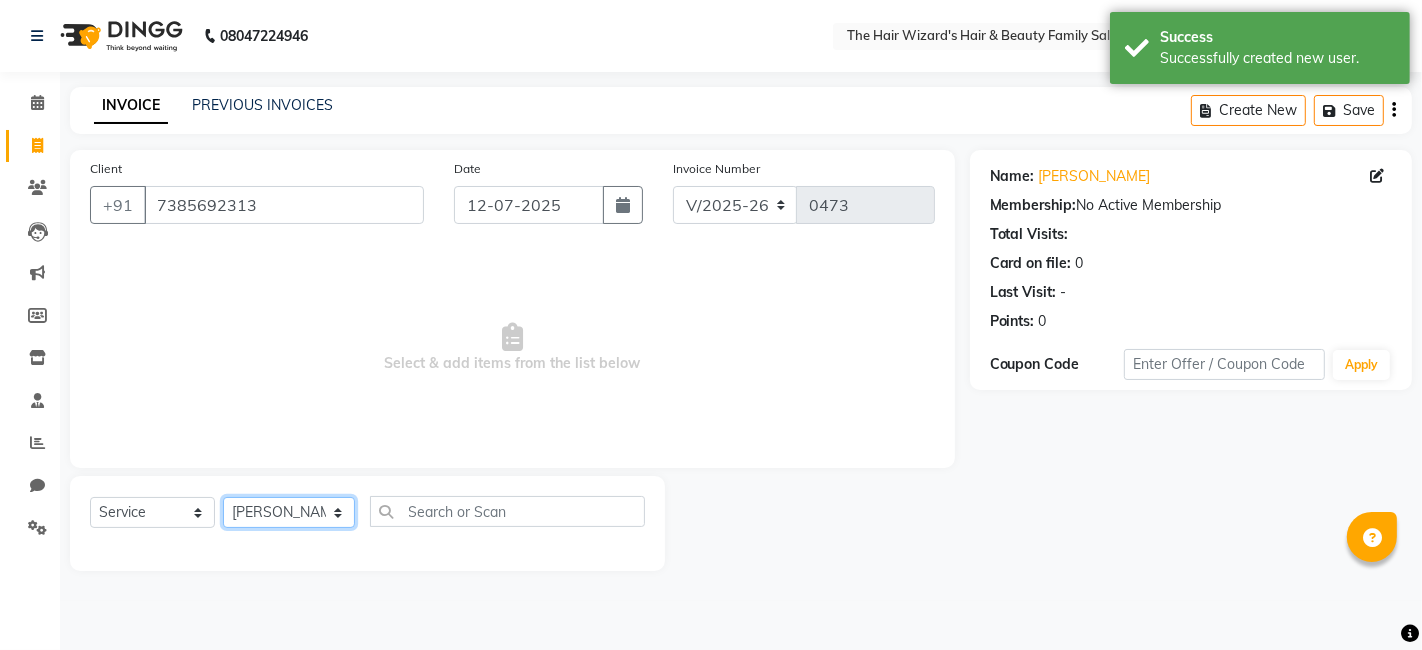 click on "Select Stylist Abdul Rehman Fahim Ansari  Helena Manoj Salvi Jishan Ali MOHD FAIZ Rubina SAHIL MALIK Sakshi Babar Suhail Ali WIZARDS" 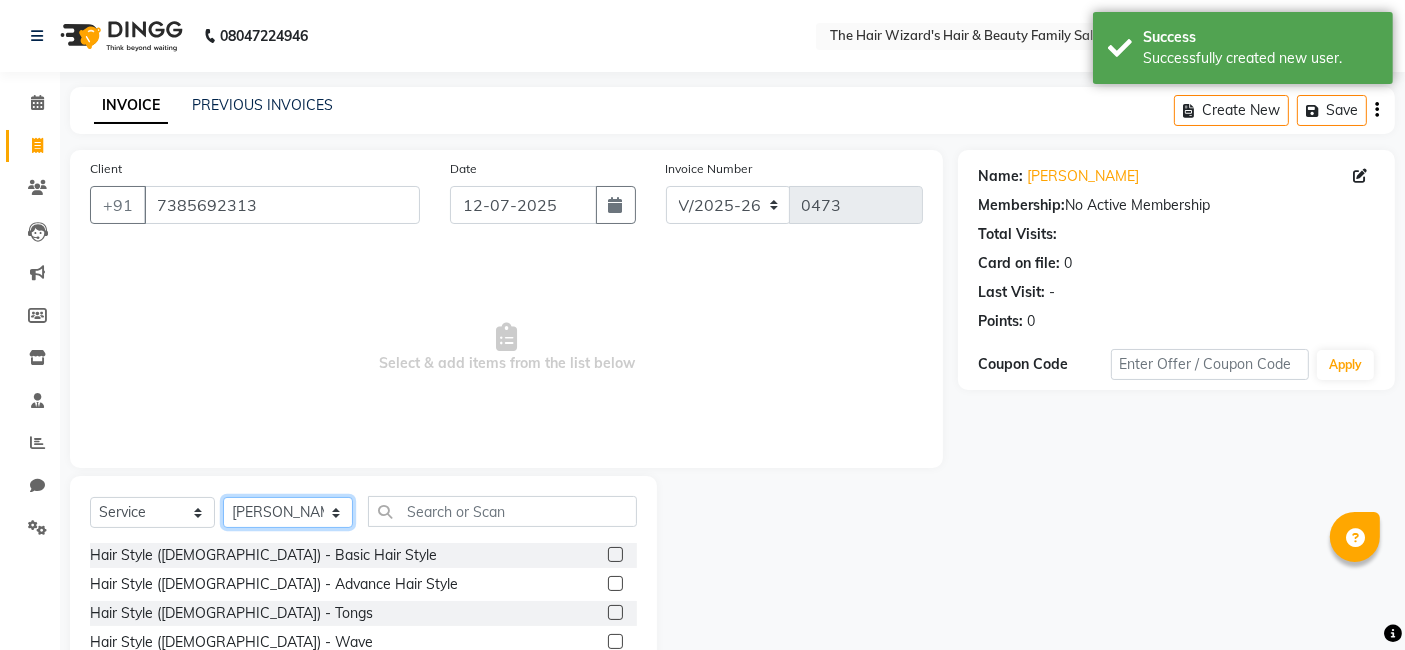 scroll, scrollTop: 150, scrollLeft: 0, axis: vertical 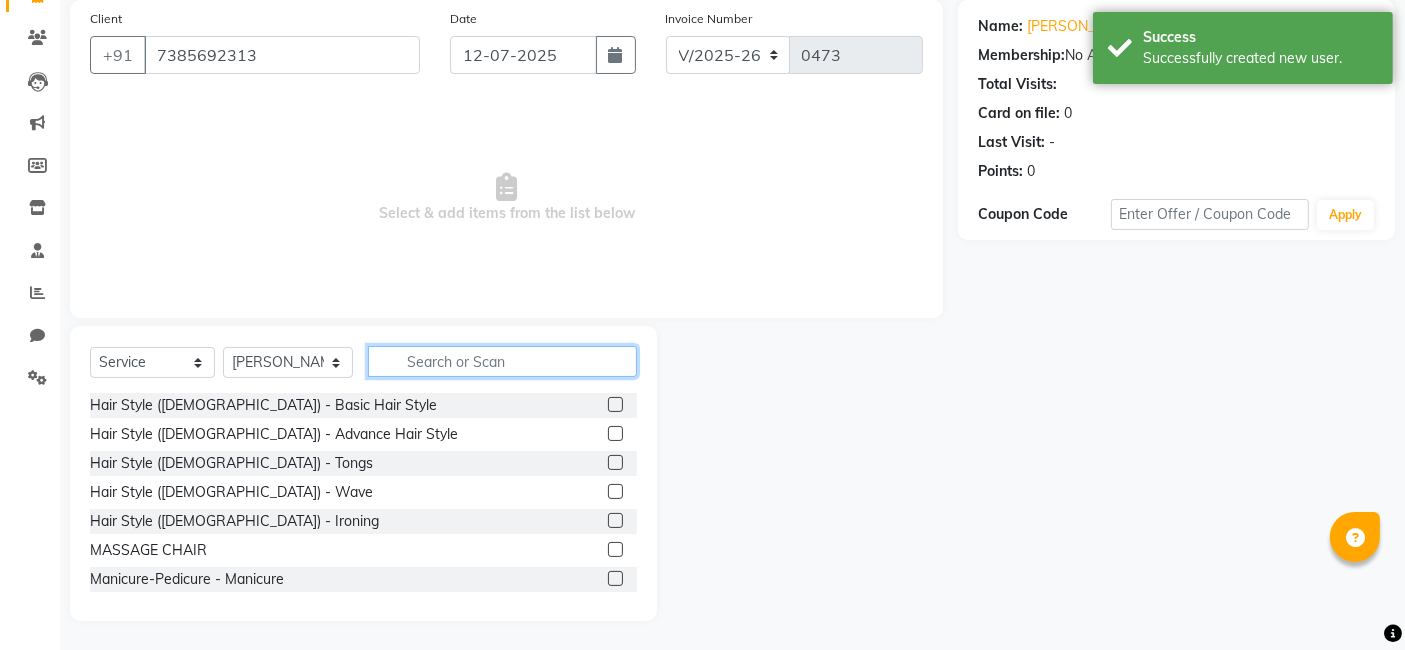click 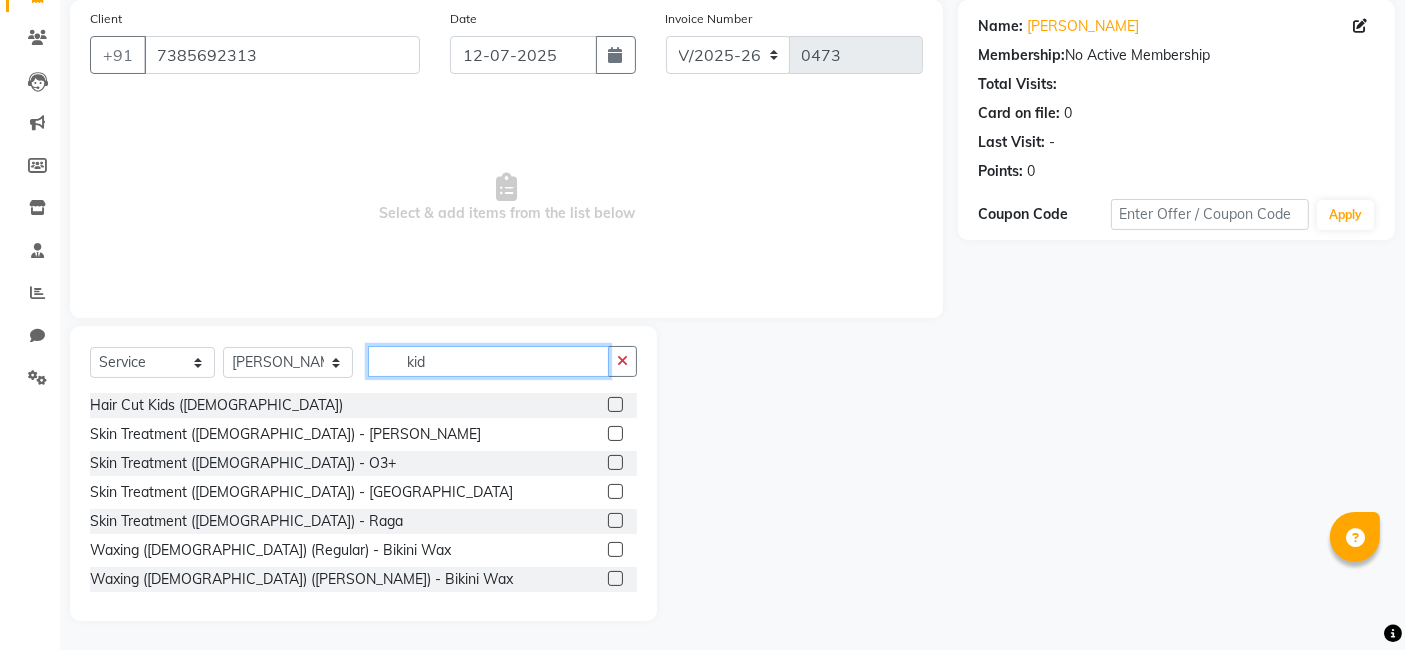 scroll, scrollTop: 8, scrollLeft: 0, axis: vertical 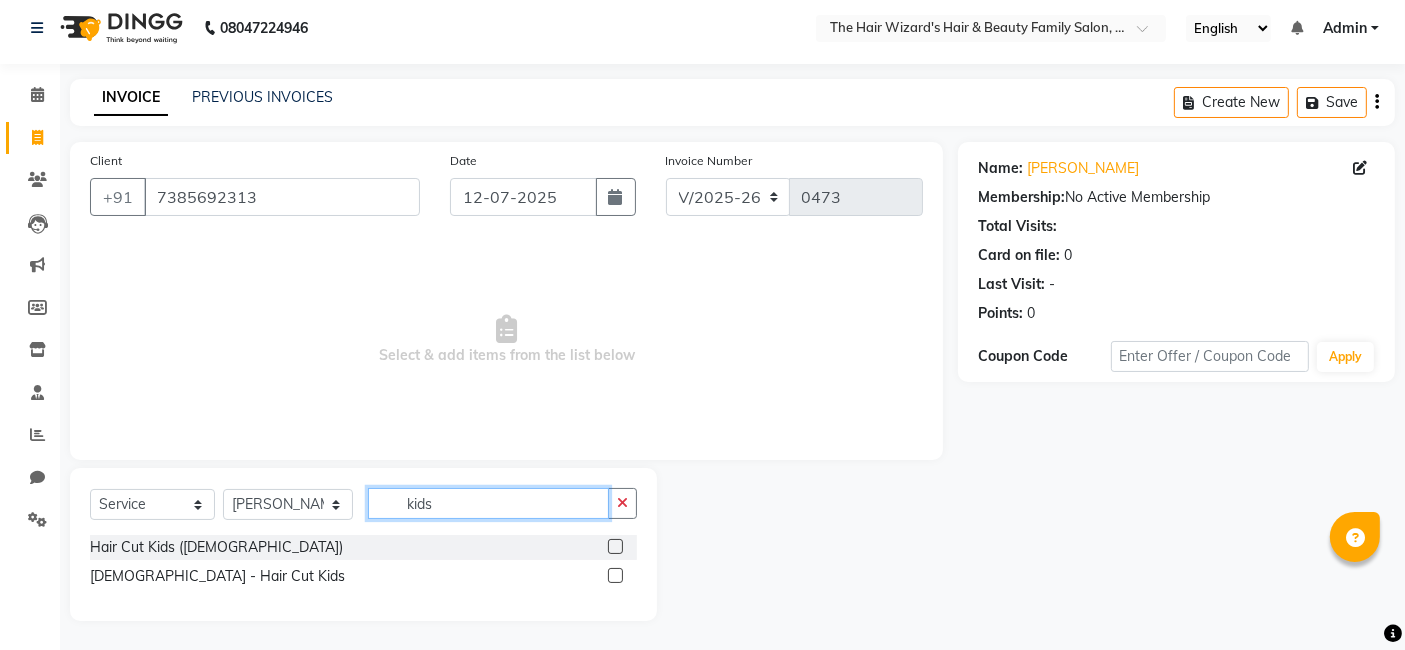 type on "kids" 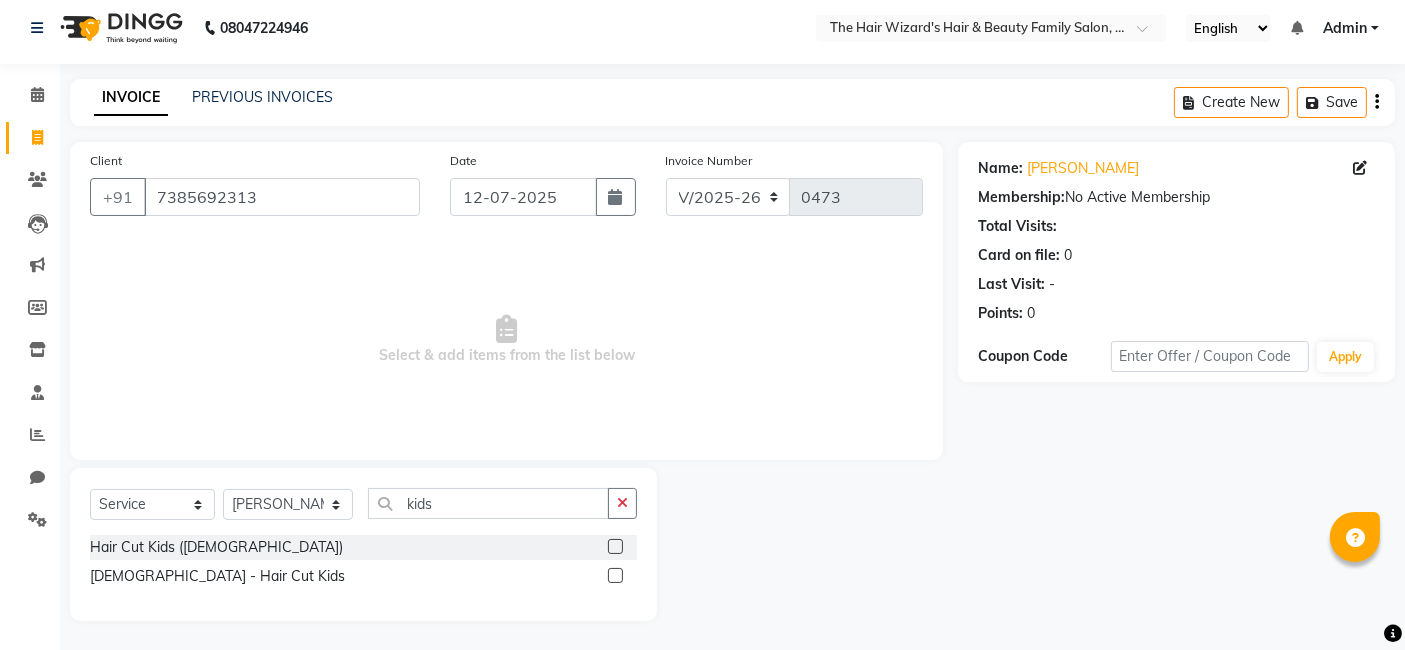 click 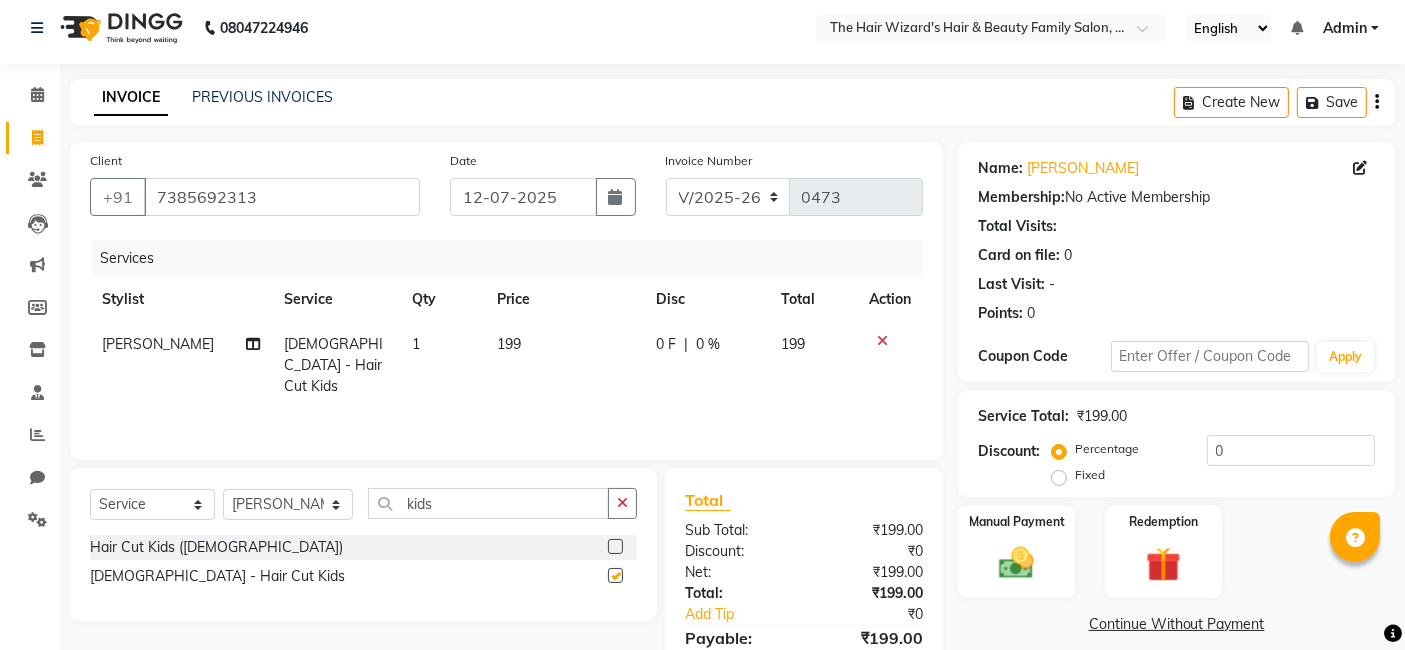checkbox on "false" 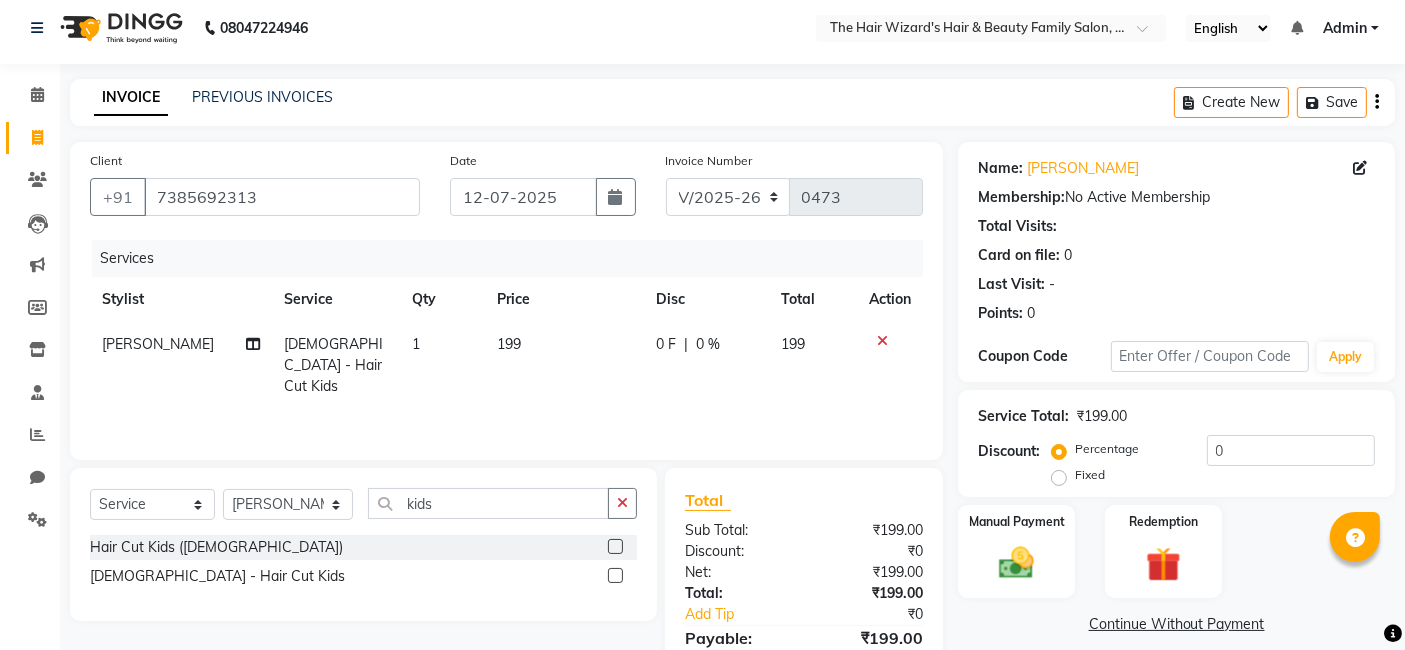 click on "199" 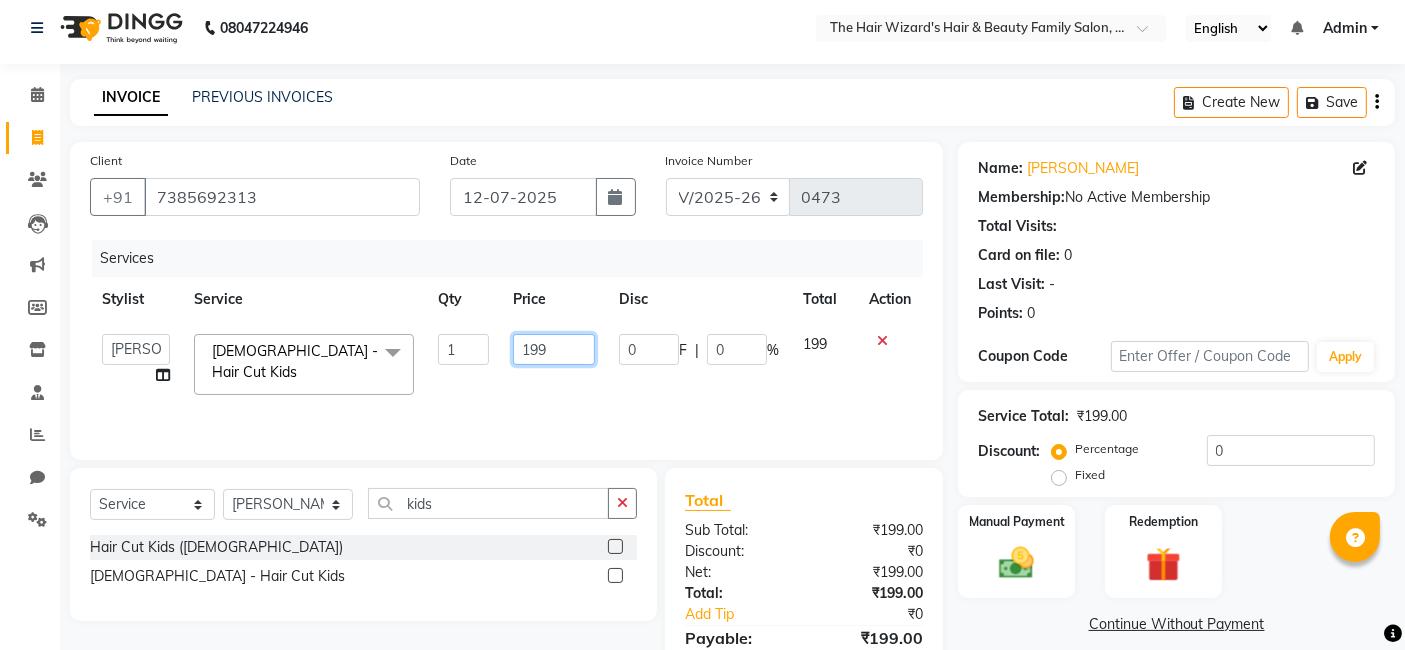 click on "199" 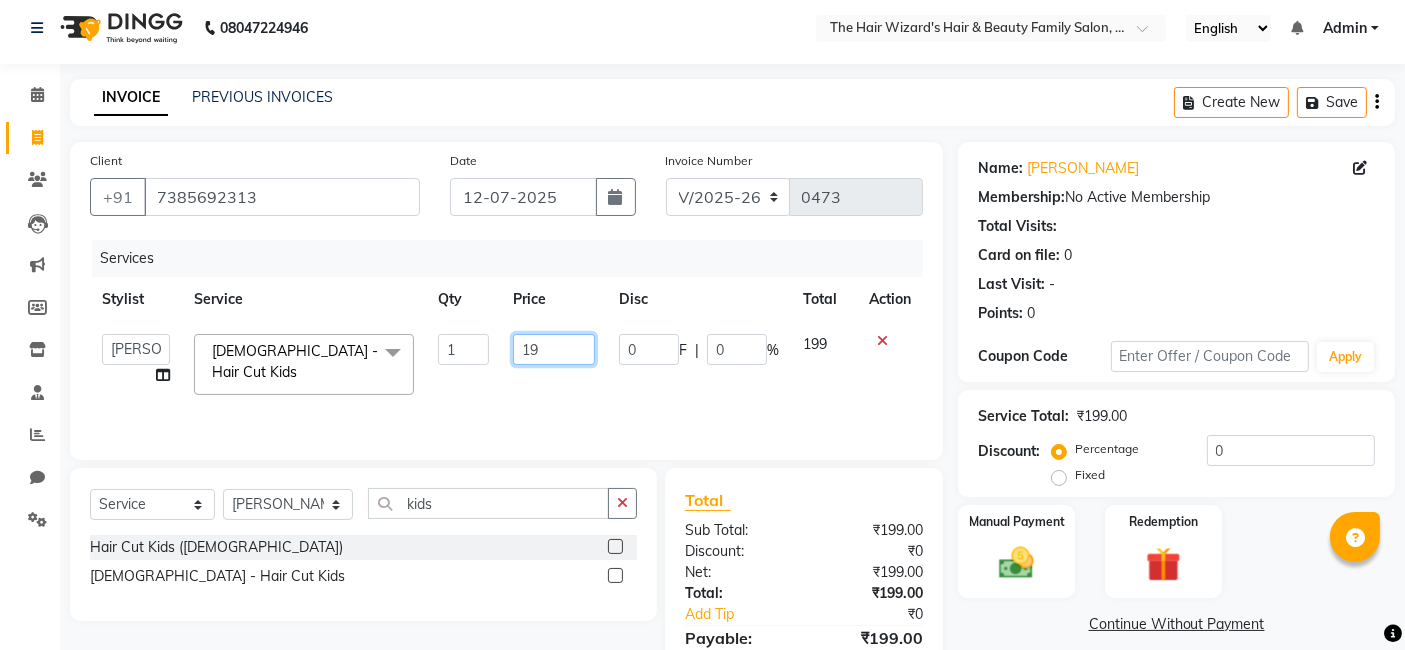type on "1" 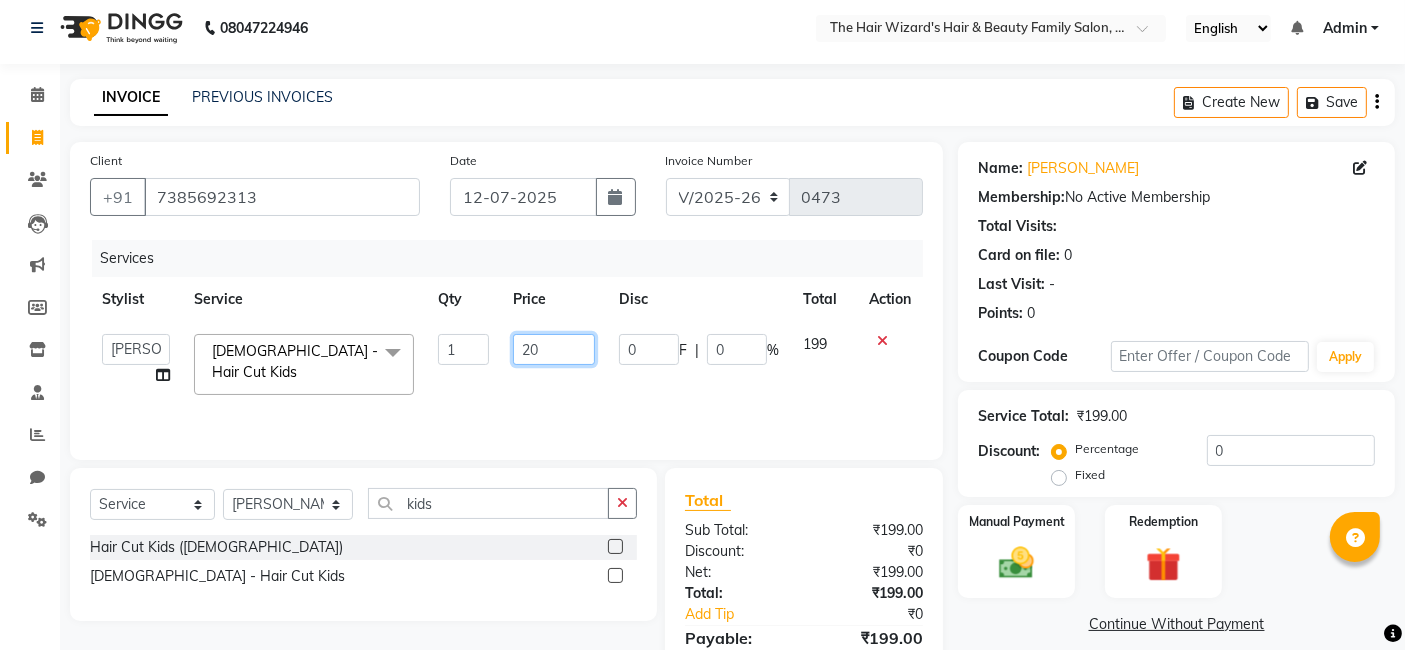 type on "200" 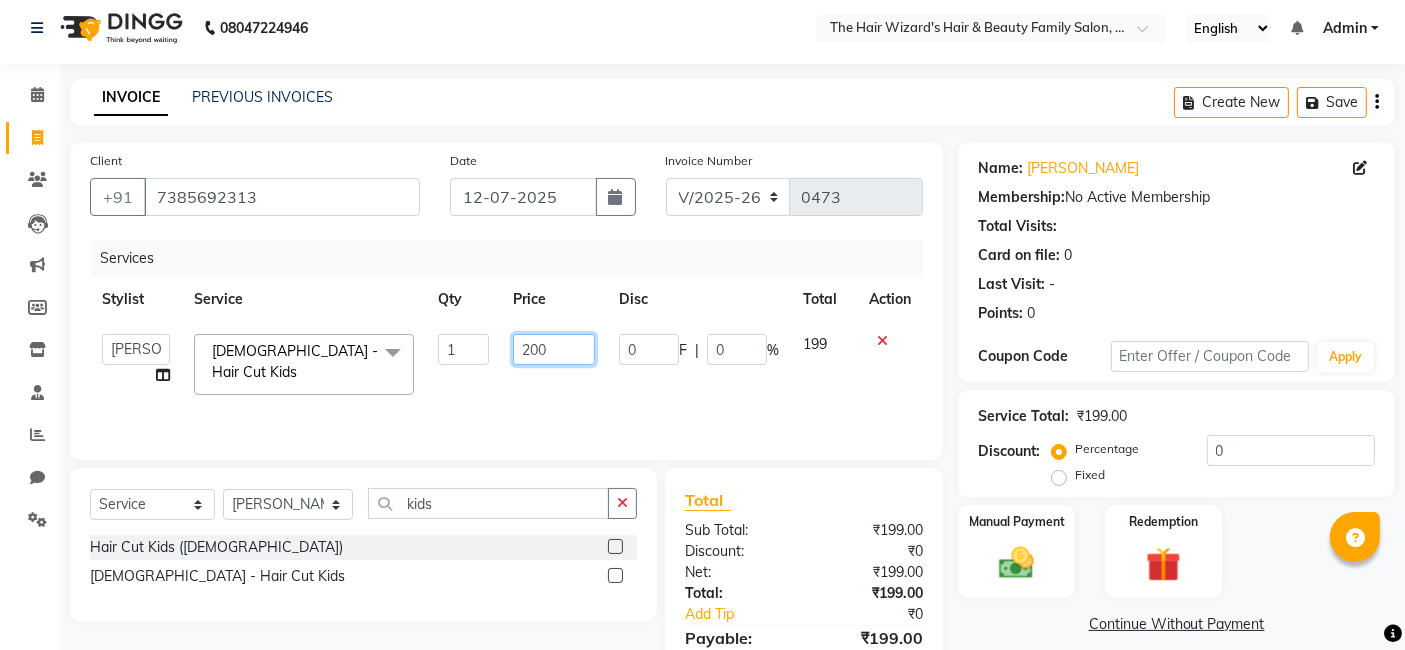 scroll, scrollTop: 106, scrollLeft: 0, axis: vertical 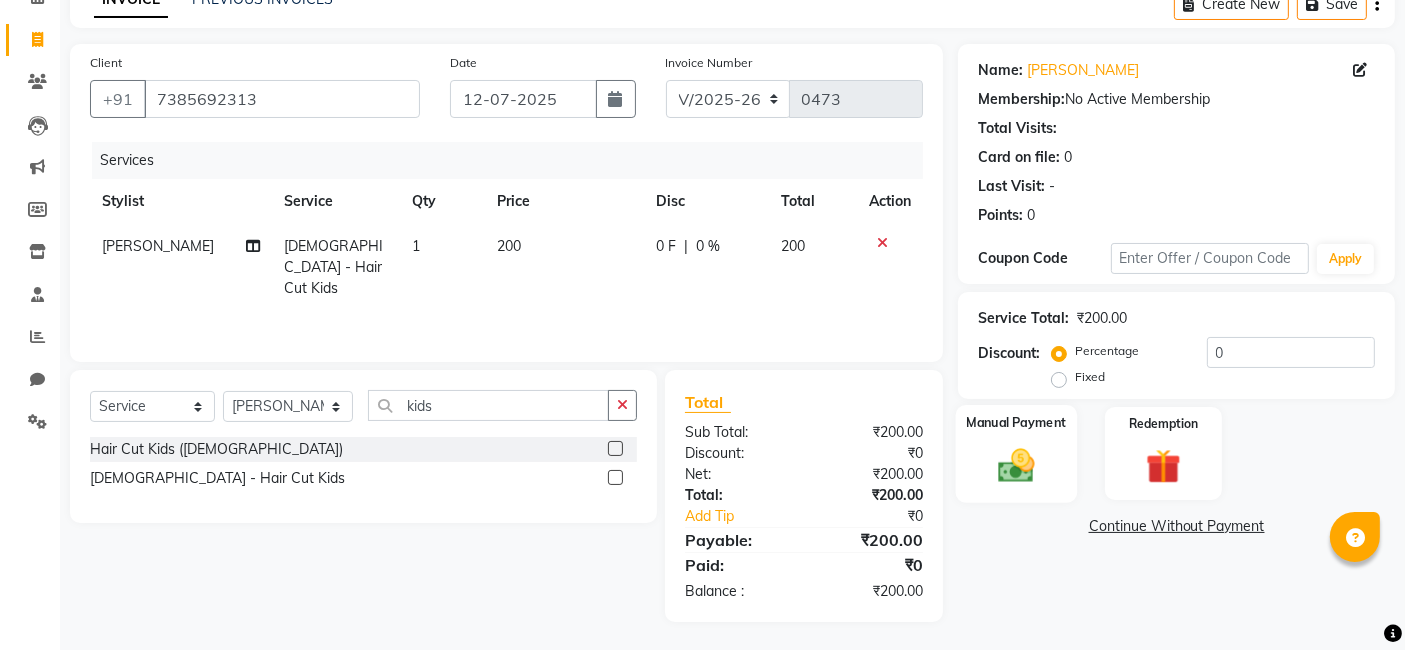 click 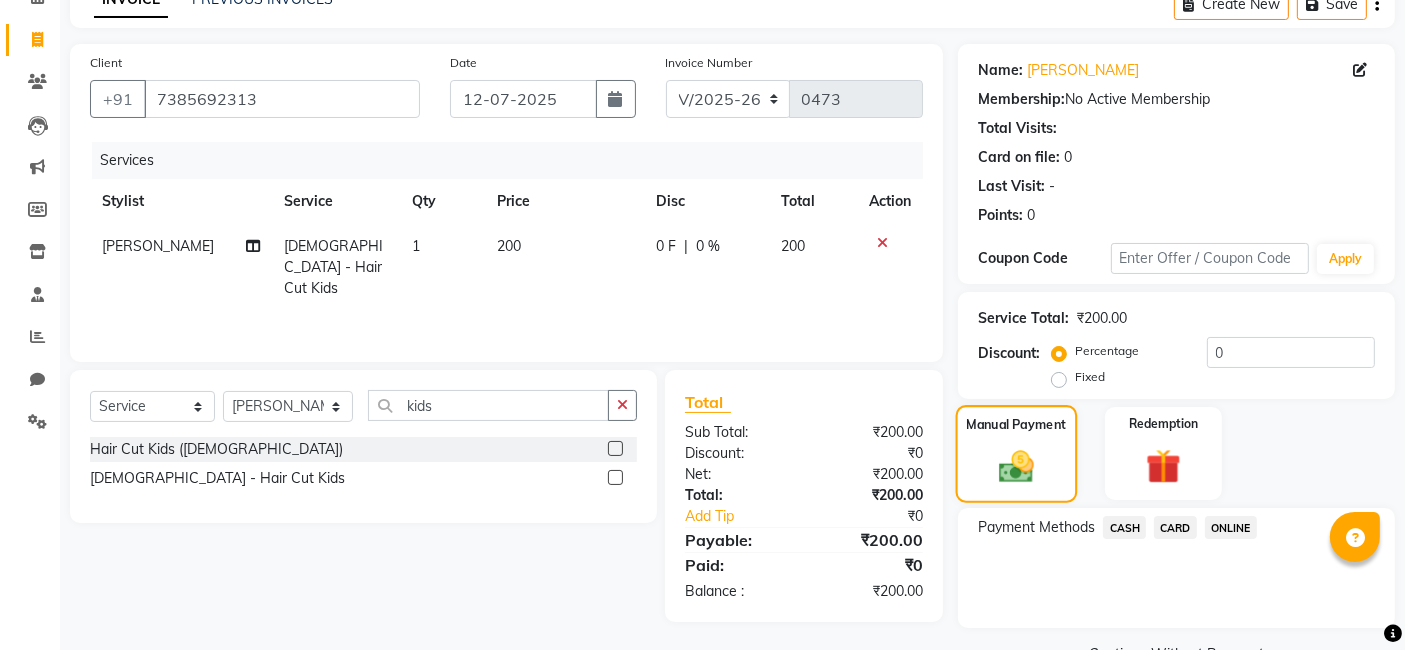 scroll, scrollTop: 154, scrollLeft: 0, axis: vertical 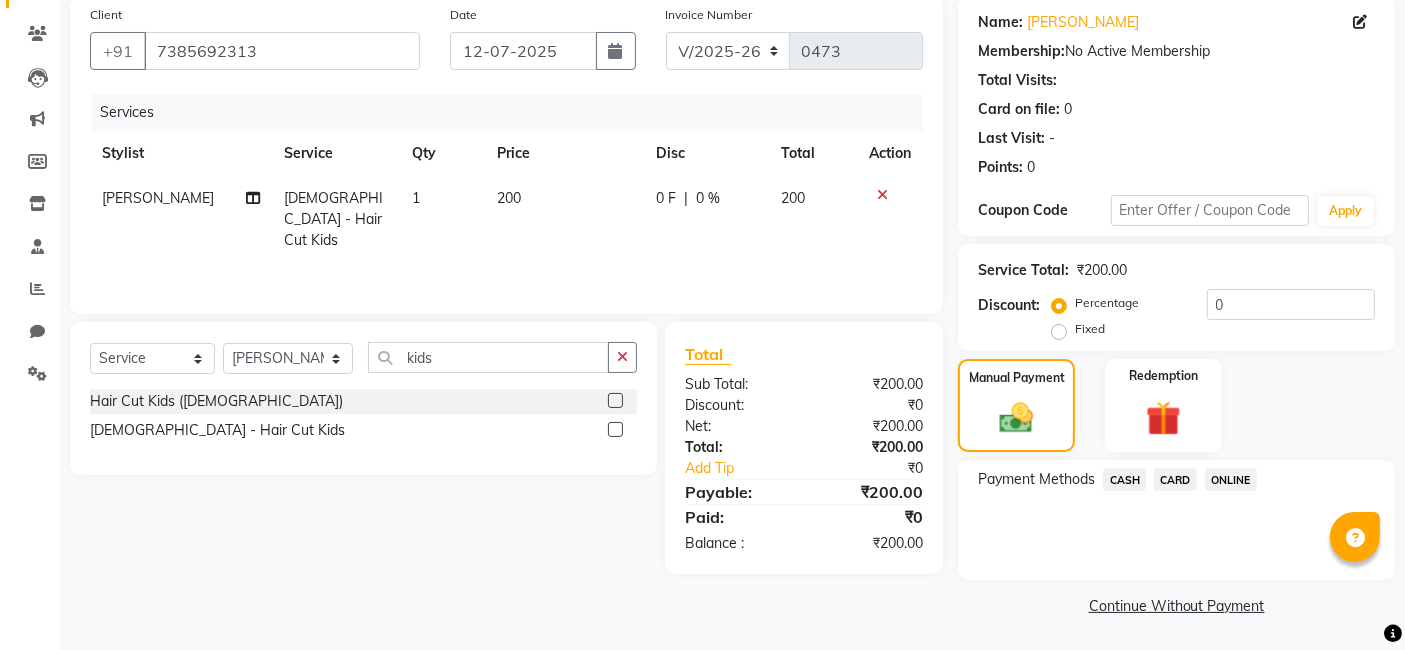 click on "ONLINE" 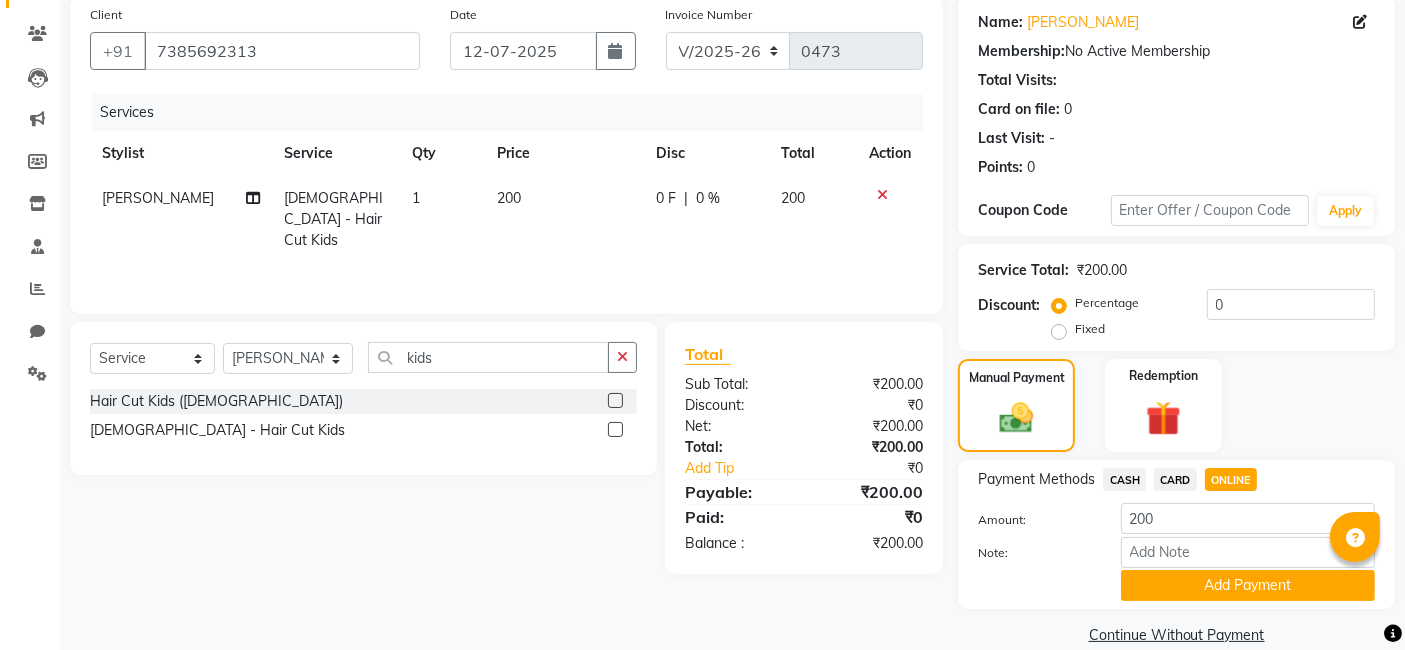 scroll, scrollTop: 182, scrollLeft: 0, axis: vertical 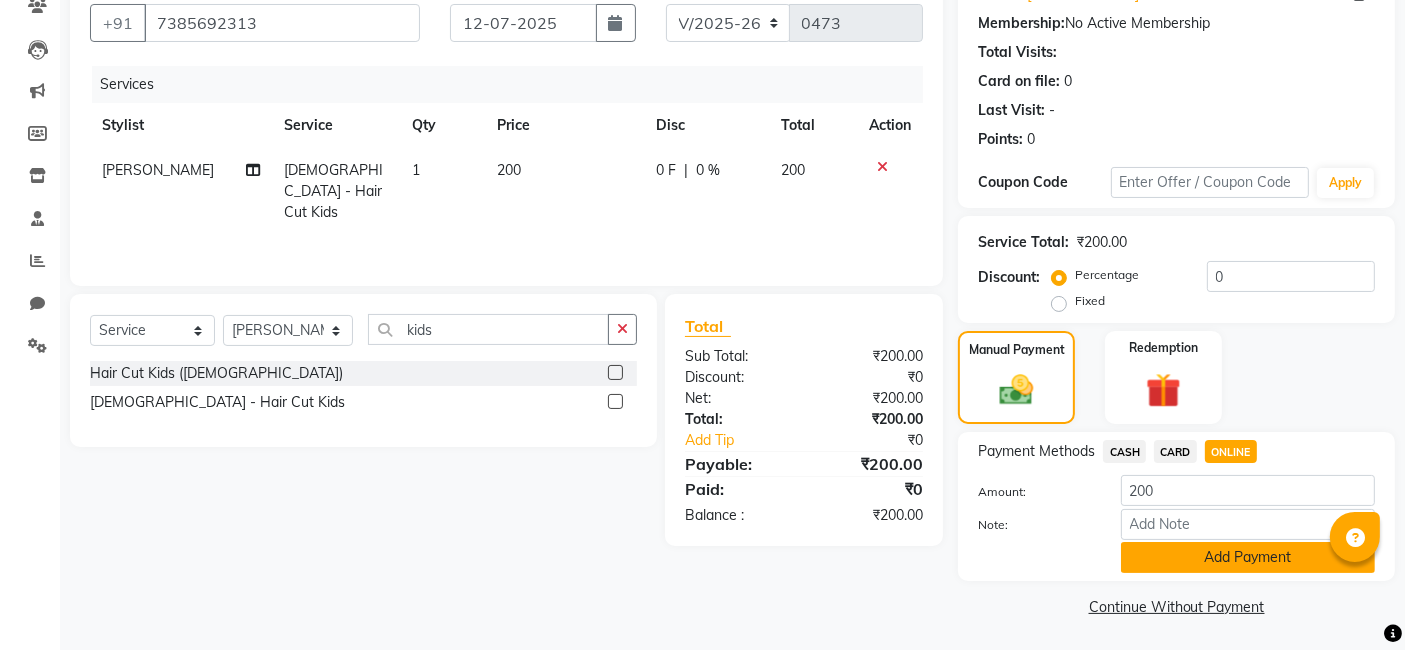 click on "Add Payment" 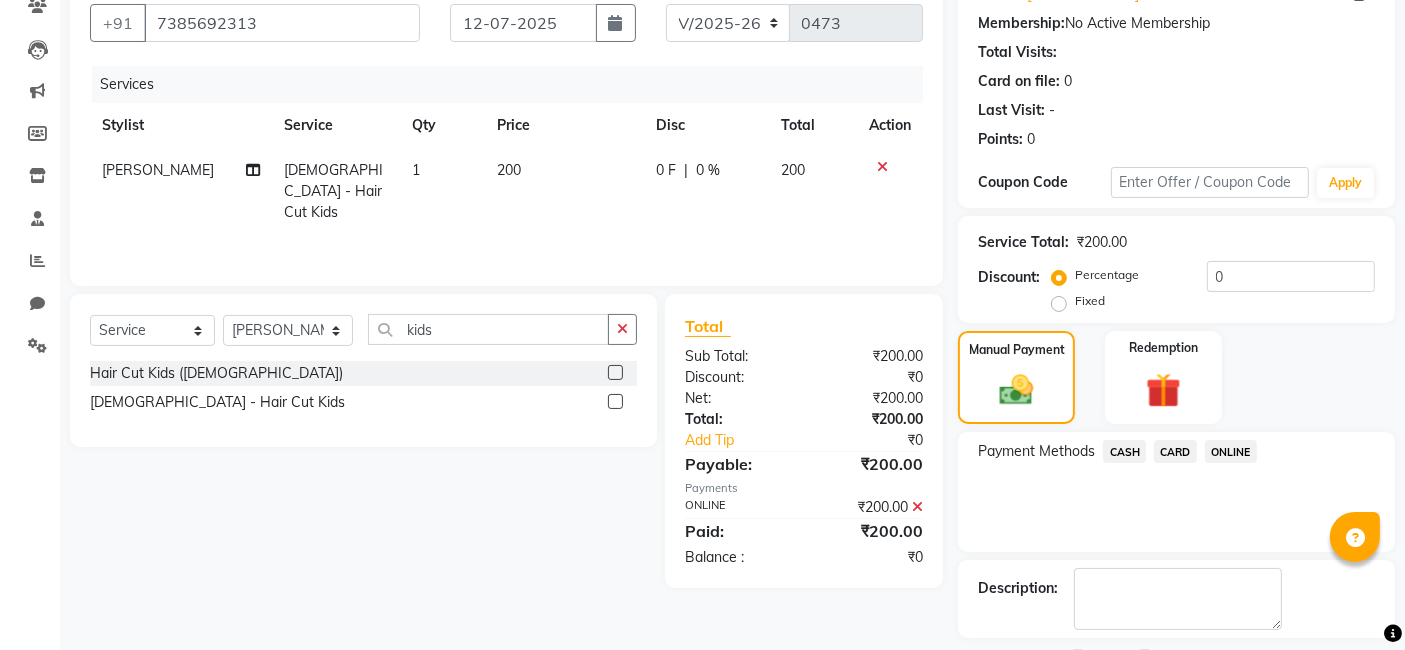 scroll, scrollTop: 266, scrollLeft: 0, axis: vertical 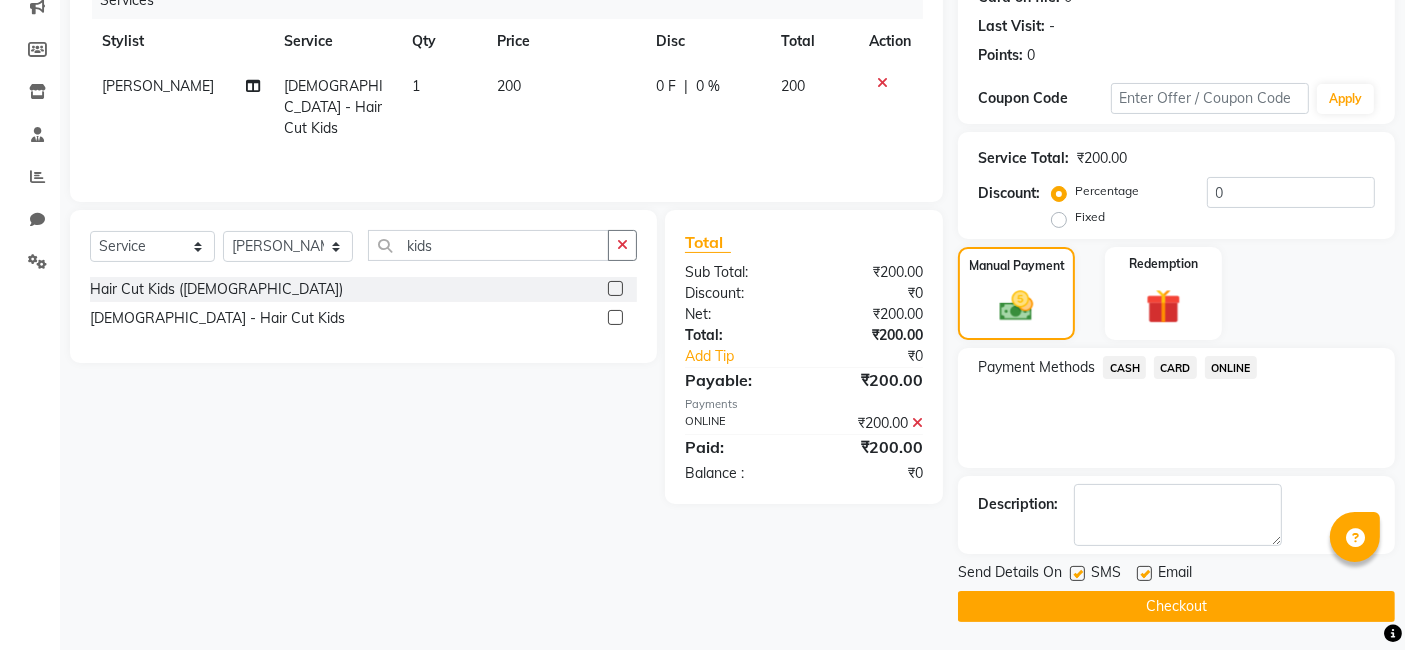 click on "Checkout" 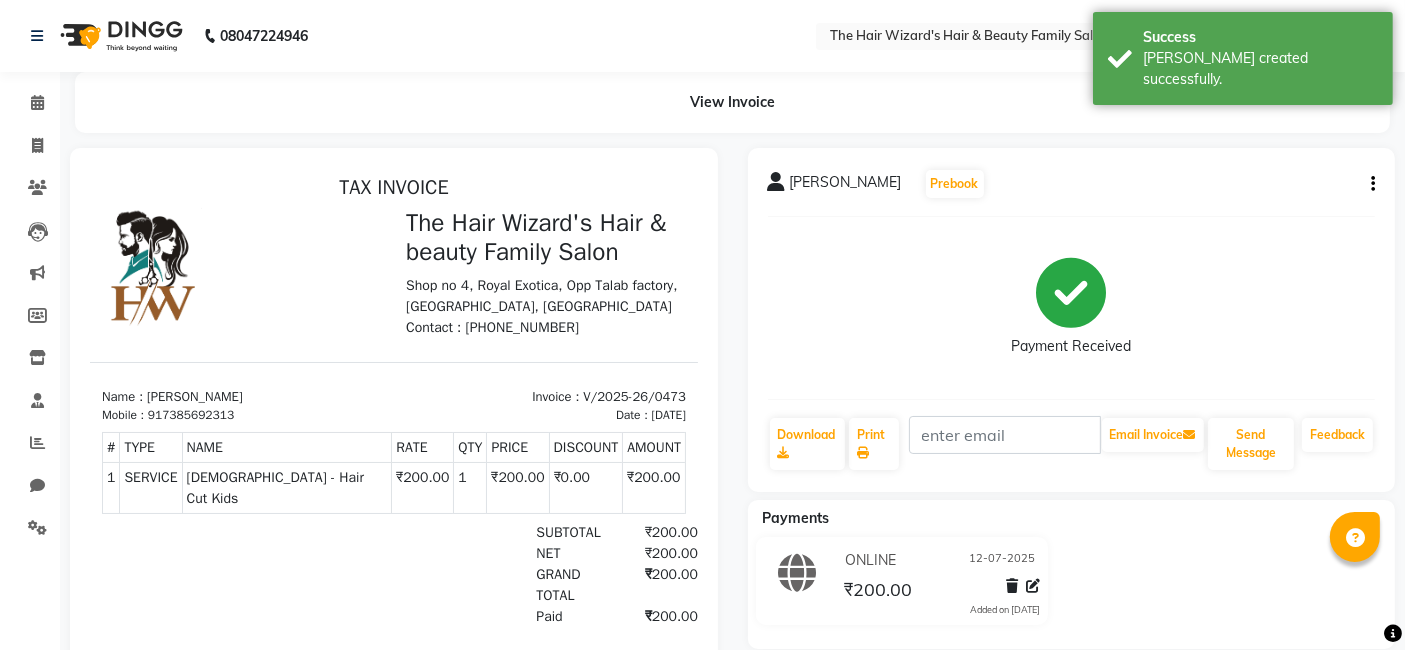 scroll, scrollTop: 88, scrollLeft: 0, axis: vertical 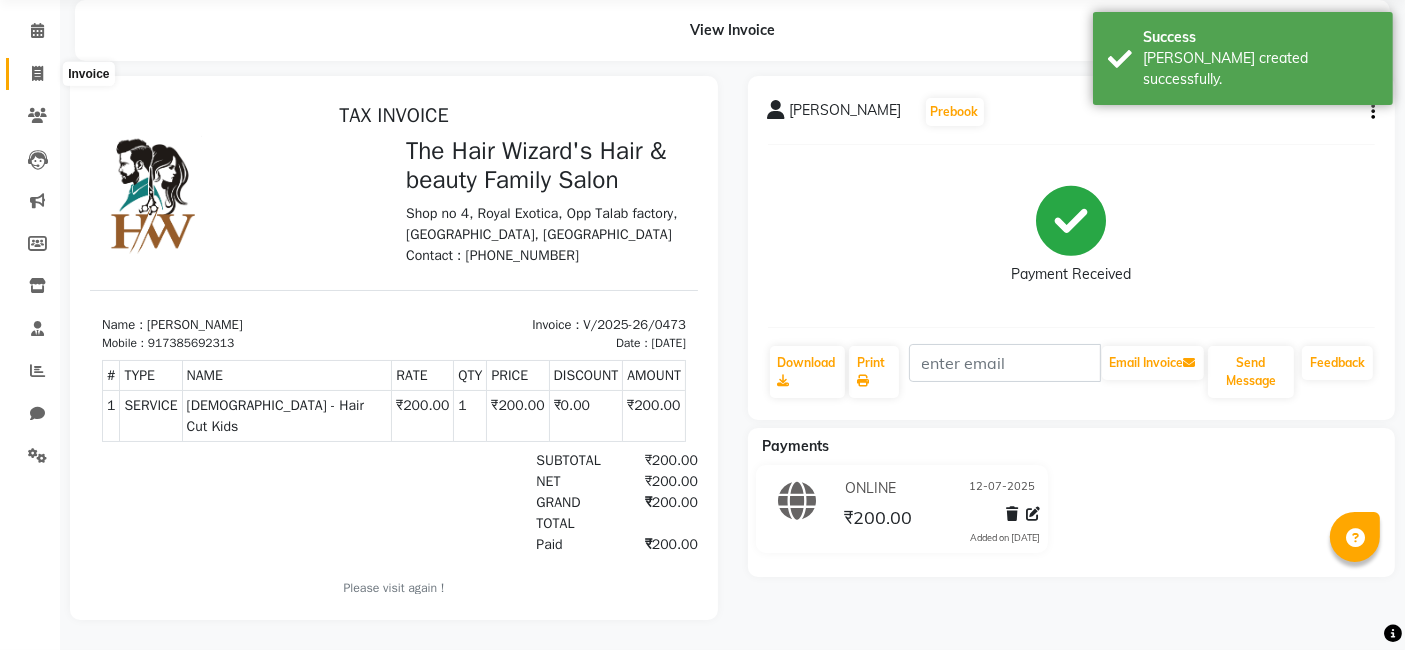 click 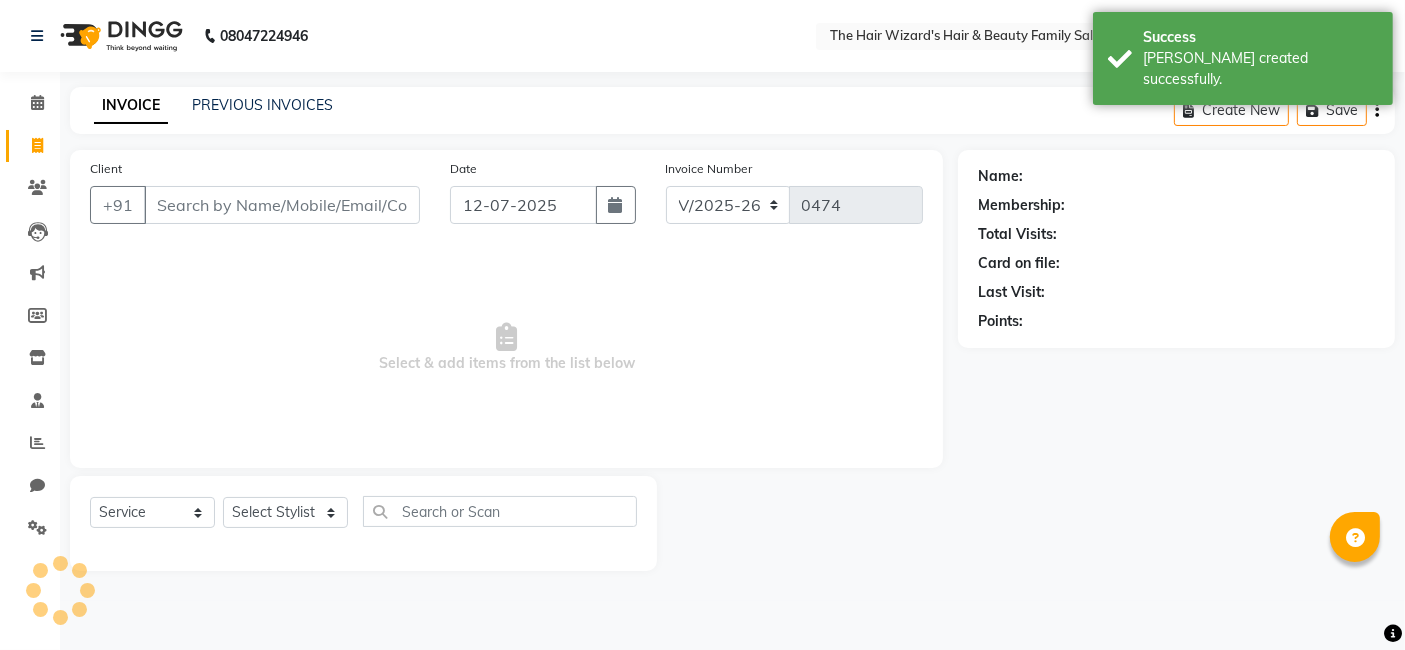 scroll, scrollTop: 0, scrollLeft: 0, axis: both 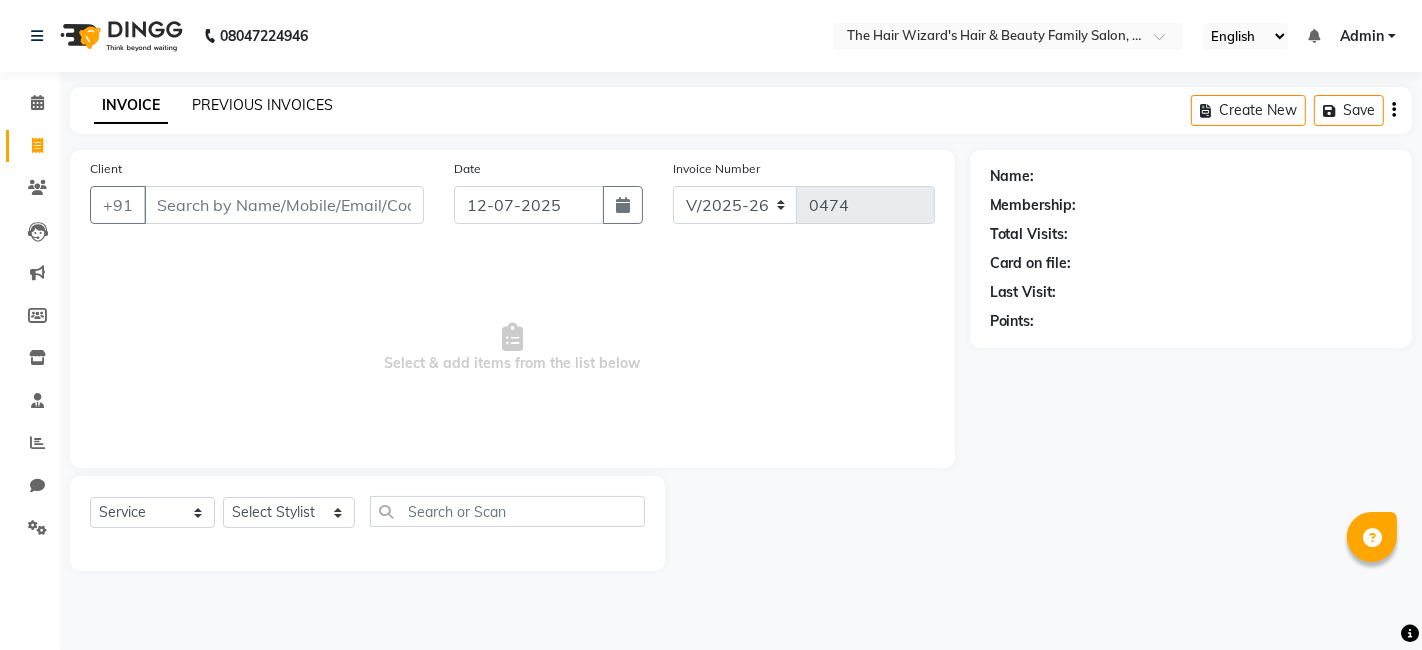 click on "PREVIOUS INVOICES" 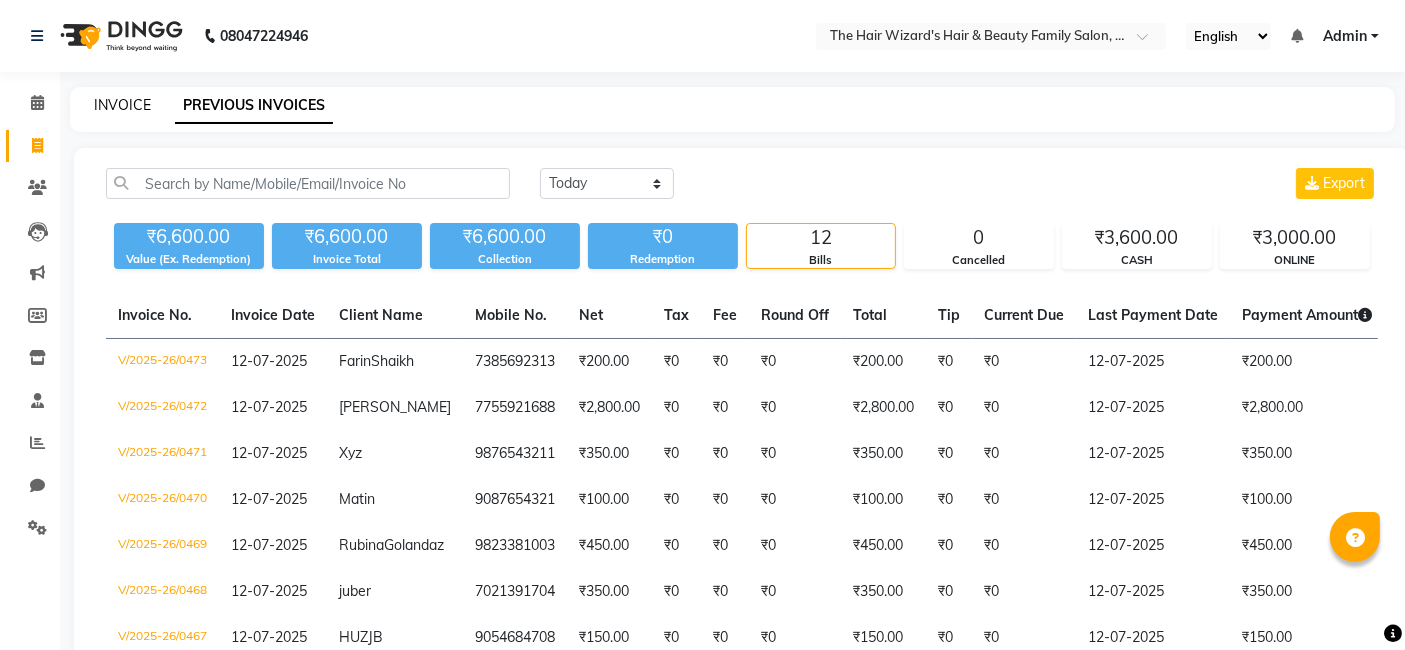 click on "INVOICE" 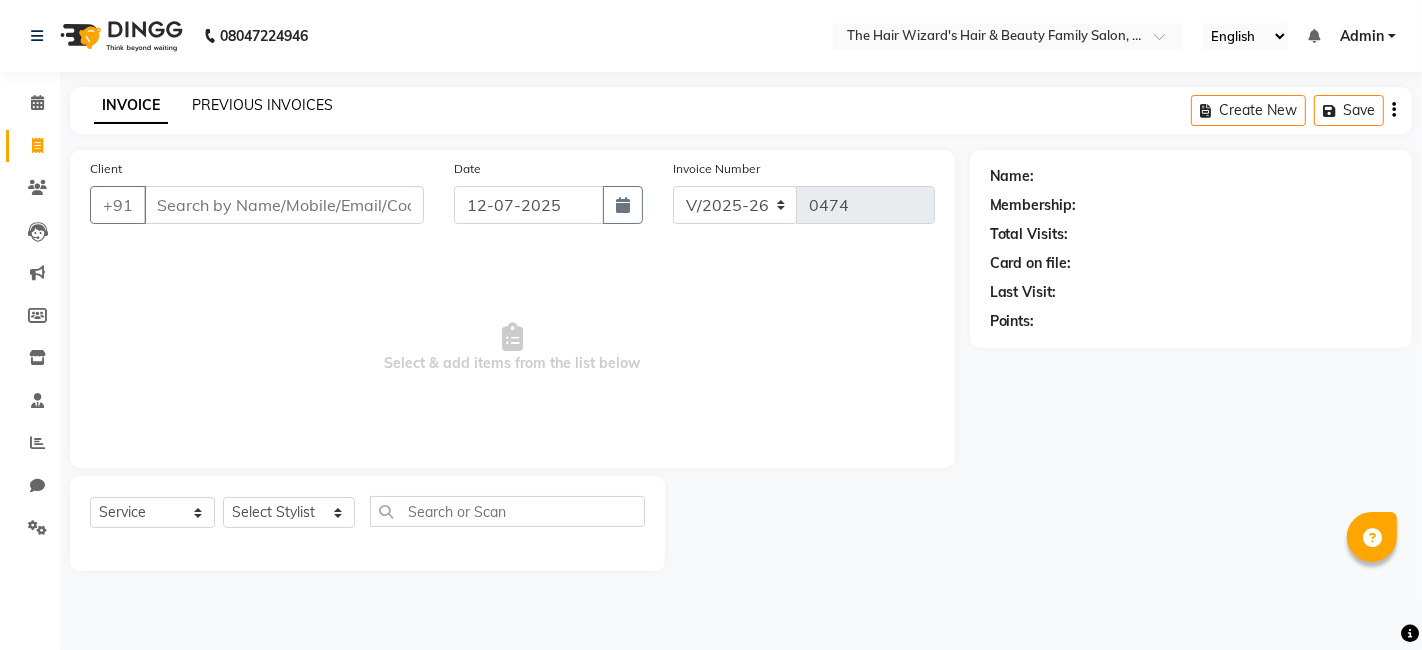 click on "PREVIOUS INVOICES" 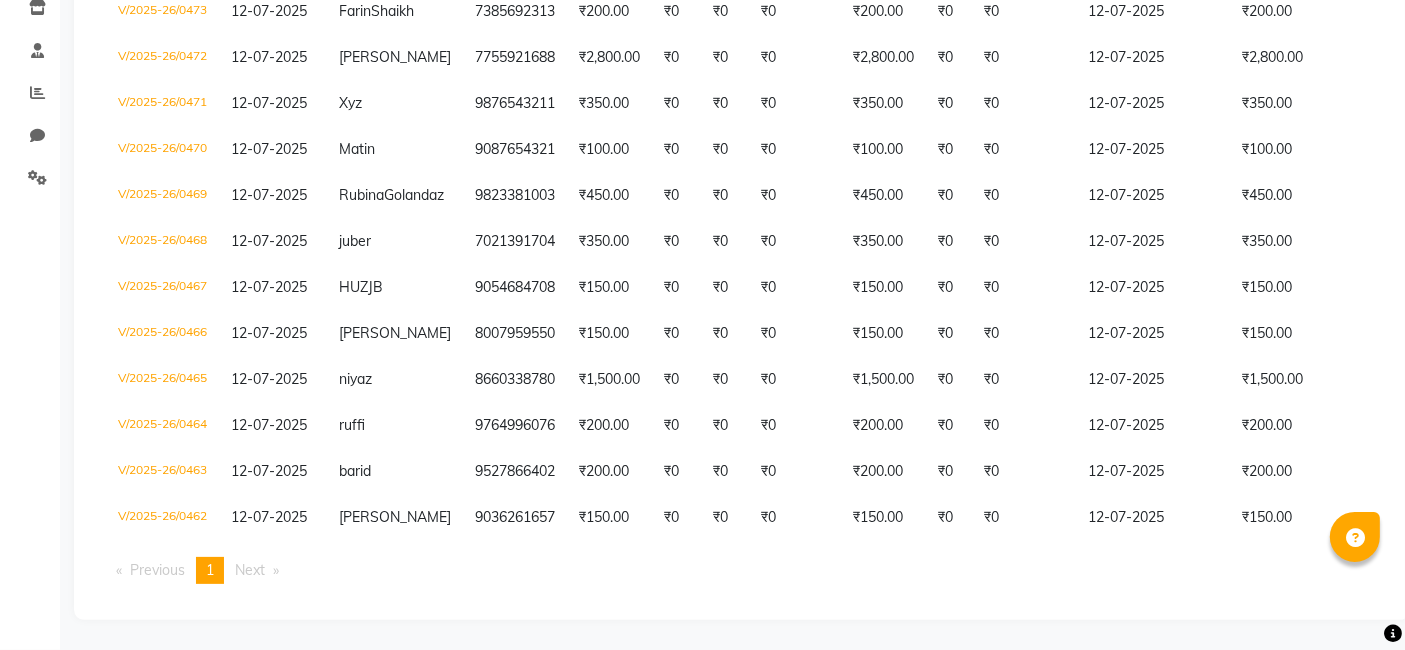 scroll, scrollTop: 402, scrollLeft: 0, axis: vertical 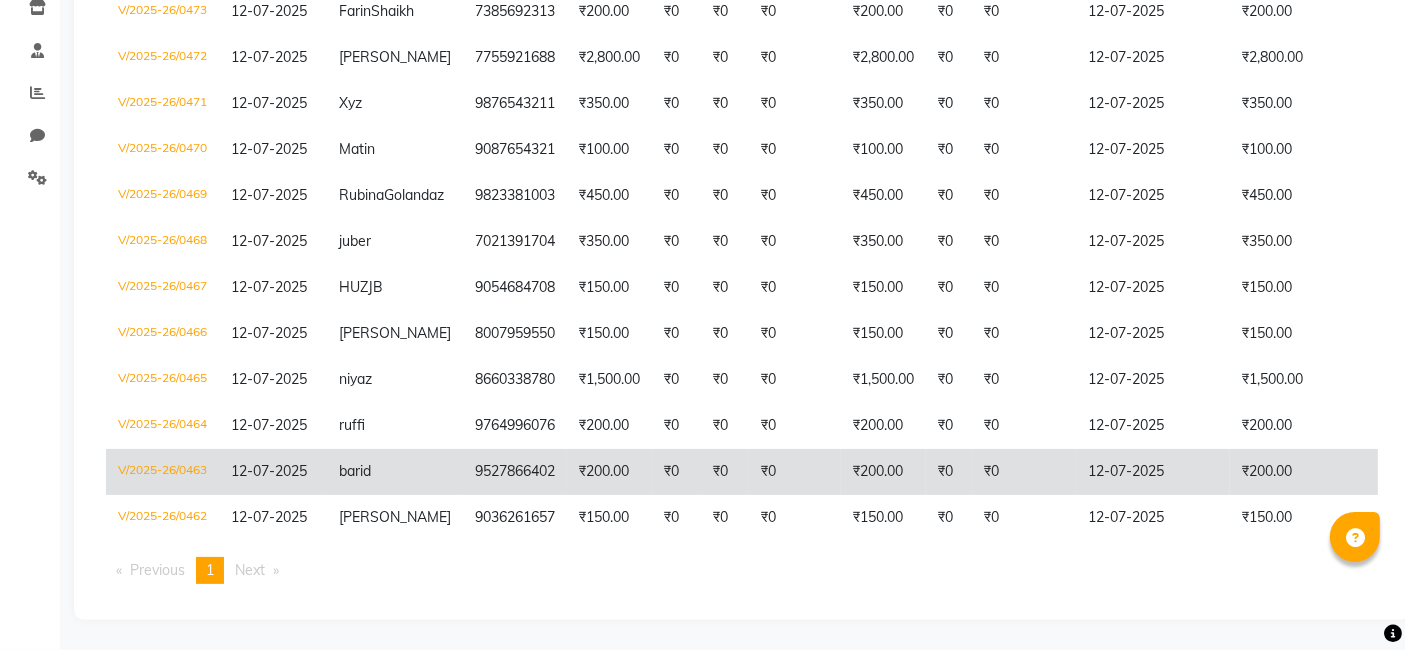 click on "₹200.00" 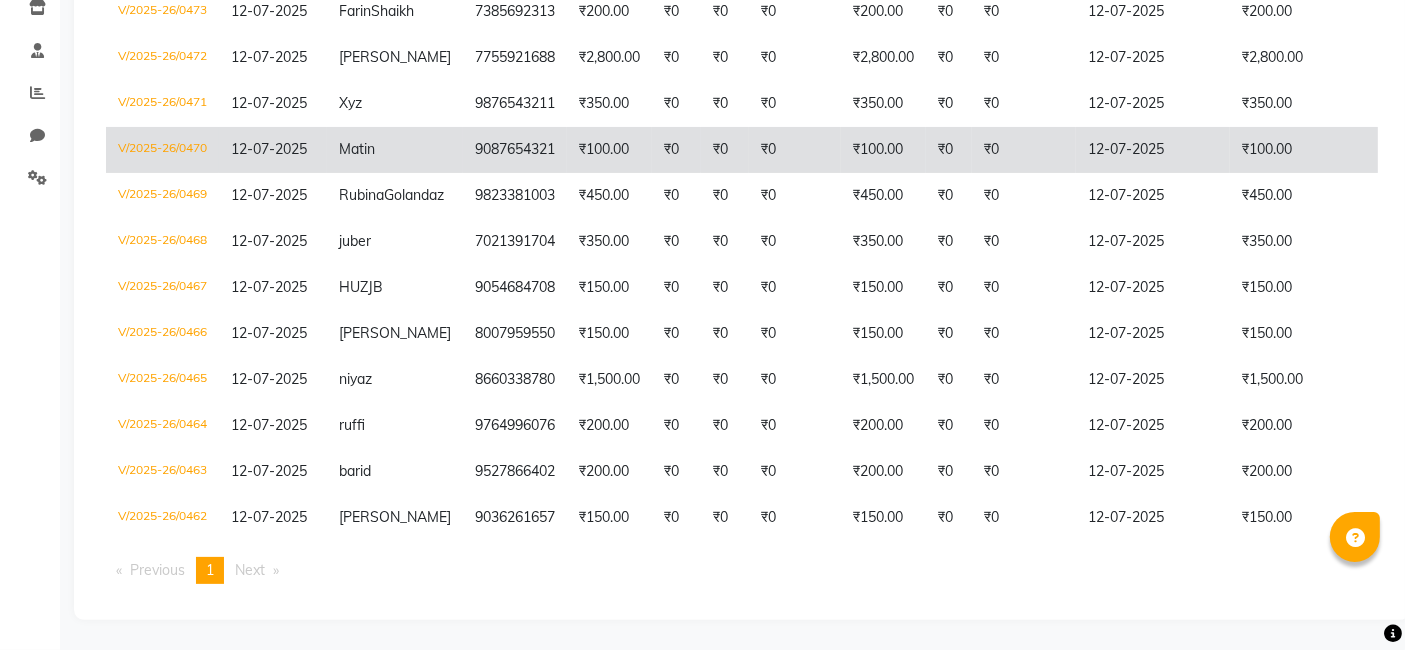 click on "₹100.00" 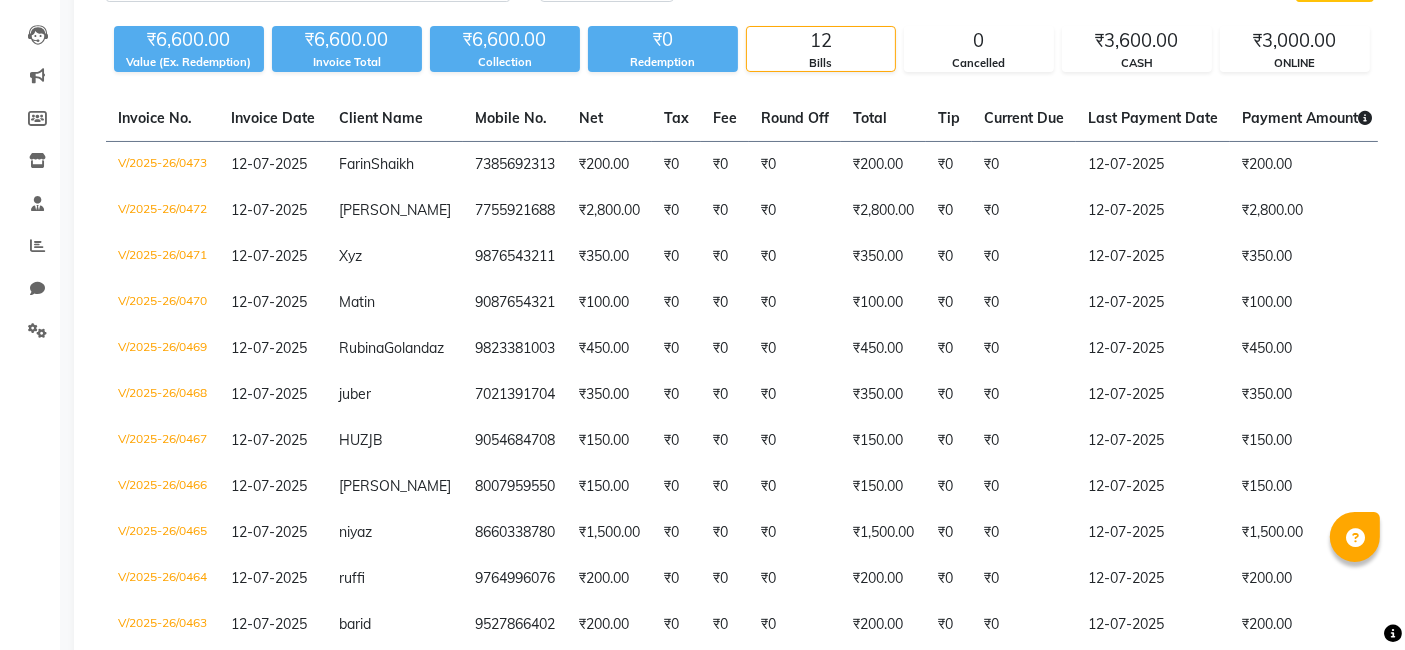scroll, scrollTop: 180, scrollLeft: 0, axis: vertical 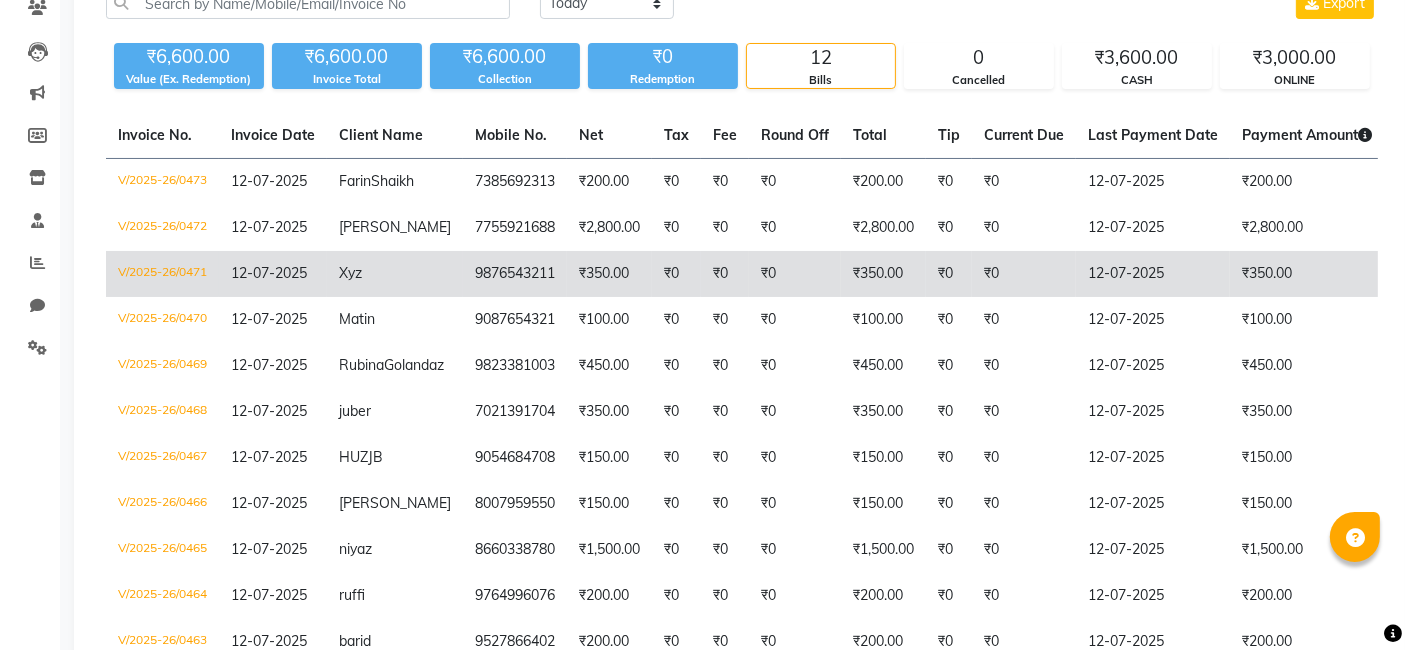 click on "₹0" 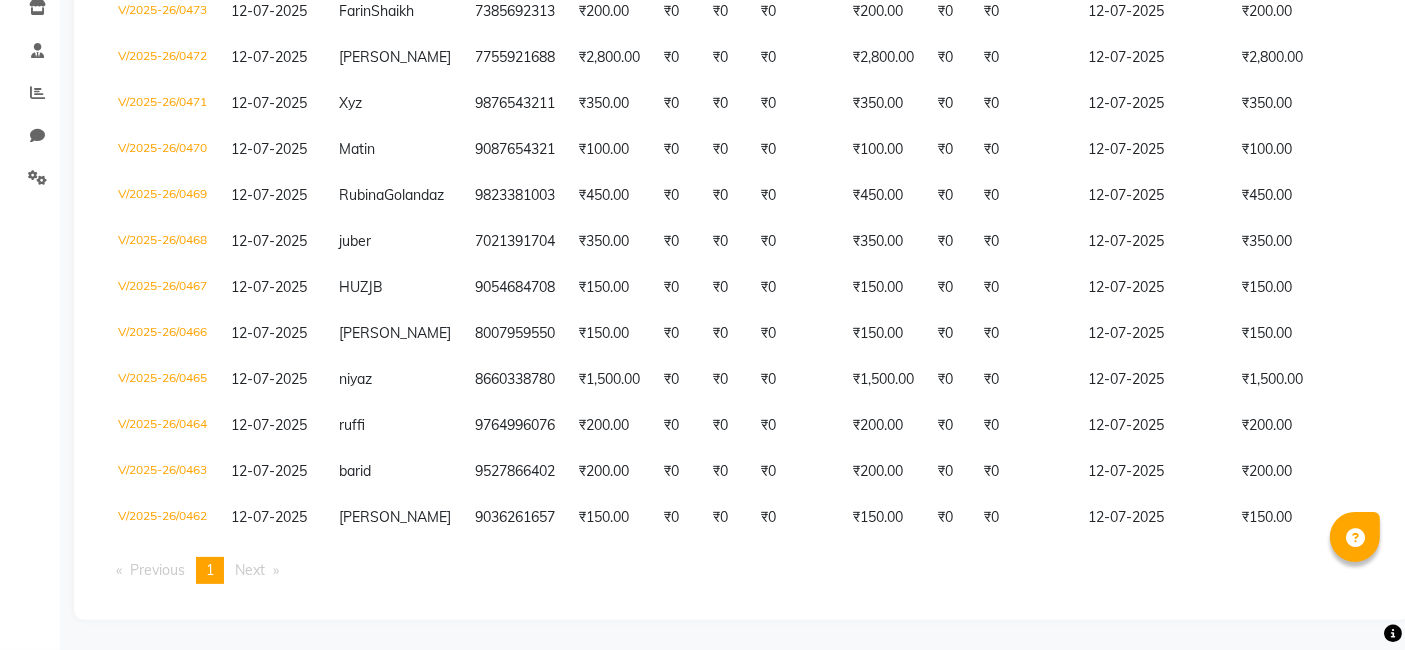 scroll, scrollTop: 402, scrollLeft: 0, axis: vertical 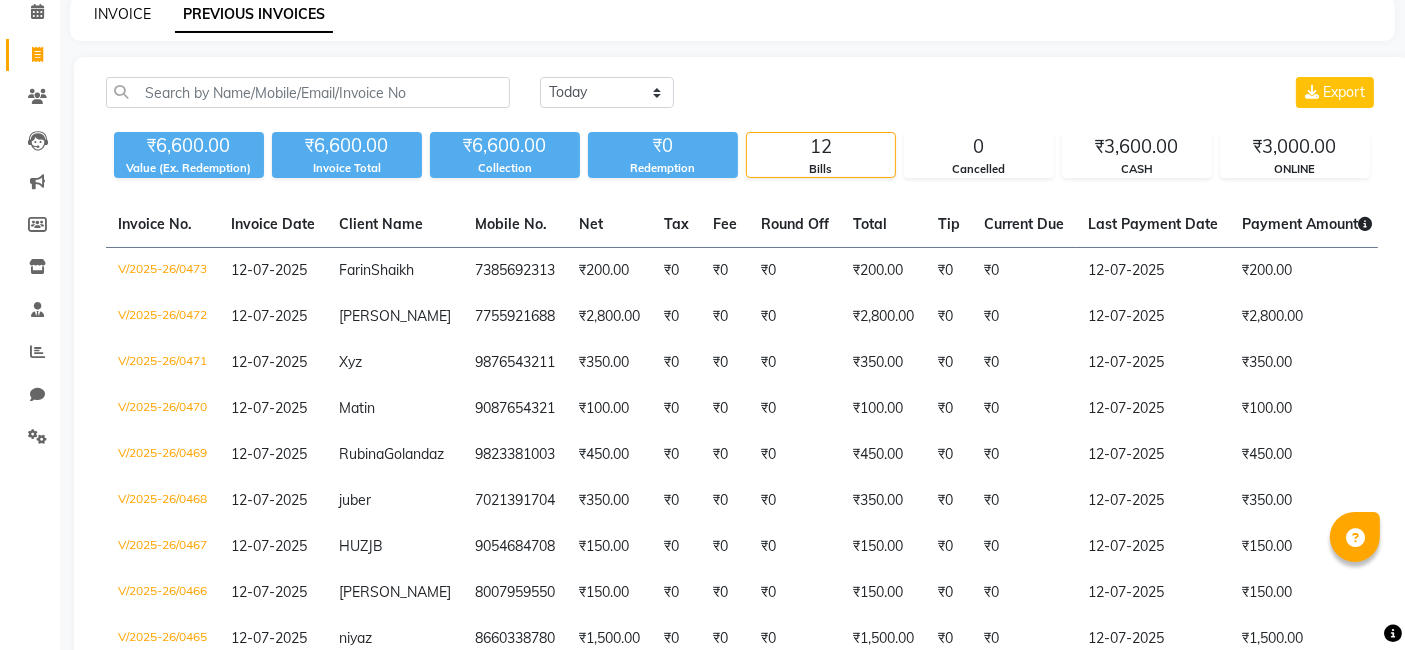 click on "INVOICE" 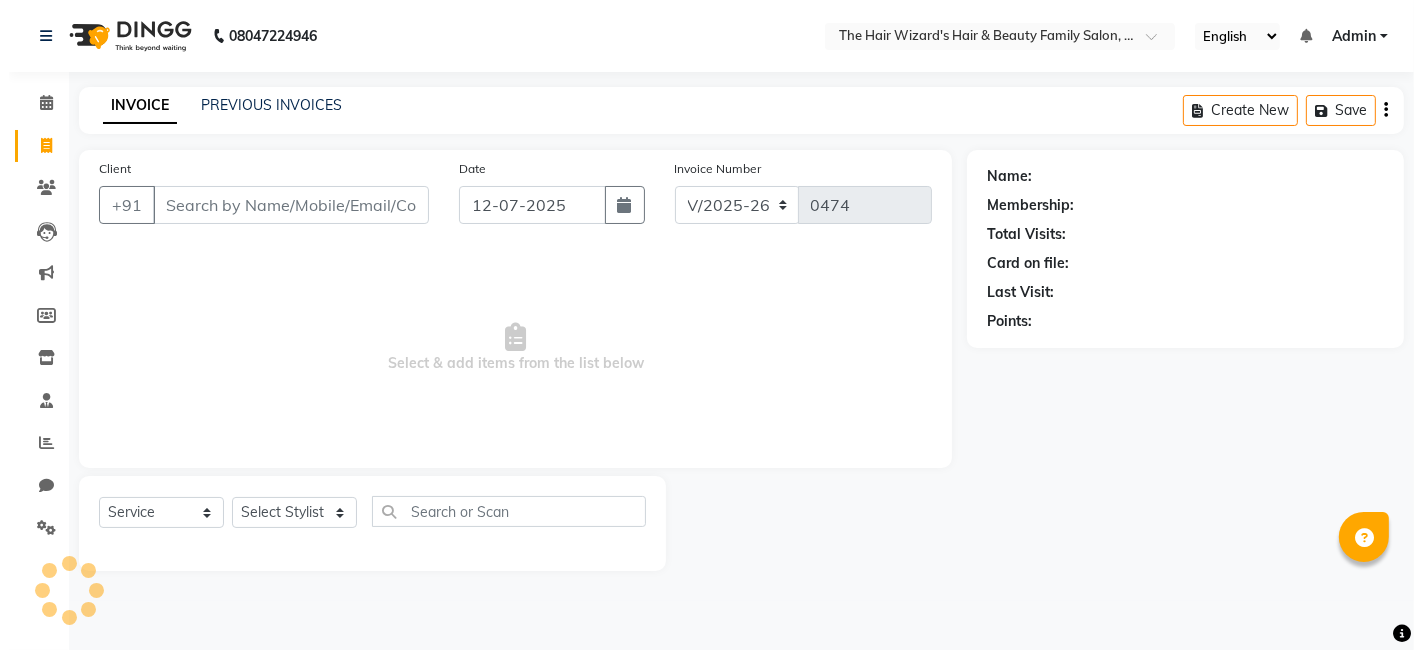 scroll, scrollTop: 0, scrollLeft: 0, axis: both 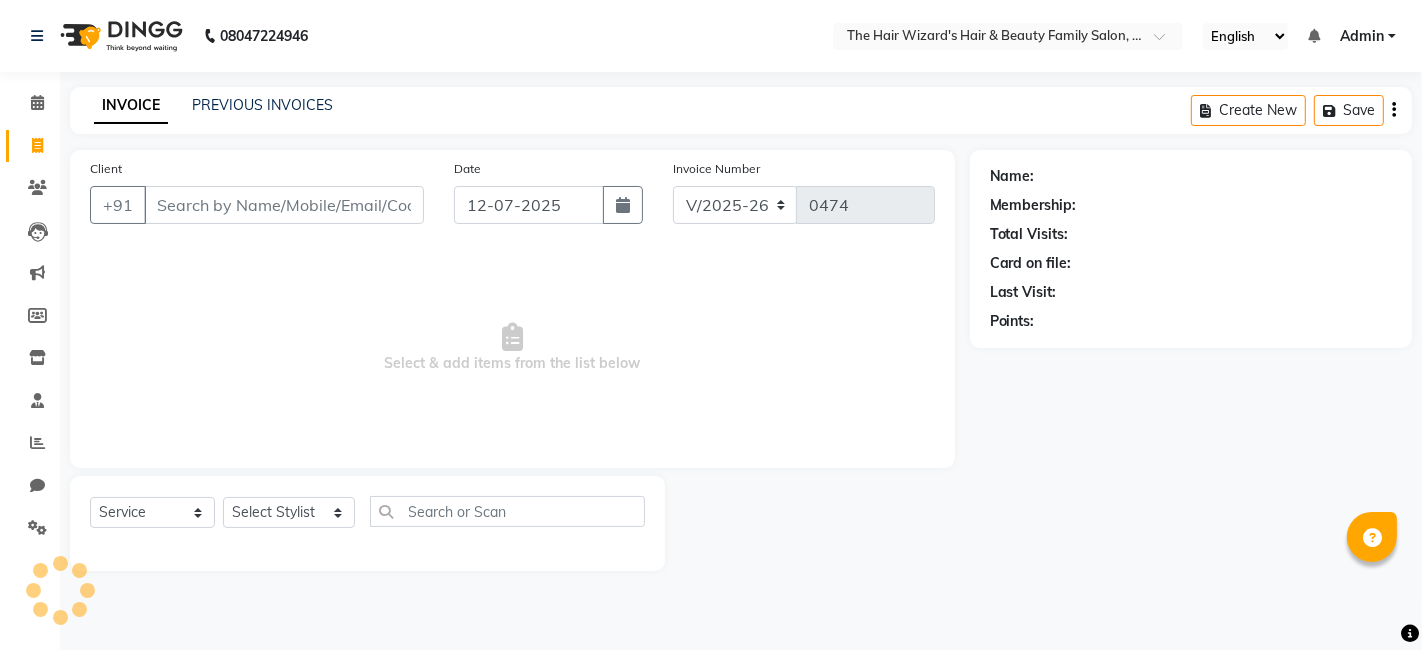 click on "INVOICE PREVIOUS INVOICES Create New   Save" 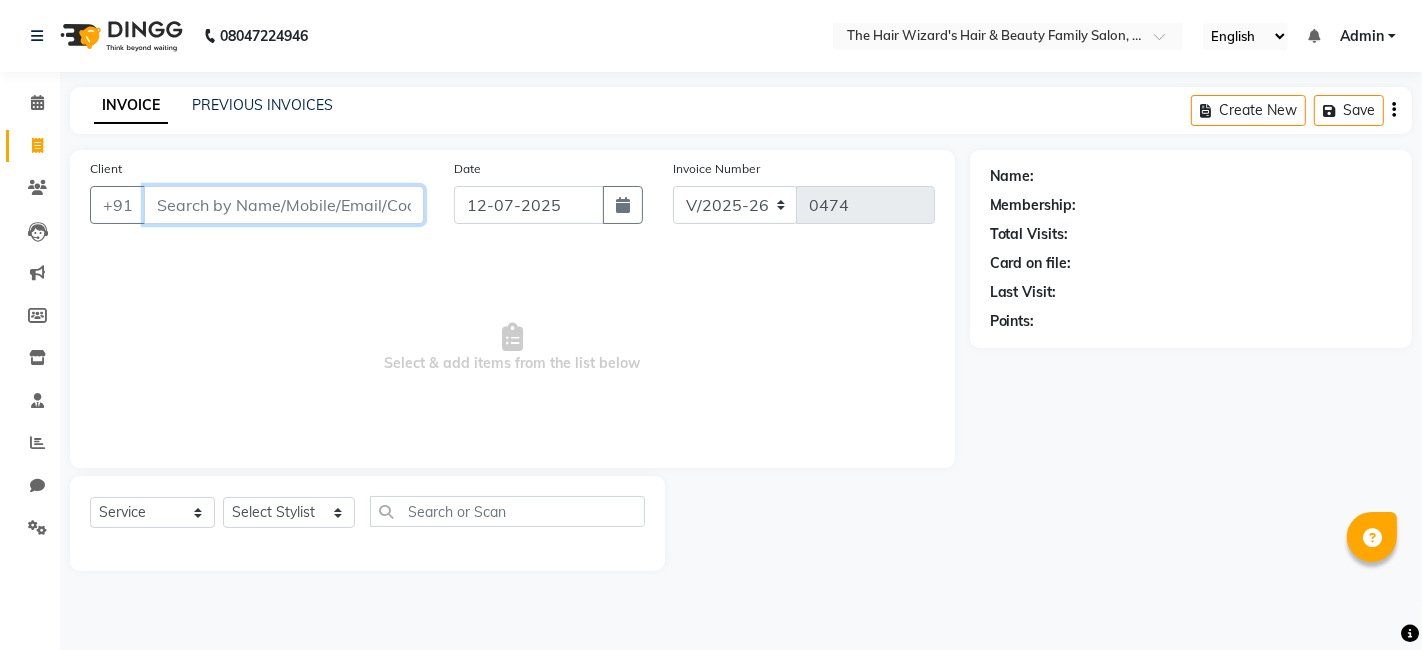 click on "Client" at bounding box center (284, 205) 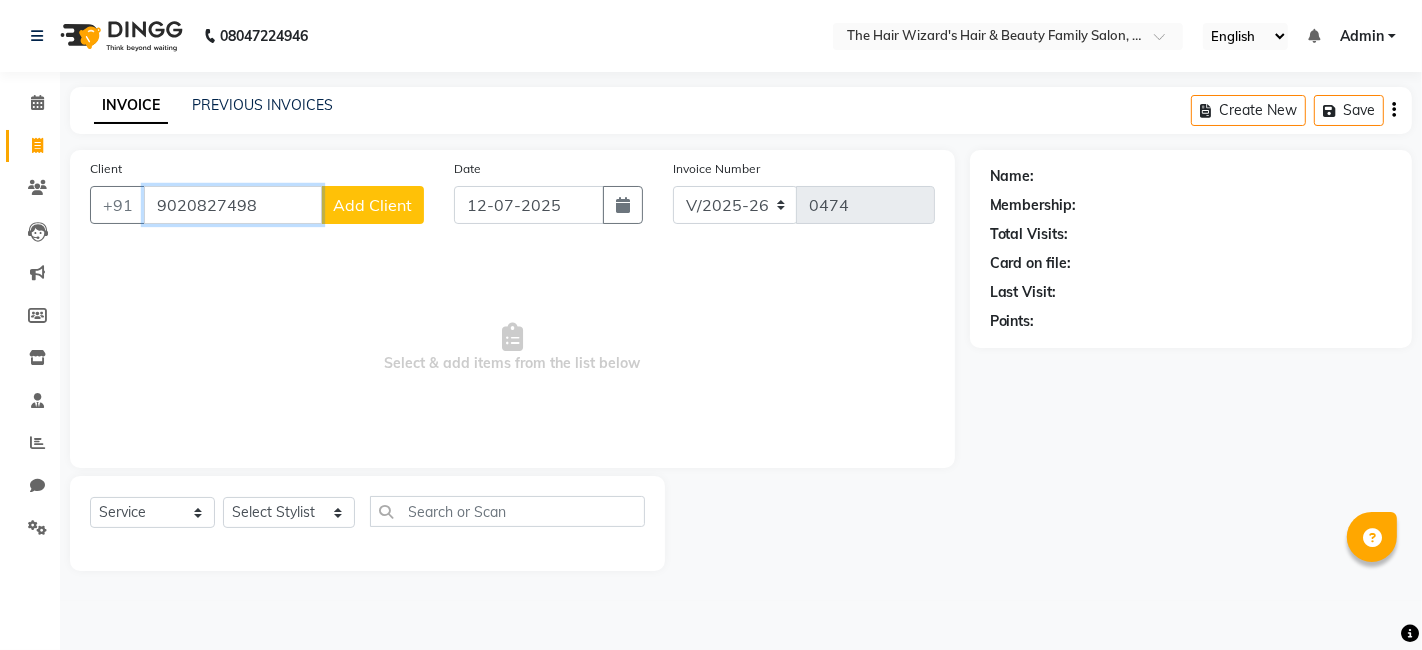 type on "9020827498" 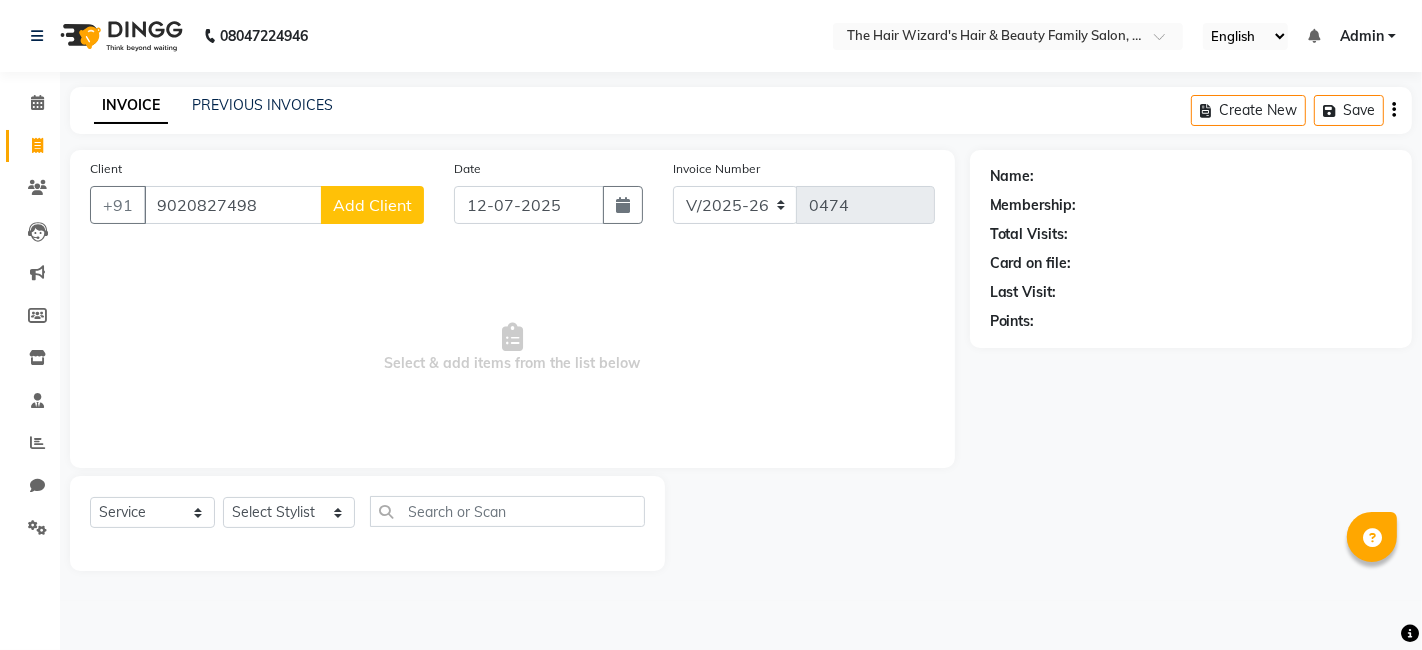 click on "Add Client" 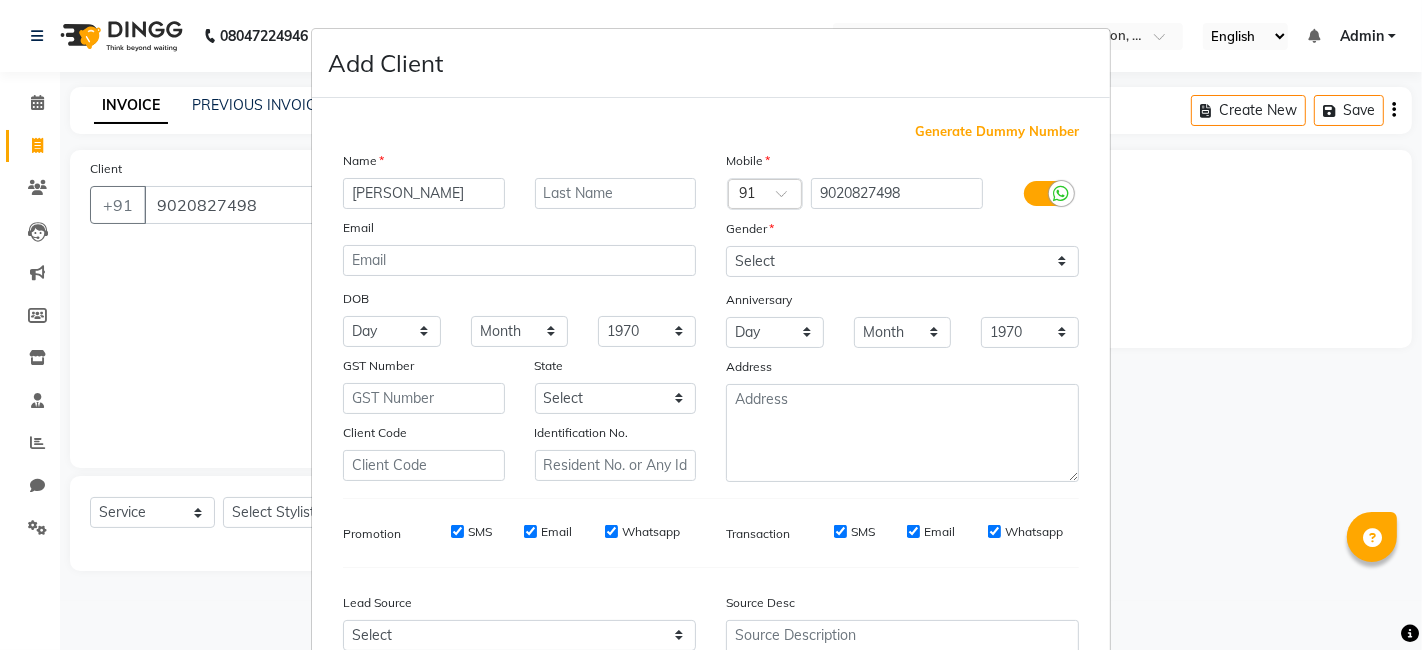 type on "Ali" 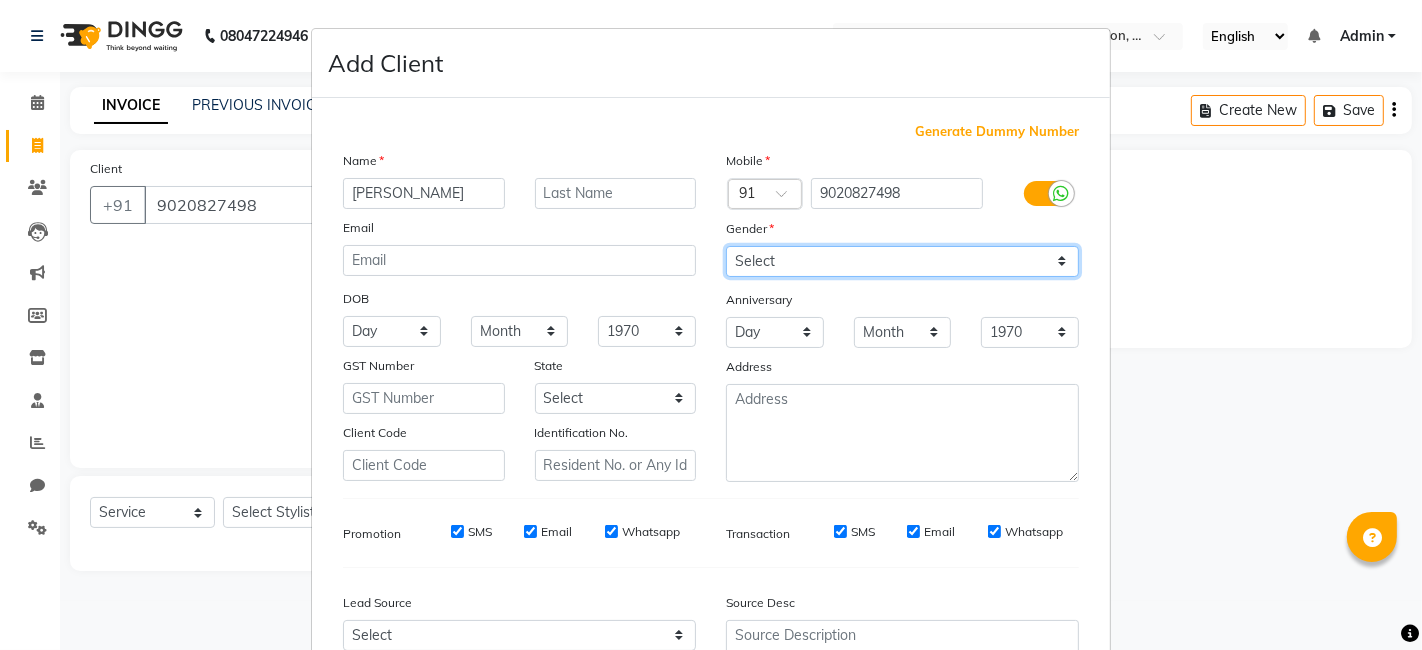 click on "Select Male Female Other Prefer Not To Say" at bounding box center [902, 261] 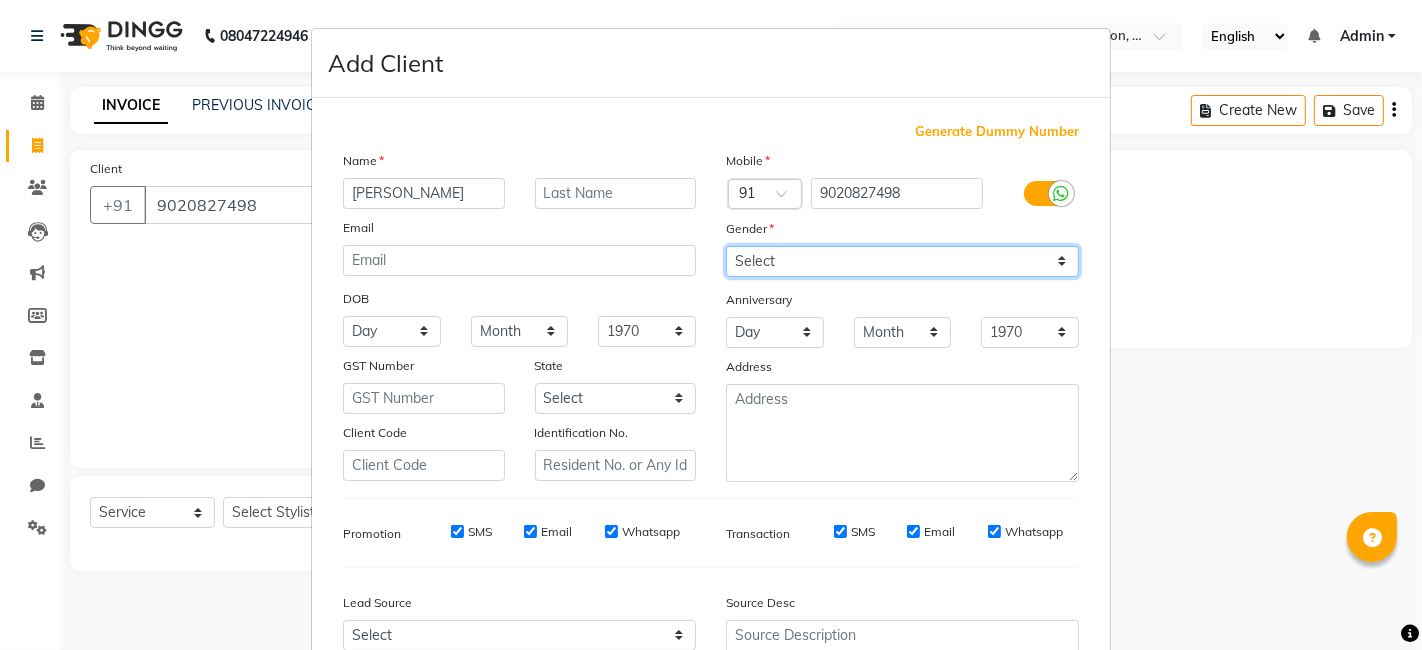 select on "male" 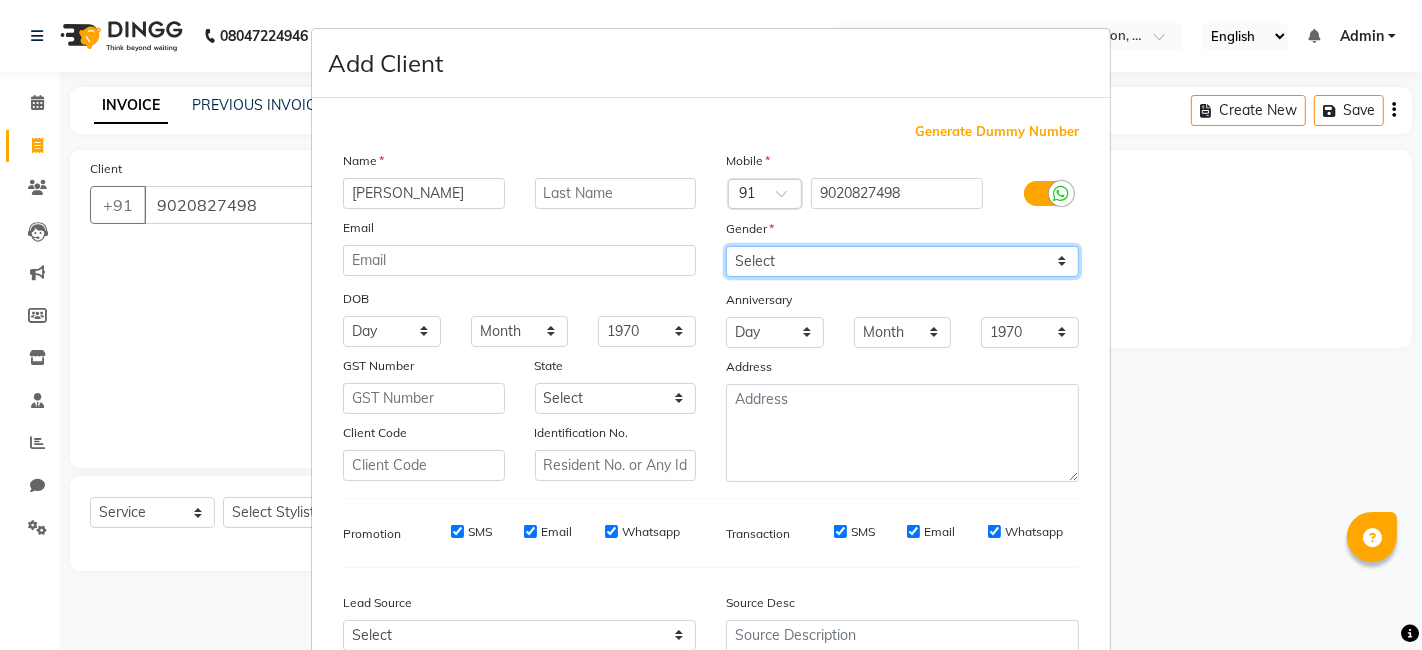 click on "Select Male Female Other Prefer Not To Say" at bounding box center [902, 261] 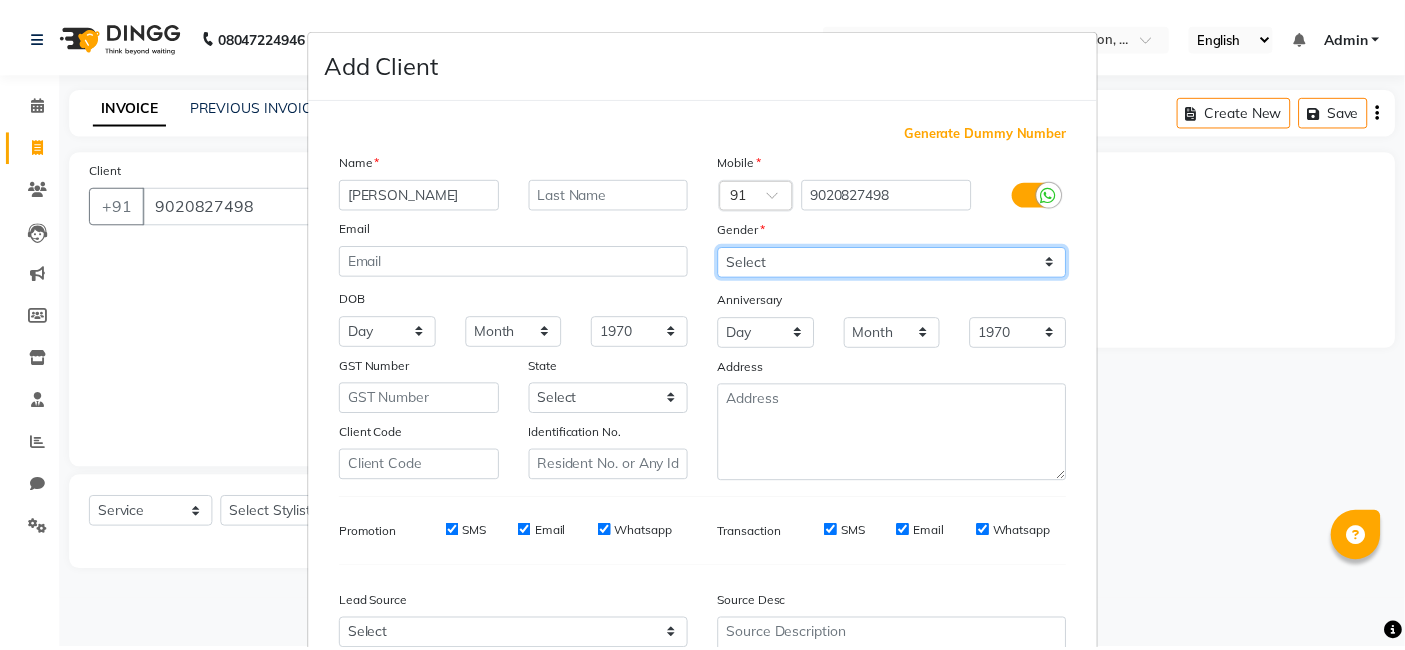 scroll, scrollTop: 197, scrollLeft: 0, axis: vertical 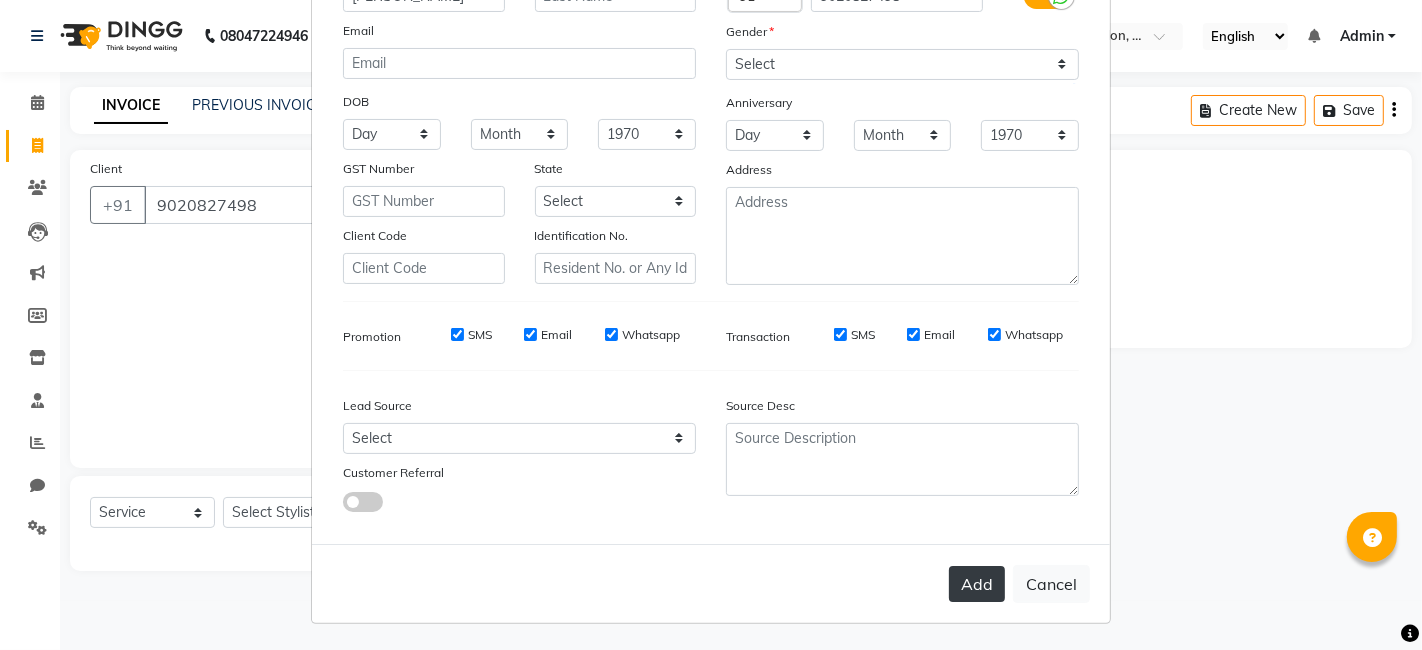 click on "Add" at bounding box center [977, 584] 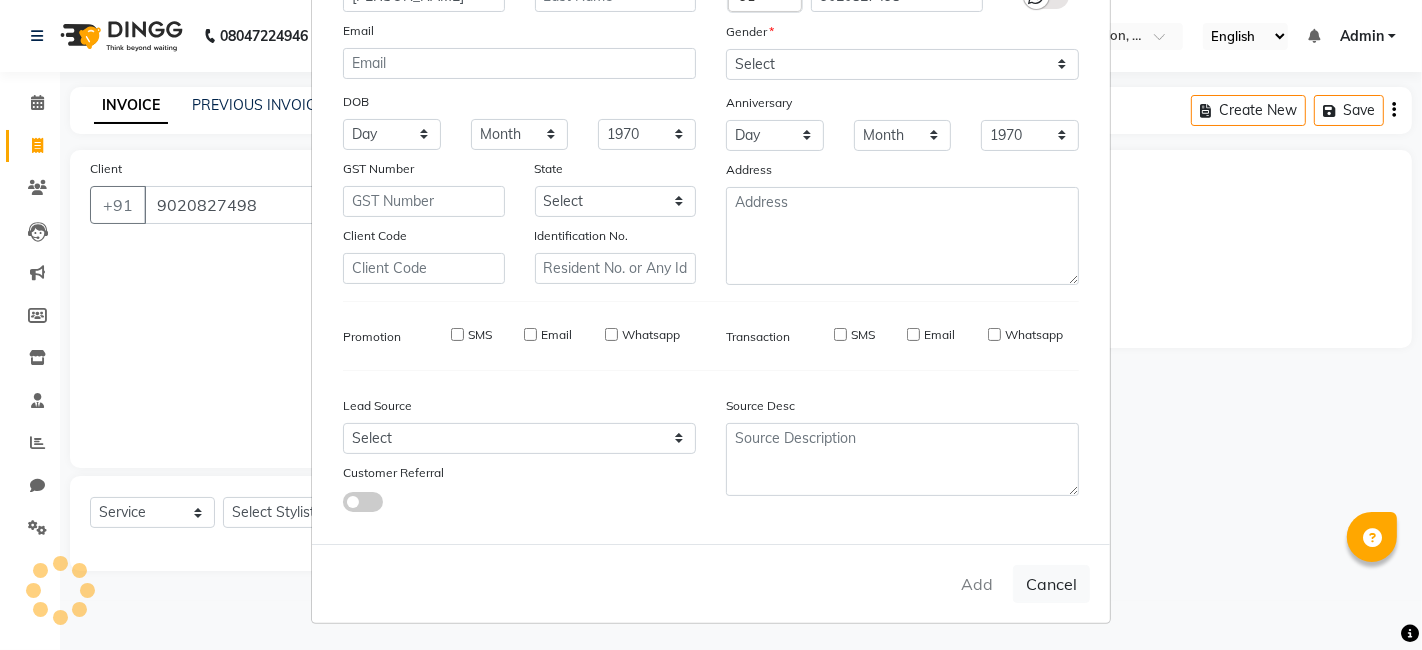 type 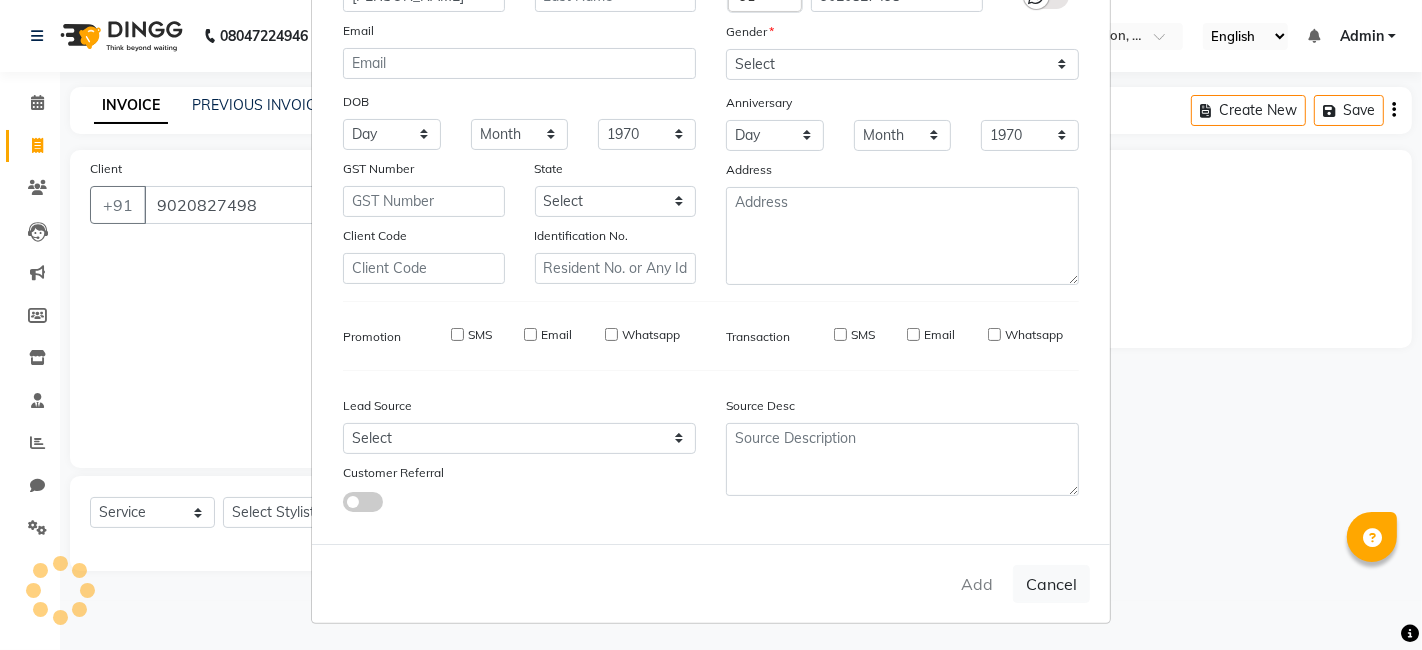 select 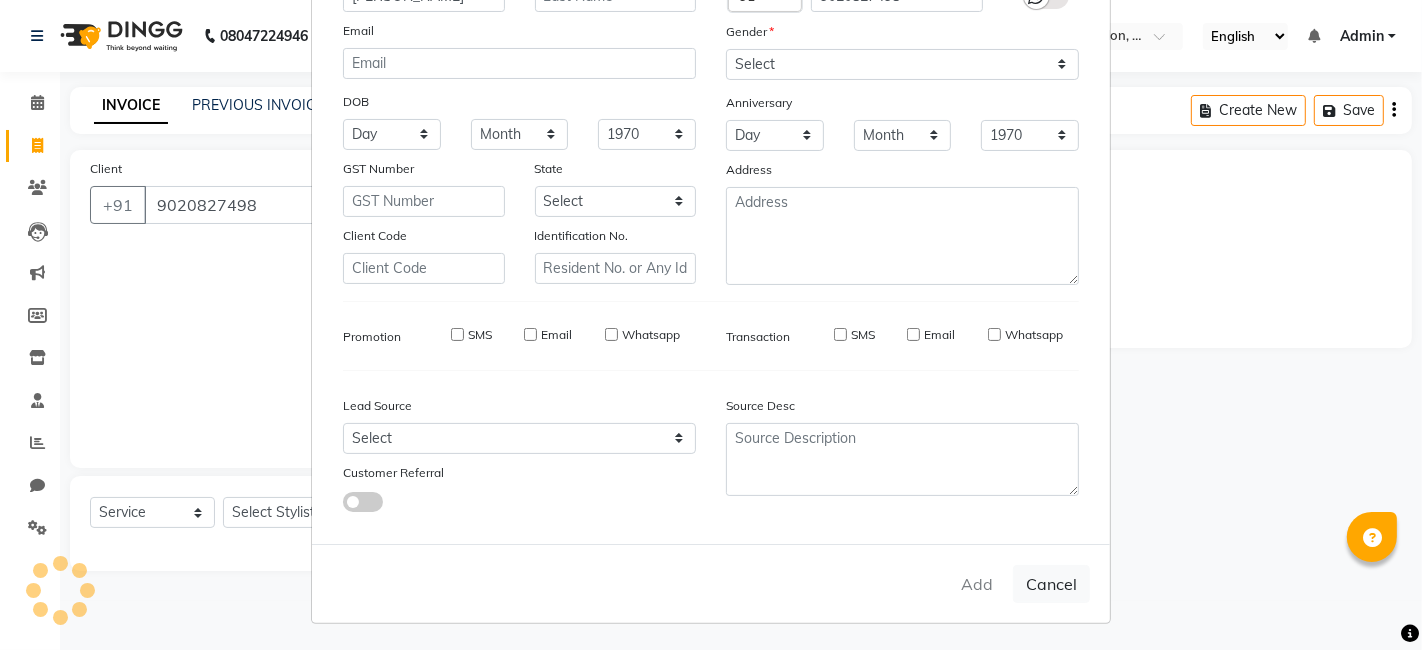 select 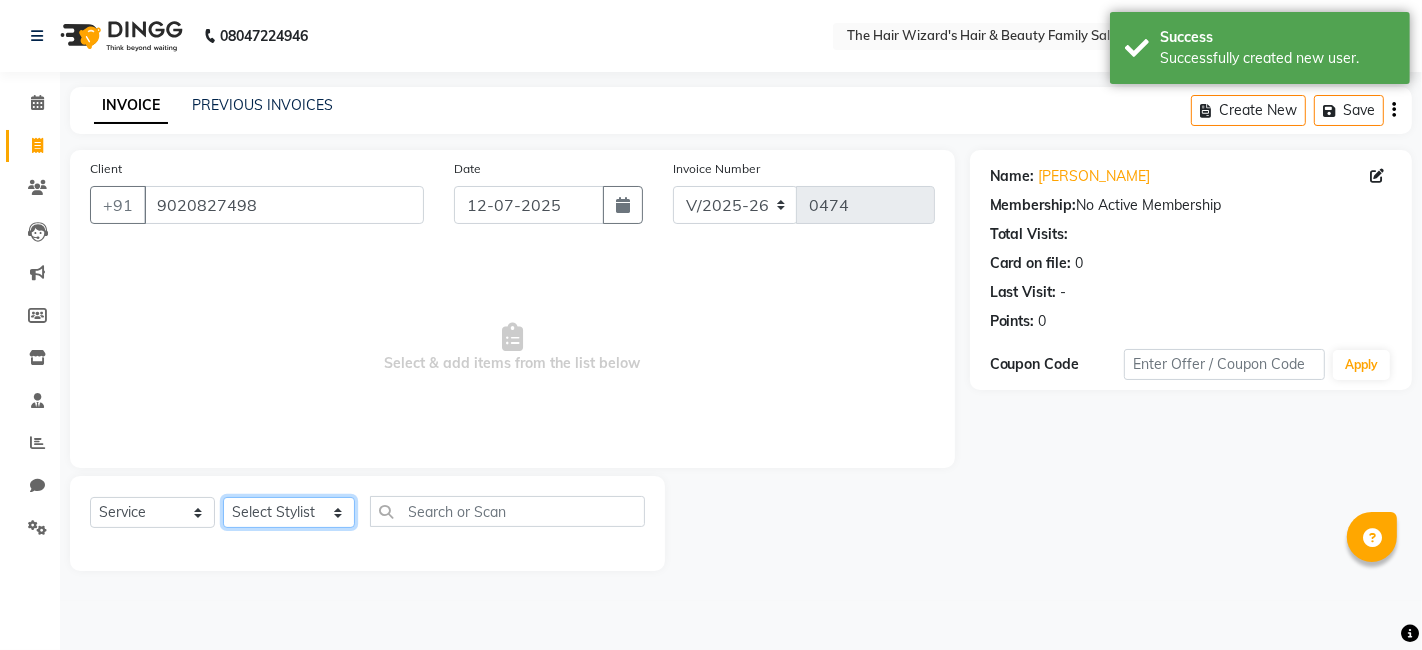 click on "Select Stylist Abdul Rehman Fahim Ansari  Helena Manoj Salvi Jishan Ali MOHD FAIZ Rubina SAHIL MALIK Sakshi Babar Suhail Ali WIZARDS" 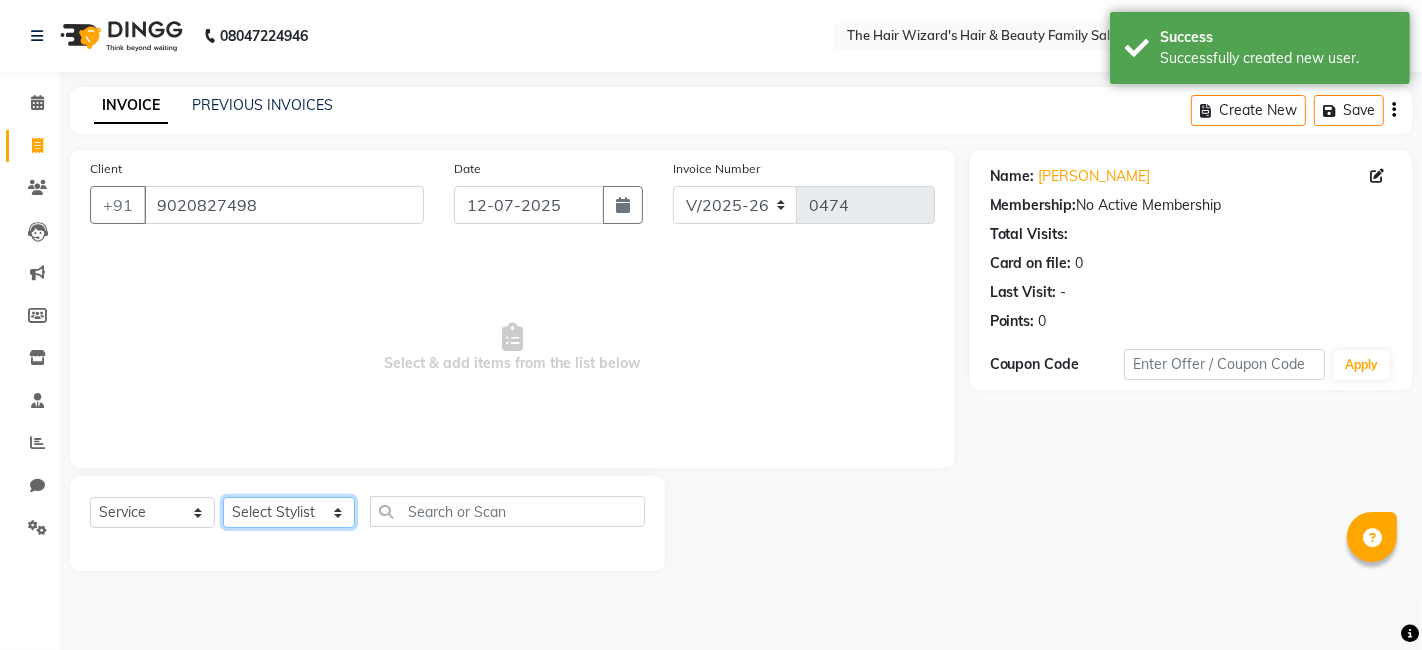 select on "83841" 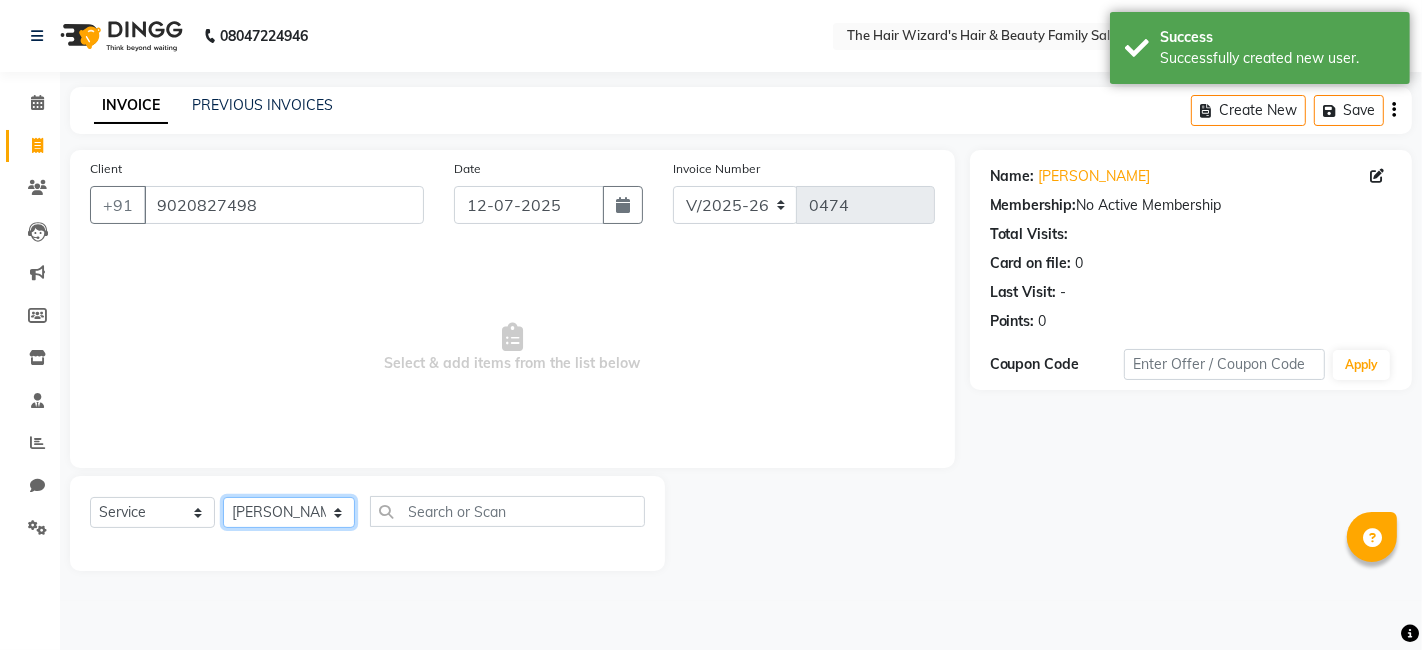 click on "Select Stylist Abdul Rehman Fahim Ansari  Helena Manoj Salvi Jishan Ali MOHD FAIZ Rubina SAHIL MALIK Sakshi Babar Suhail Ali WIZARDS" 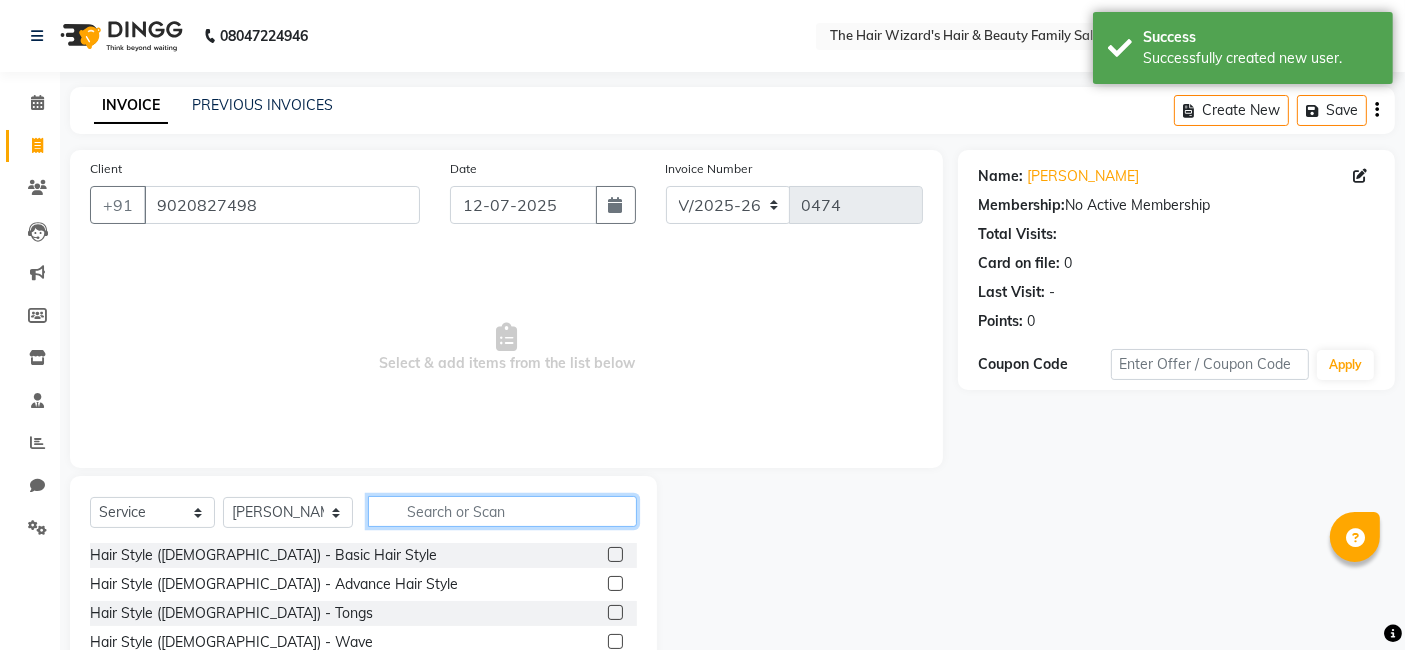 click 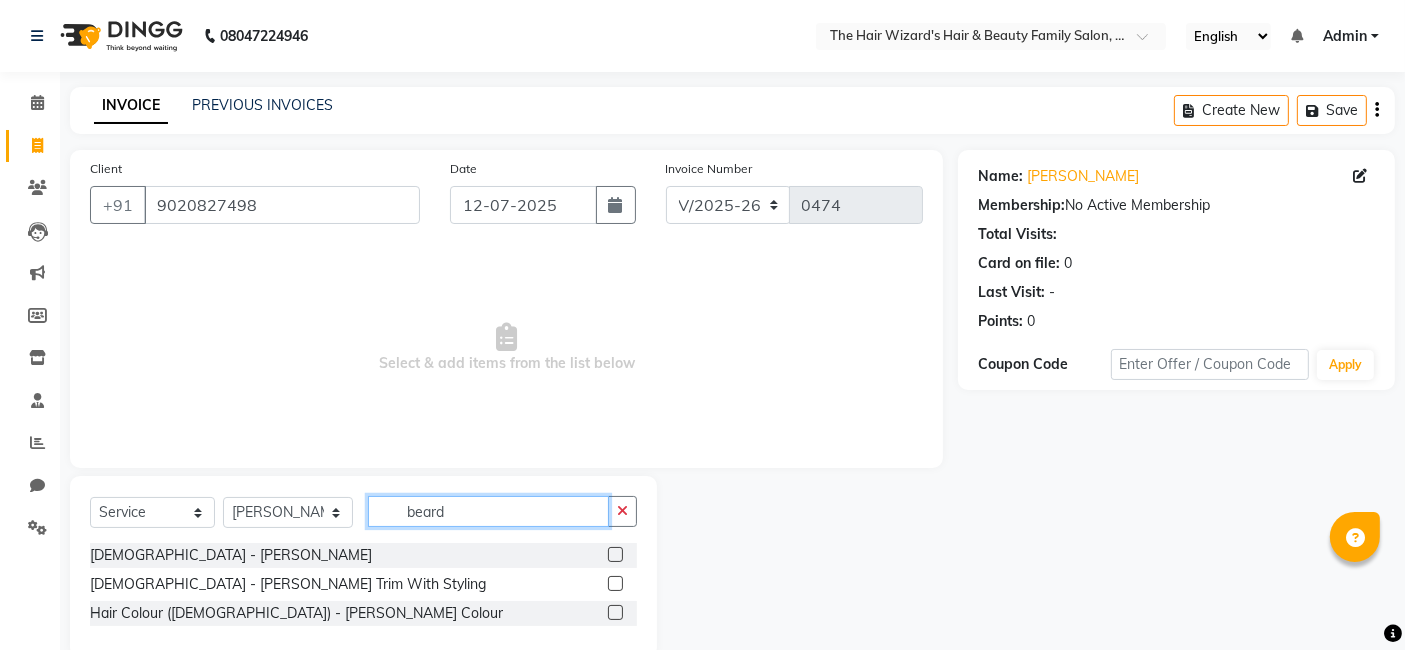 type on "beard" 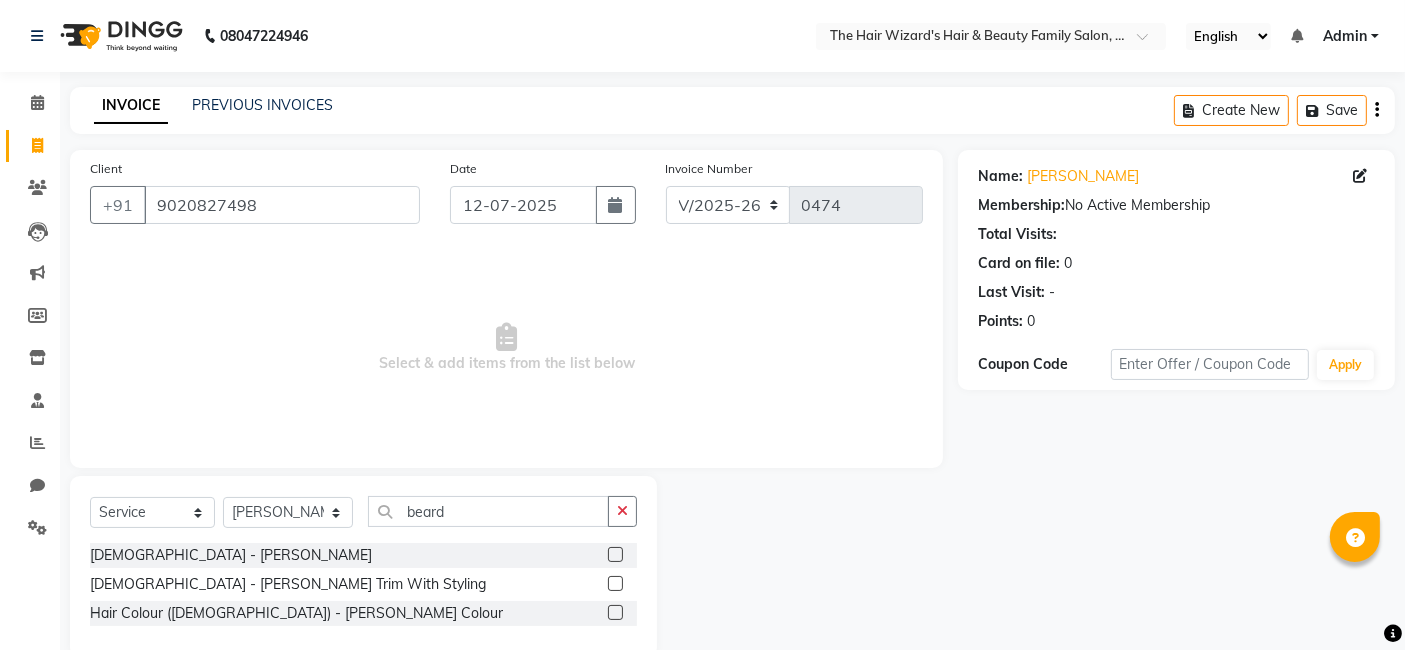 click 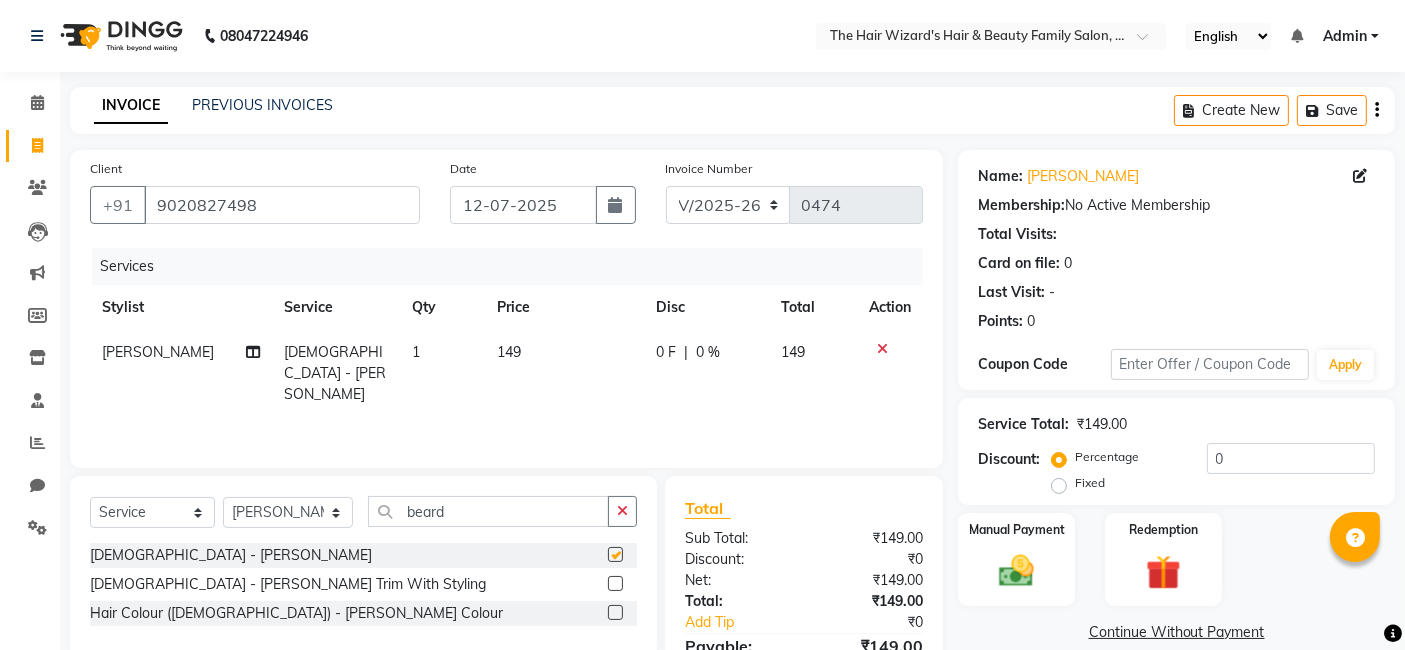 checkbox on "false" 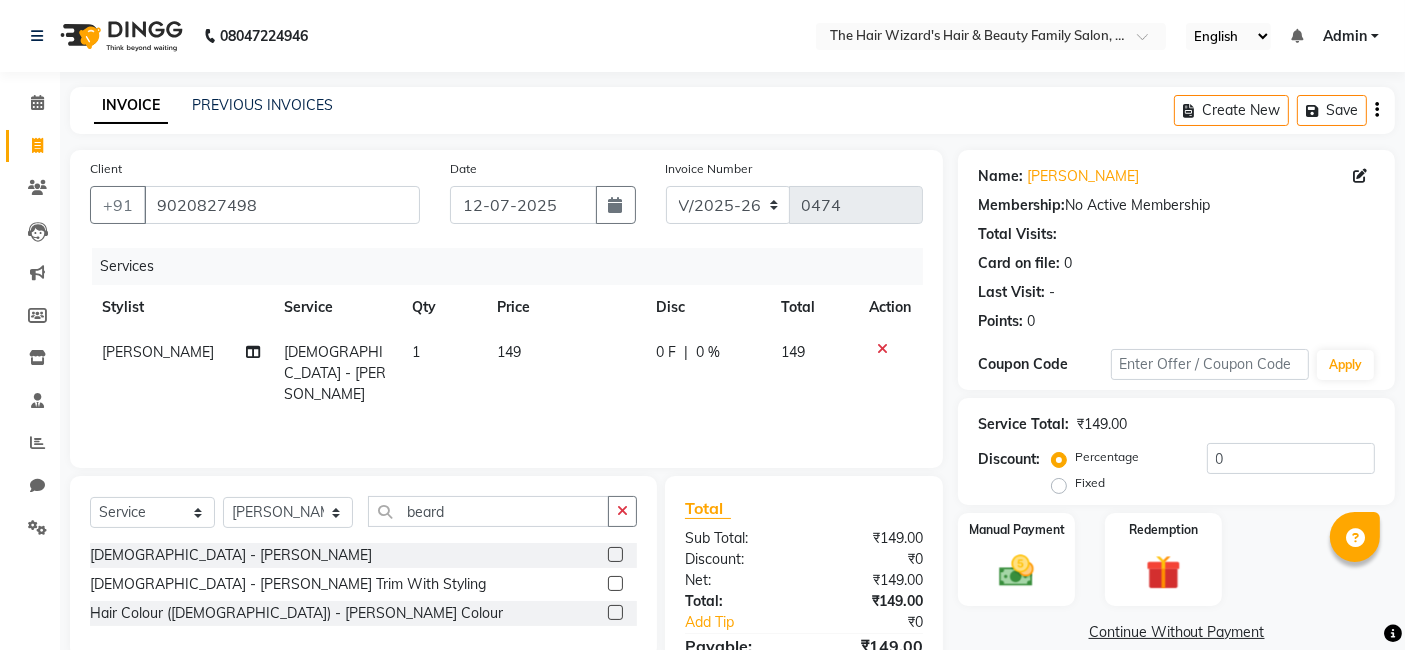 click on "149" 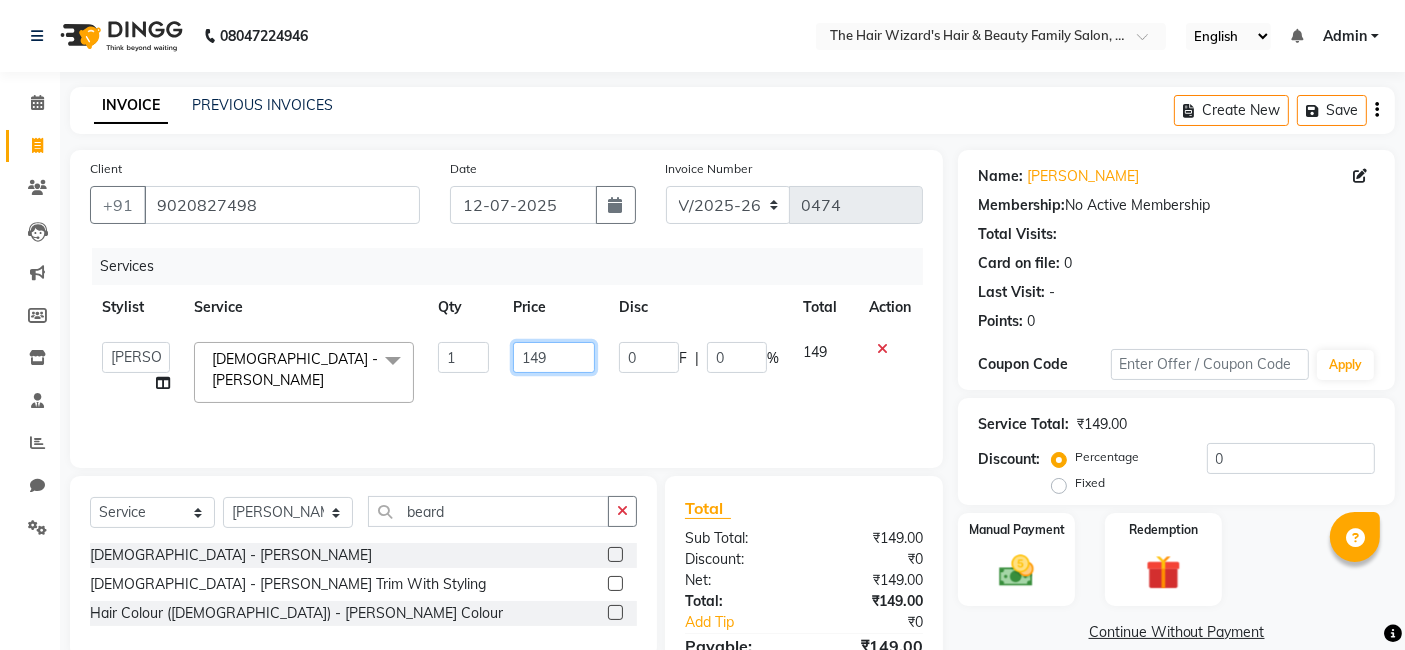 click on "149" 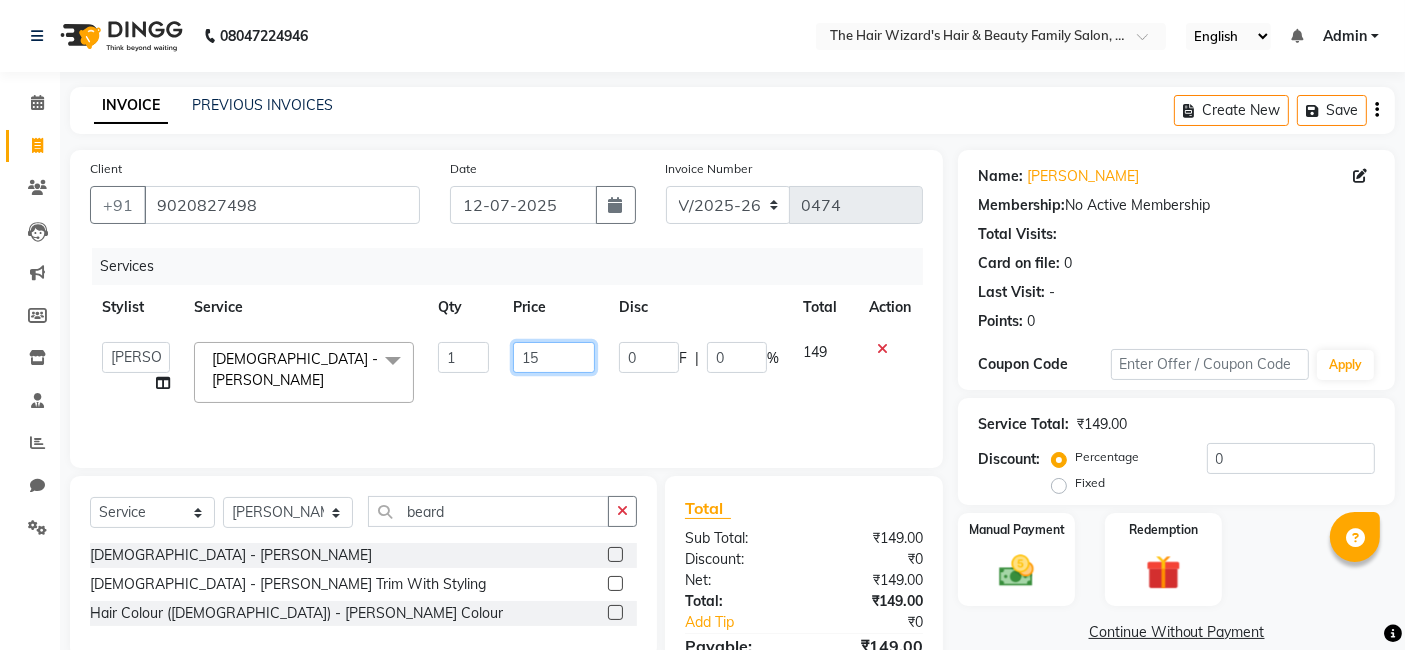 type on "150" 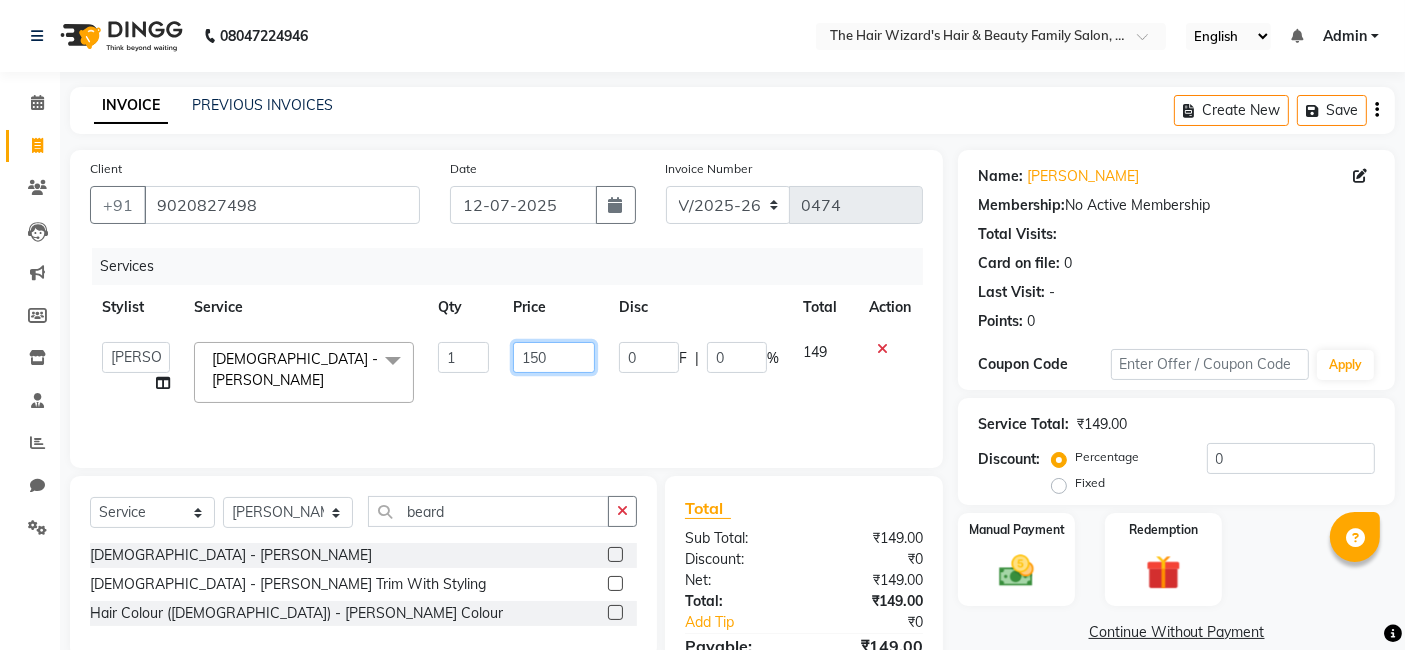 scroll, scrollTop: 106, scrollLeft: 0, axis: vertical 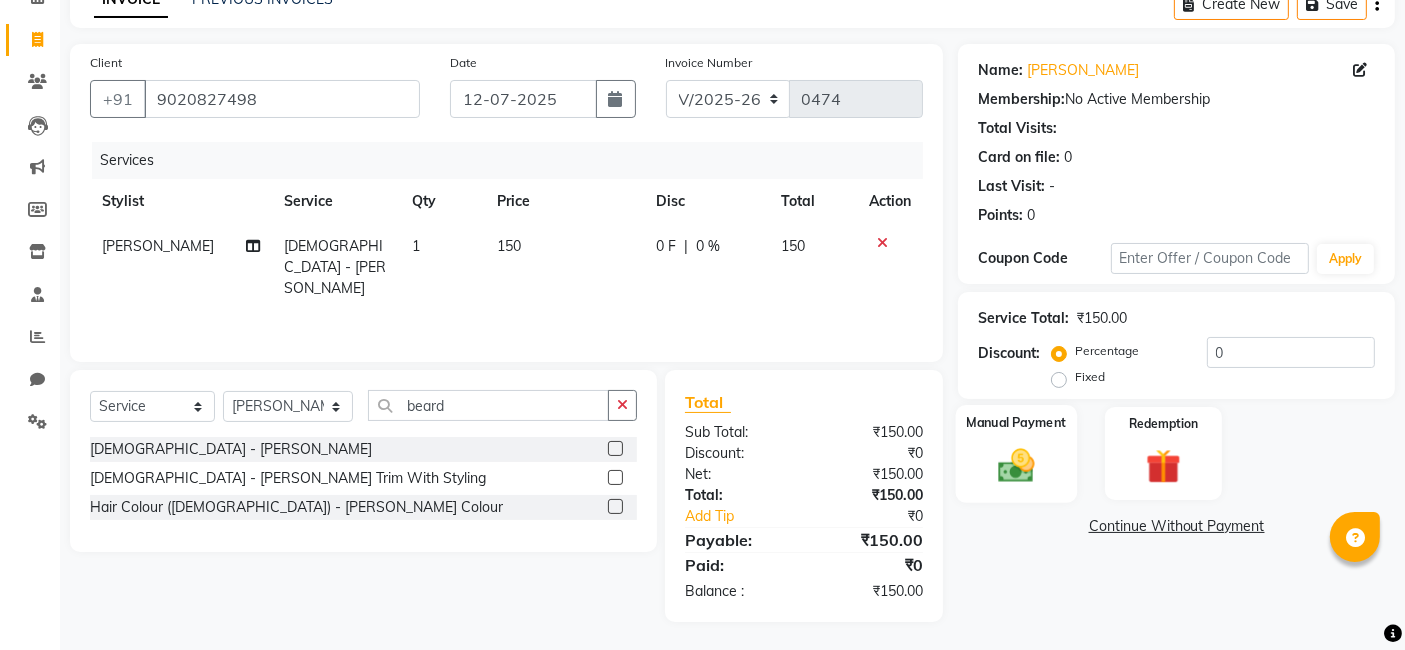 click 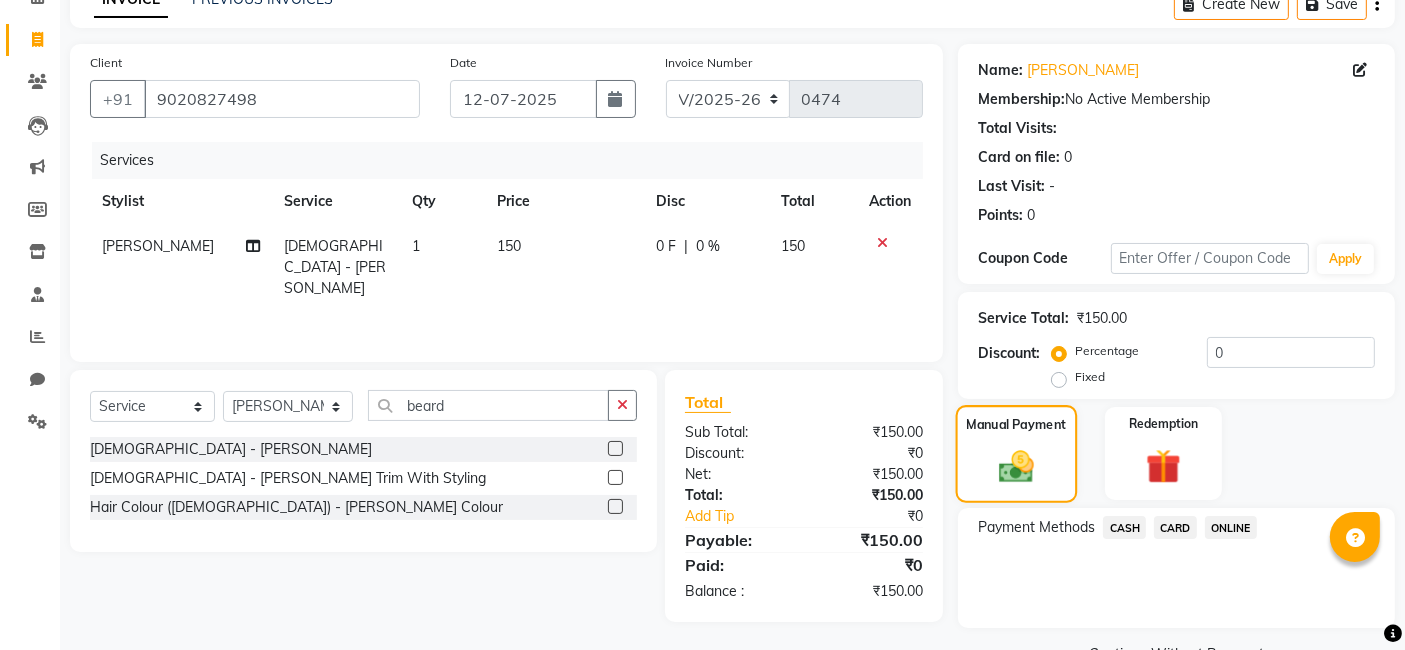 scroll, scrollTop: 154, scrollLeft: 0, axis: vertical 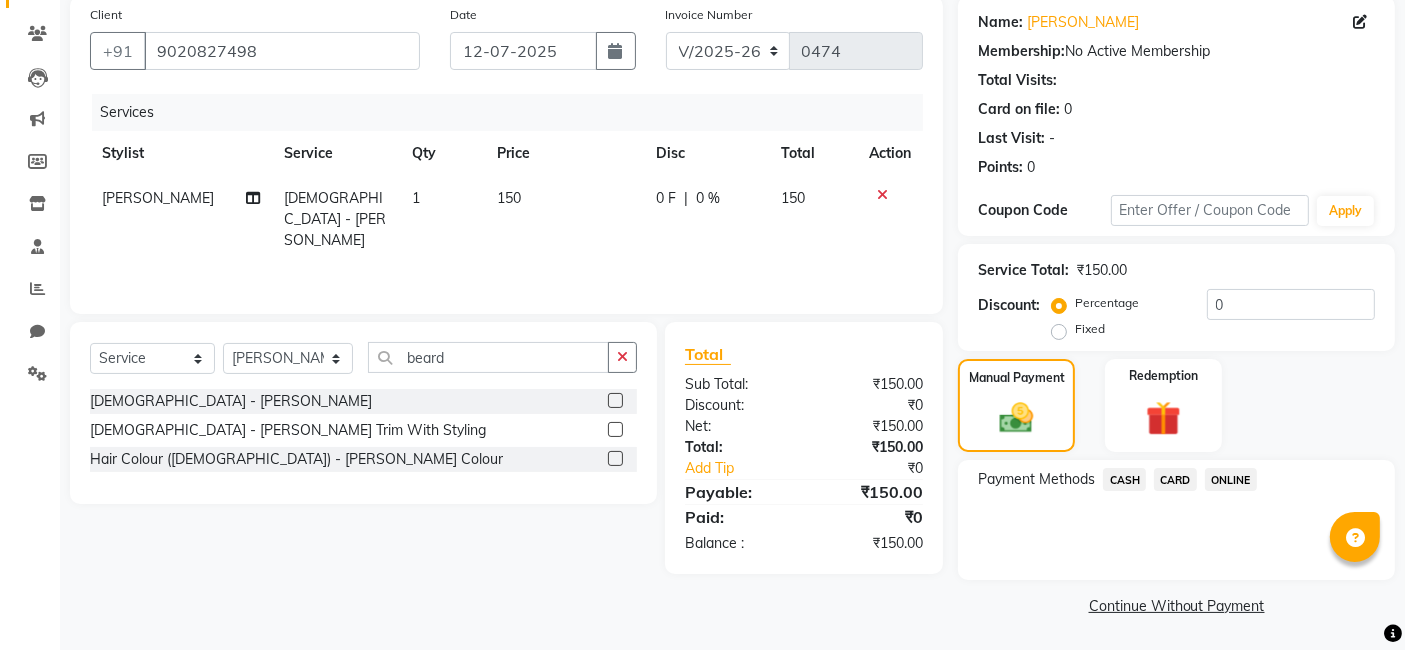 click on "ONLINE" 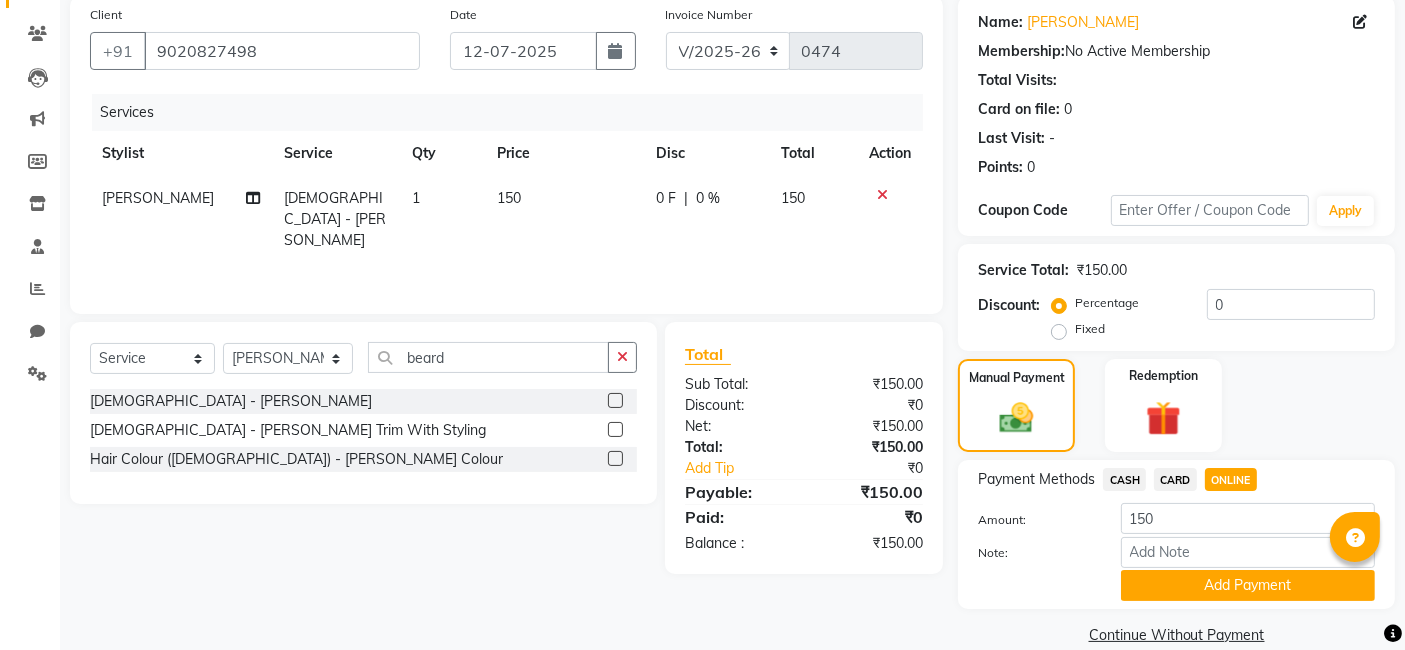 scroll, scrollTop: 182, scrollLeft: 0, axis: vertical 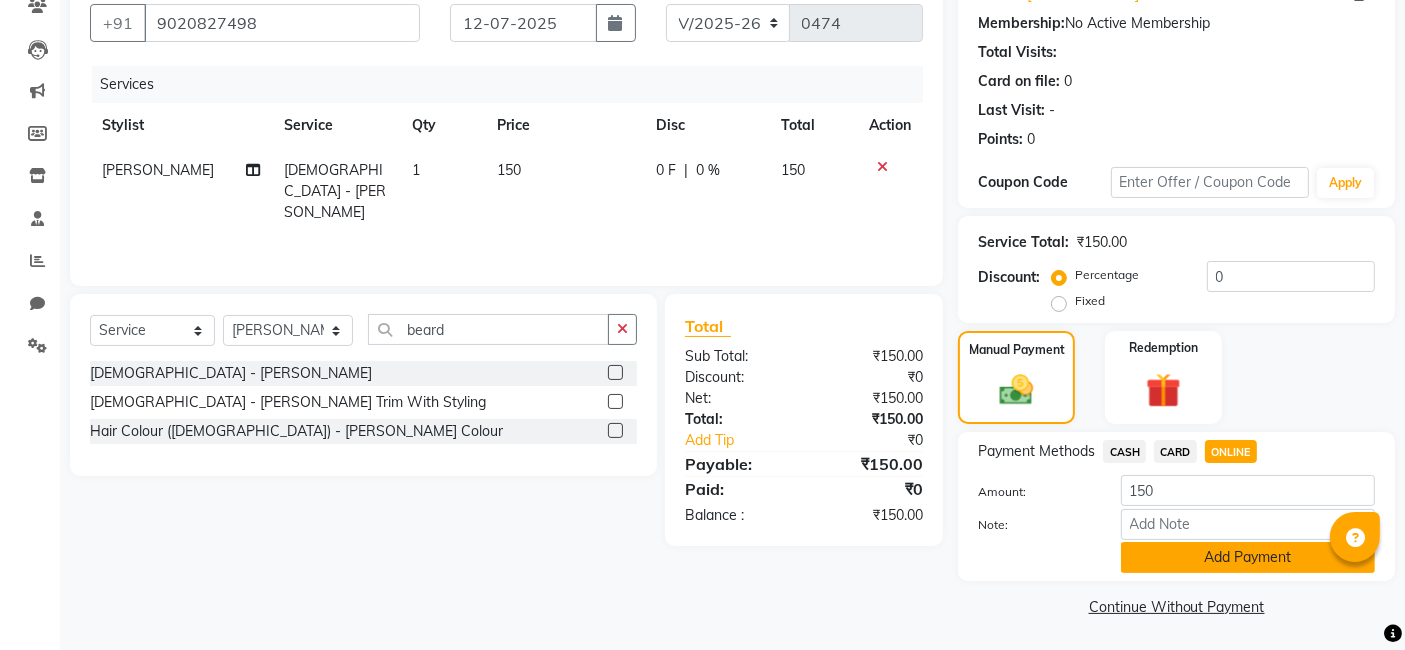 click on "Add Payment" 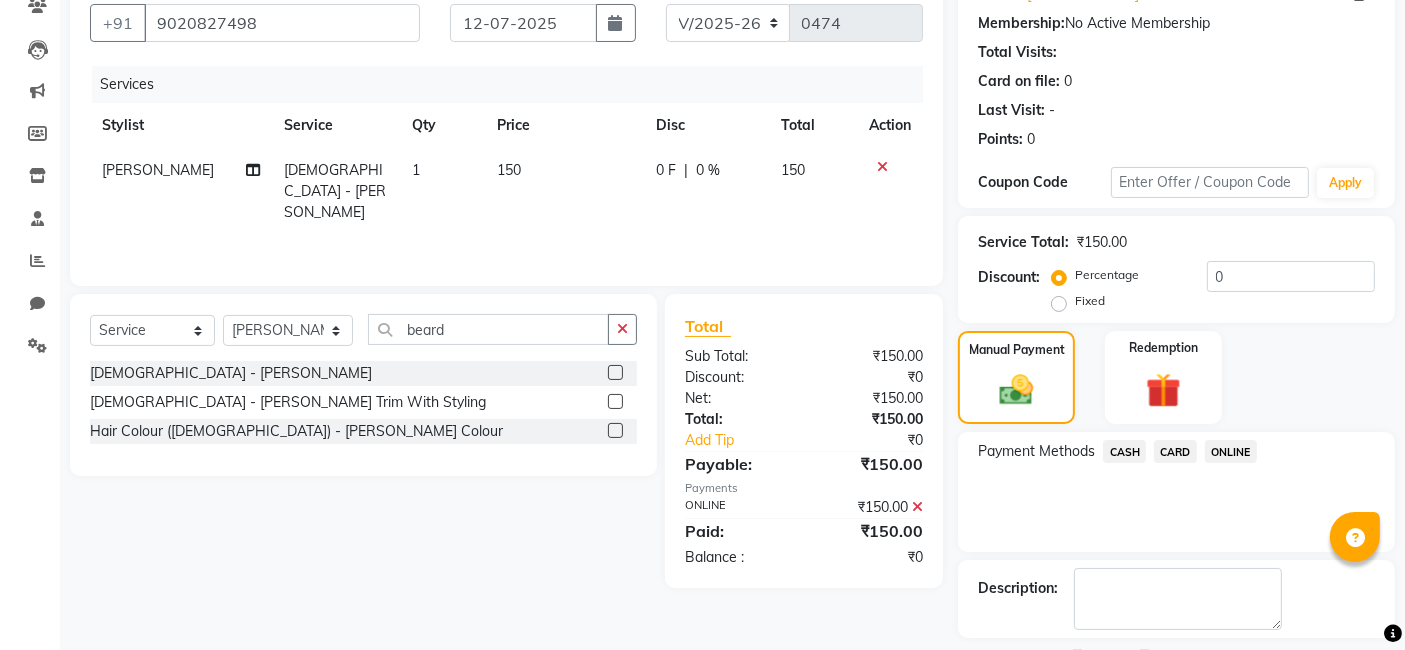 scroll, scrollTop: 266, scrollLeft: 0, axis: vertical 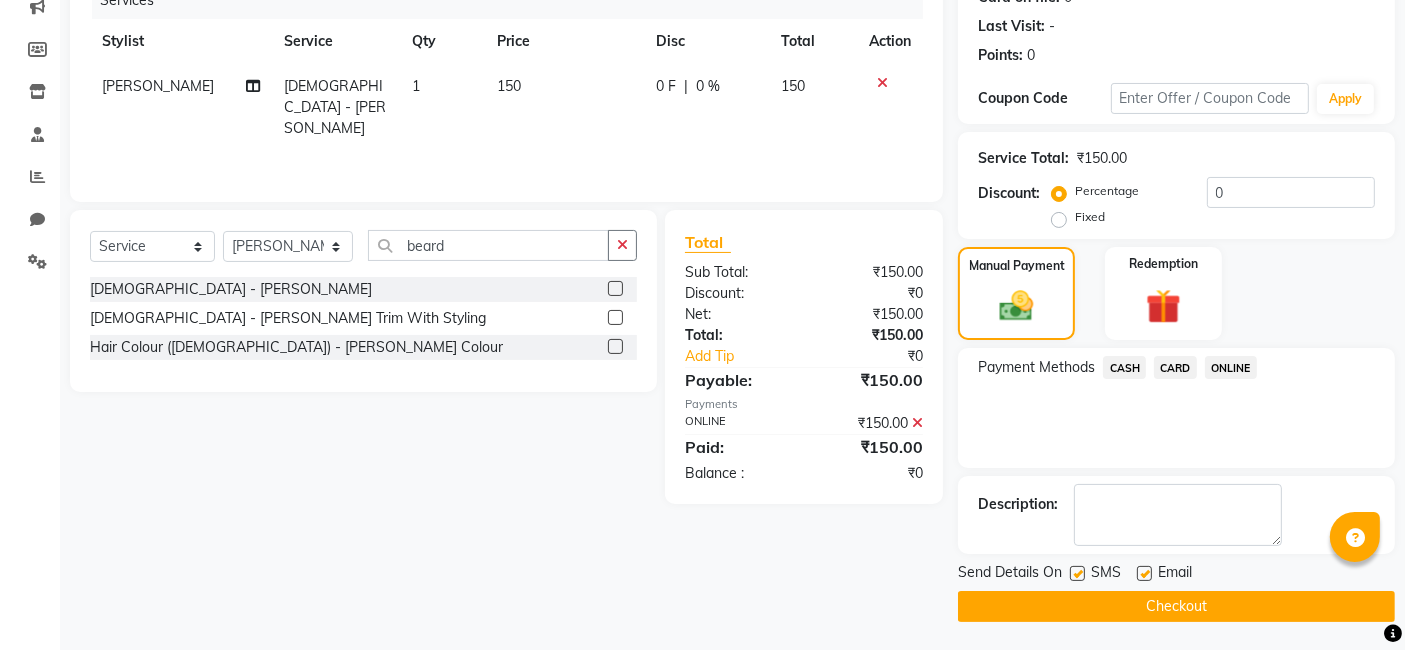 click on "Checkout" 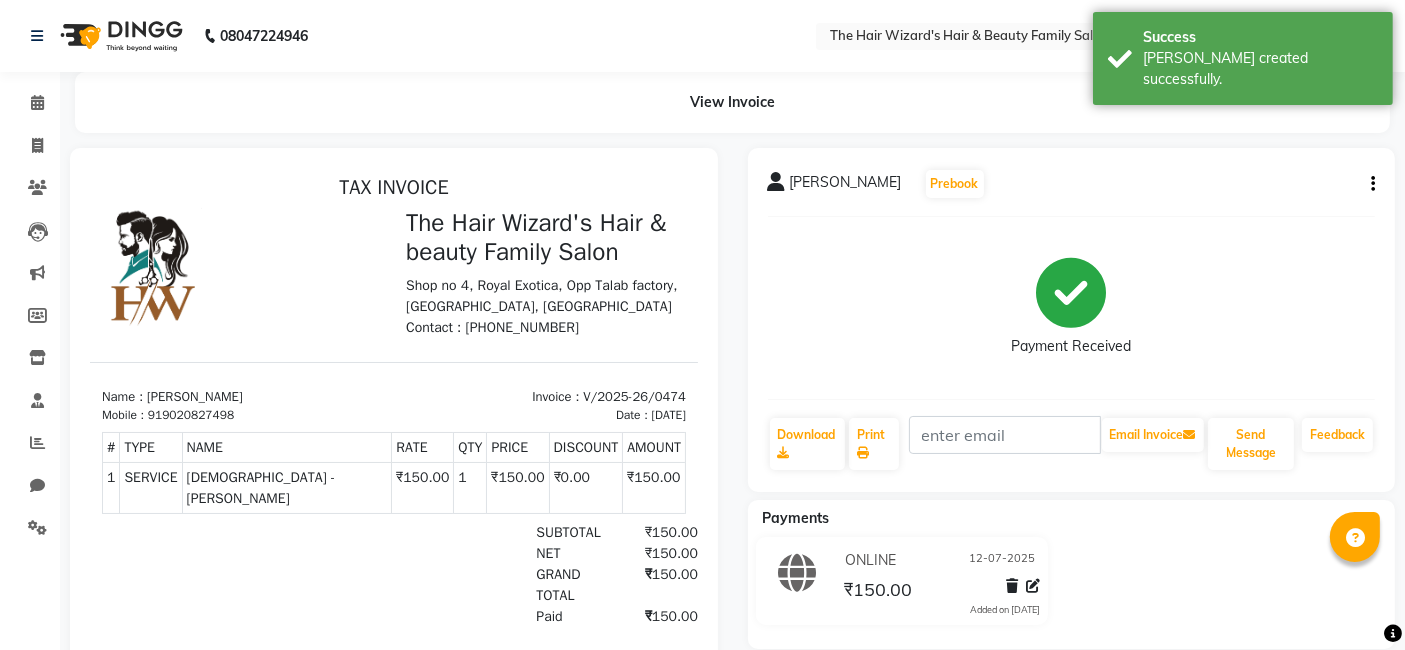 scroll, scrollTop: 0, scrollLeft: 0, axis: both 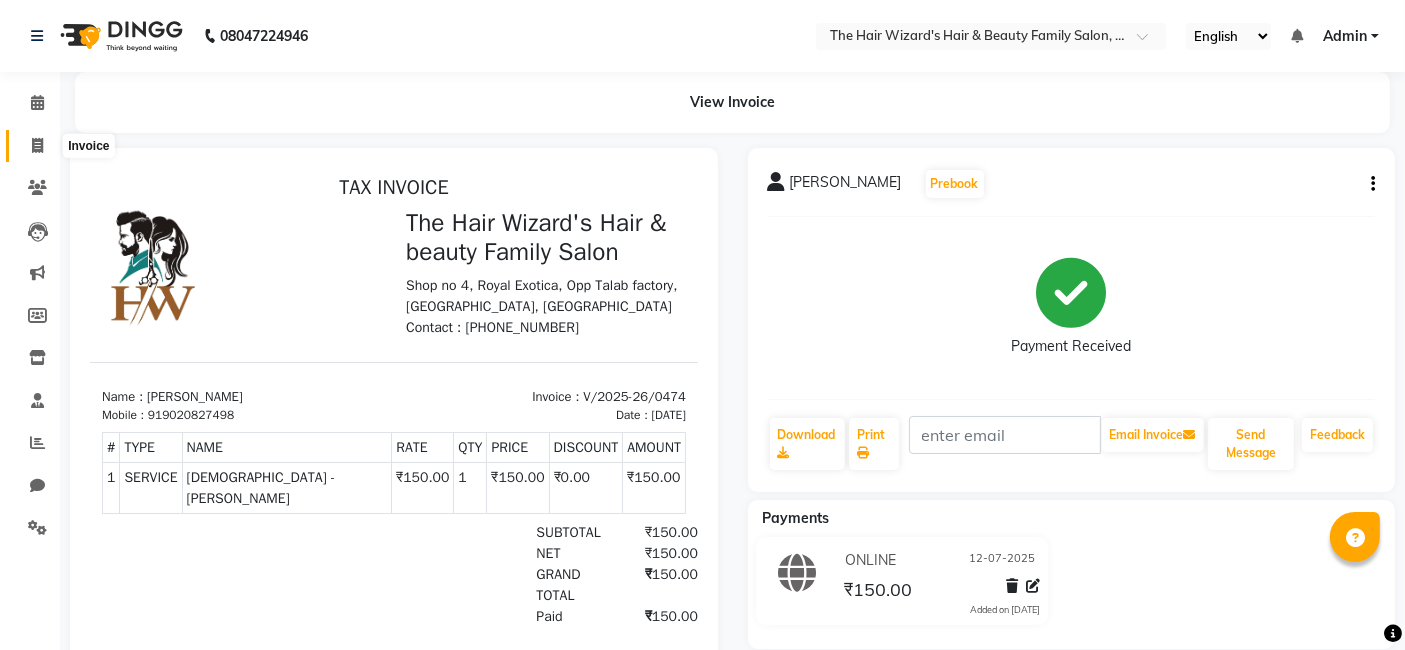 click 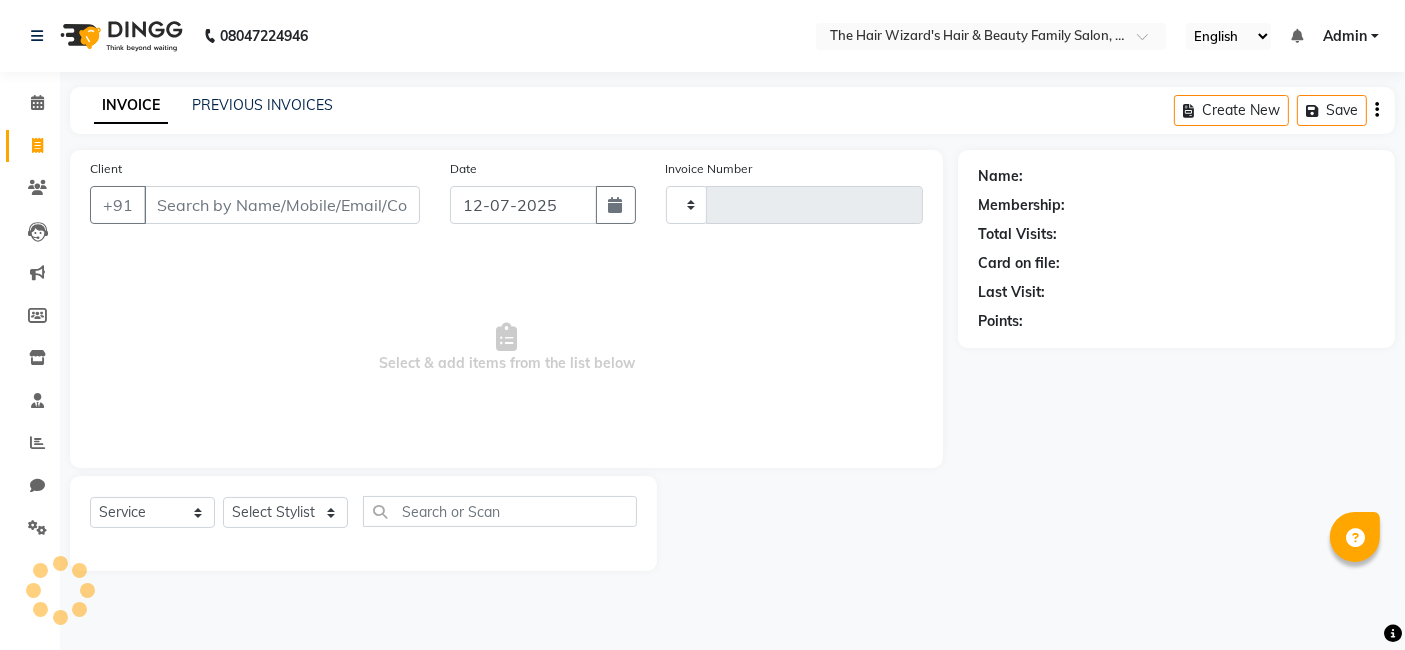 type on "0475" 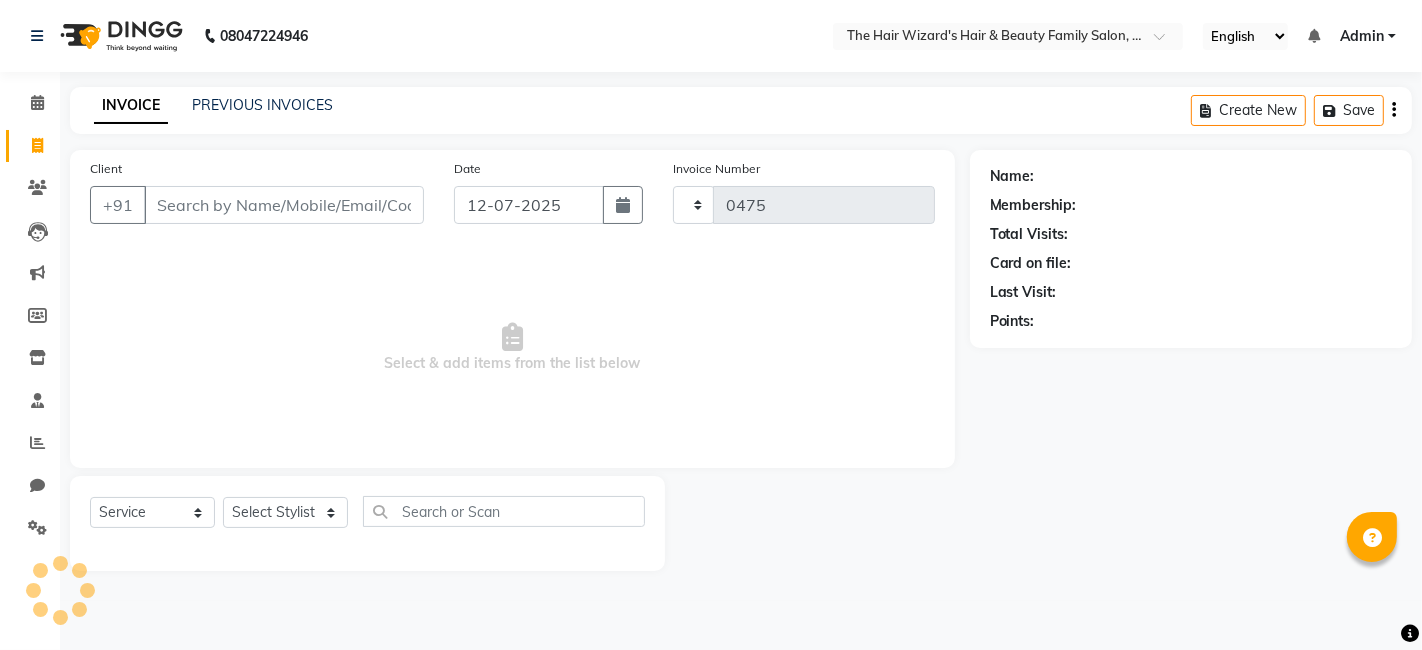 select on "8473" 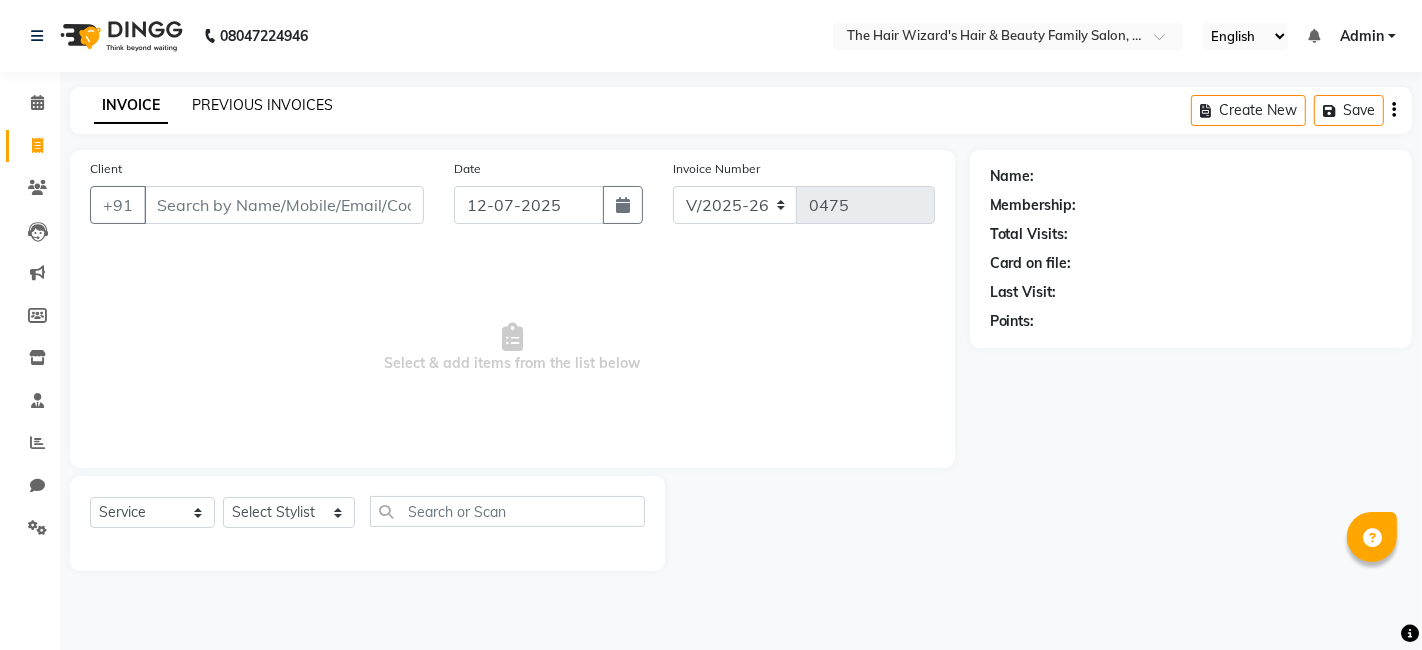 click on "PREVIOUS INVOICES" 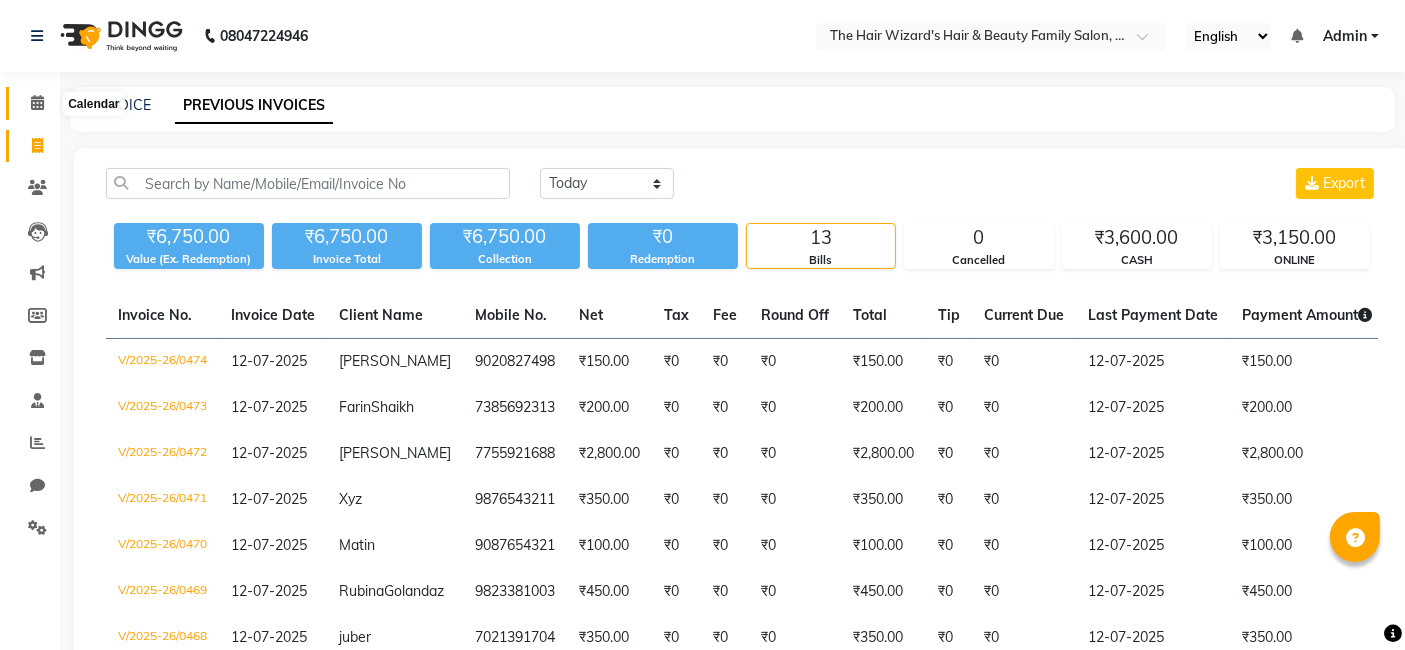 click 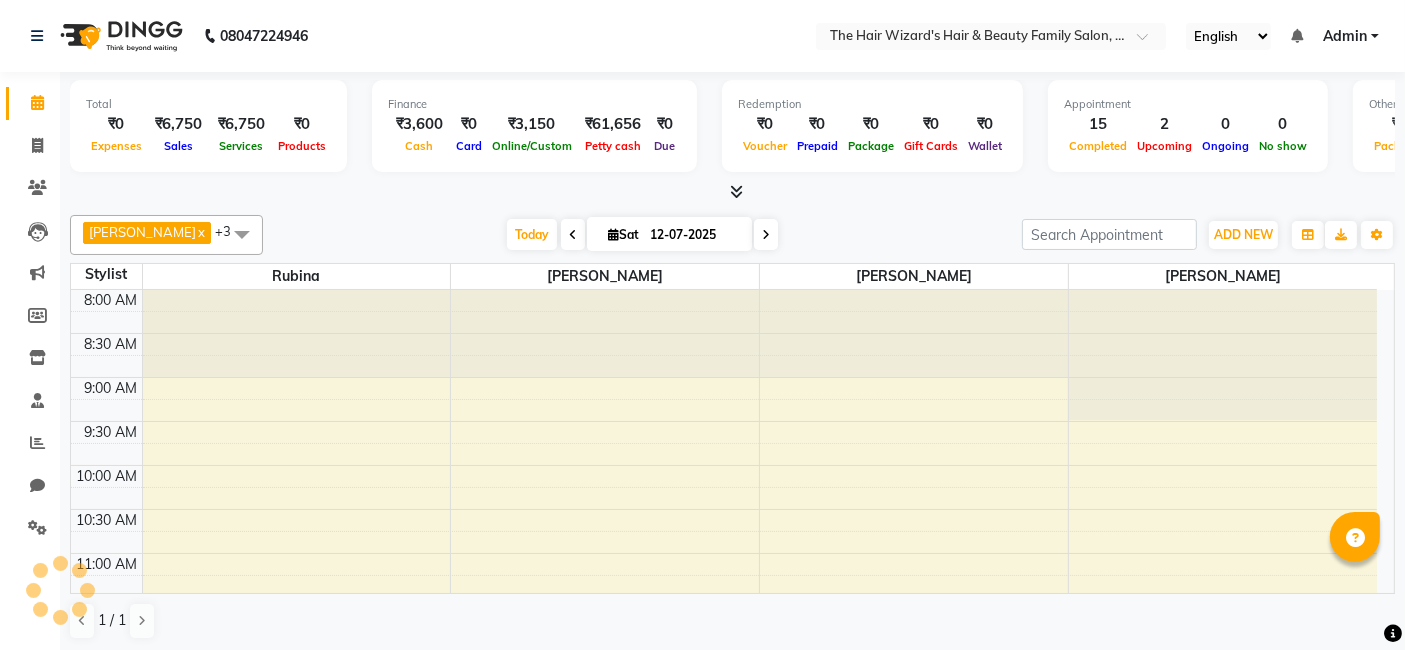scroll, scrollTop: 0, scrollLeft: 0, axis: both 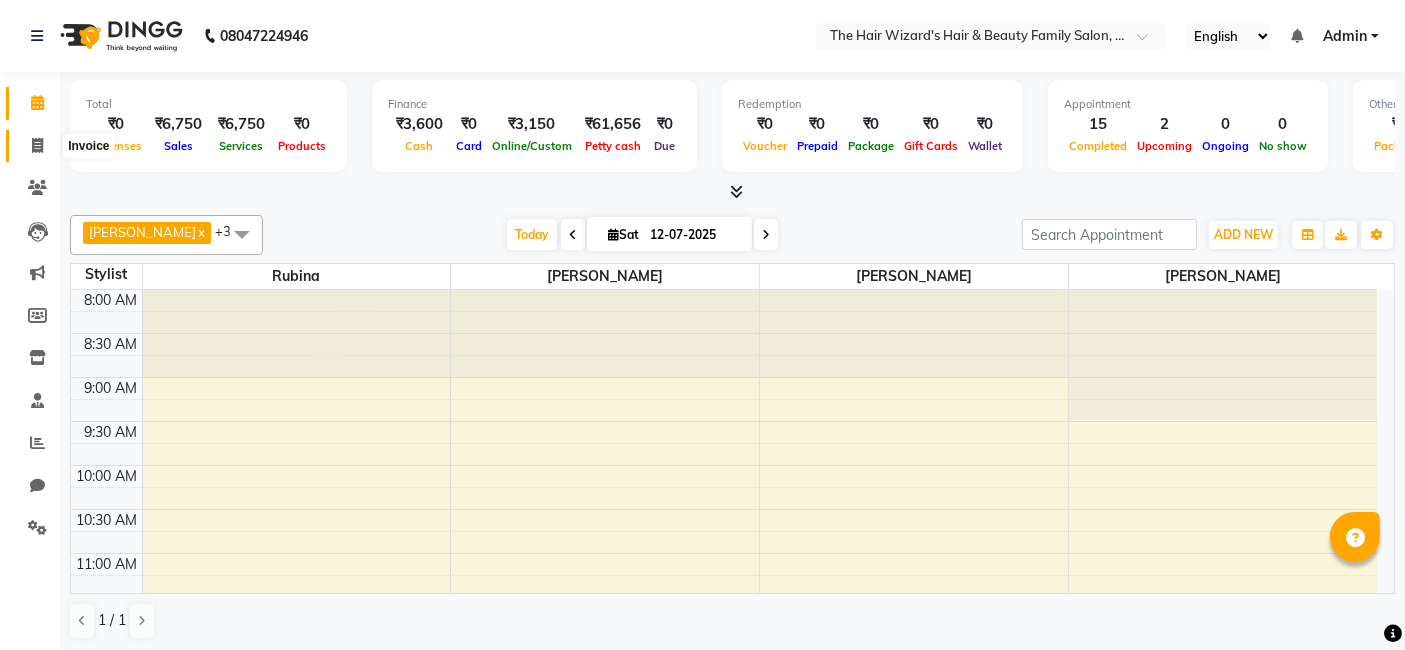 click 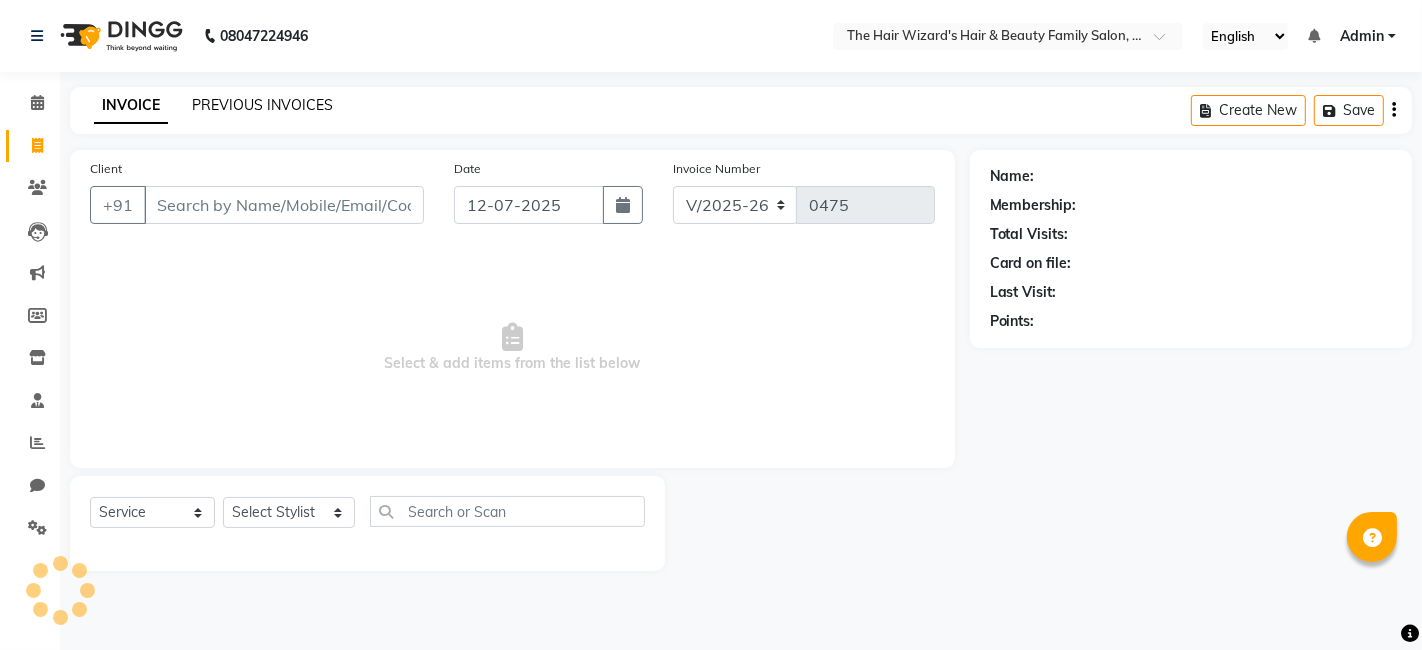 click on "PREVIOUS INVOICES" 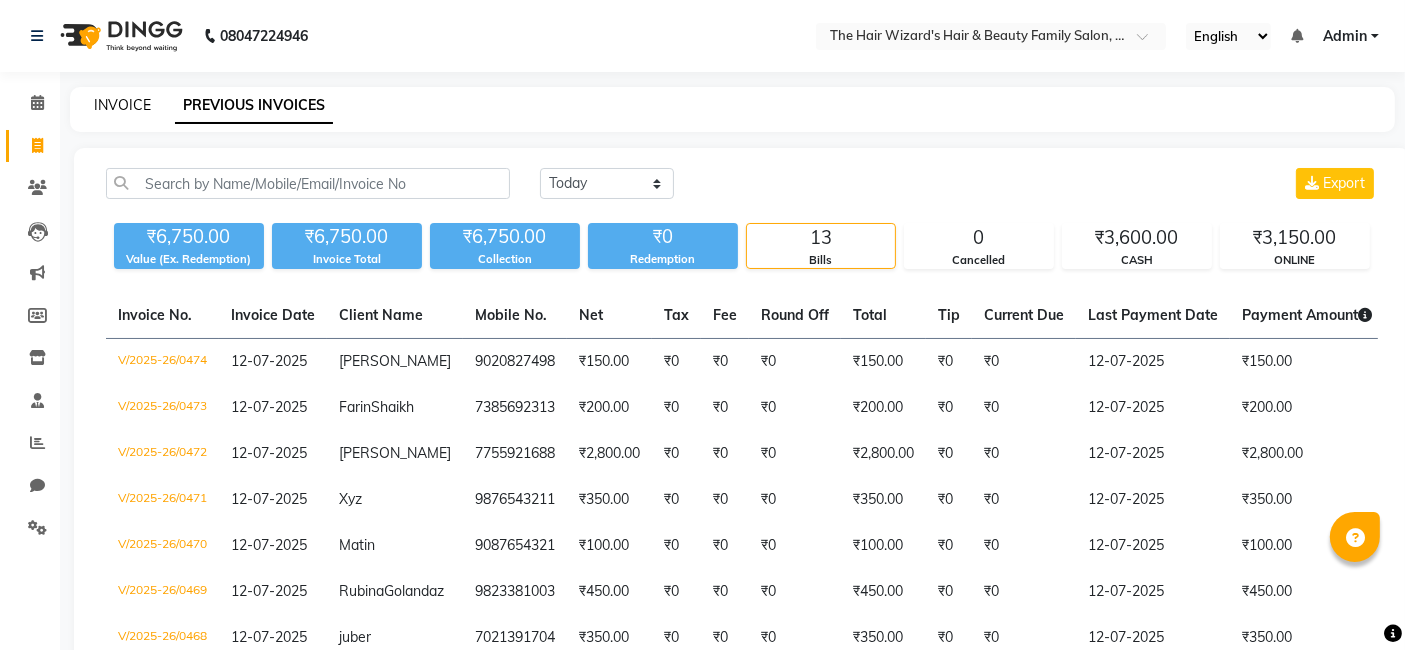 click on "INVOICE" 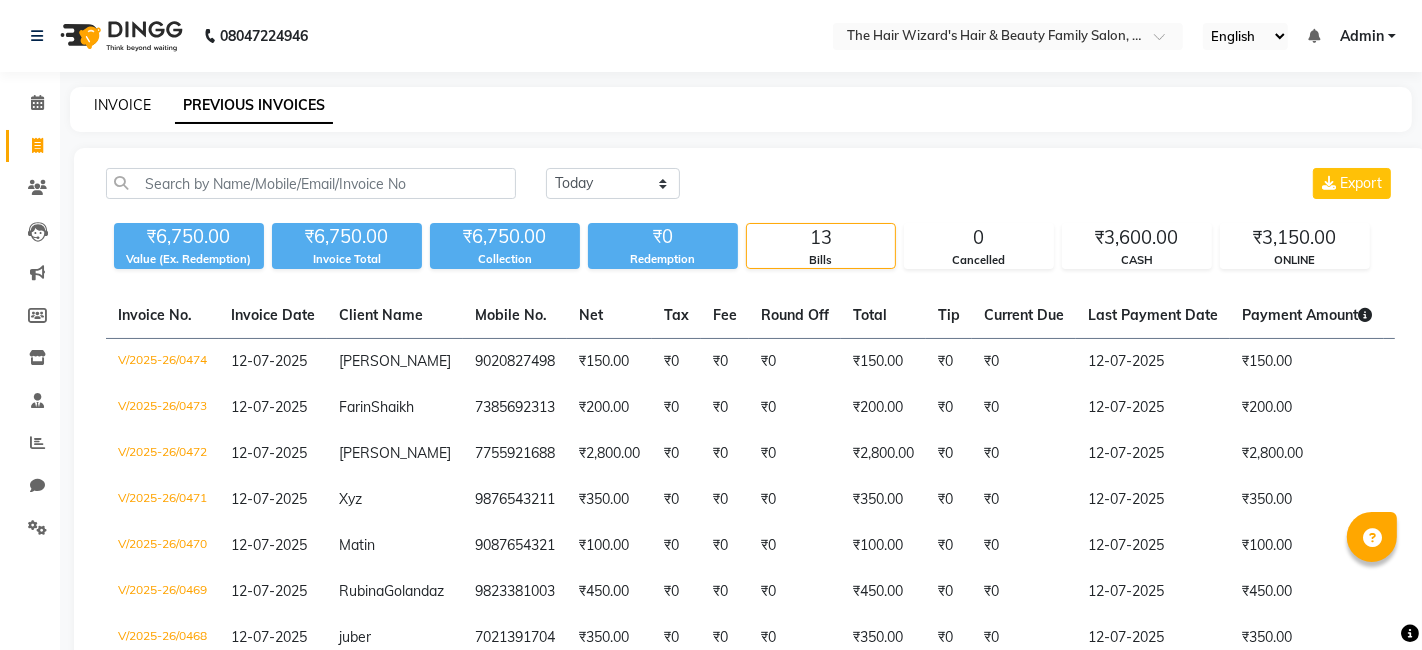 select on "8473" 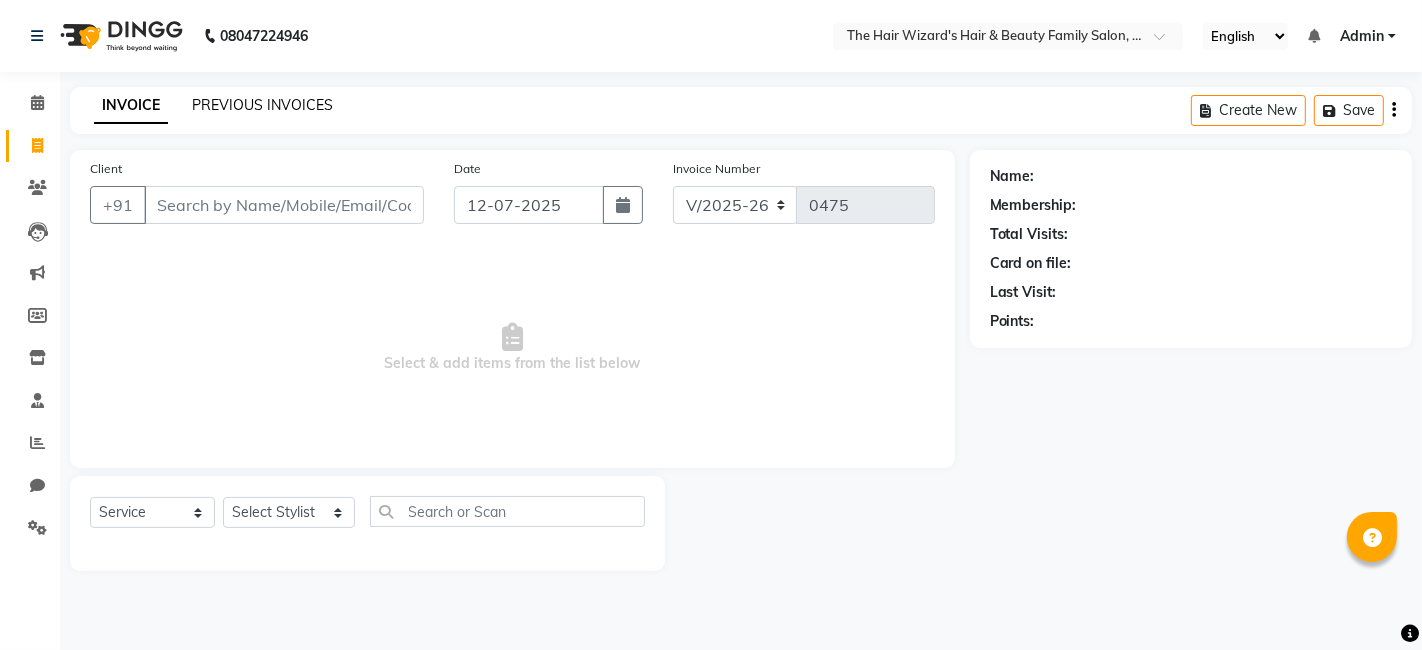 click on "PREVIOUS INVOICES" 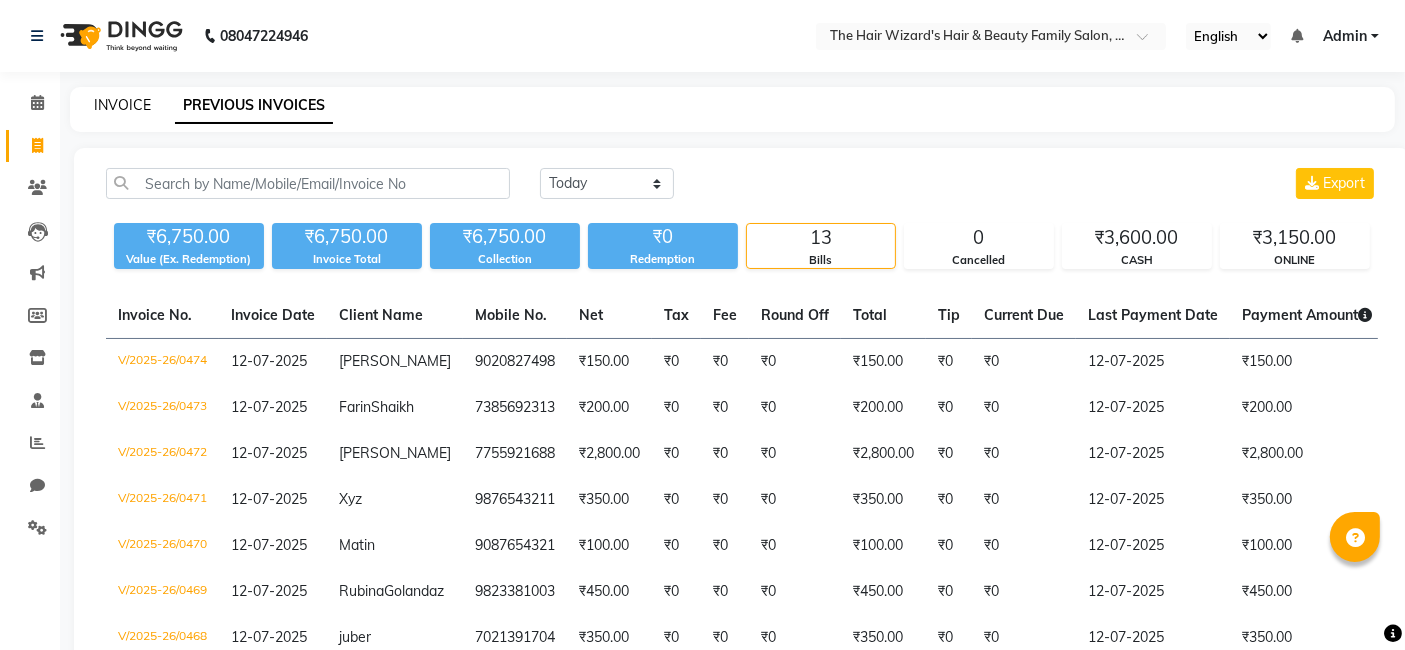 click on "INVOICE" 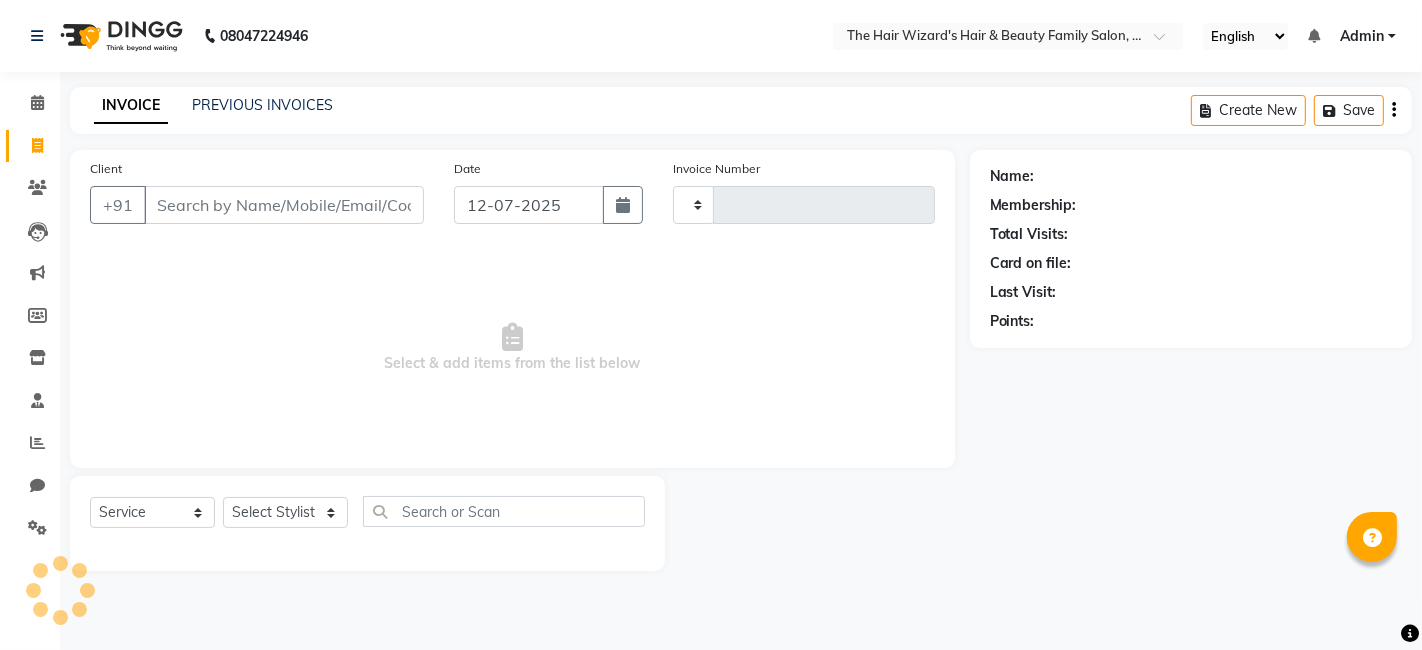 type on "0475" 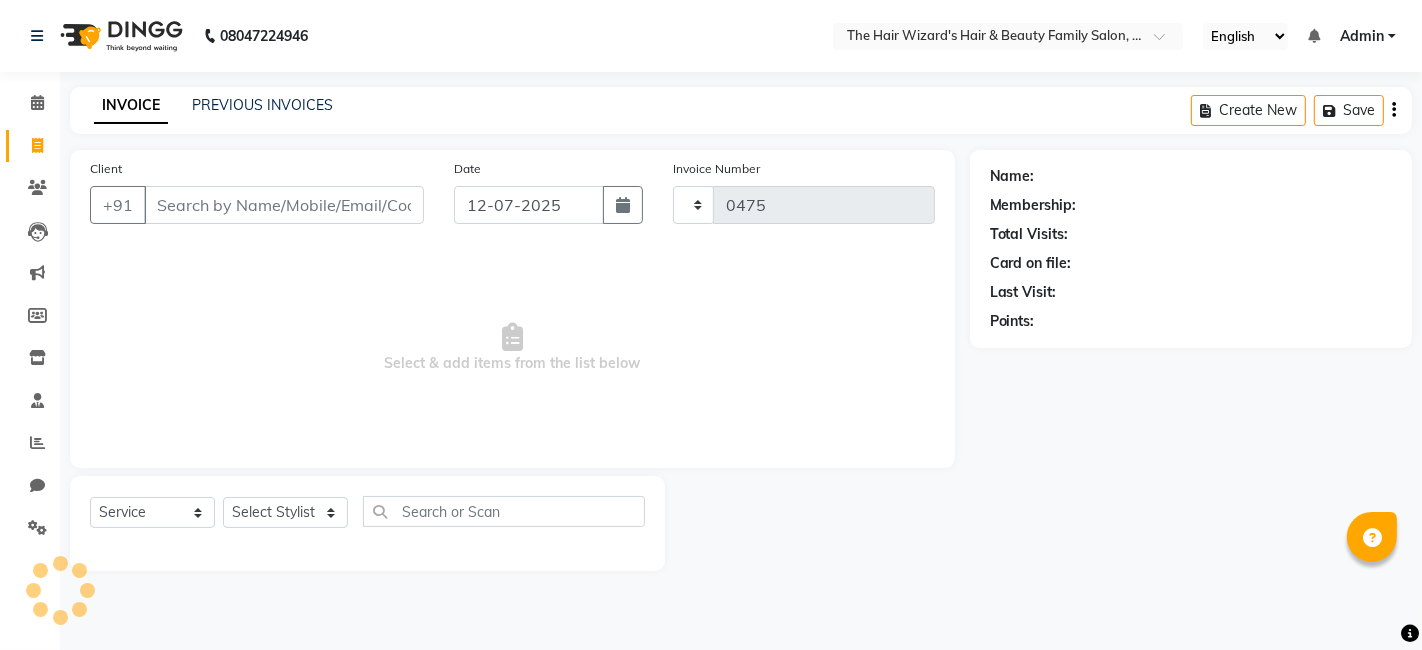 select on "8473" 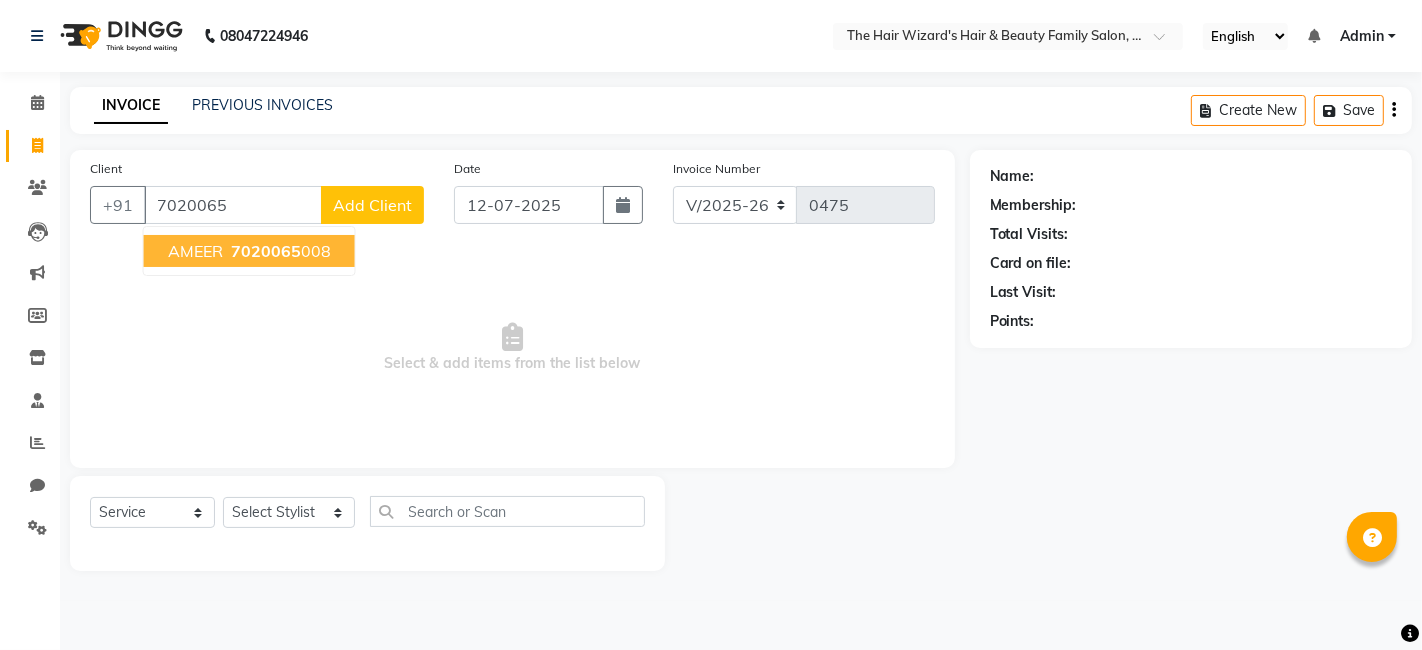 click on "7020065" at bounding box center (266, 251) 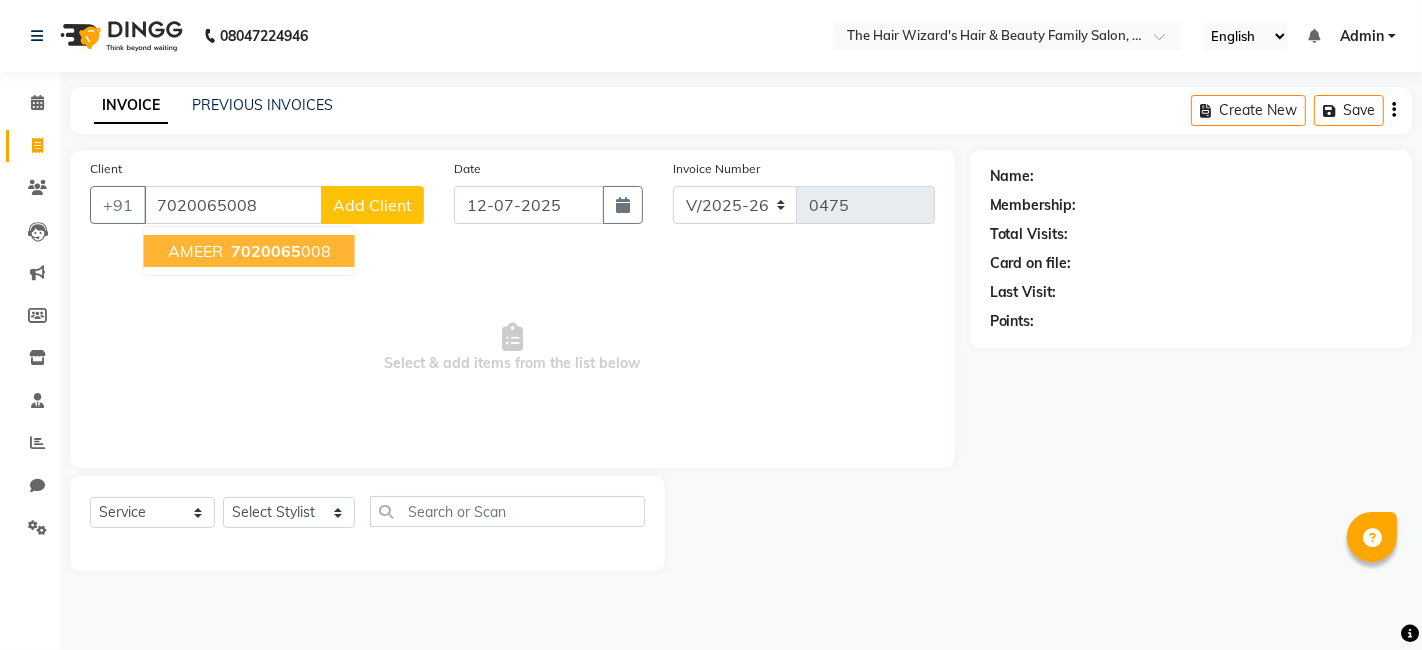 type on "7020065008" 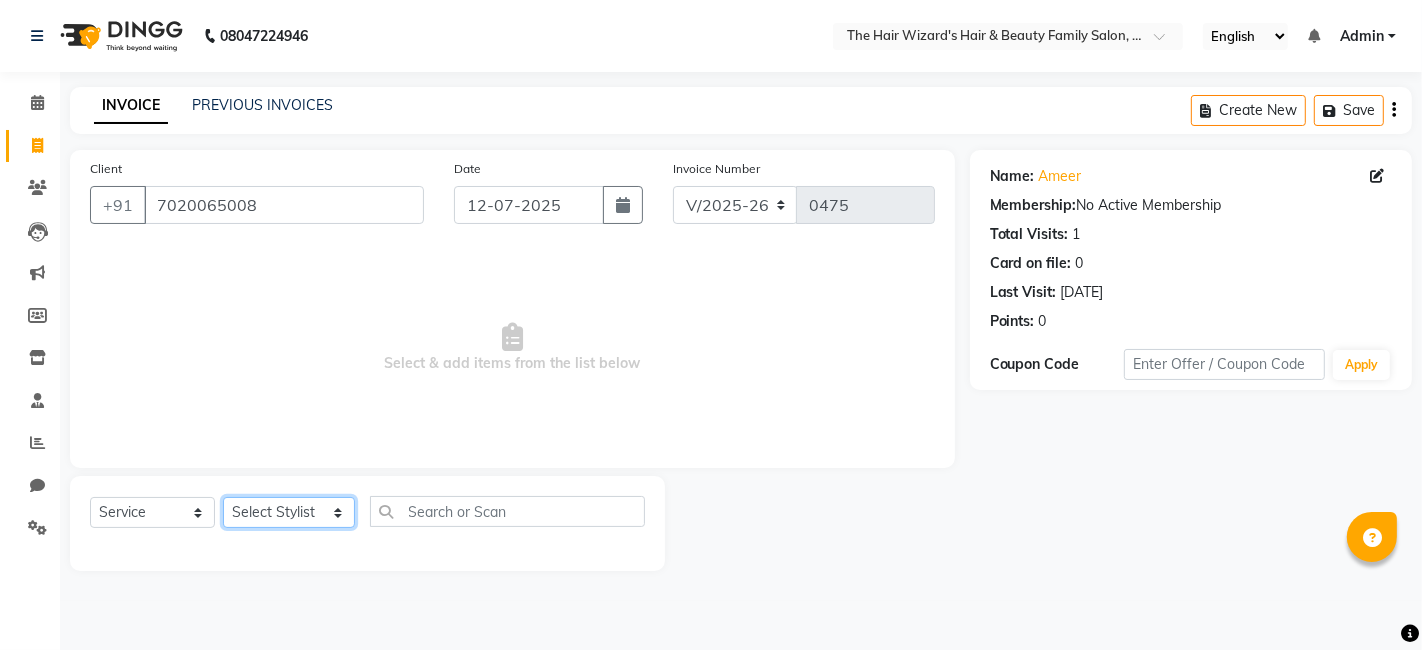 click on "Select Stylist Abdul Rehman Fahim Ansari  Helena Manoj Salvi Jishan Ali MOHD FAIZ Rubina SAHIL MALIK Sakshi Babar Suhail Ali WIZARDS" 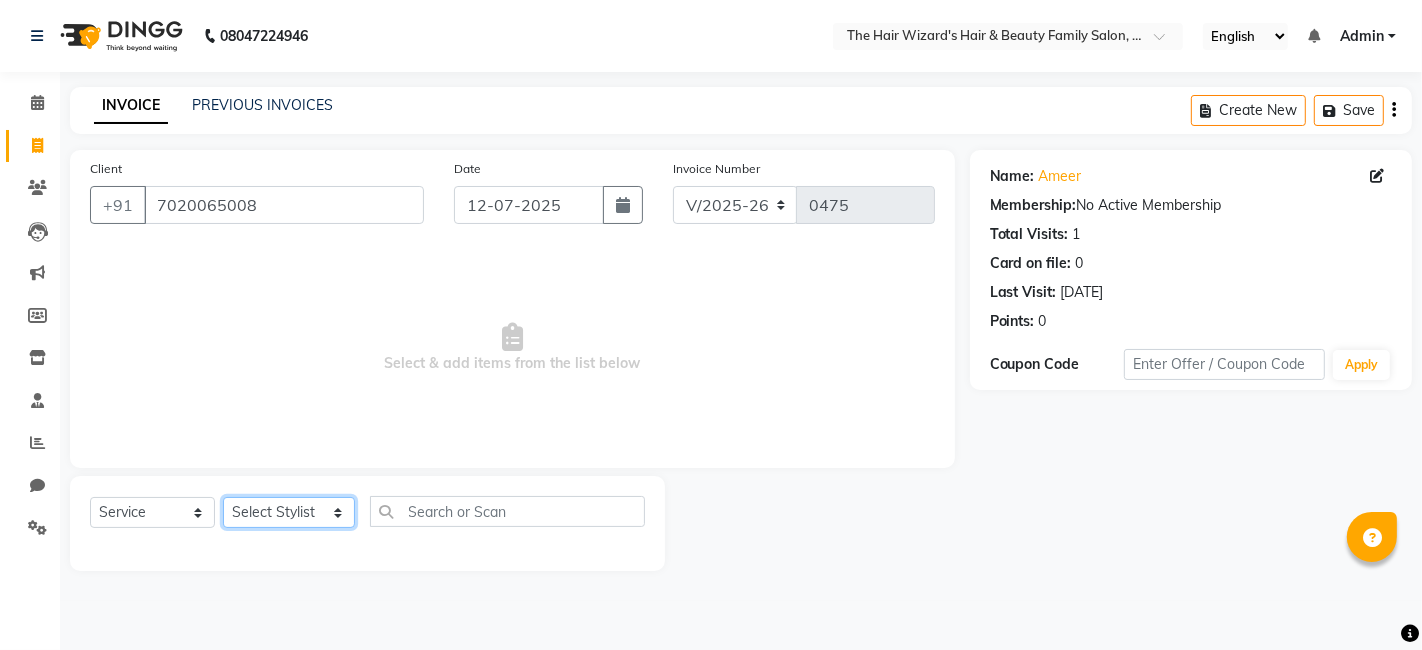 select on "83323" 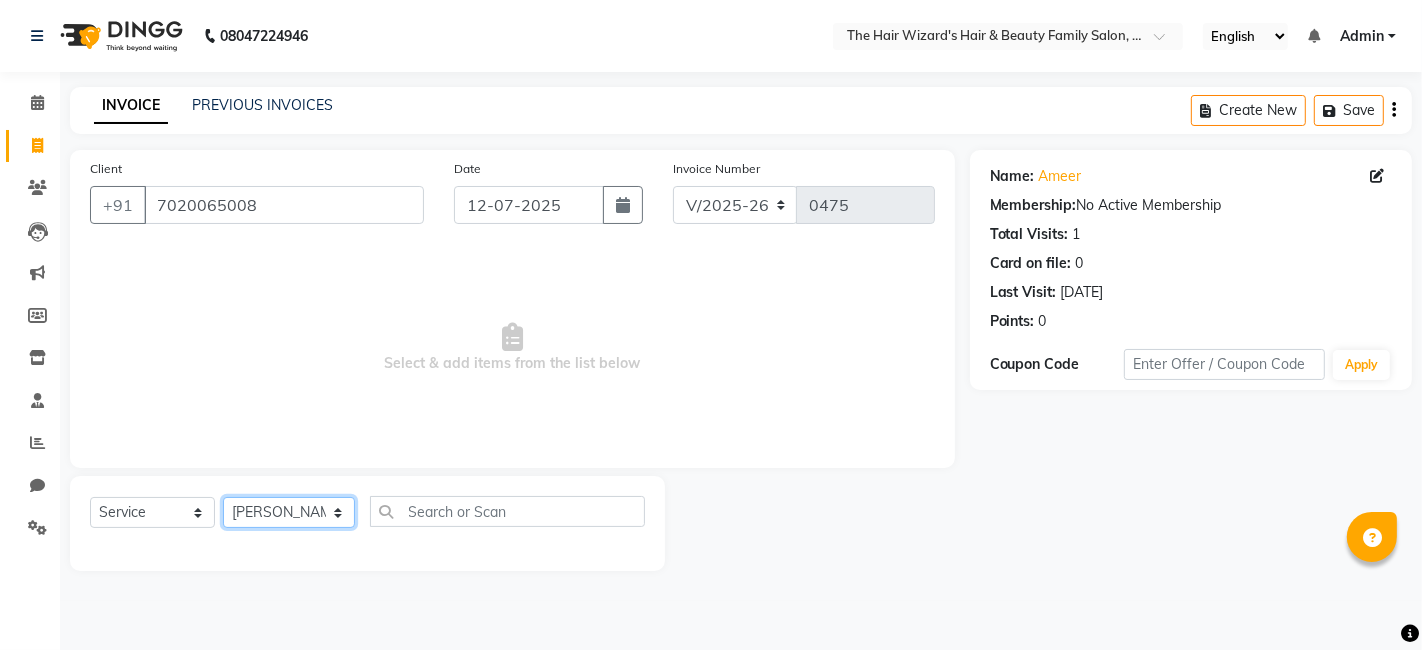 click on "Select Stylist Abdul Rehman Fahim Ansari  Helena Manoj Salvi Jishan Ali MOHD FAIZ Rubina SAHIL MALIK Sakshi Babar Suhail Ali WIZARDS" 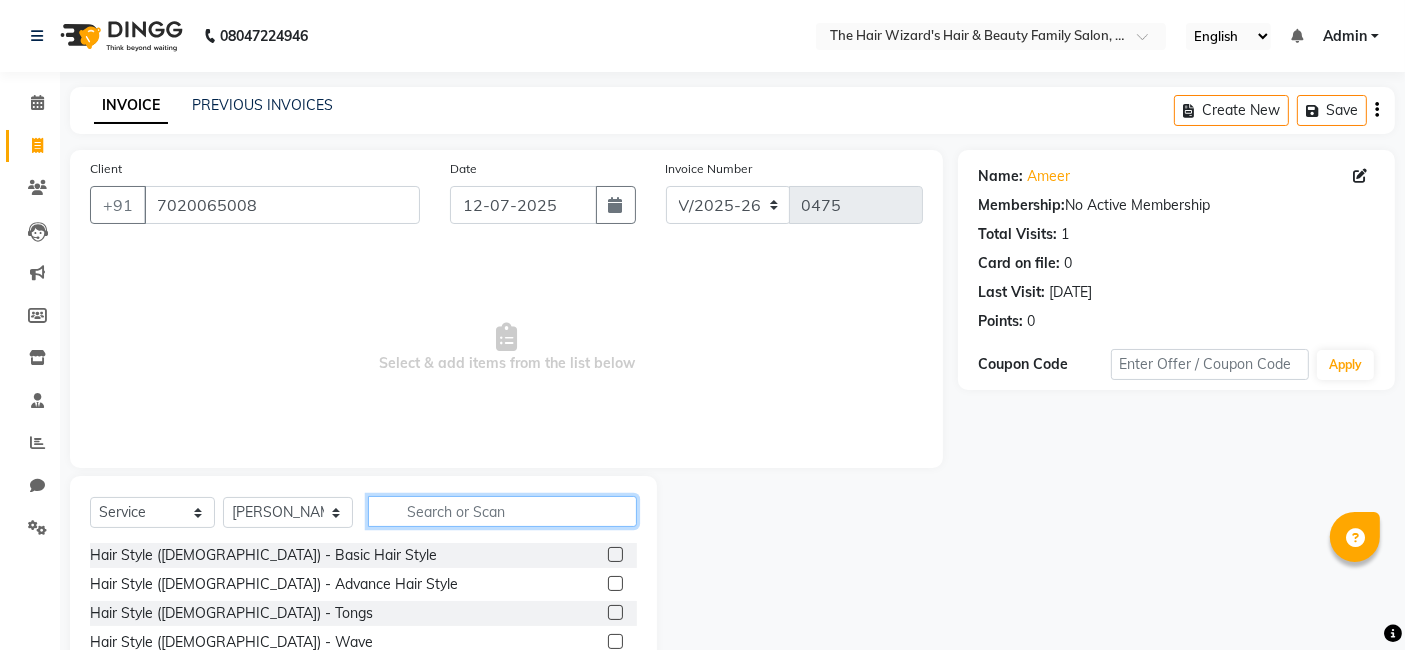 click 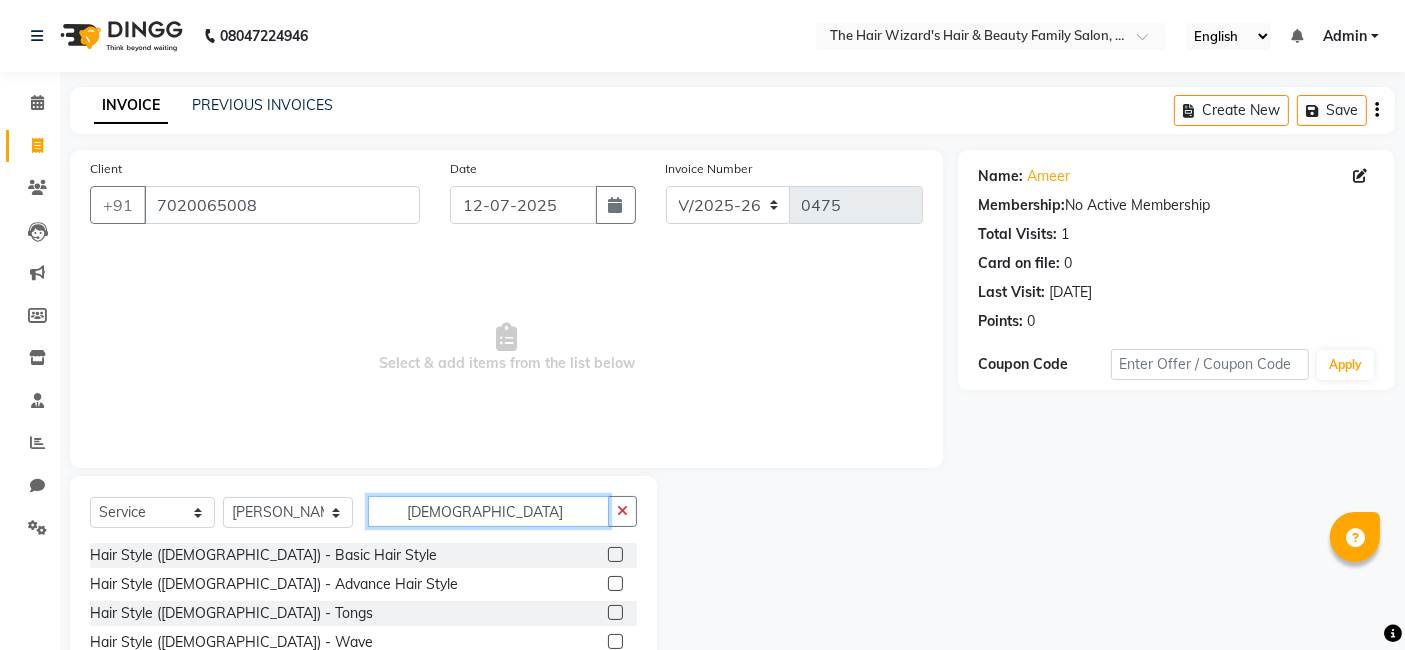 type on "female" 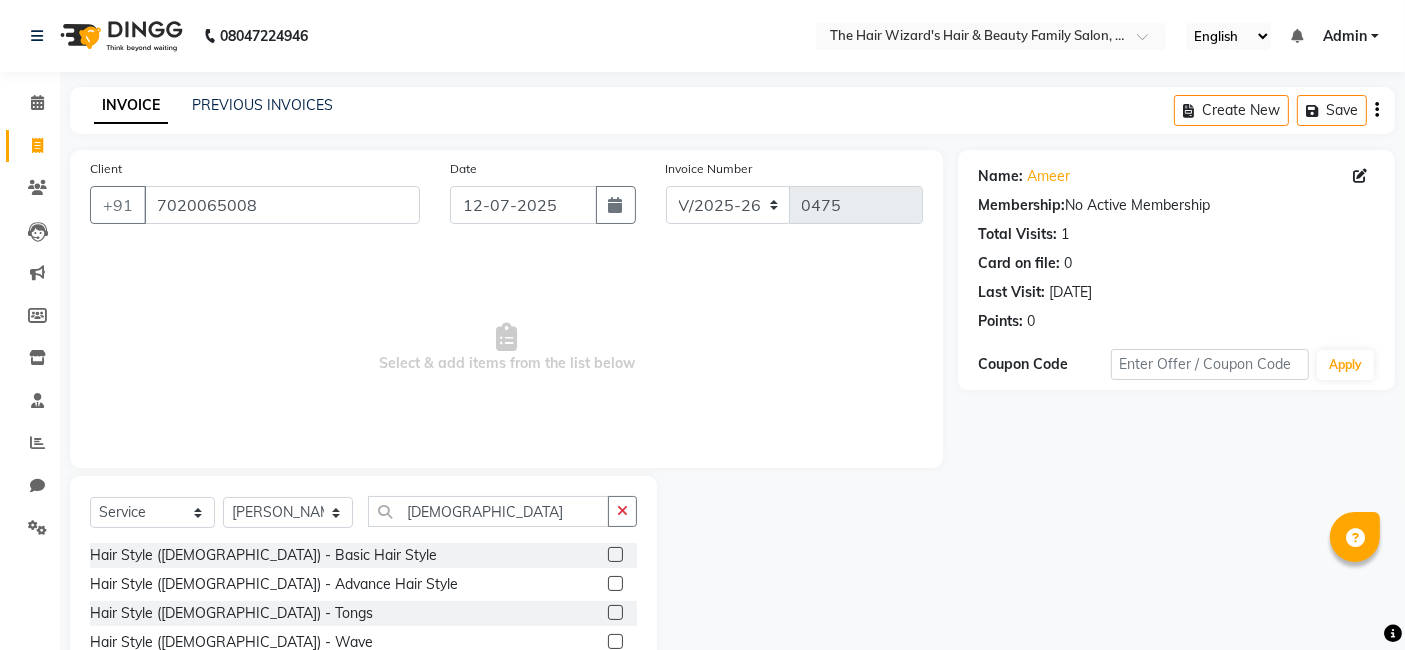 click 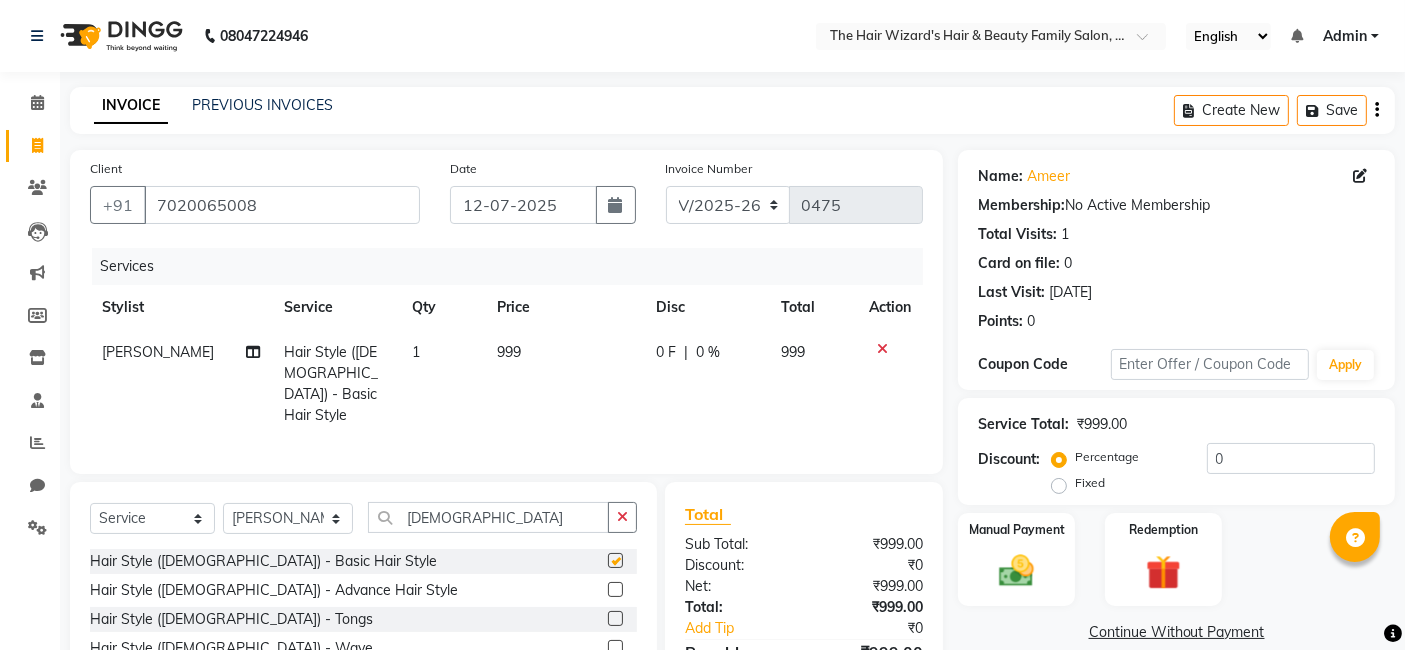 checkbox on "false" 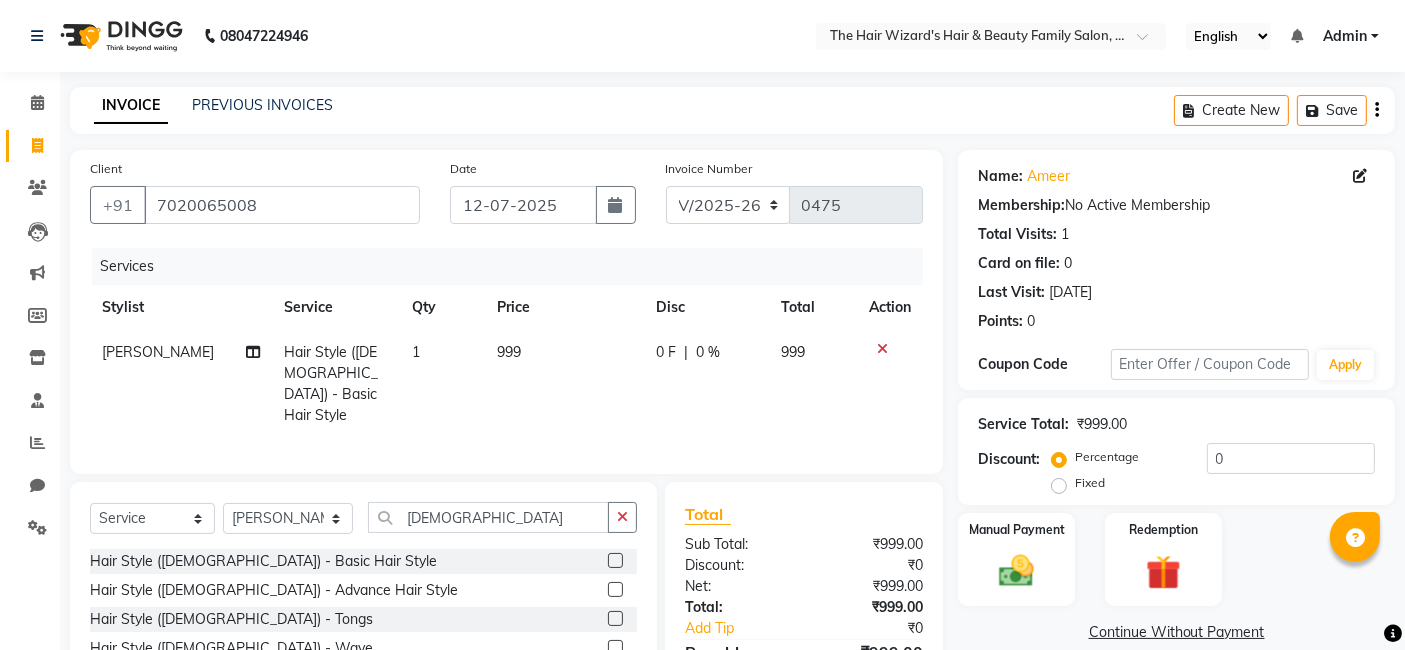 click 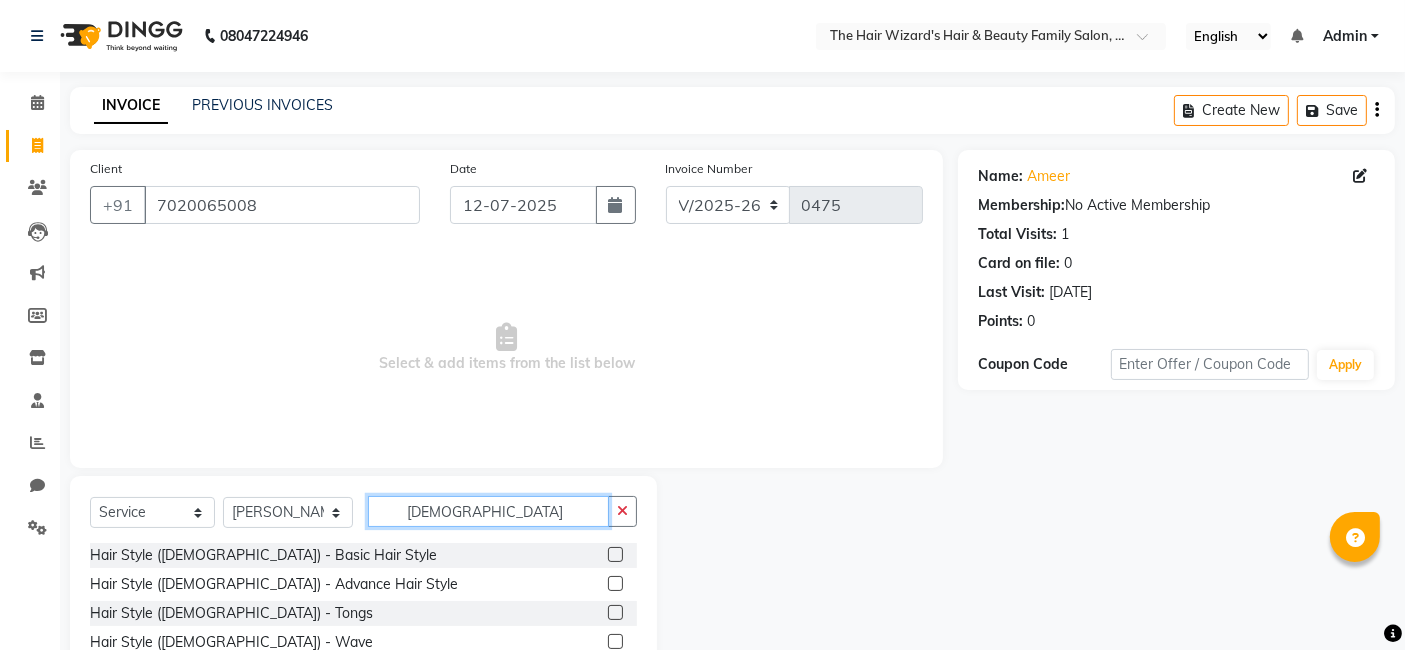 click on "female" 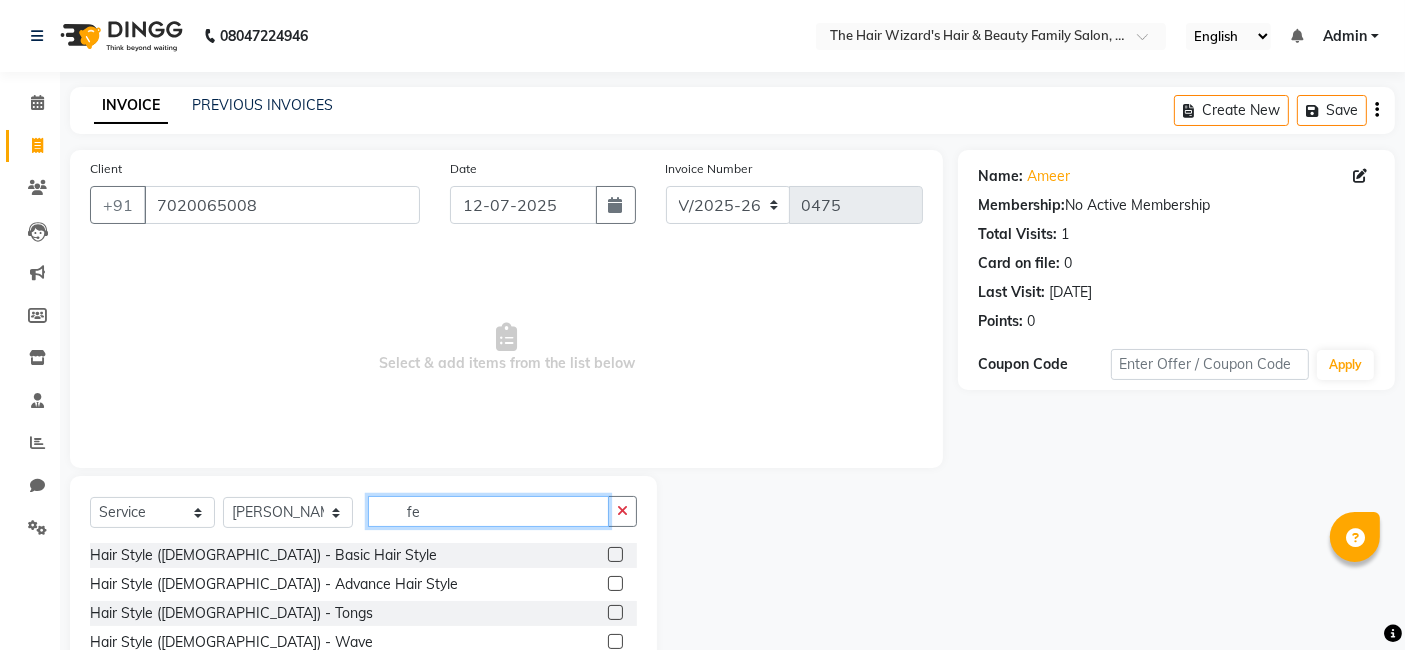 type on "f" 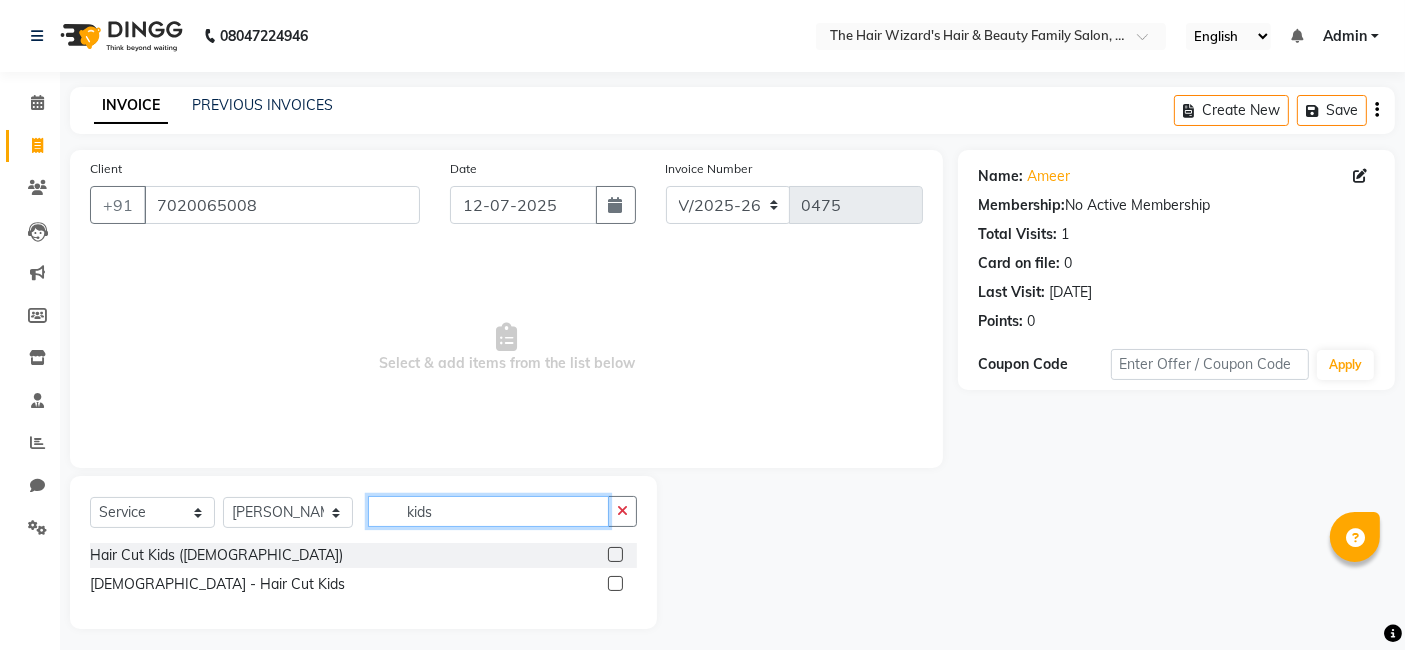 type on "kids" 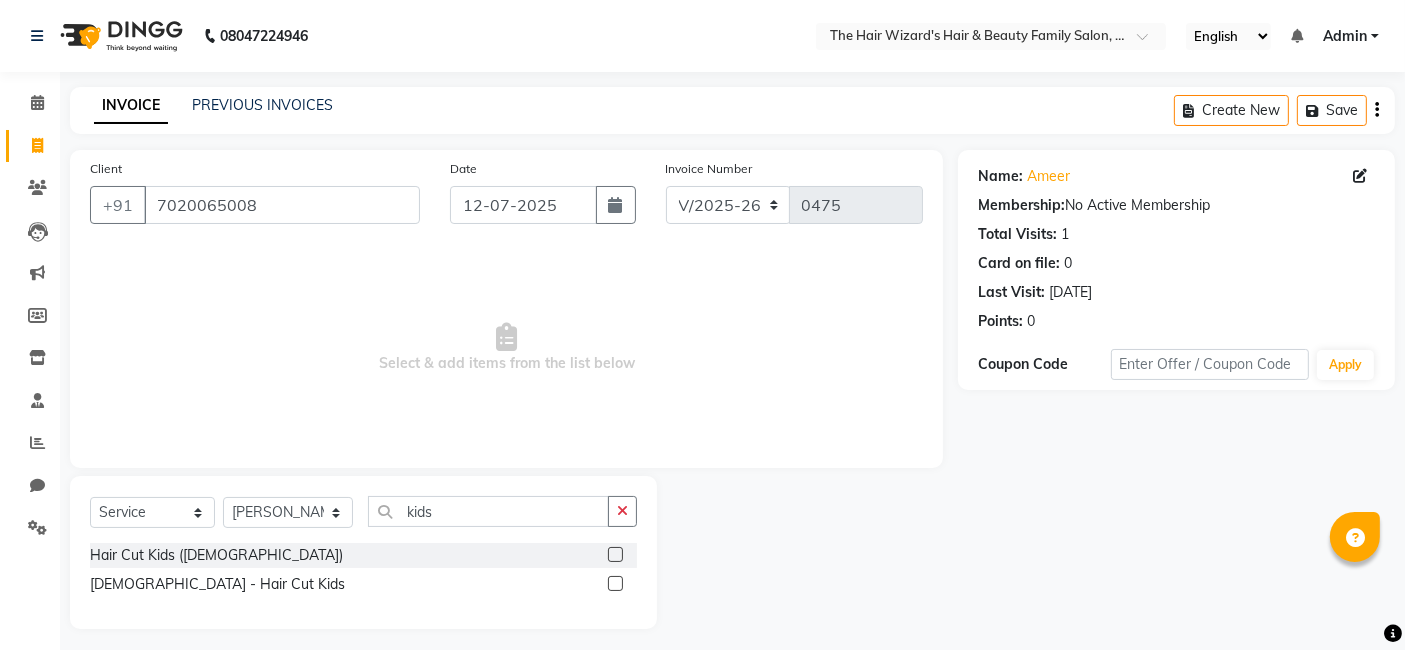 click 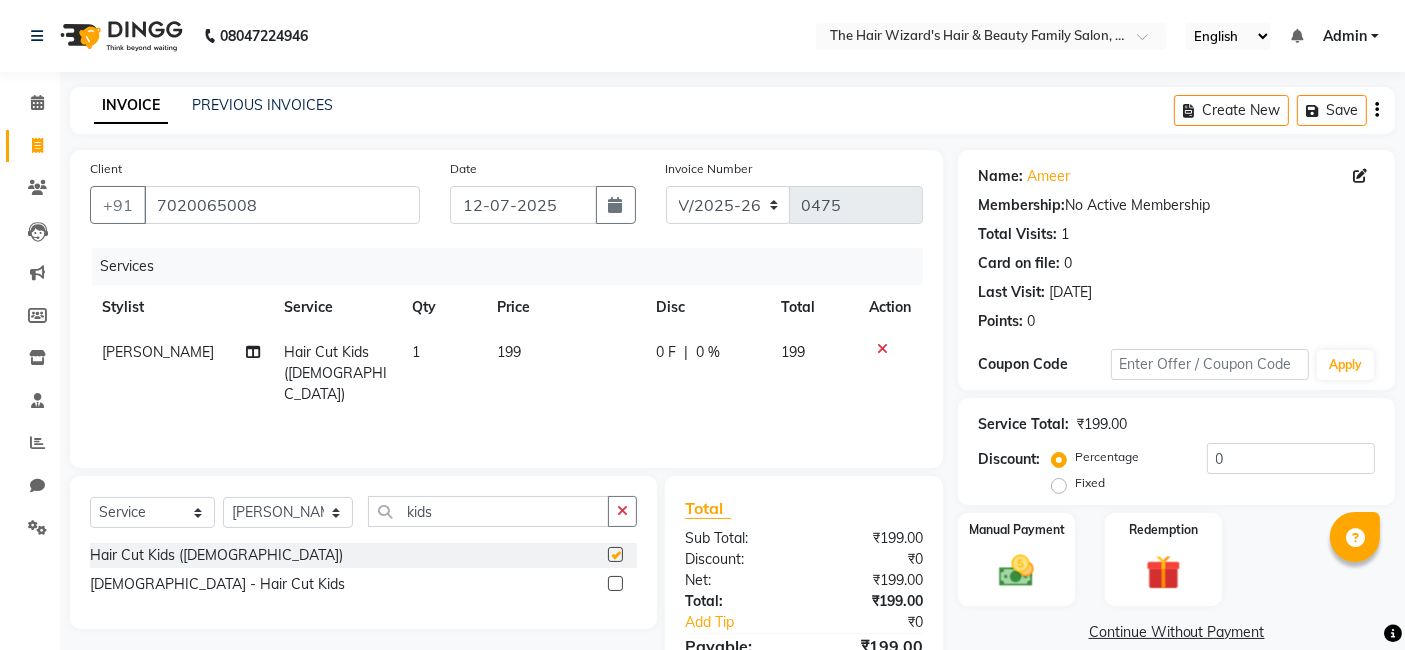 checkbox on "false" 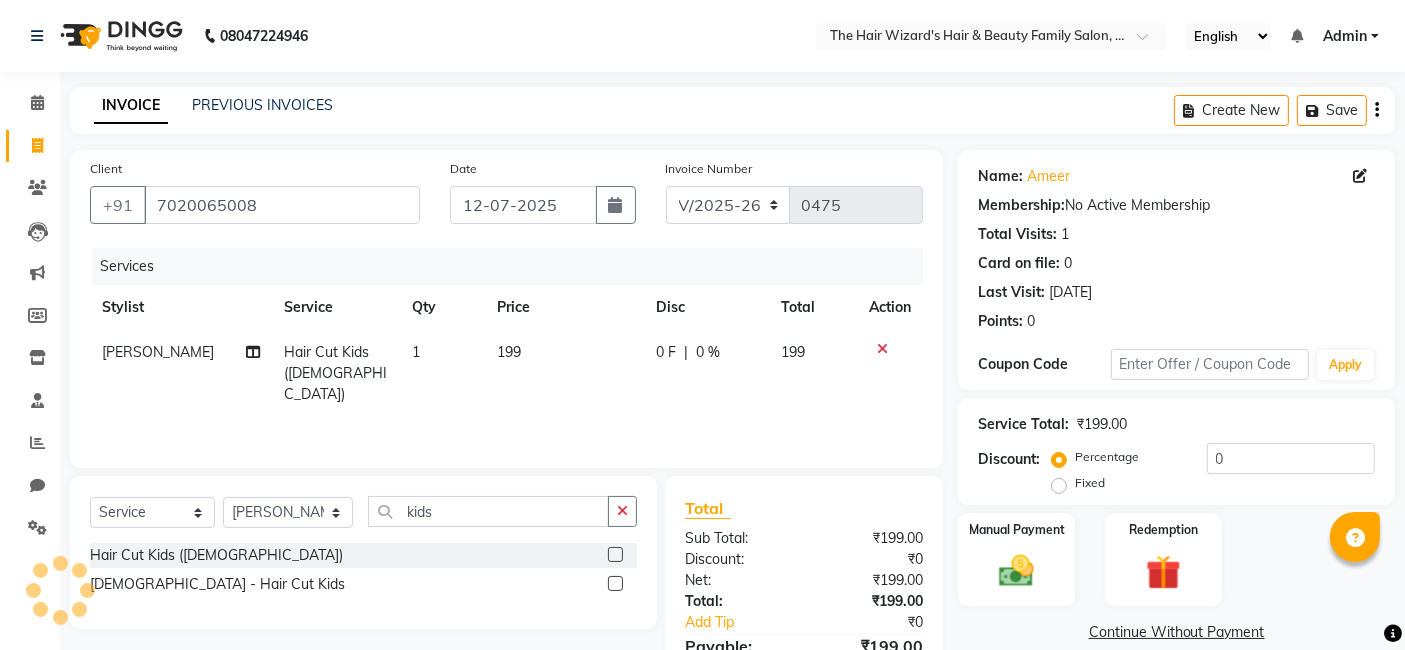 click on "199" 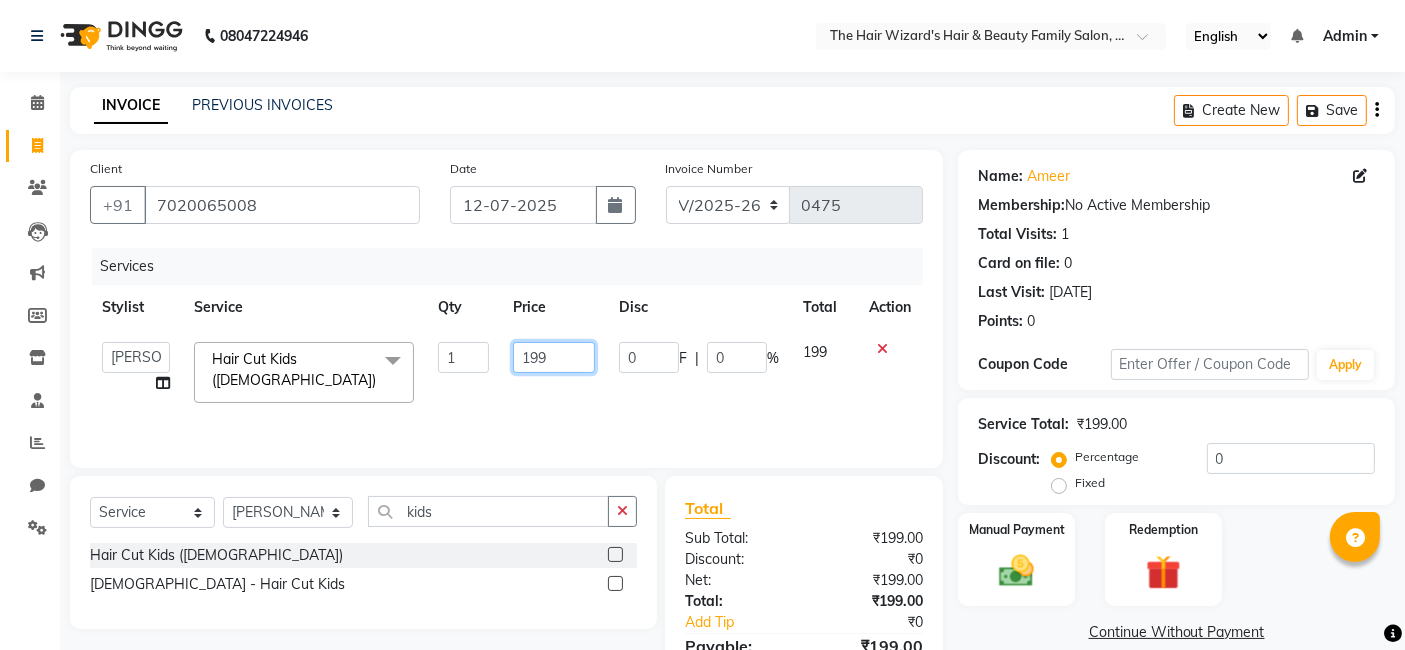 click on "199" 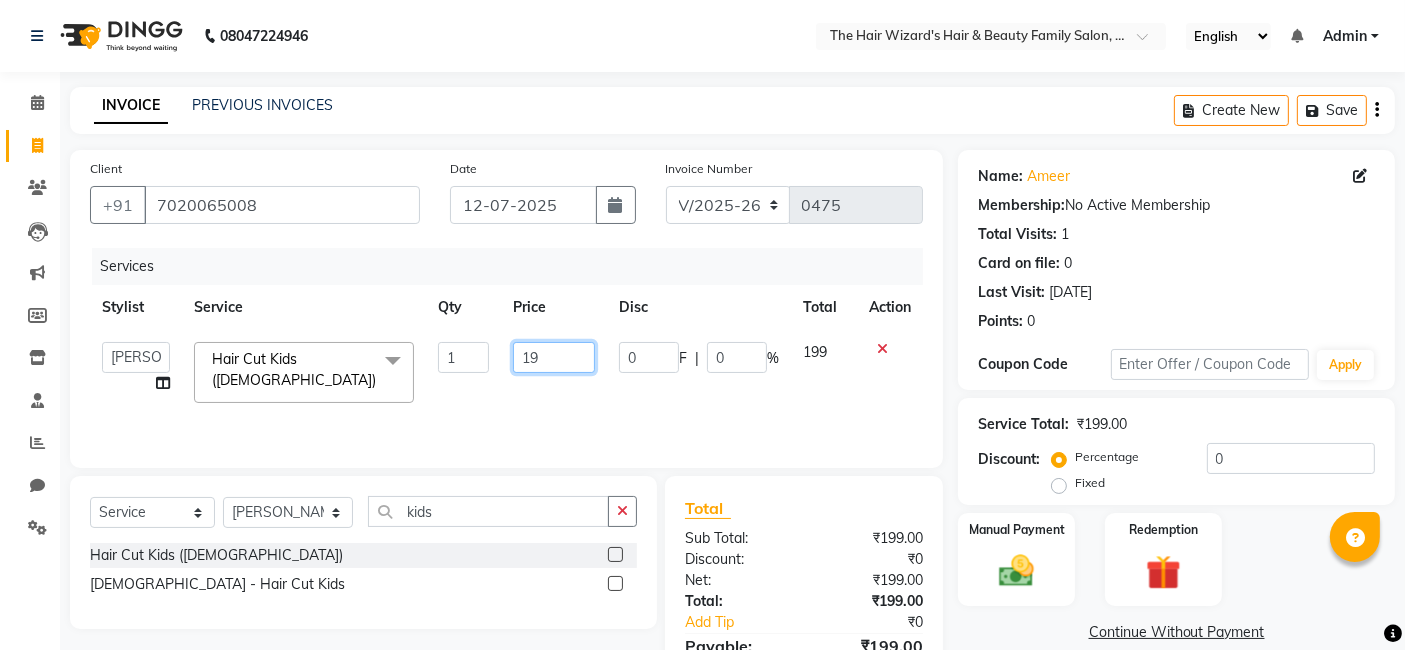 type on "1" 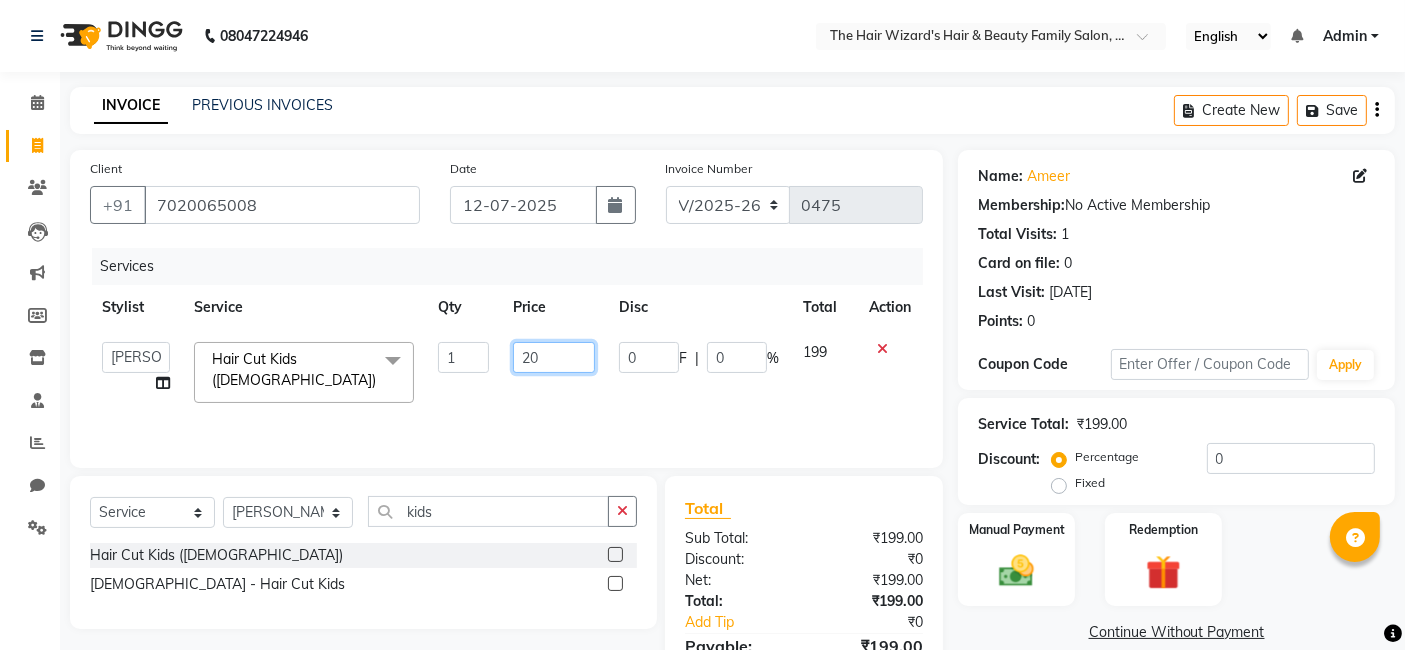 type on "200" 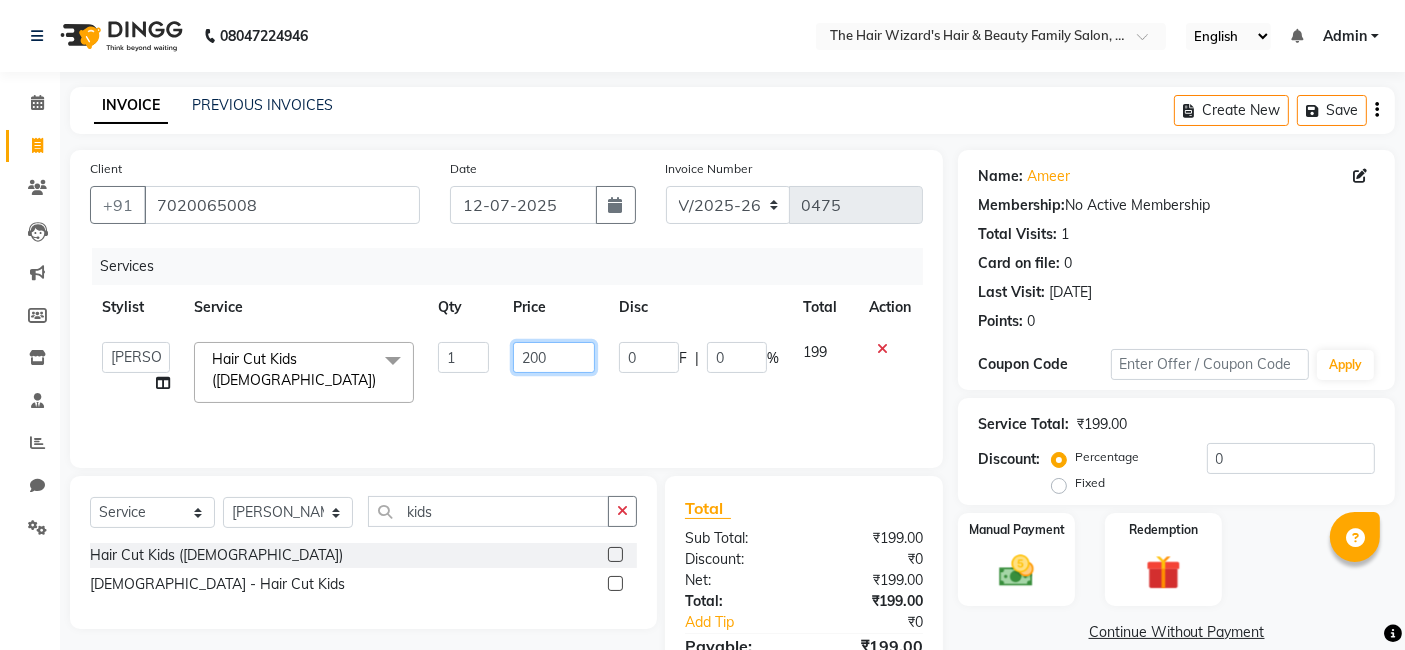 scroll, scrollTop: 106, scrollLeft: 0, axis: vertical 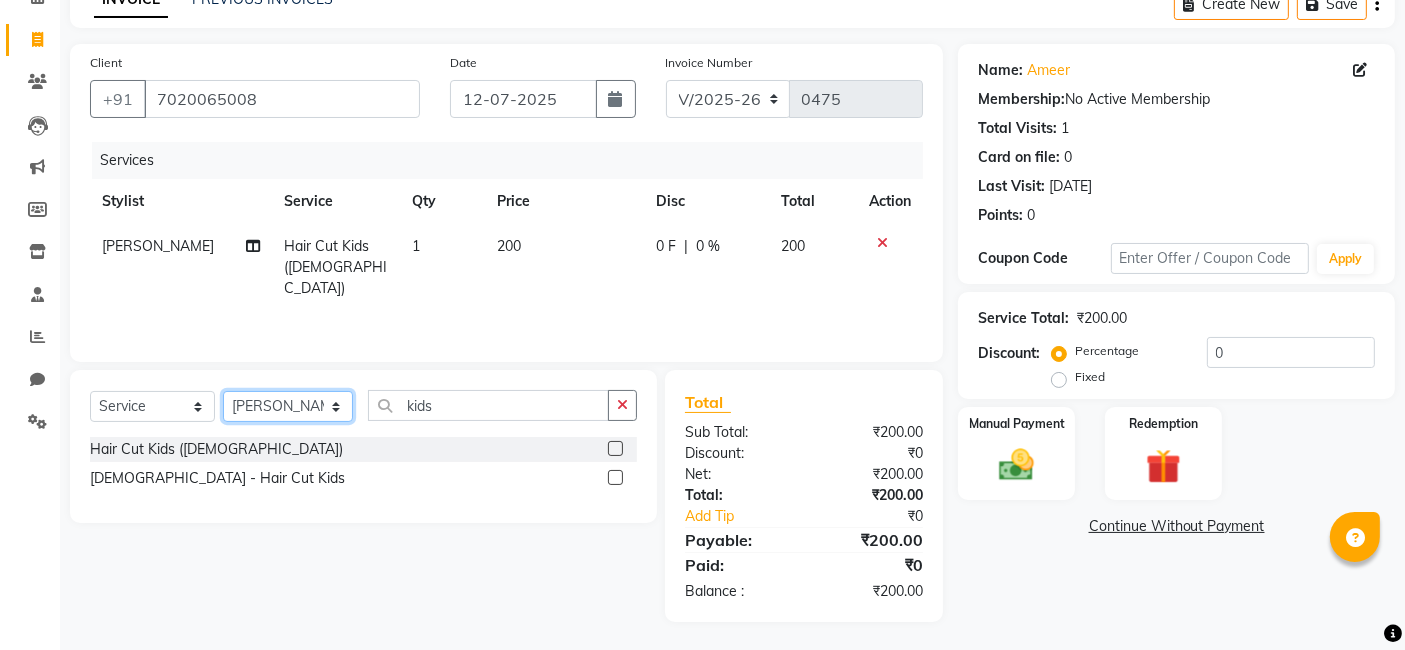 click on "Select Stylist Abdul Rehman Fahim Ansari  Helena Manoj Salvi Jishan Ali MOHD FAIZ Rubina SAHIL MALIK Sakshi Babar Suhail Ali WIZARDS" 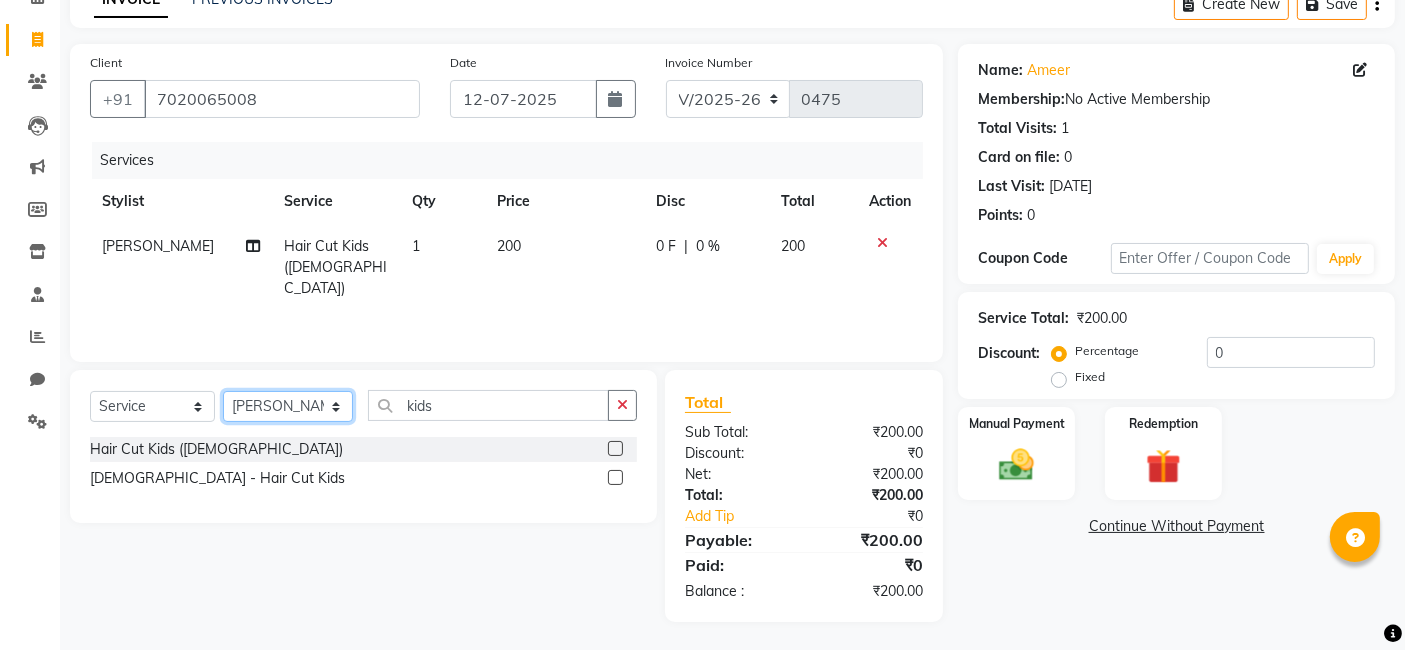 select on "83322" 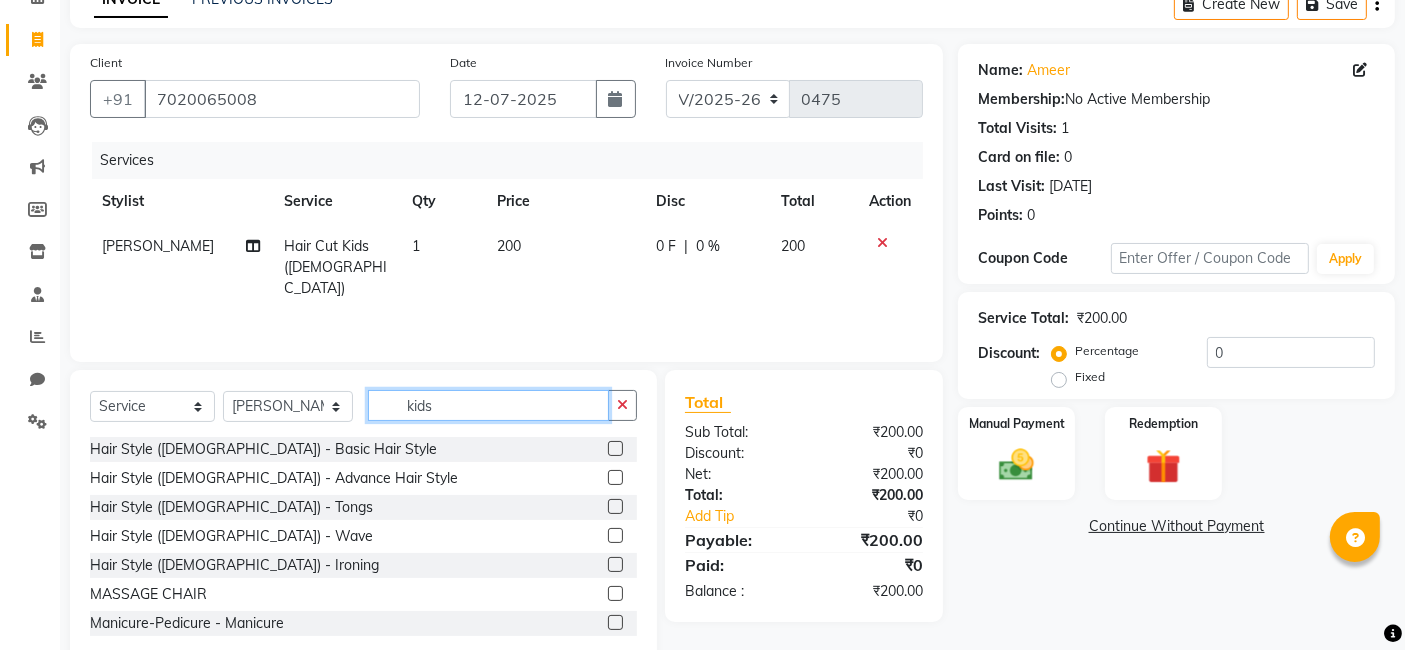 click on "kids" 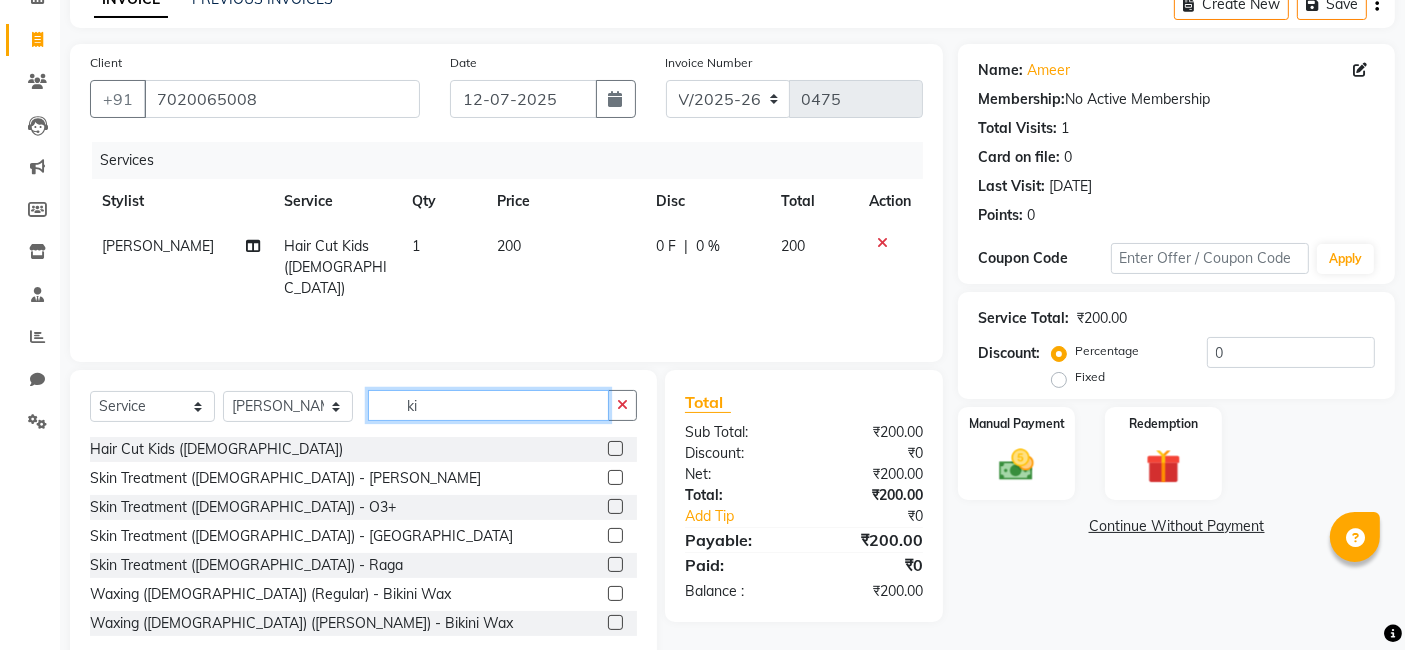 type on "k" 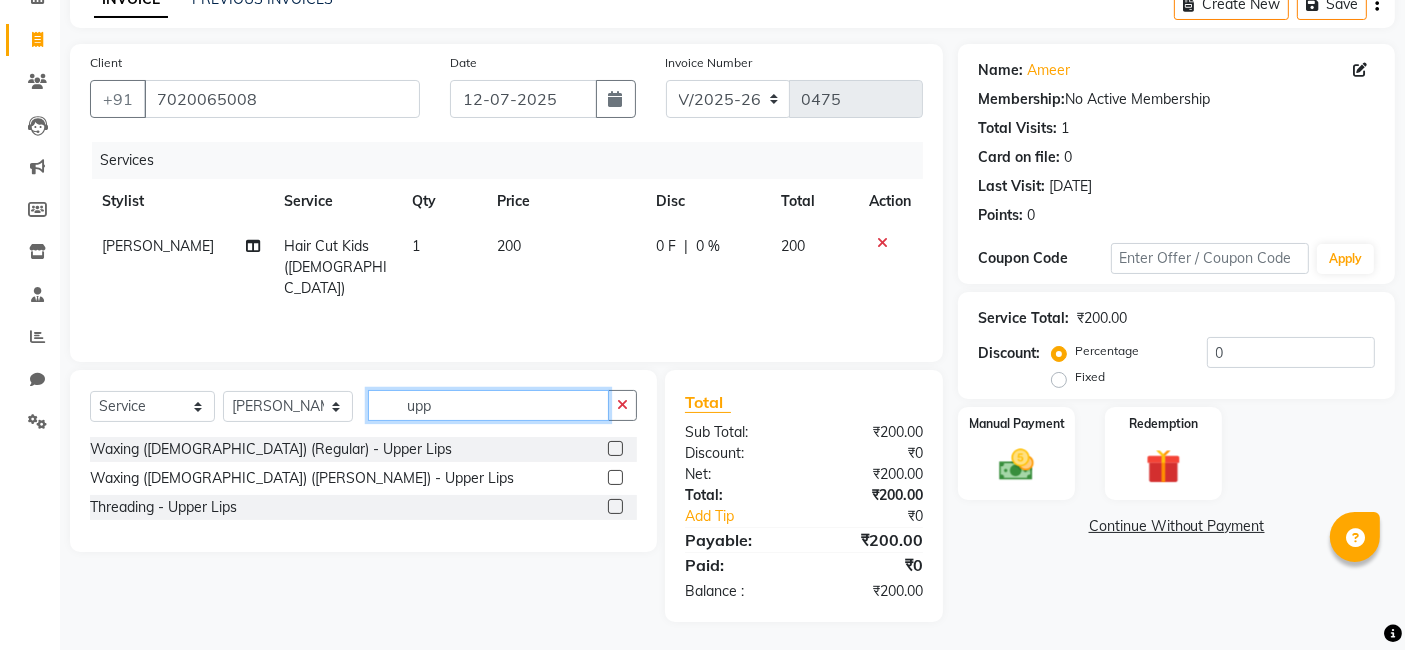 type on "upp" 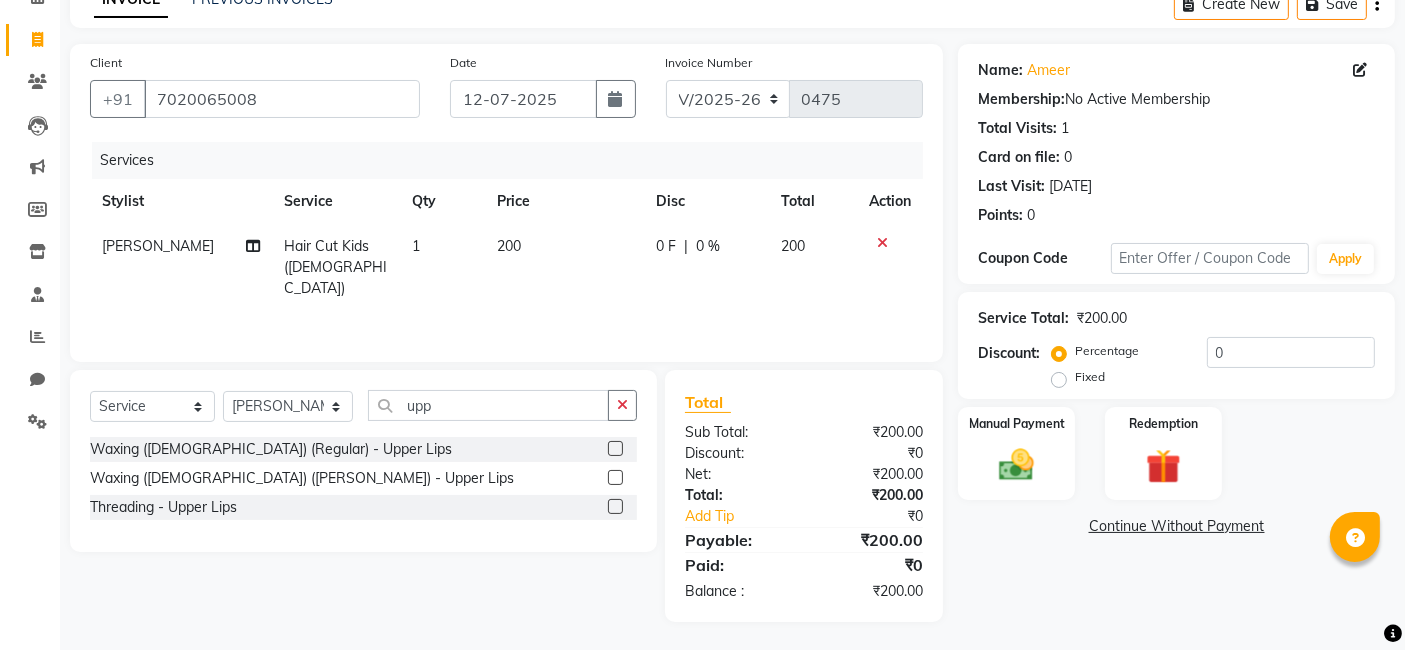 click 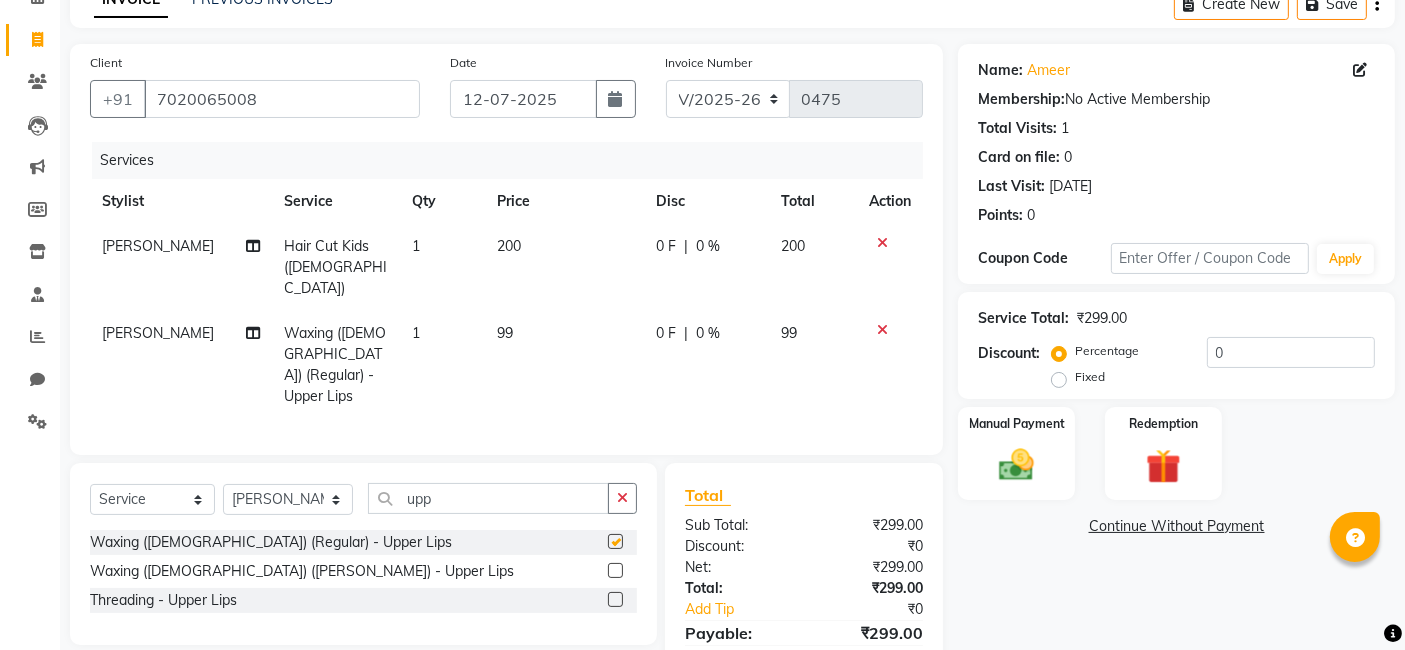 checkbox on "false" 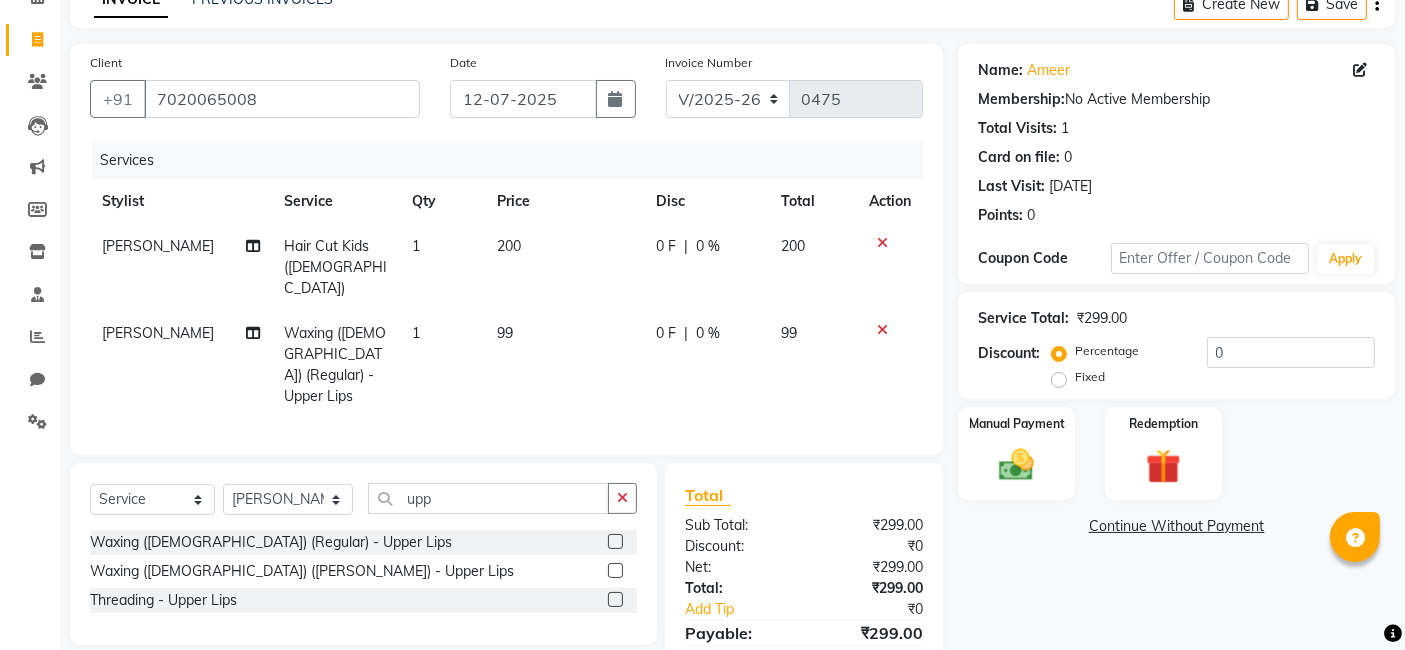 click on "99" 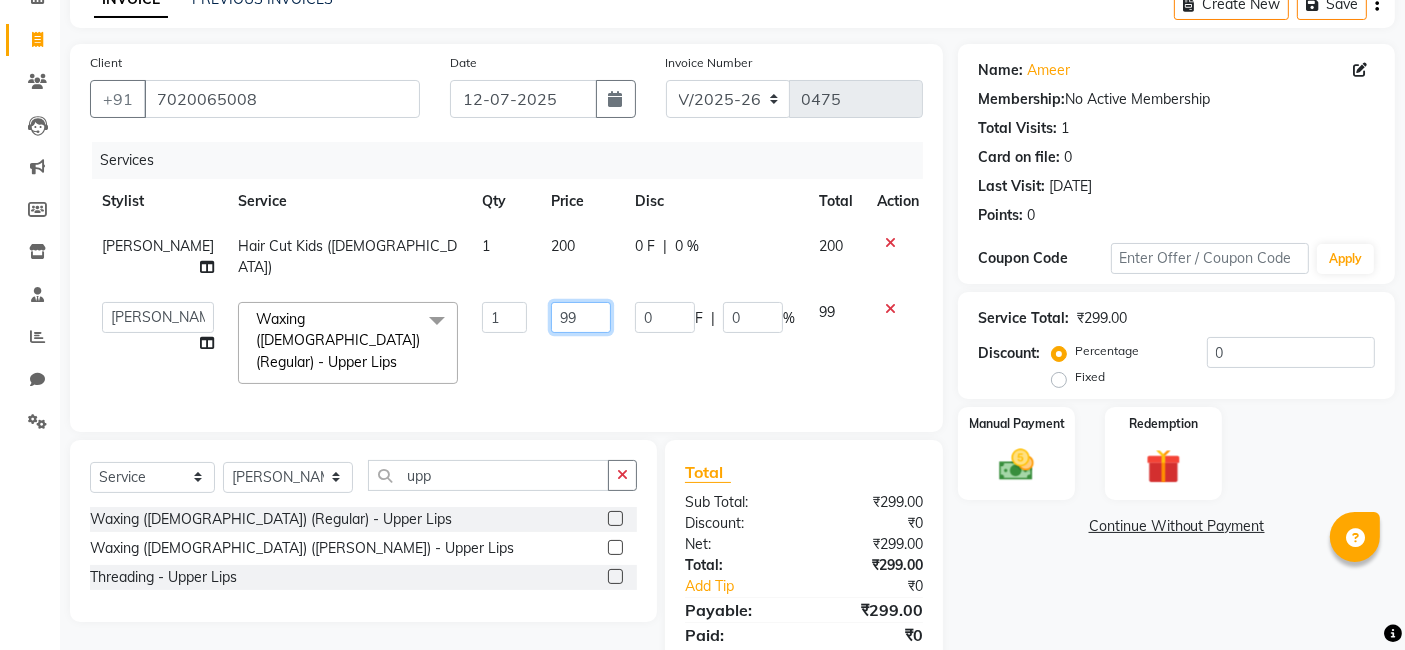 click on "99" 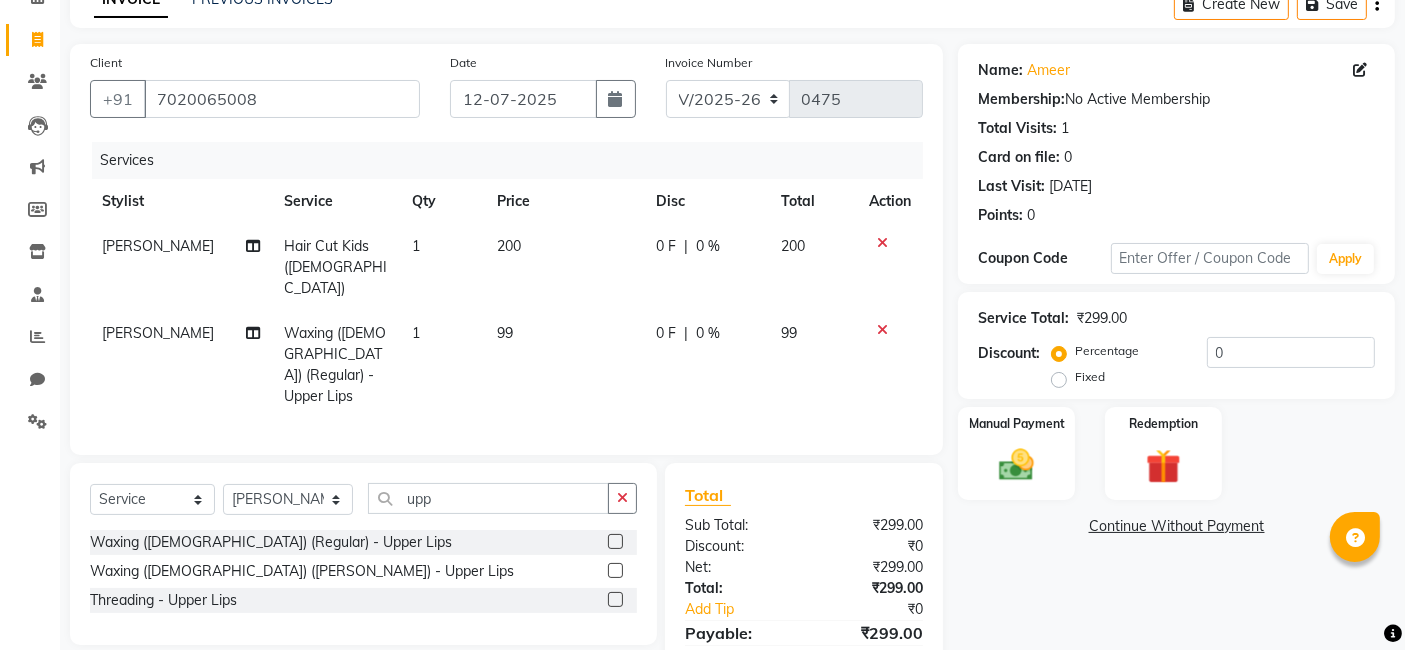 click 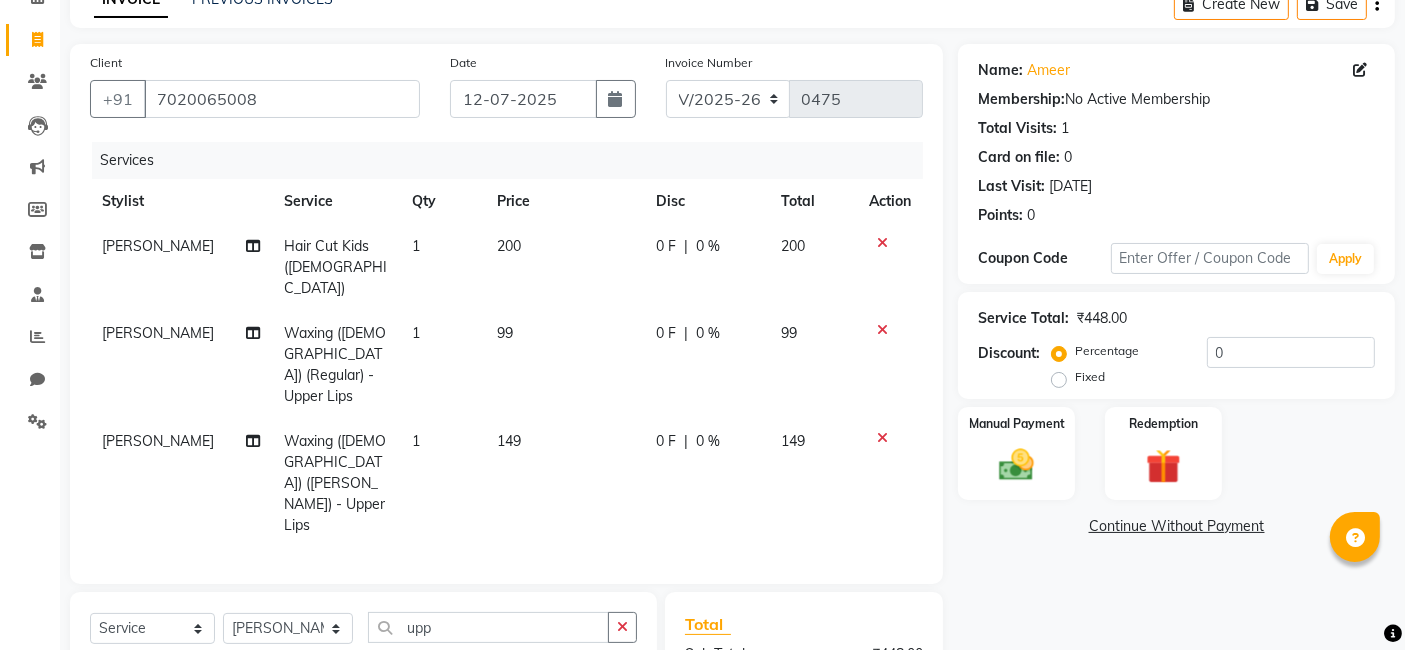 checkbox on "false" 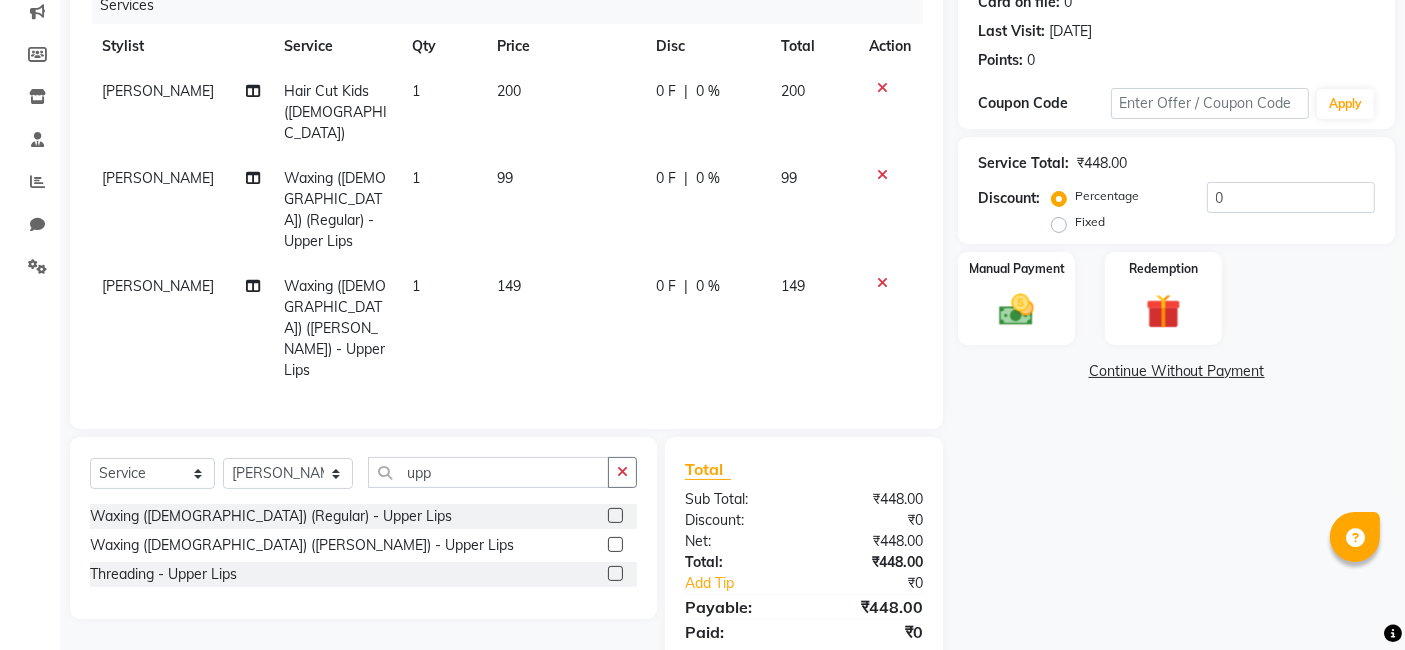 click 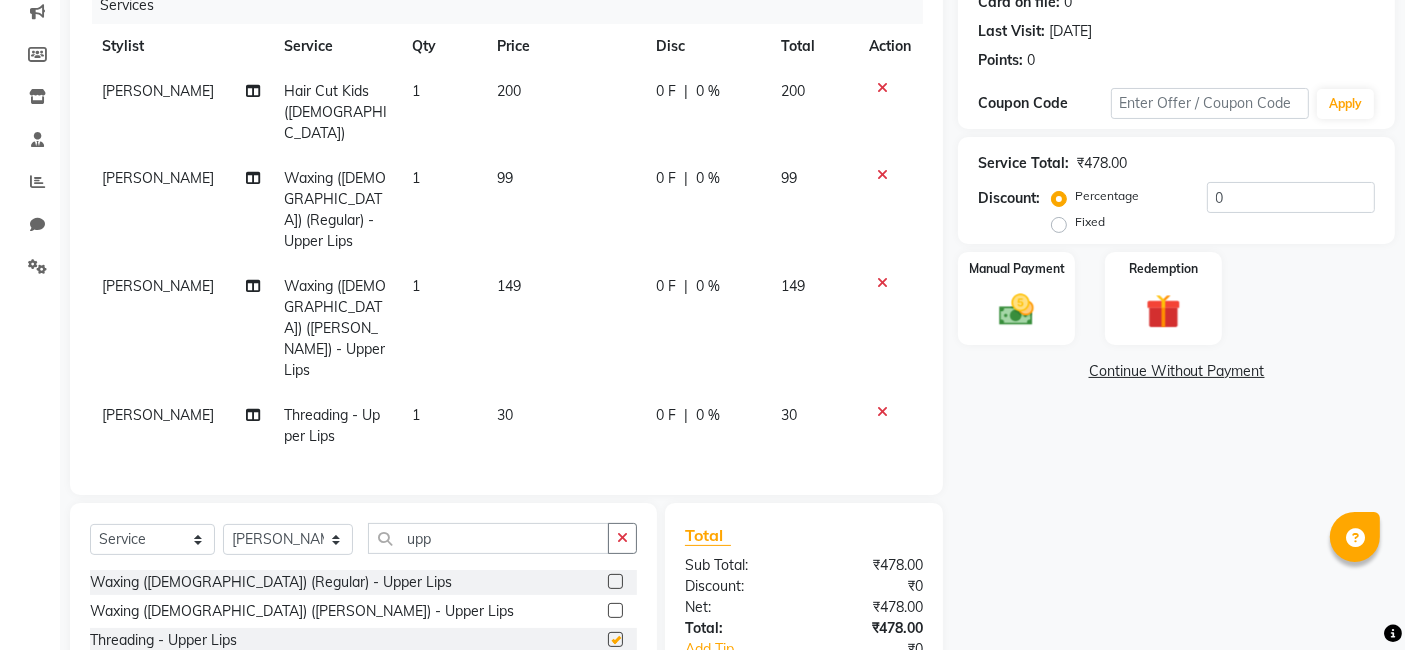 checkbox on "false" 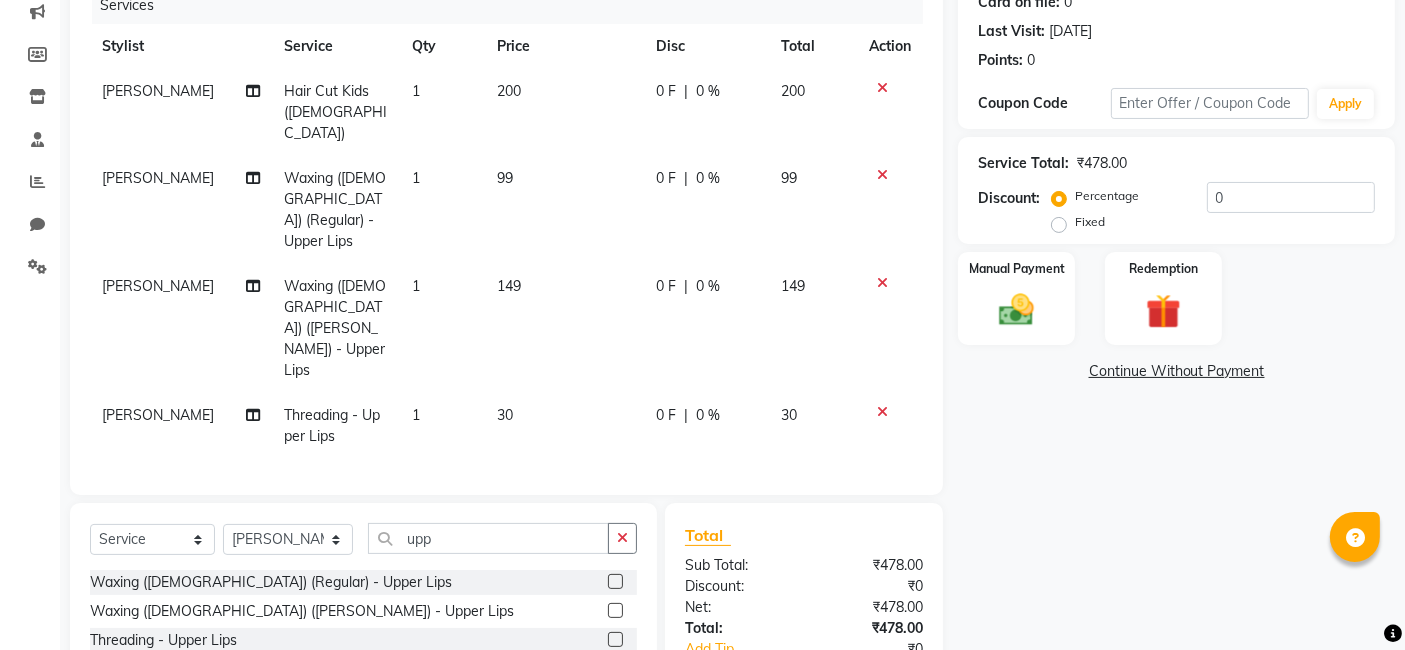 click 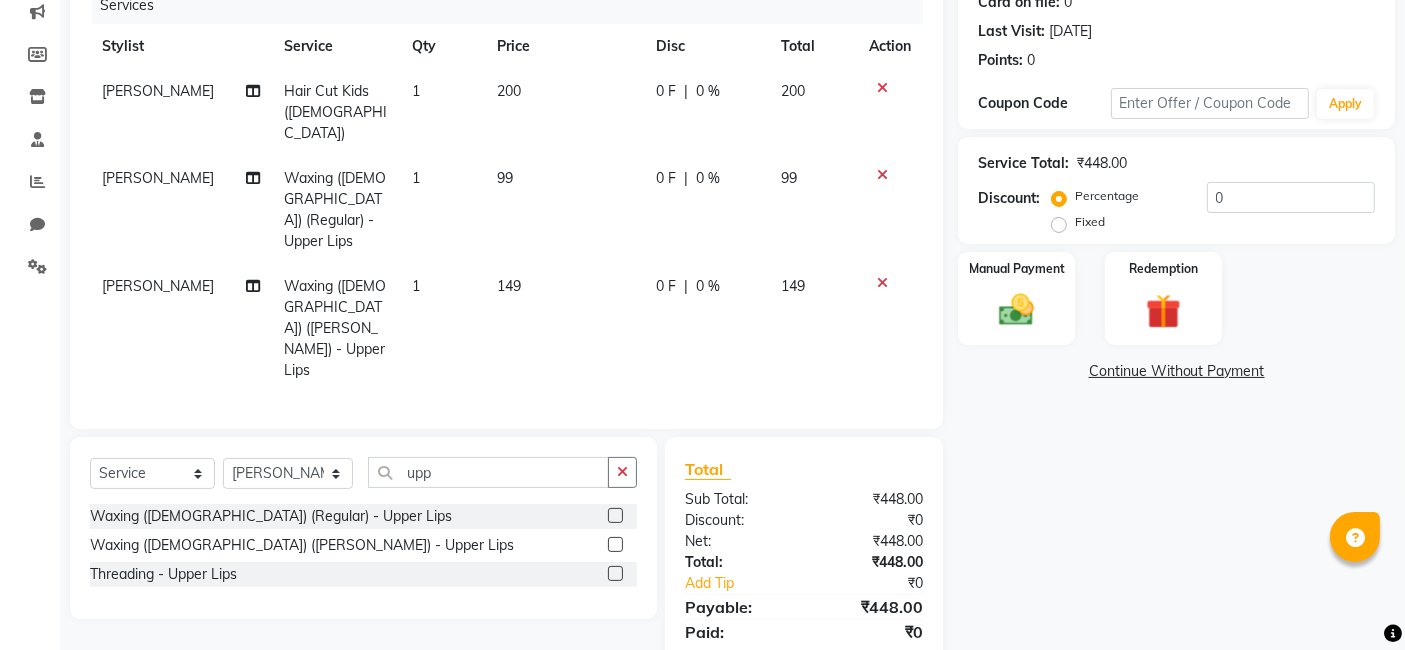 click 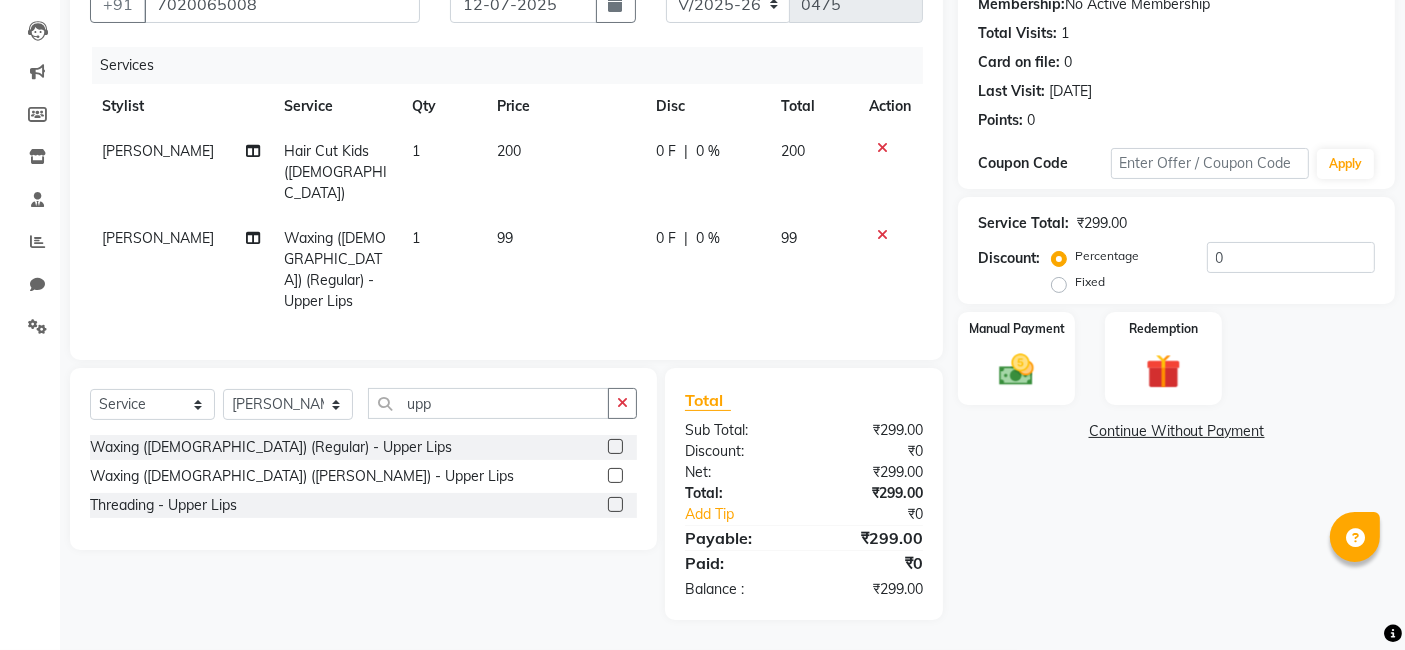 scroll, scrollTop: 174, scrollLeft: 0, axis: vertical 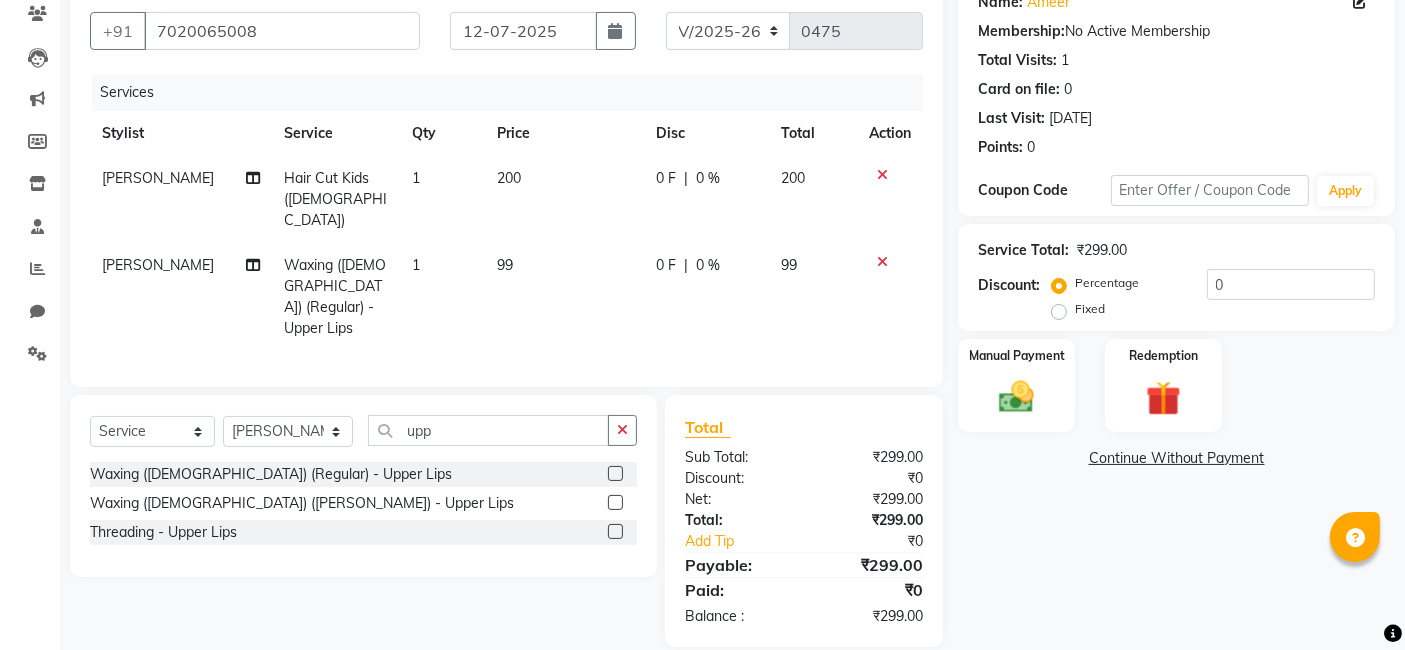 click on "99" 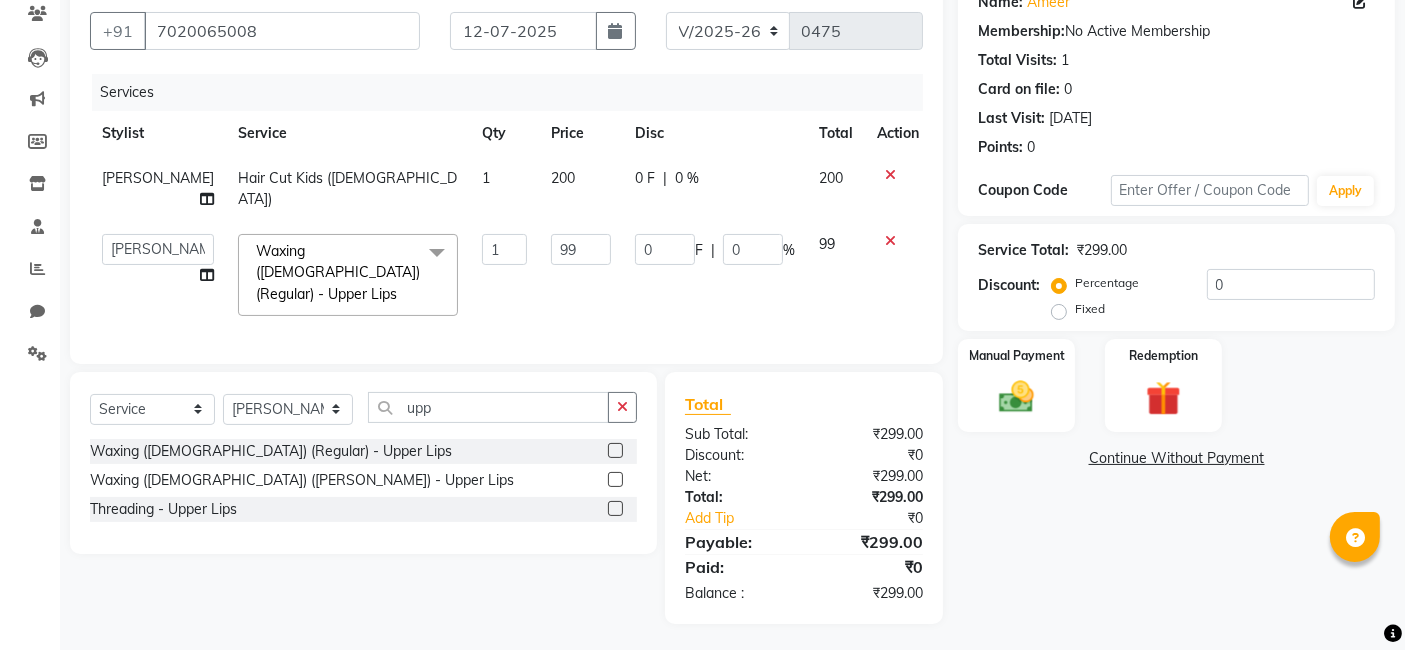 scroll, scrollTop: 171, scrollLeft: 0, axis: vertical 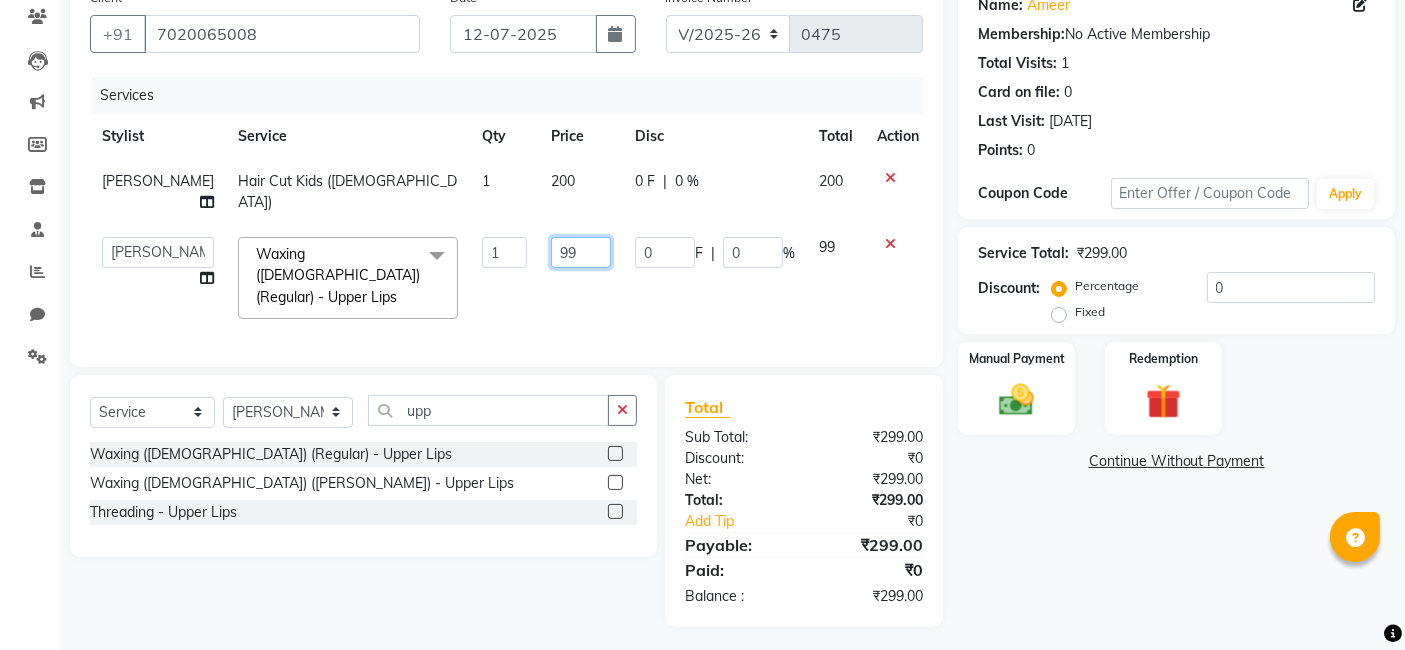 click on "99" 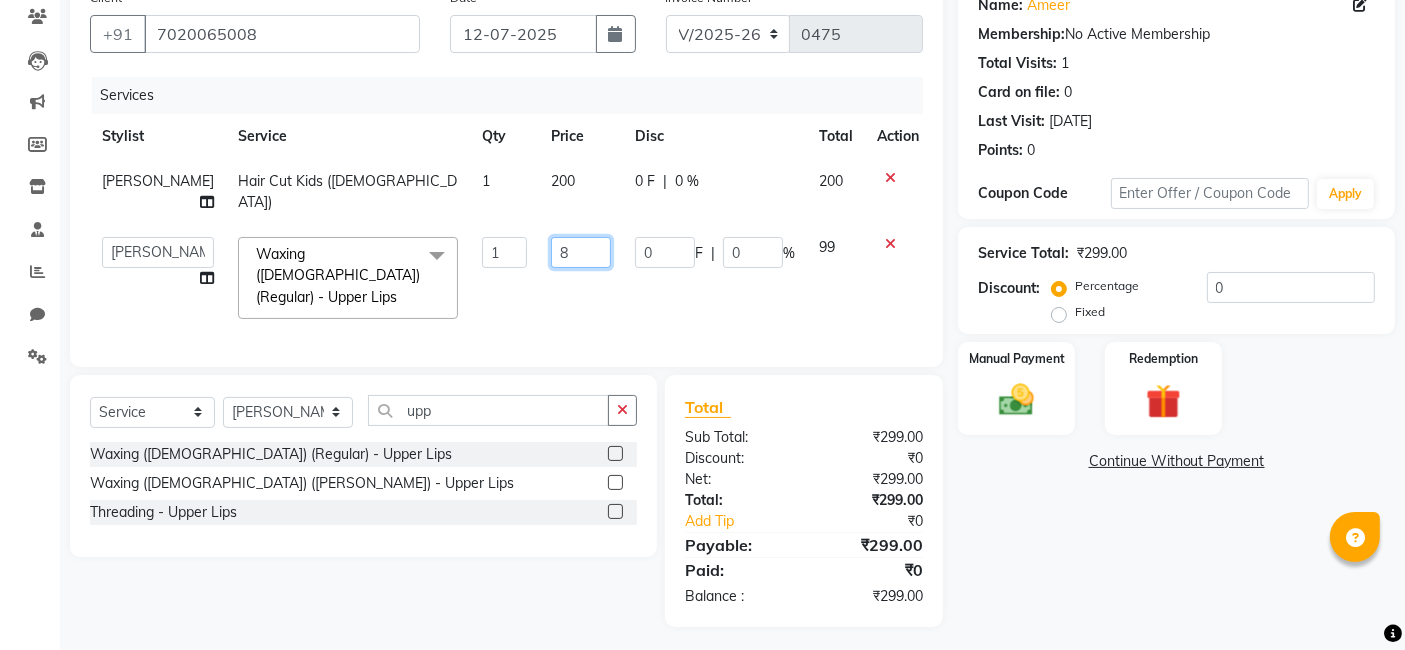 type on "80" 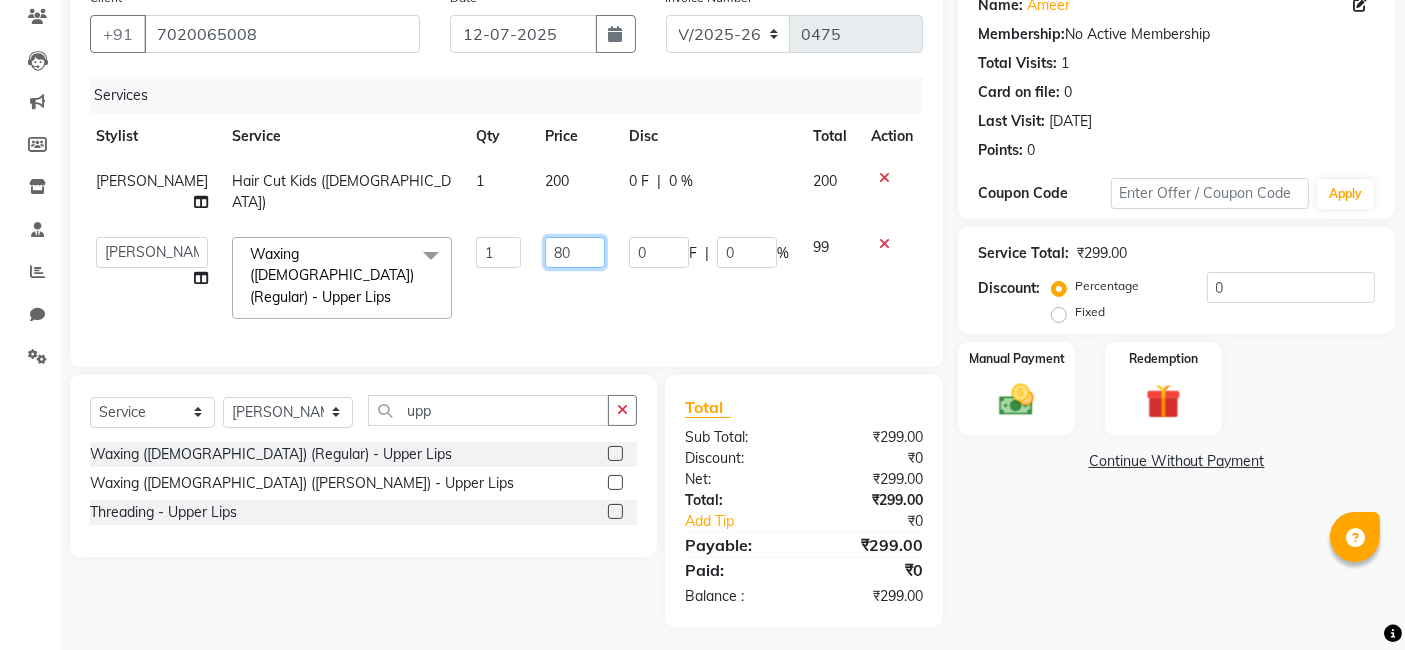 scroll, scrollTop: 0, scrollLeft: 8, axis: horizontal 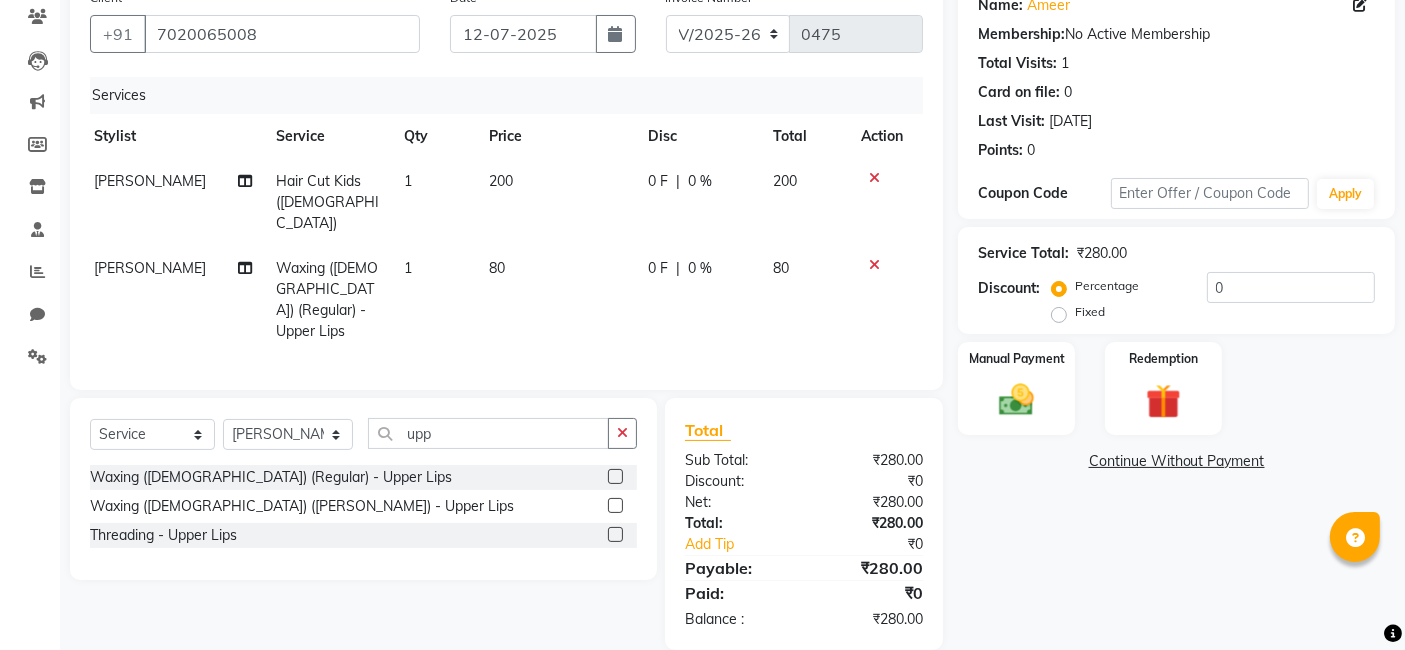 click 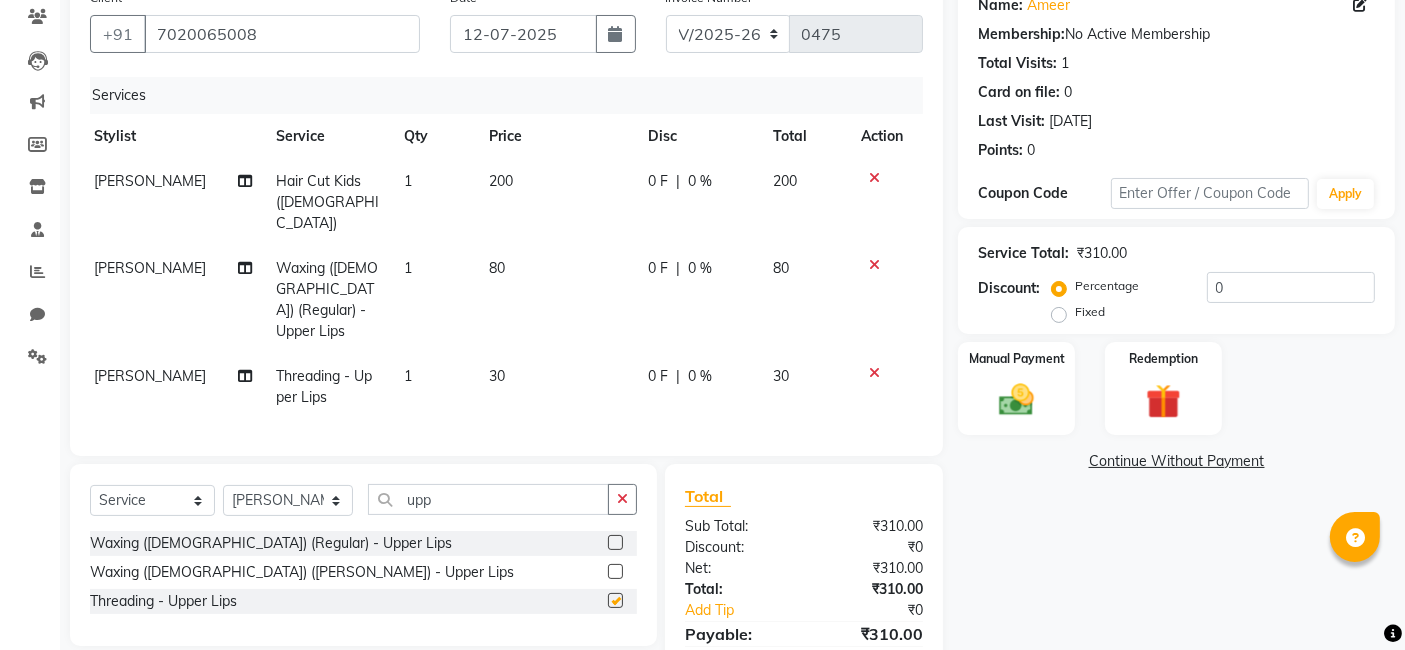 checkbox on "false" 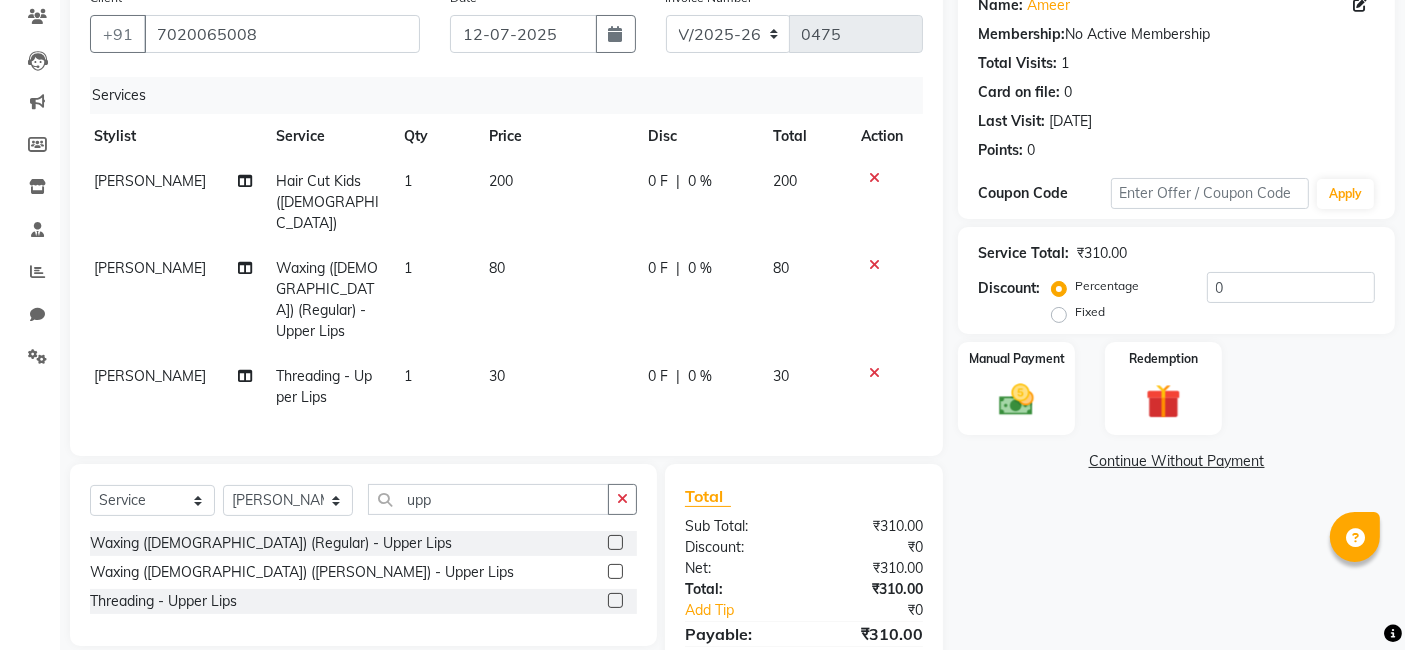 click 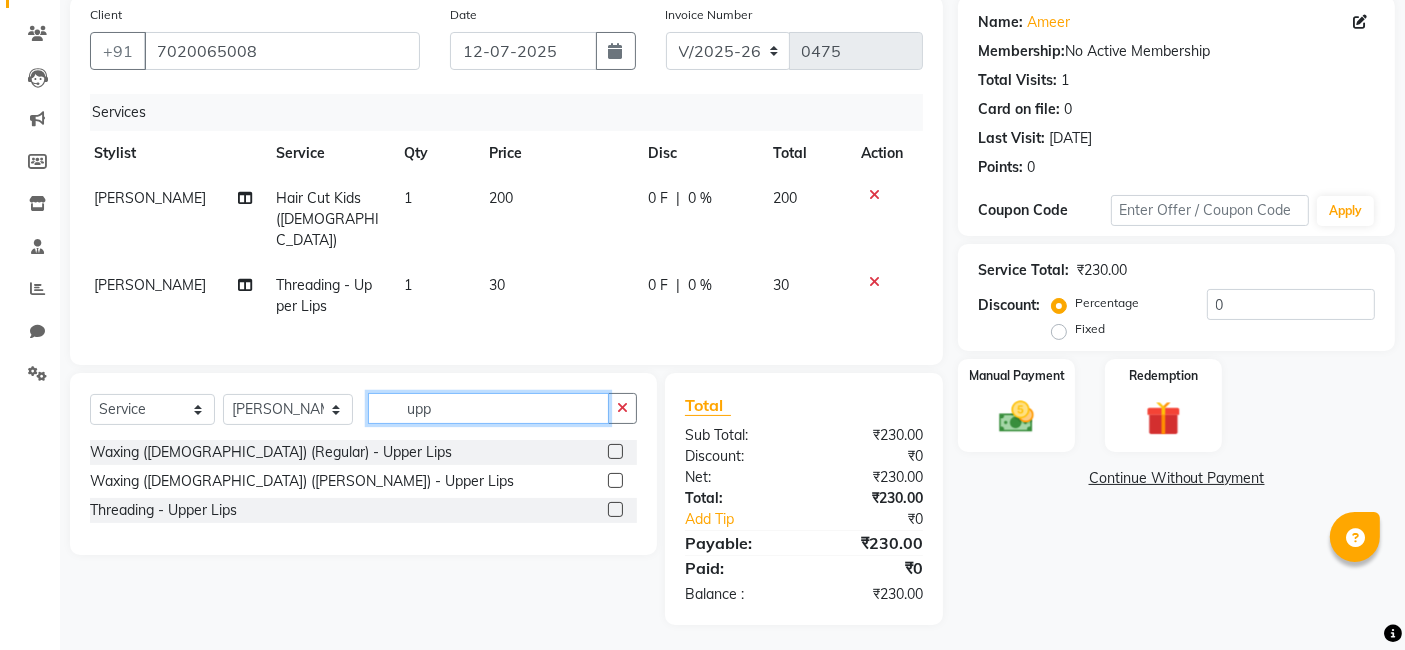 click on "upp" 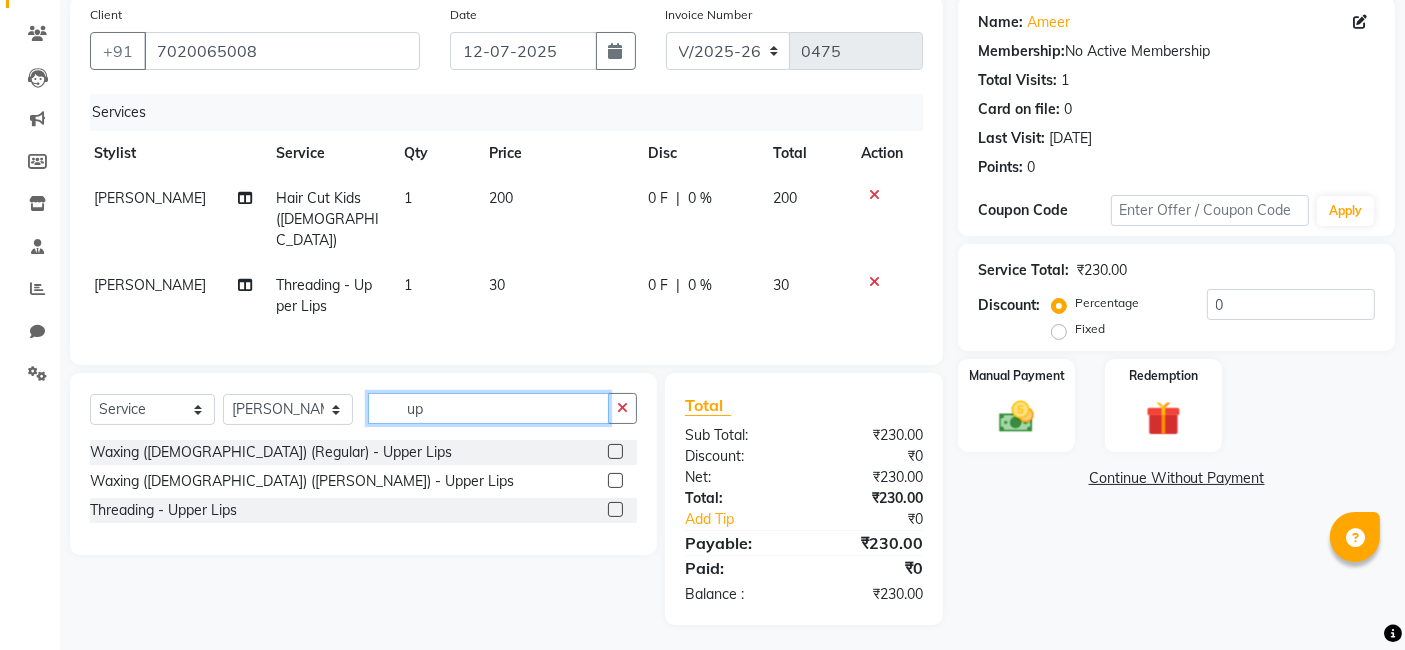 type on "u" 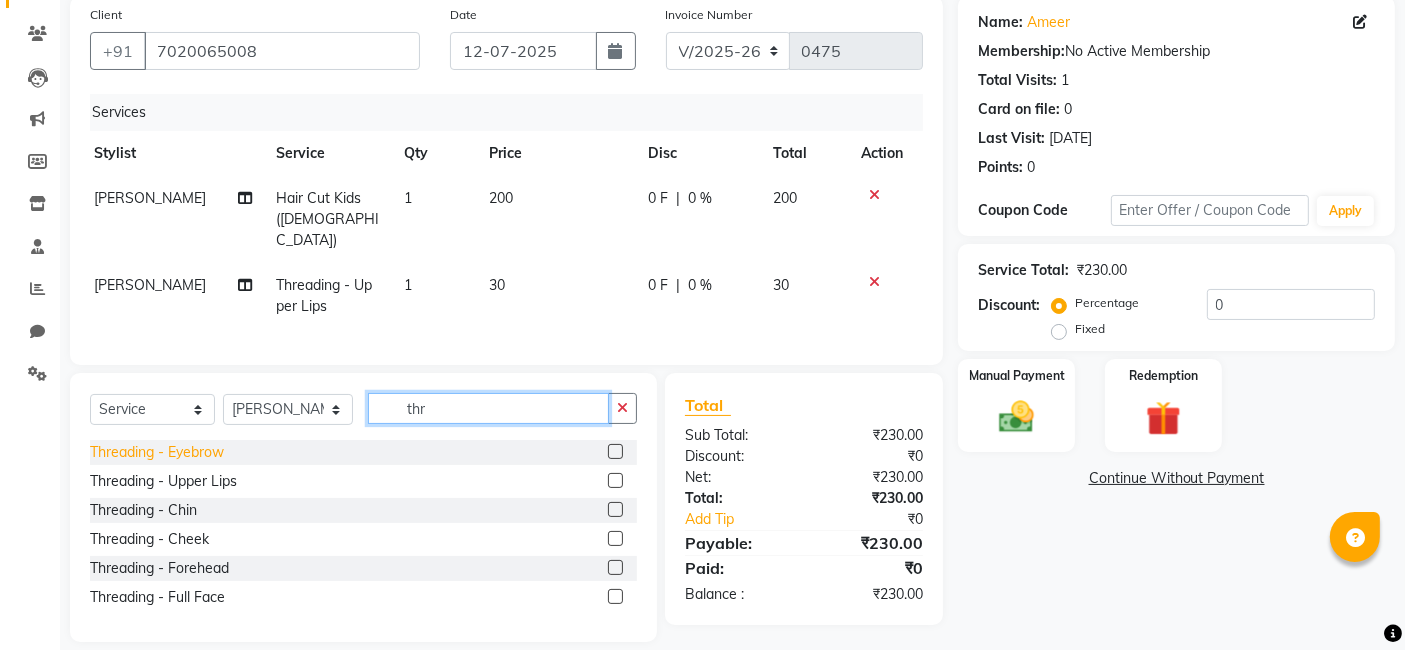 type on "thr" 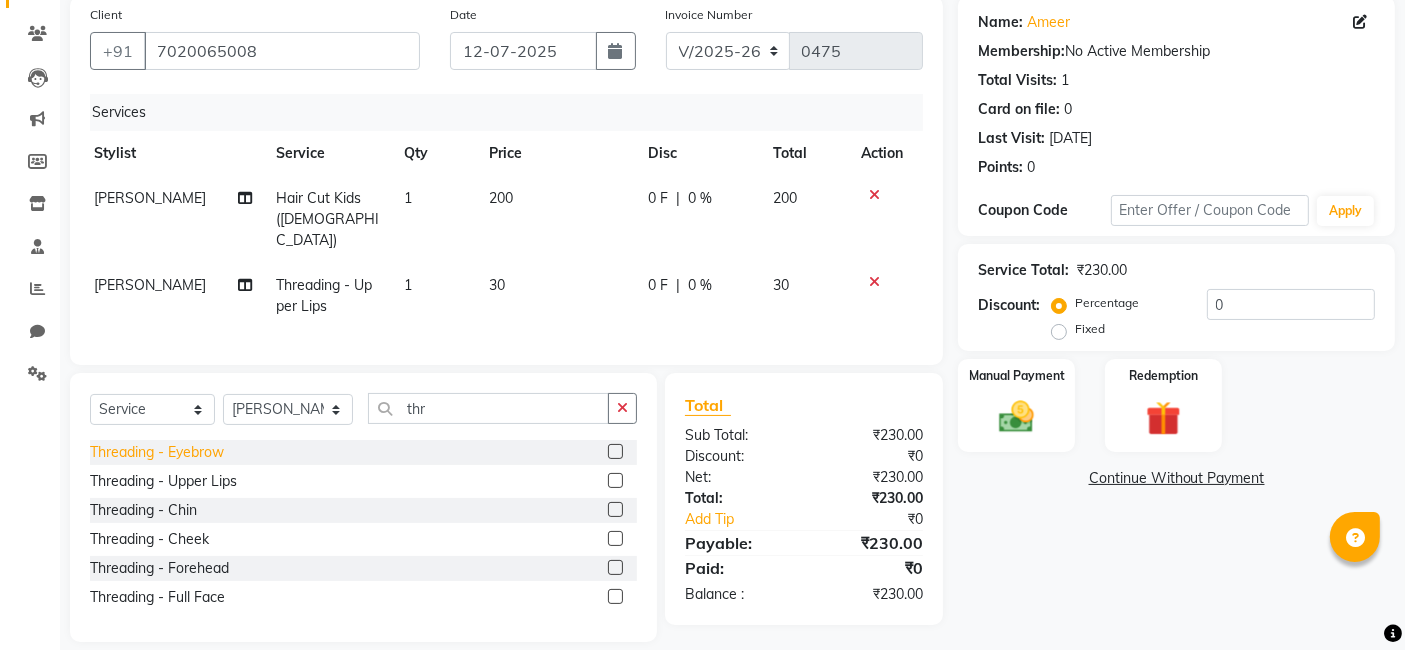 click on "Threading - Eyebrow" 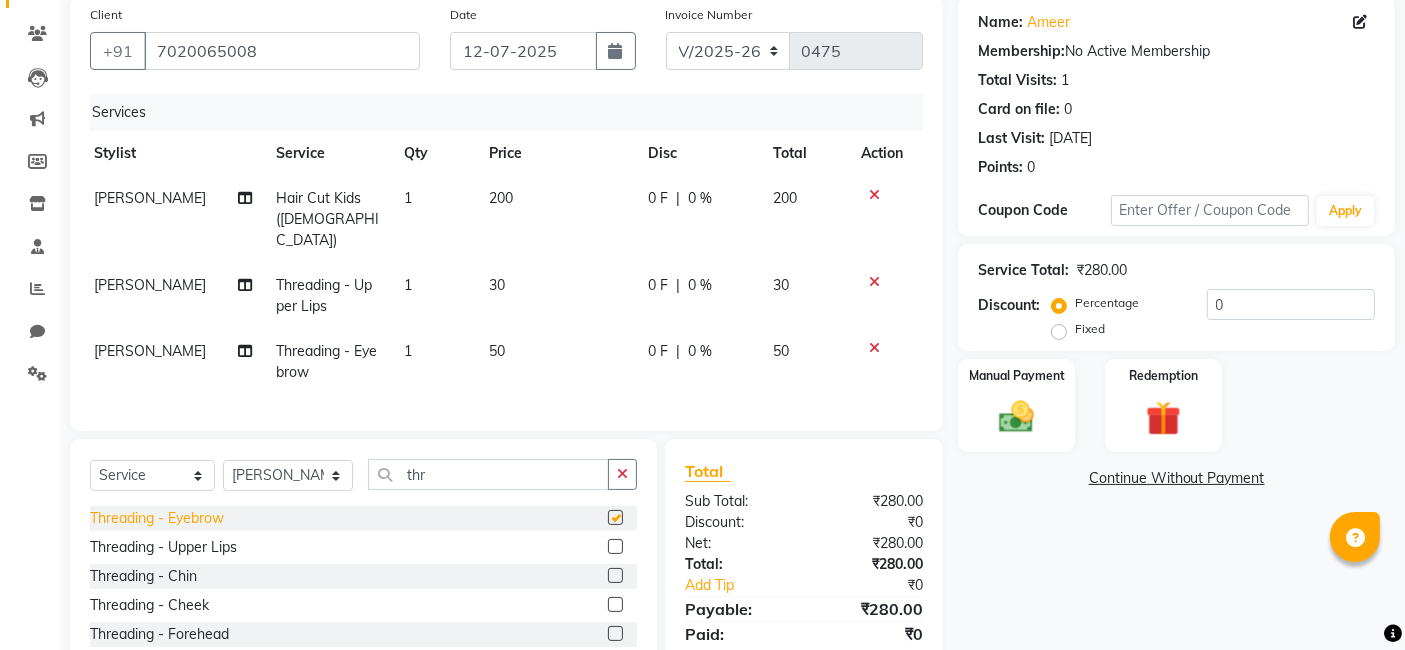 checkbox on "false" 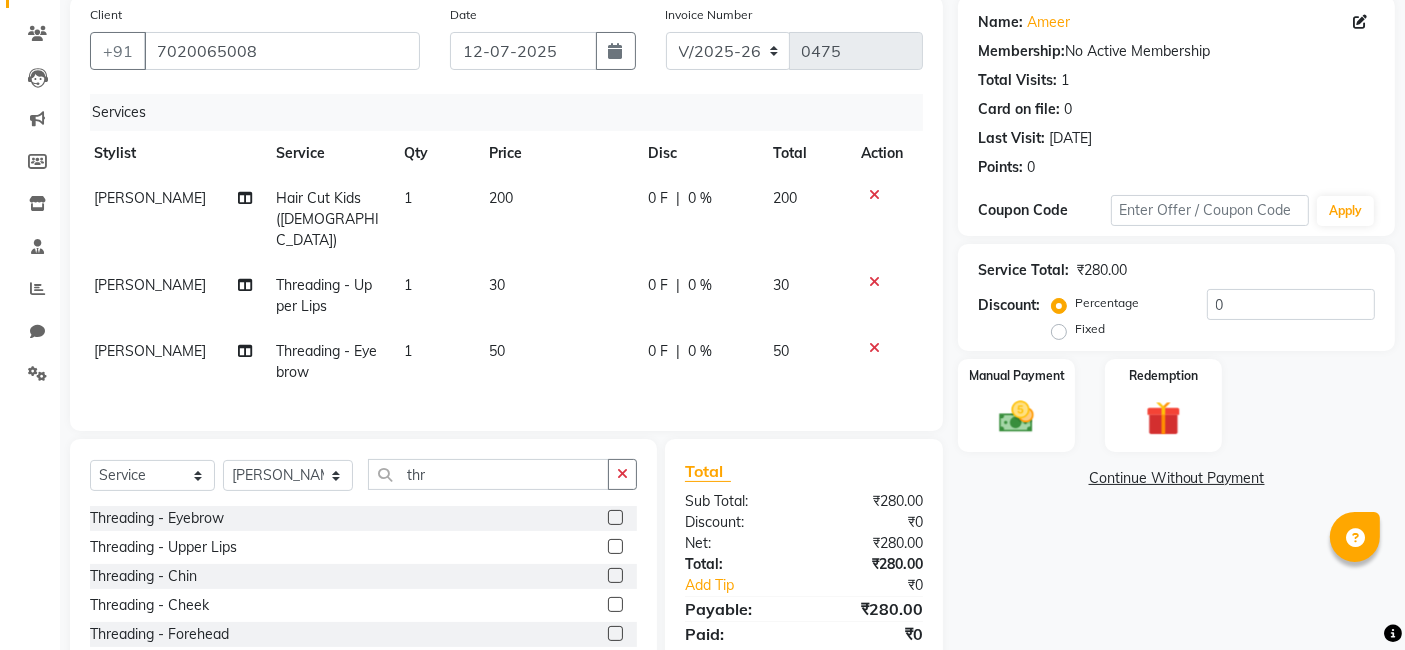 scroll, scrollTop: 237, scrollLeft: 0, axis: vertical 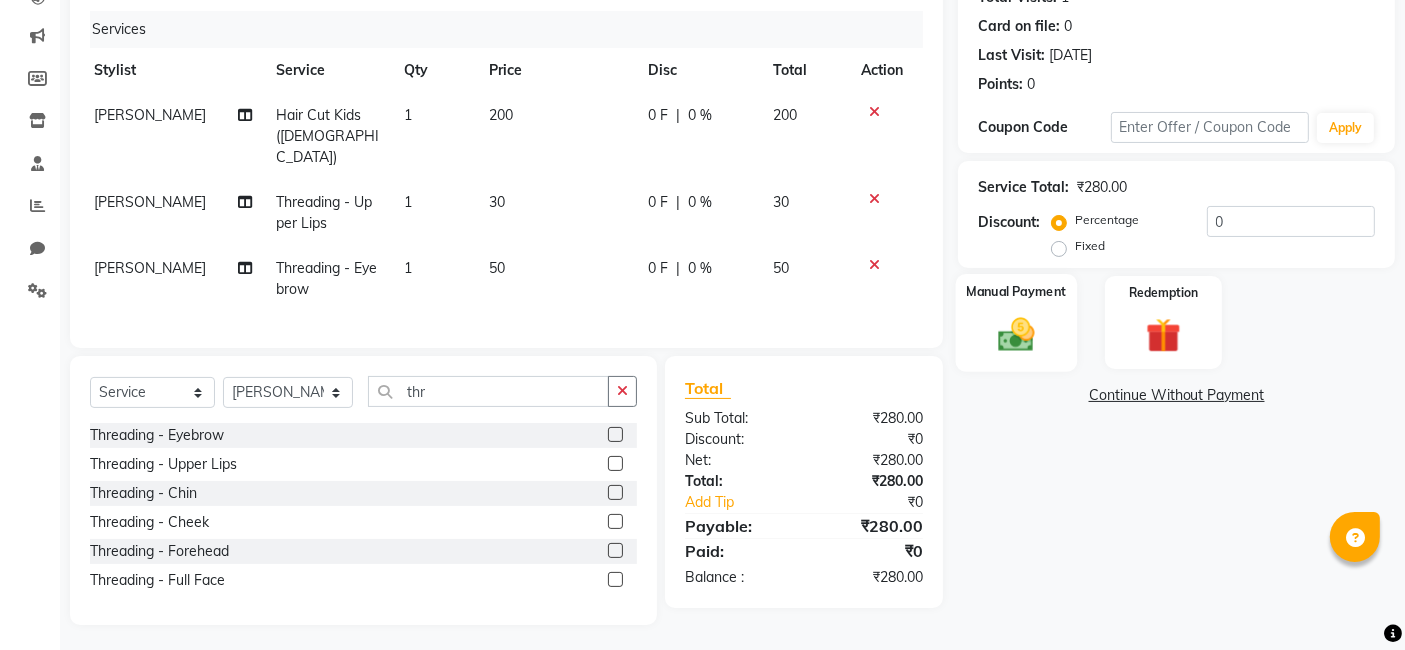 click 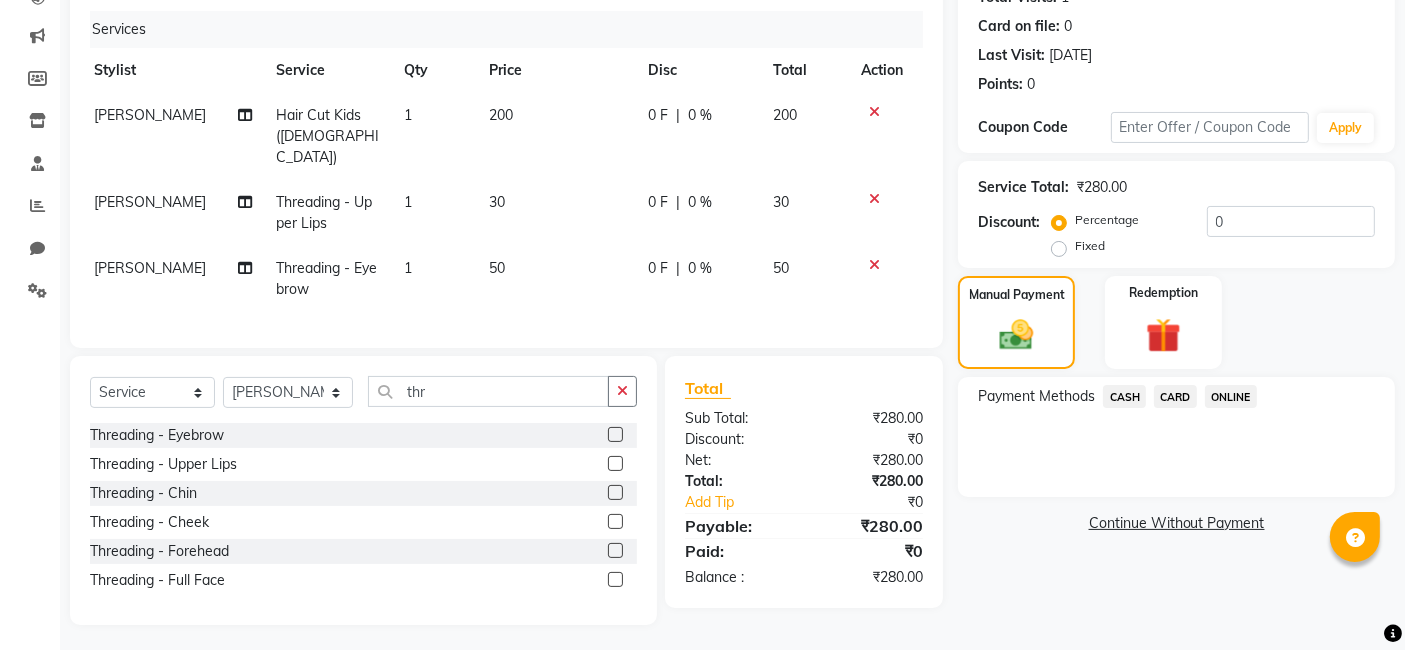 click on "ONLINE" 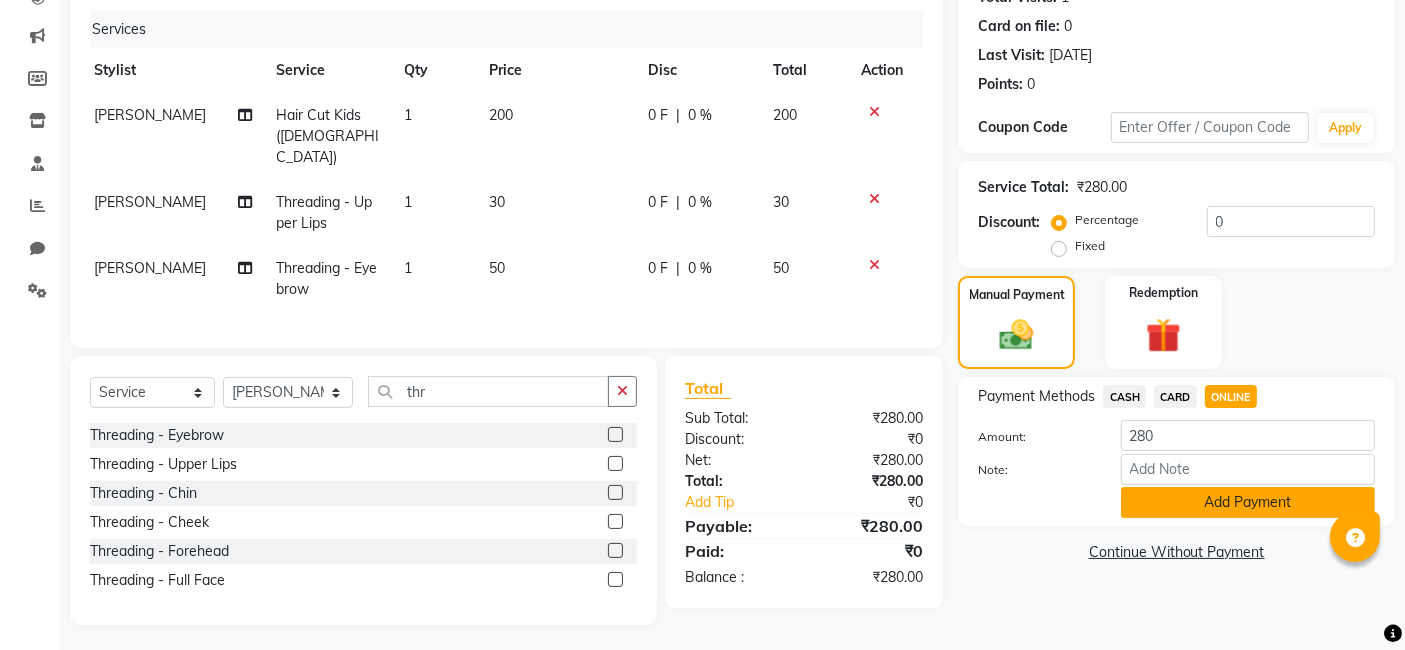 click on "Add Payment" 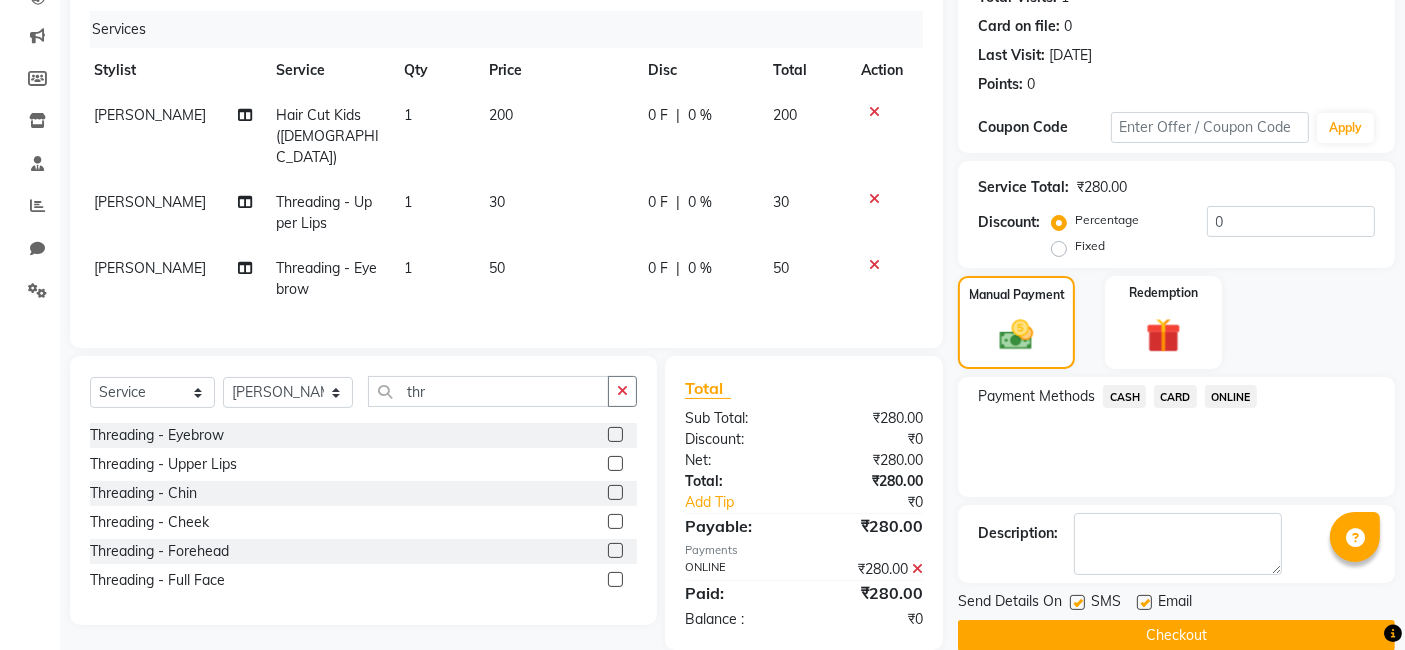 scroll, scrollTop: 266, scrollLeft: 0, axis: vertical 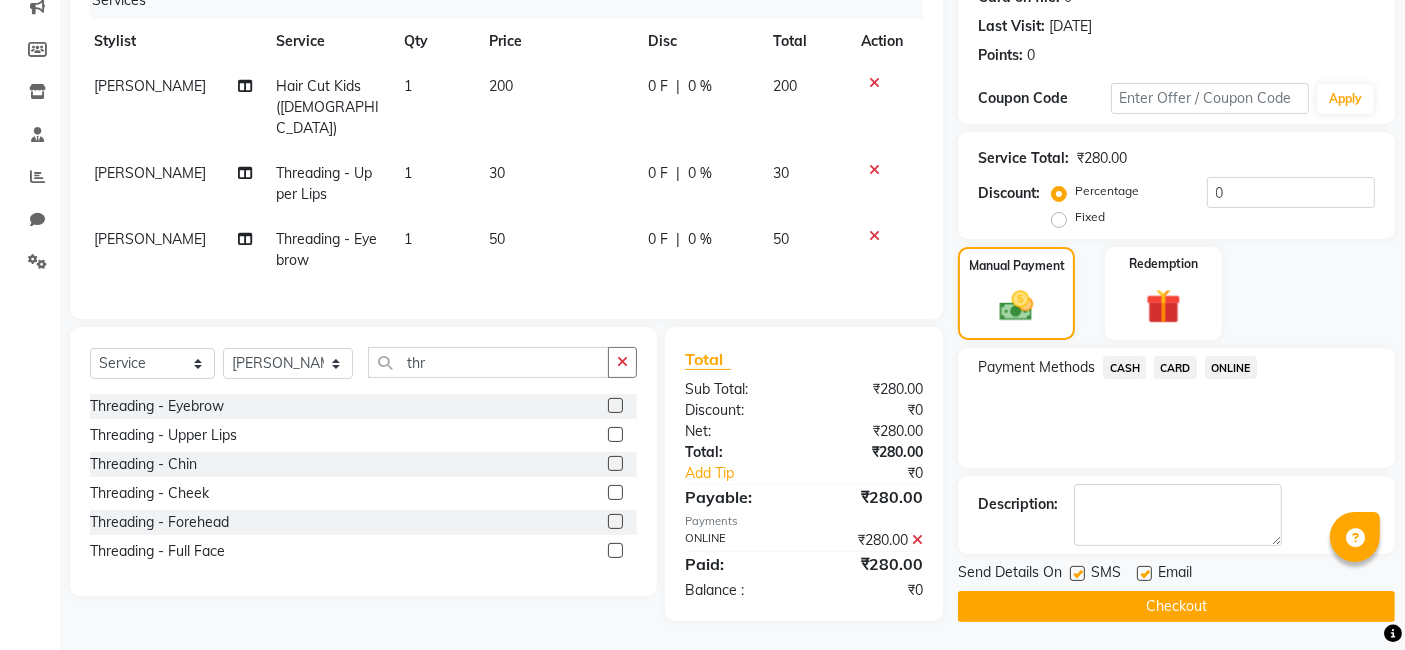 click on "Checkout" 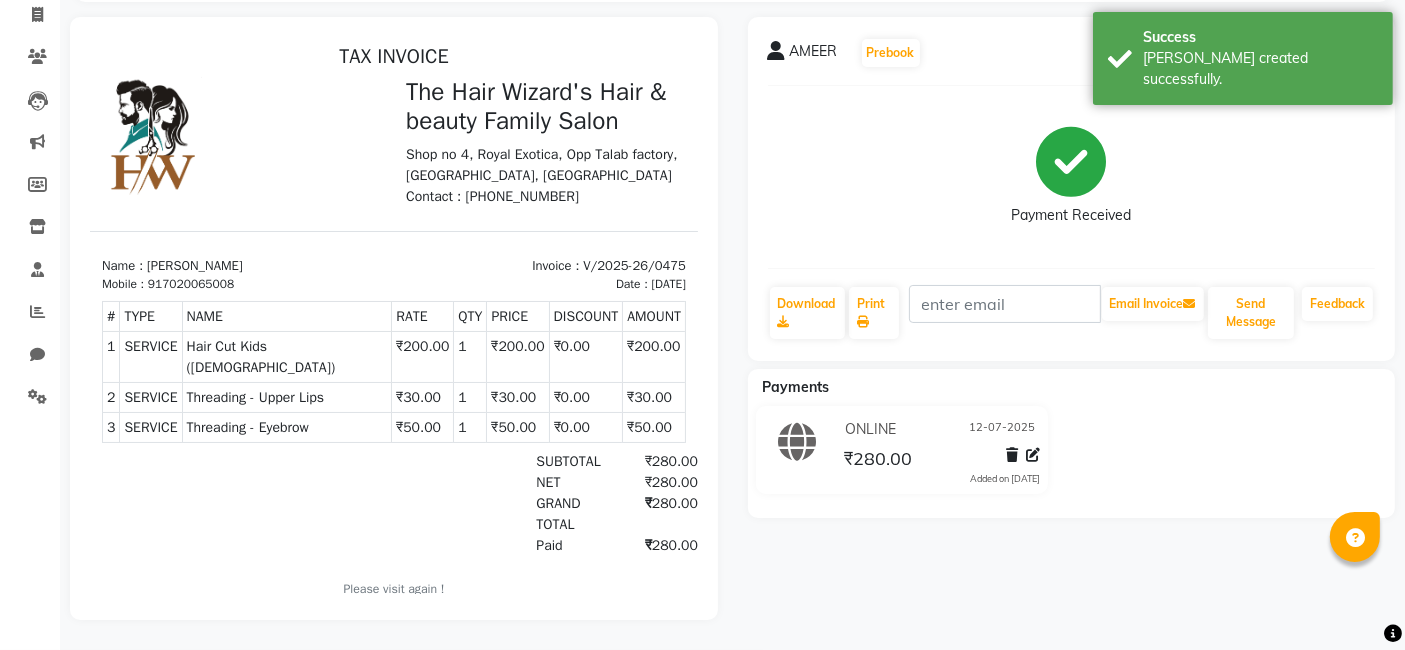 scroll, scrollTop: 0, scrollLeft: 0, axis: both 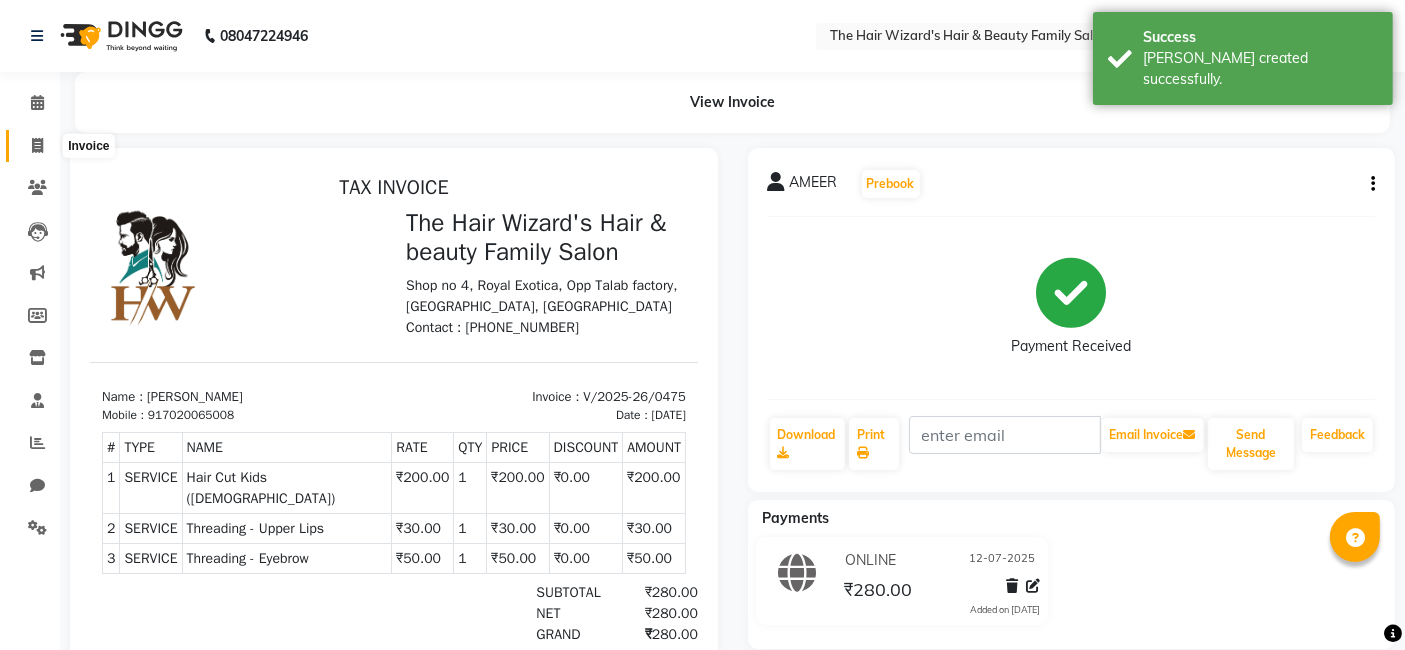 click 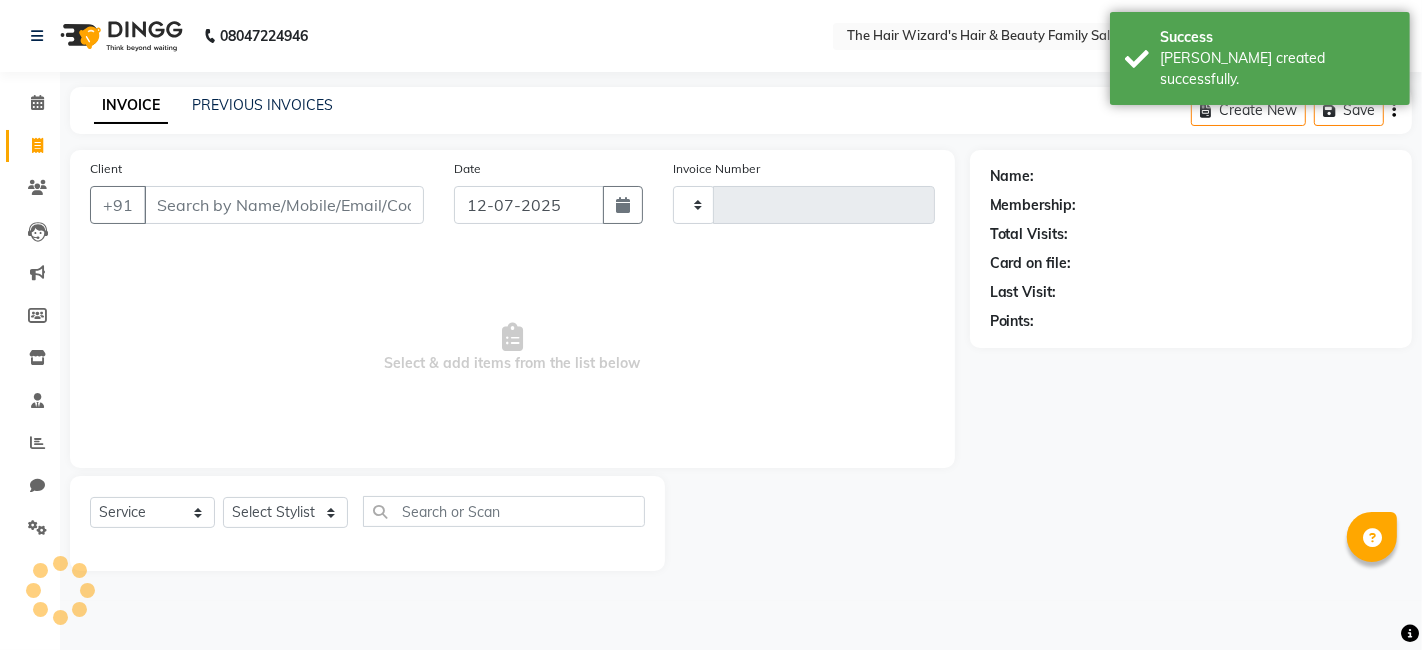 type on "0476" 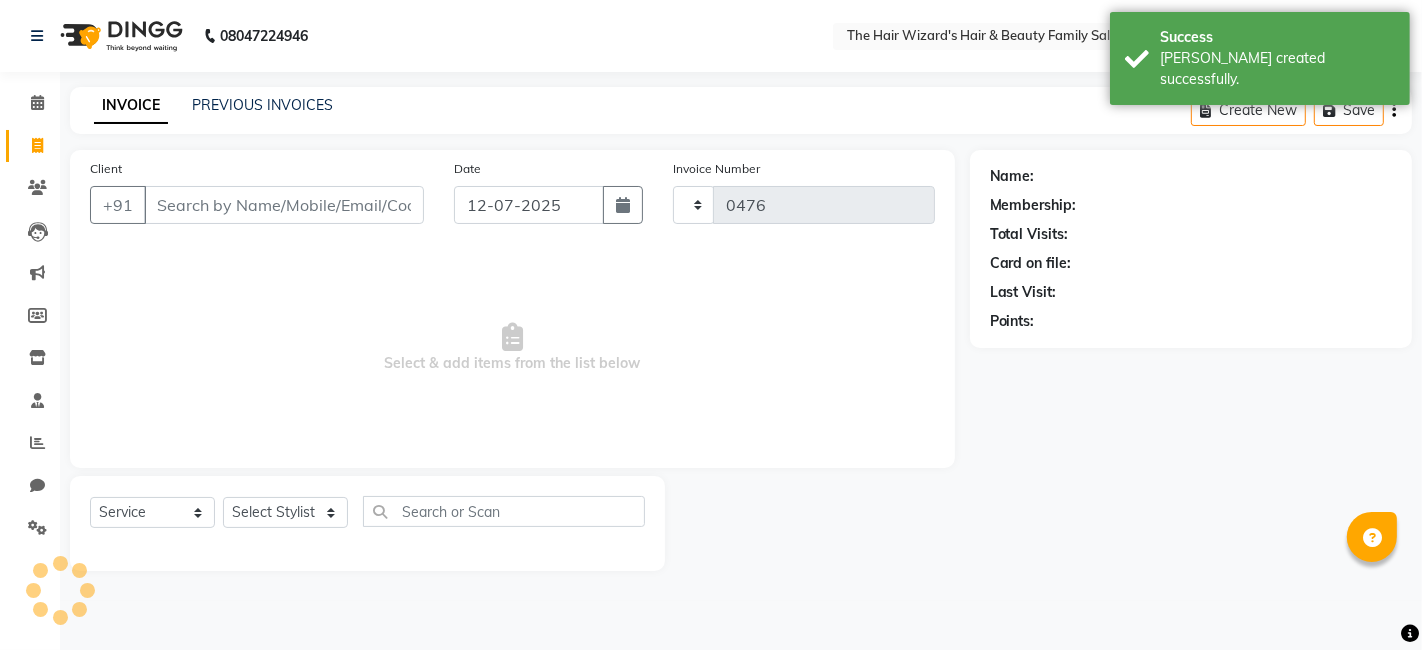 select on "8473" 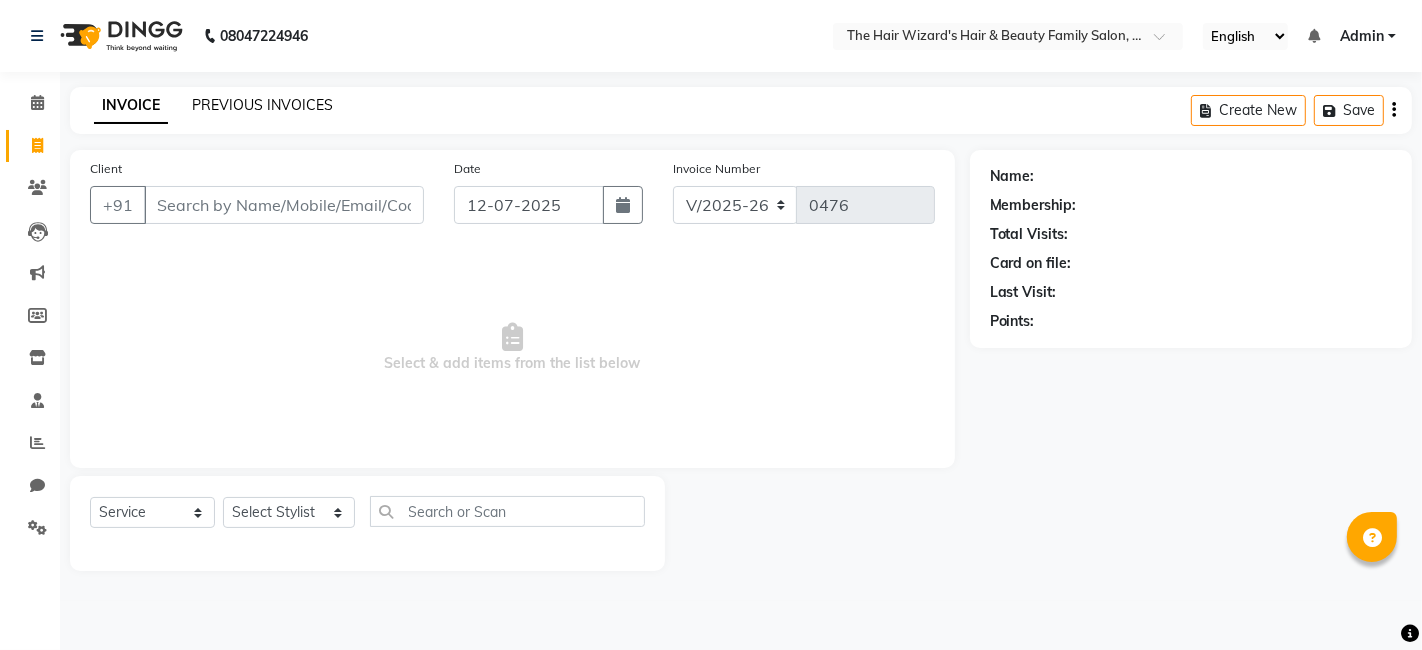 click on "PREVIOUS INVOICES" 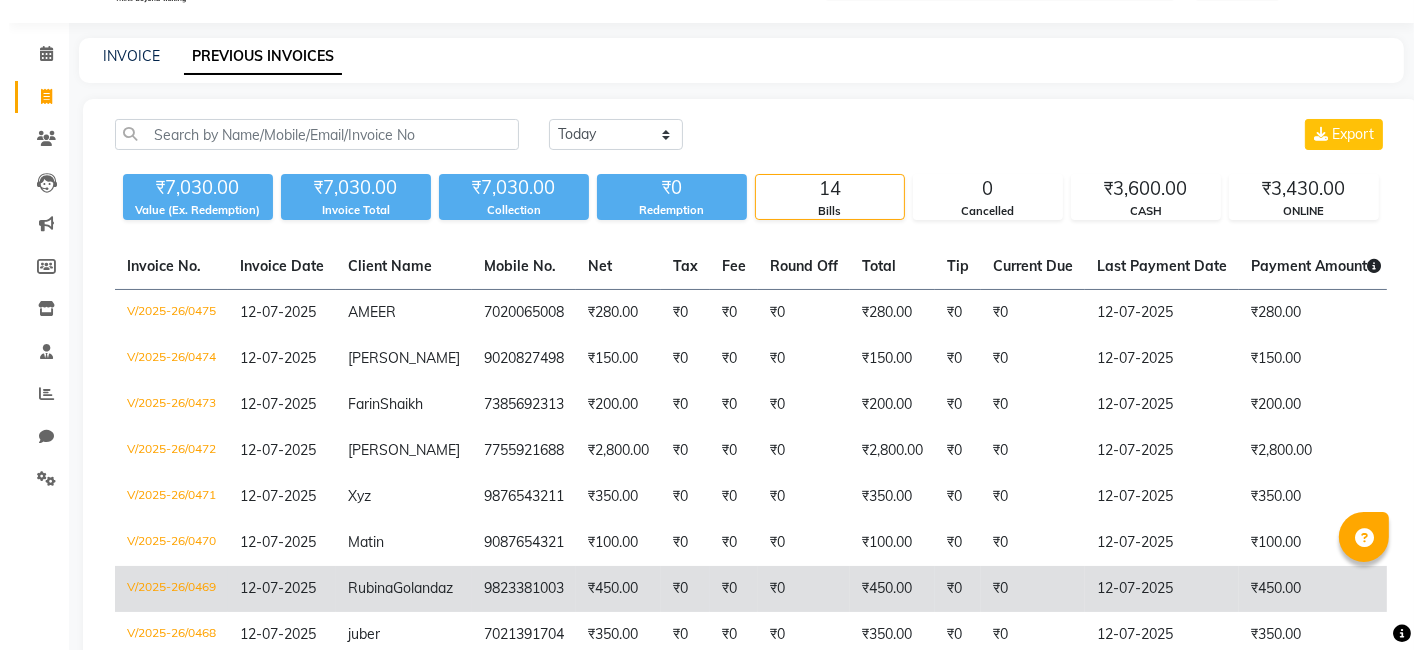 scroll, scrollTop: 0, scrollLeft: 0, axis: both 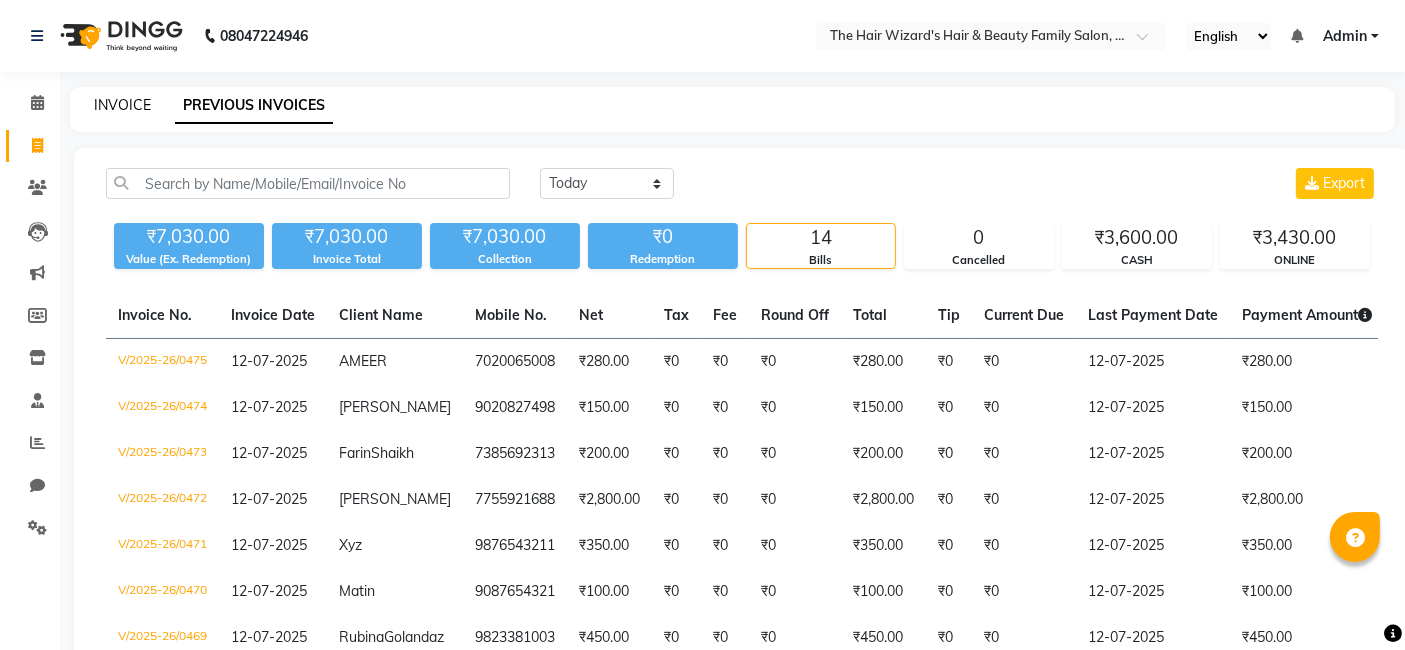 click on "INVOICE" 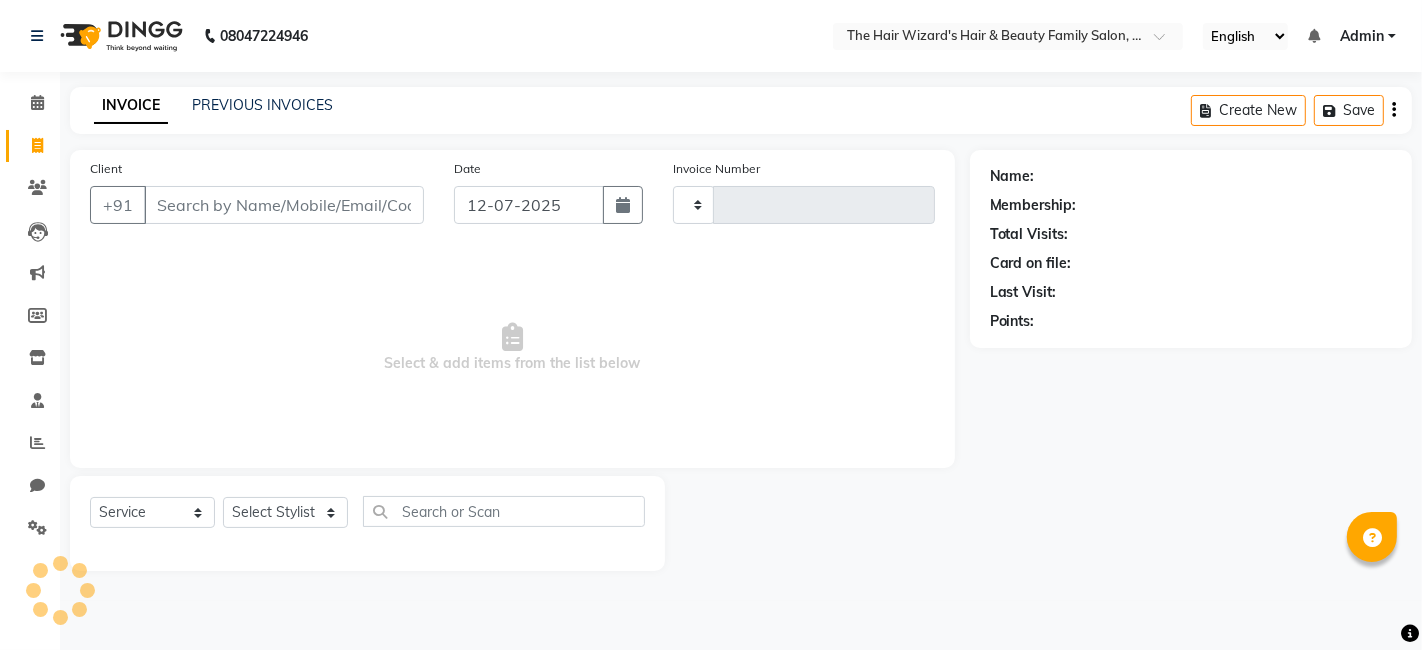 type on "0476" 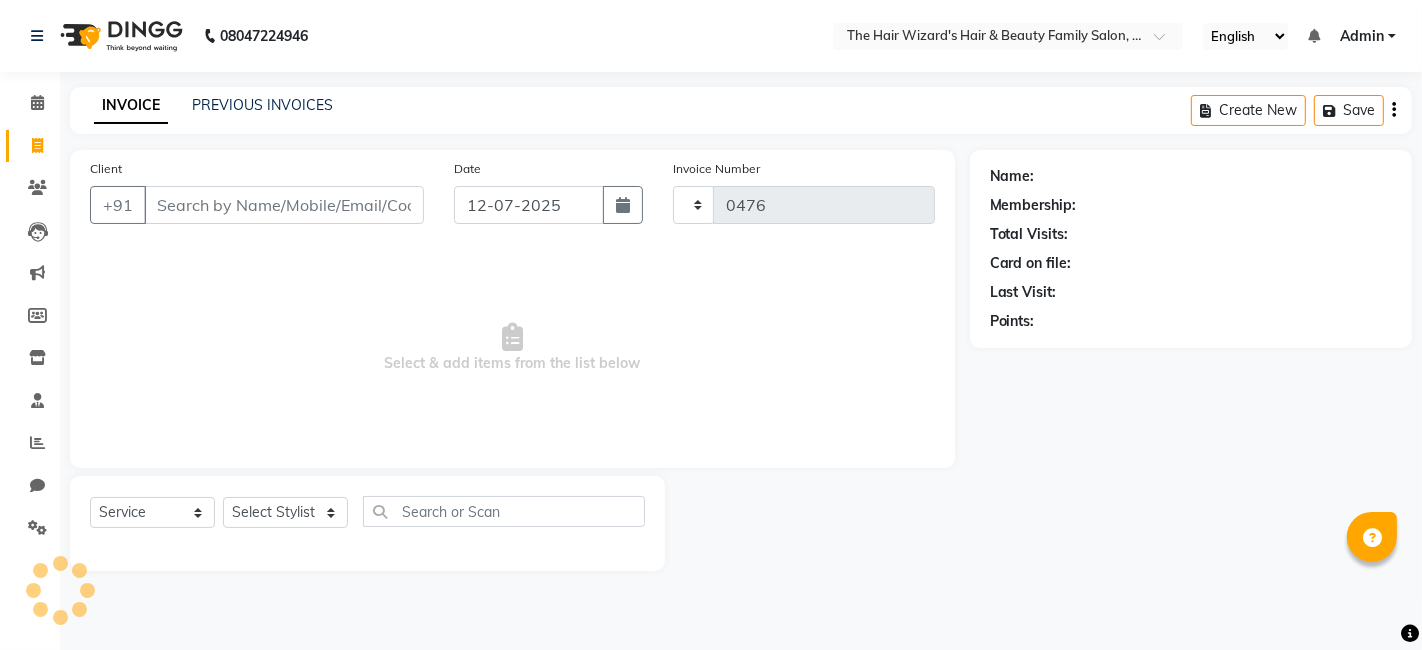 select on "8473" 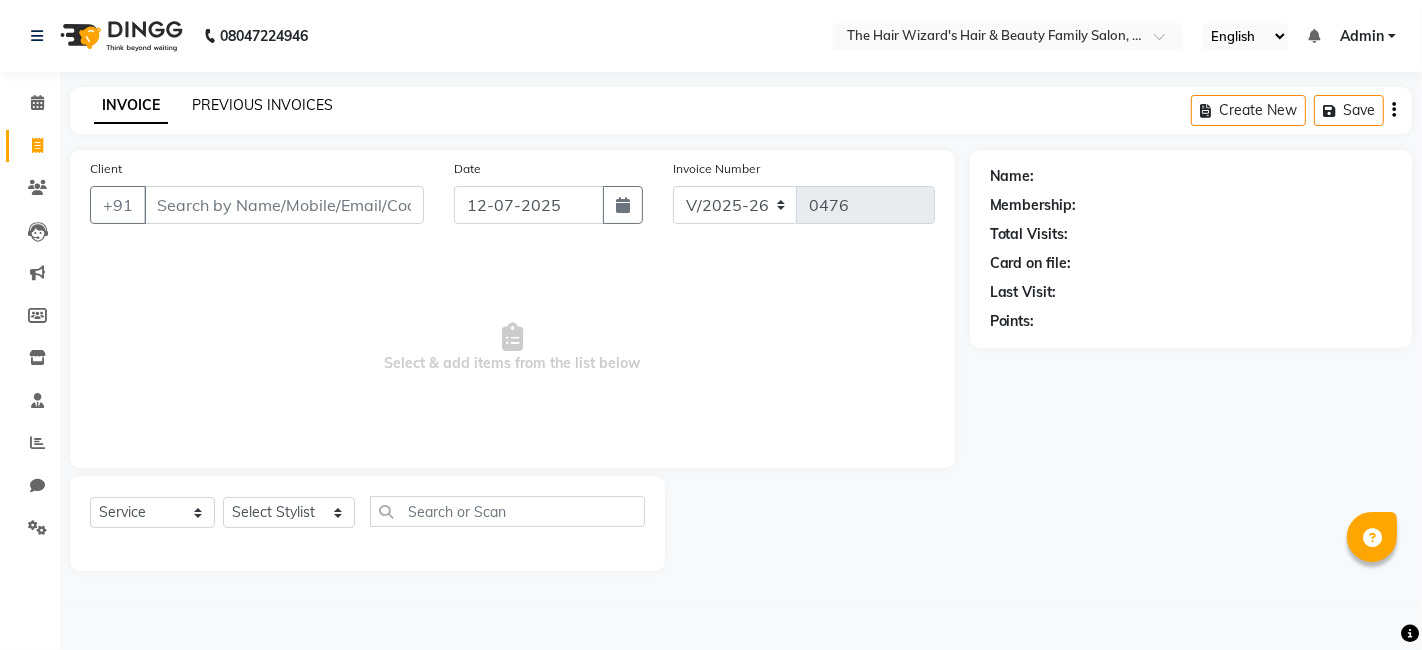 click on "PREVIOUS INVOICES" 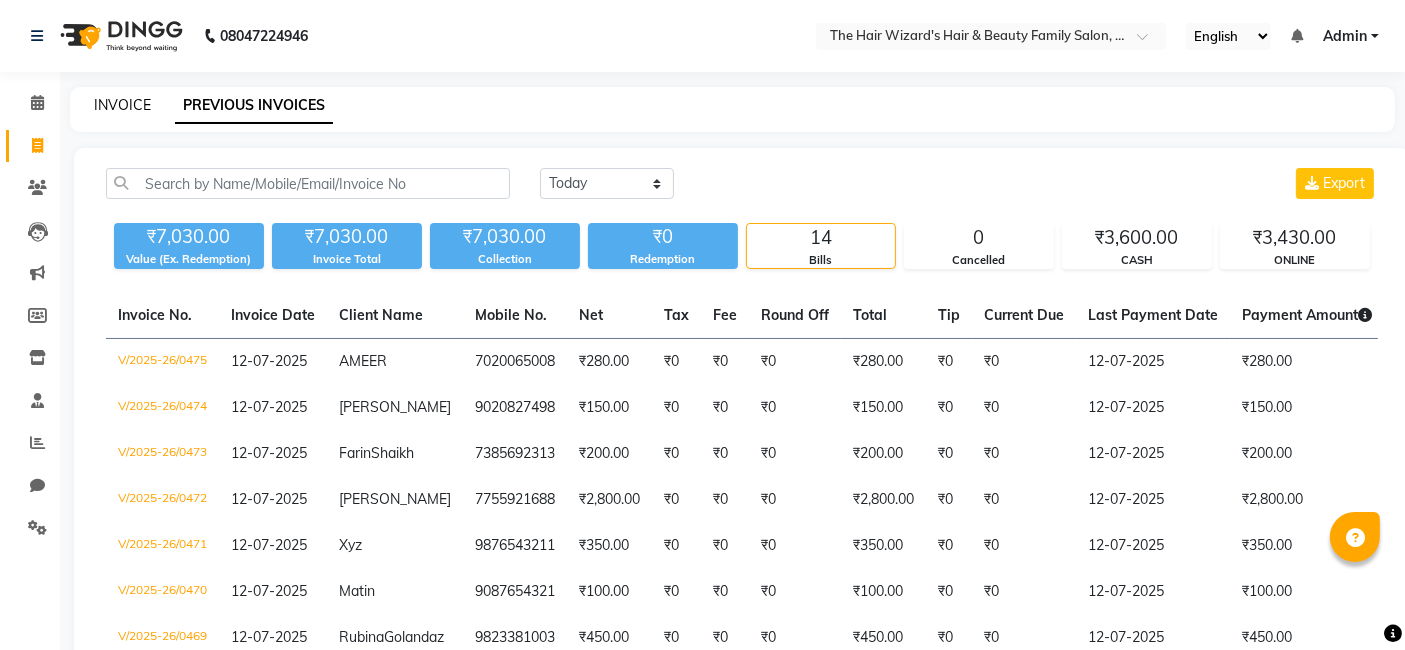 click on "INVOICE" 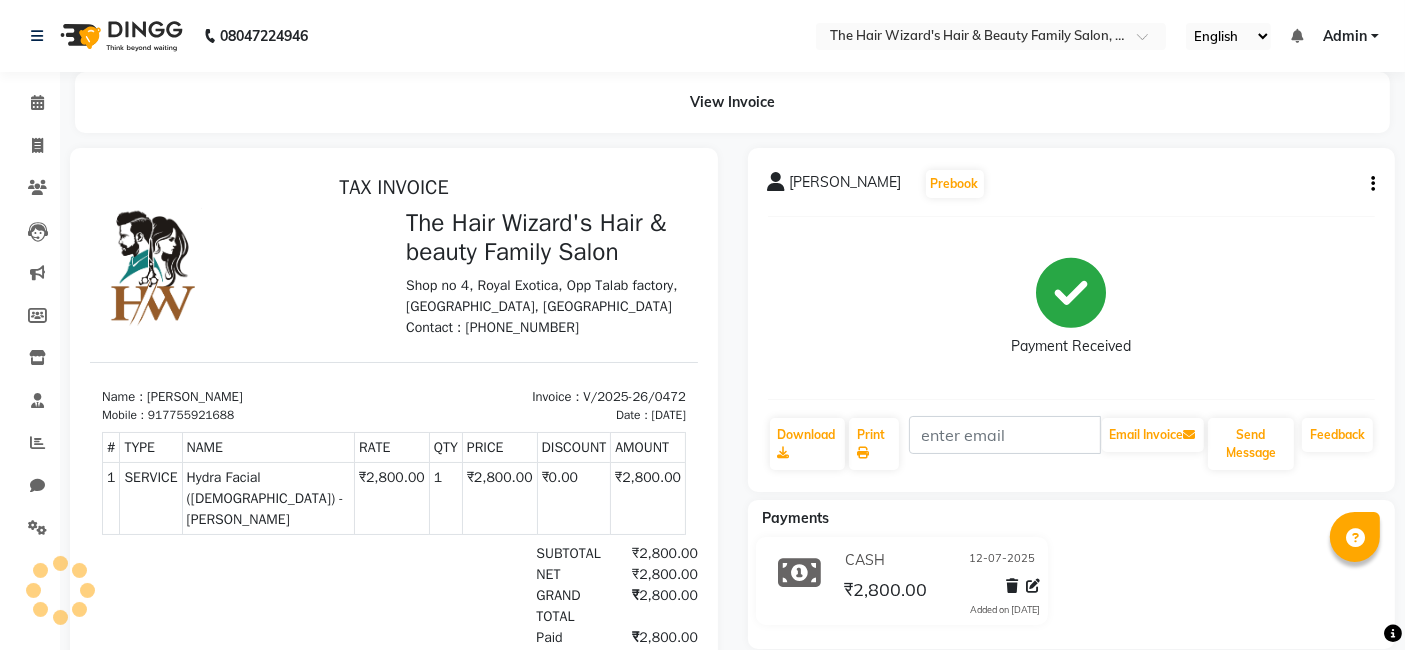 scroll, scrollTop: 0, scrollLeft: 0, axis: both 